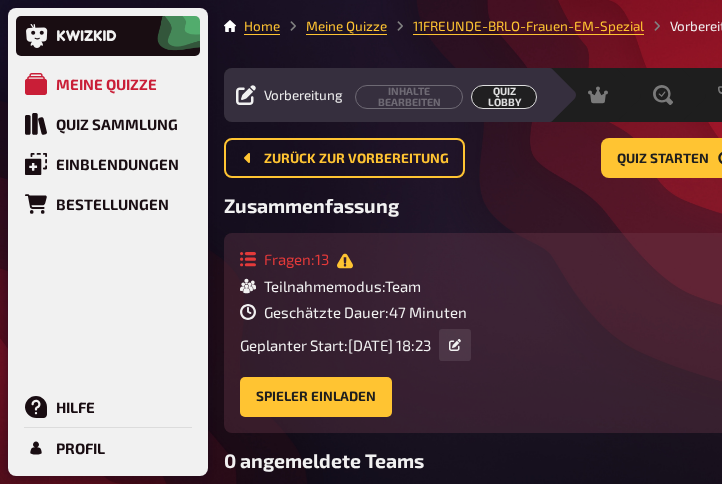 scroll, scrollTop: 0, scrollLeft: 0, axis: both 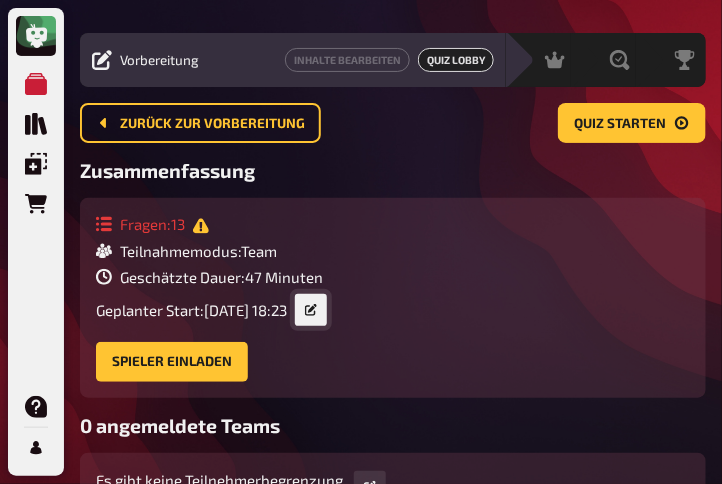 click at bounding box center (311, 310) 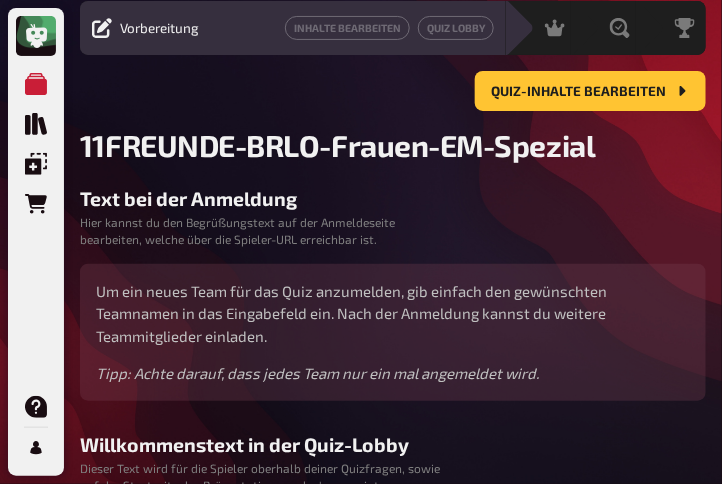 scroll, scrollTop: 43, scrollLeft: 0, axis: vertical 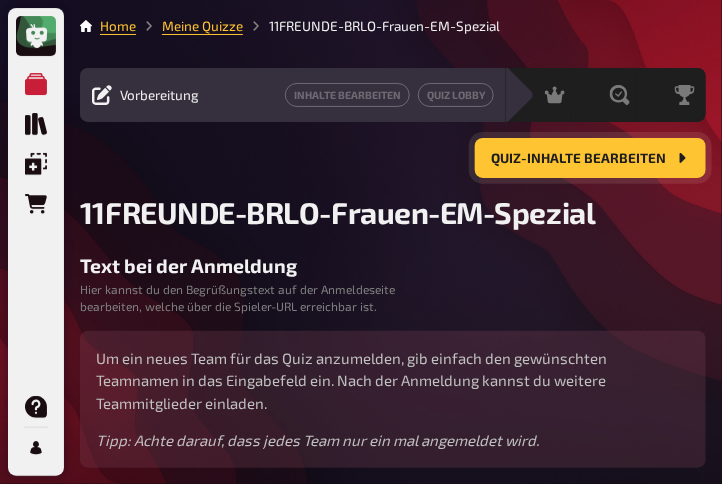 click on "Quiz-Inhalte bearbeiten" at bounding box center (578, 159) 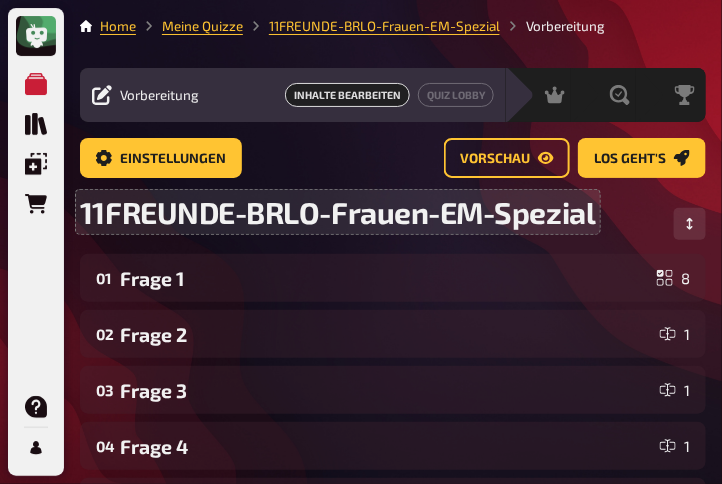 scroll, scrollTop: 58, scrollLeft: 0, axis: vertical 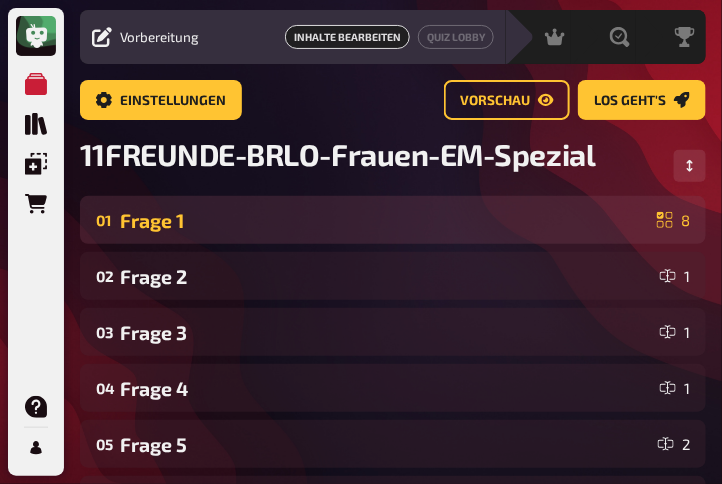 click on "Frage 1" at bounding box center (384, 220) 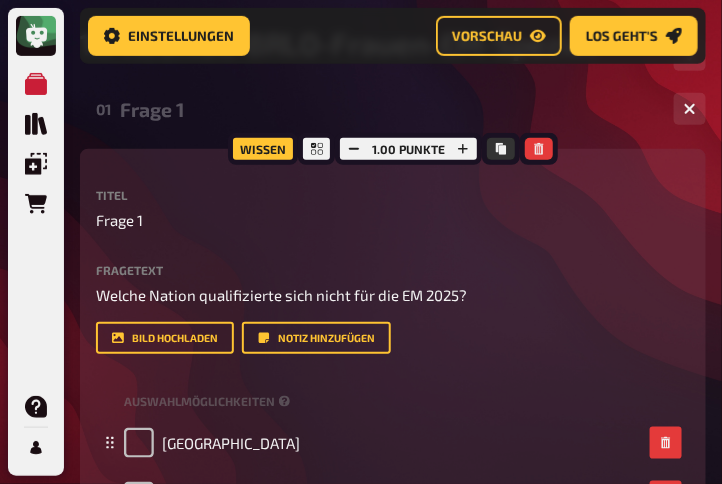 scroll, scrollTop: 189, scrollLeft: 0, axis: vertical 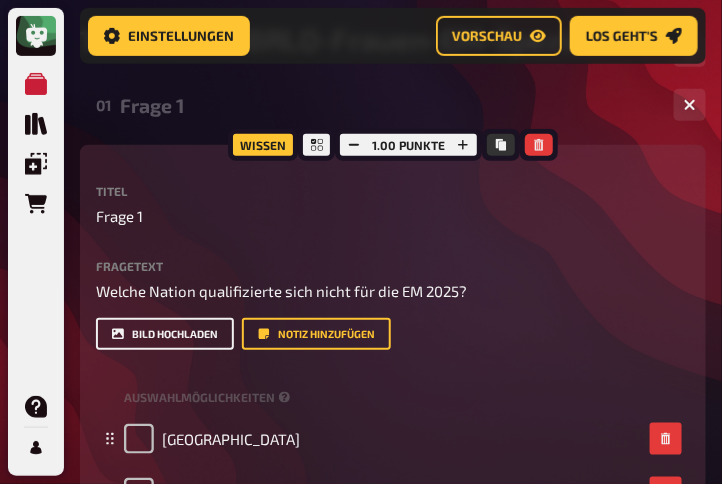 click on "Bild hochladen" at bounding box center [165, 334] 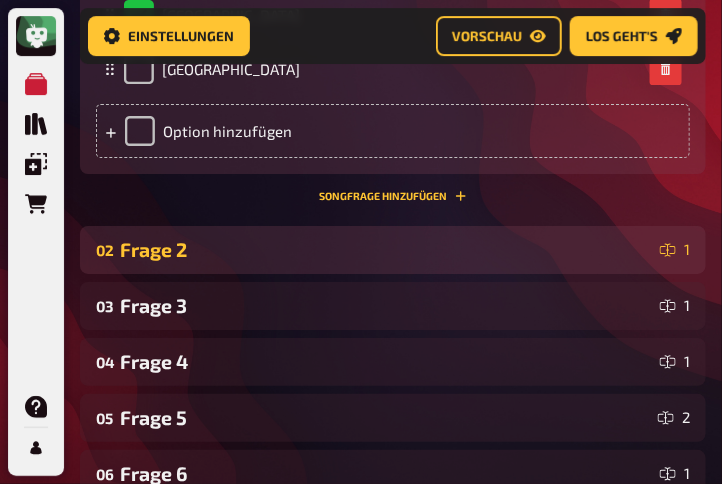 click on "Frage 2" at bounding box center (386, 249) 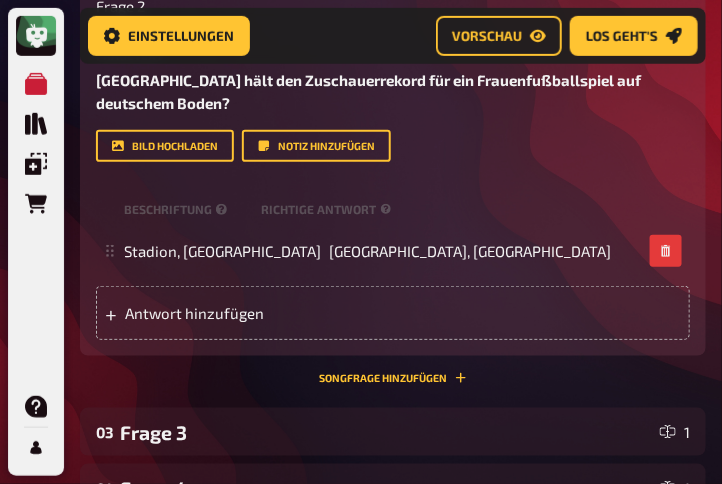 scroll, scrollTop: 1740, scrollLeft: 0, axis: vertical 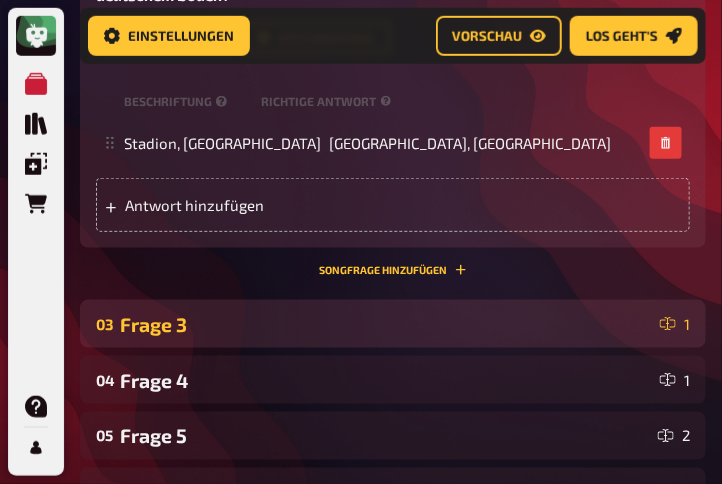 click on "Frage 3" at bounding box center (386, 324) 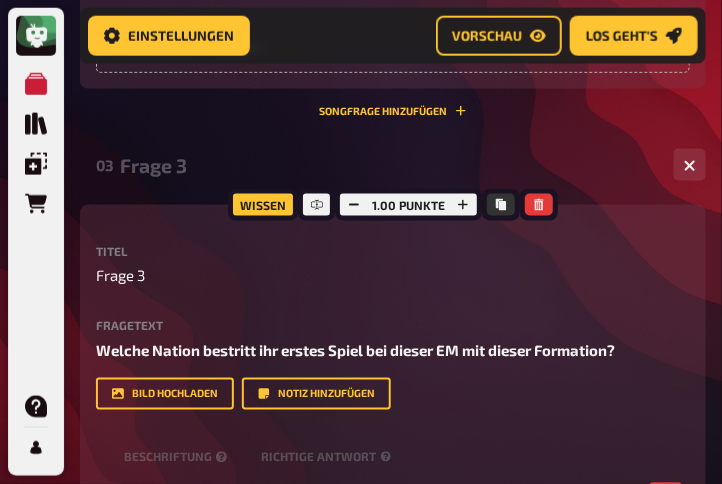 scroll, scrollTop: 1916, scrollLeft: 0, axis: vertical 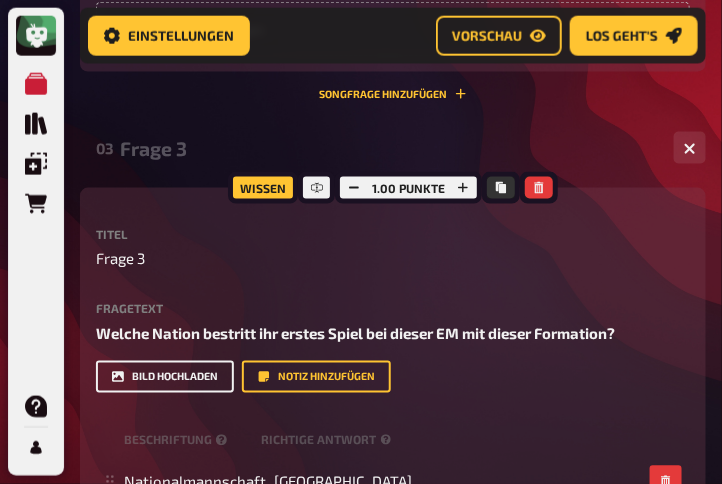 click on "Bild hochladen" at bounding box center (165, 377) 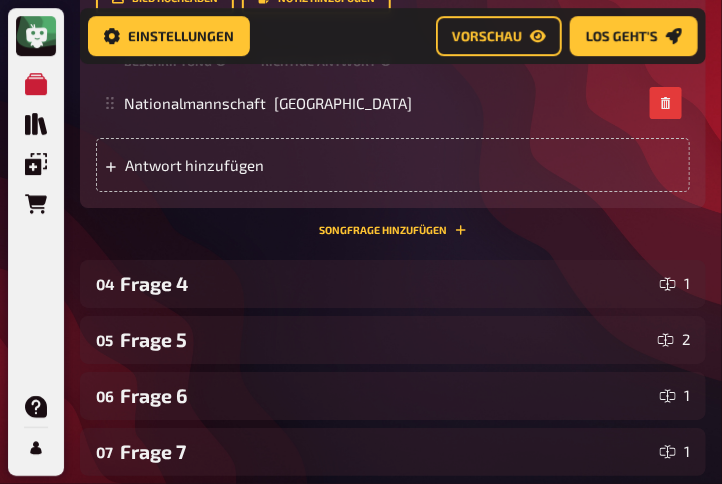 scroll, scrollTop: 2660, scrollLeft: 0, axis: vertical 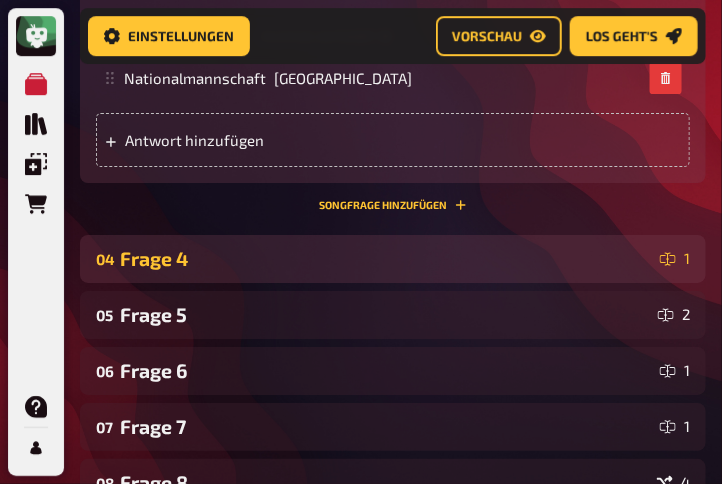click on "04 Frage 4 1" at bounding box center (393, 259) 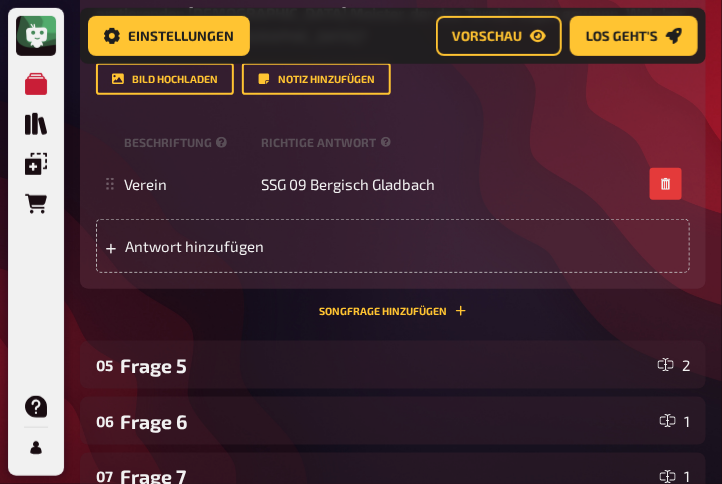 scroll, scrollTop: 3201, scrollLeft: 0, axis: vertical 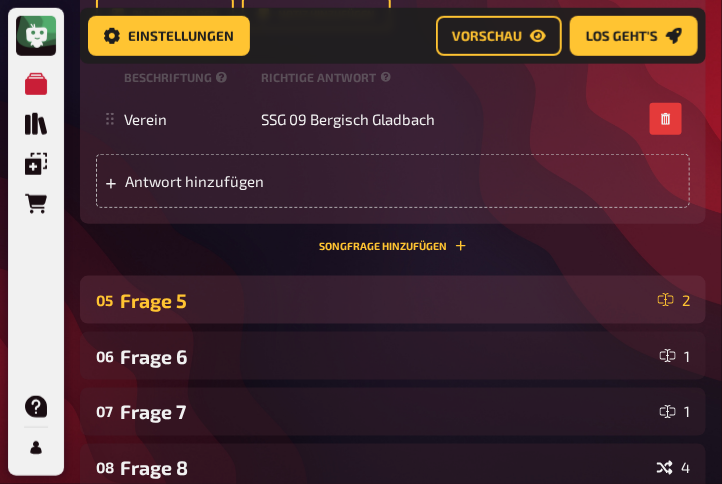 click on "Frage 5" at bounding box center [385, 300] 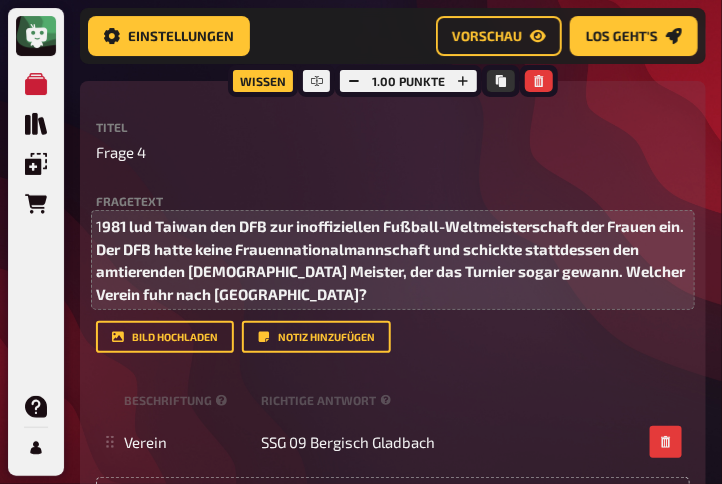 scroll, scrollTop: 2876, scrollLeft: 0, axis: vertical 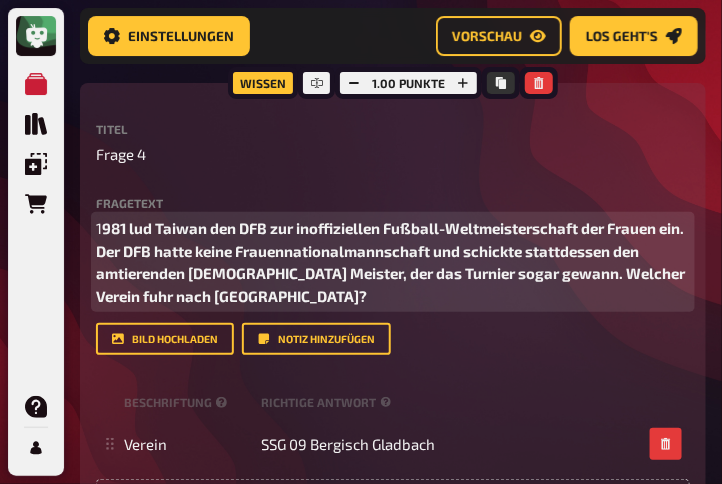 click on "981 lud Taiwan den DFB zur inoffiziellen Fußball-Weltmeisterschaft der Frauen ein. Der DFB hatte keine Frauennationalmannschaft und schickte stattdessen den amtierenden [DEMOGRAPHIC_DATA] Meister, der das Turnier sogar gewann. Welcher Verein fuhr nach [GEOGRAPHIC_DATA]?" at bounding box center [392, 262] 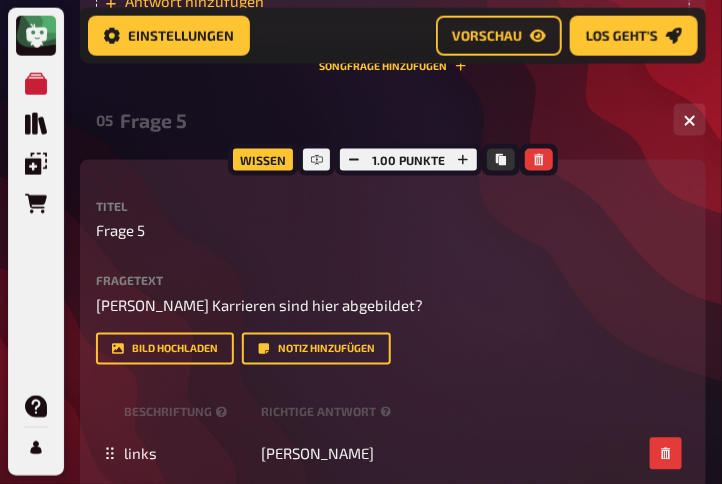 scroll, scrollTop: 3398, scrollLeft: 0, axis: vertical 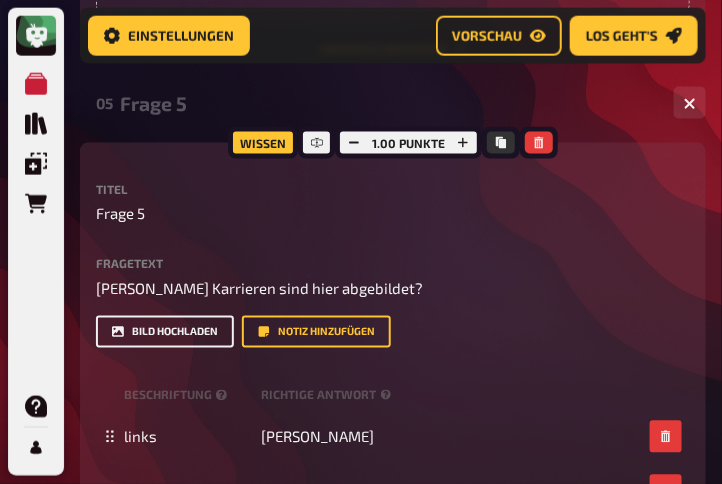 click on "Bild hochladen" at bounding box center (165, 332) 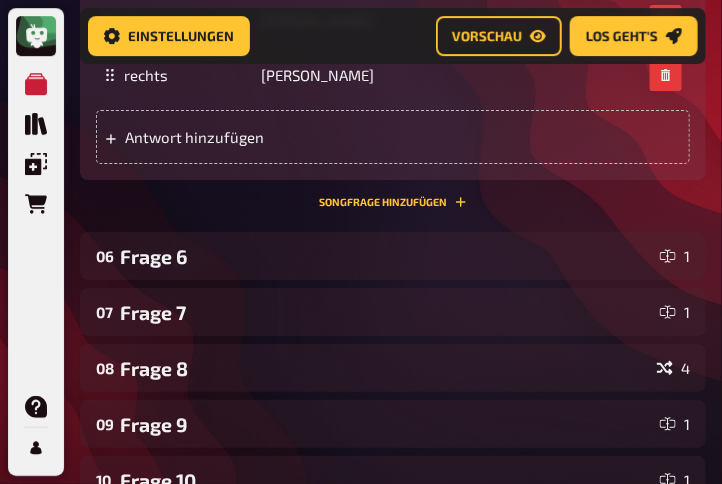 scroll, scrollTop: 4164, scrollLeft: 0, axis: vertical 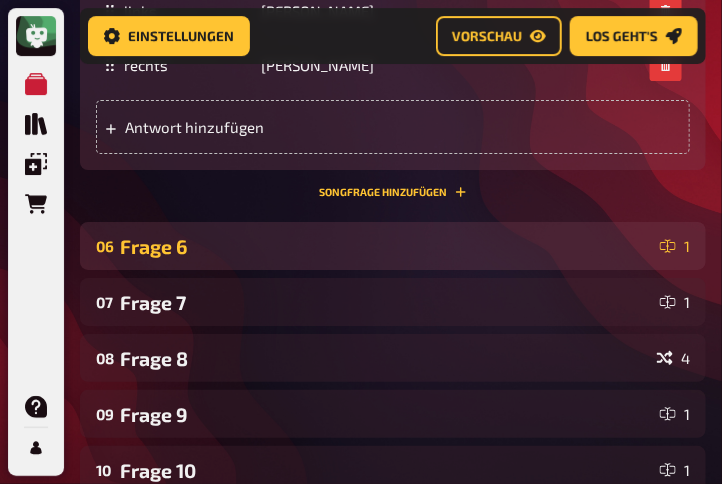 click on "Frage 6" at bounding box center (386, 246) 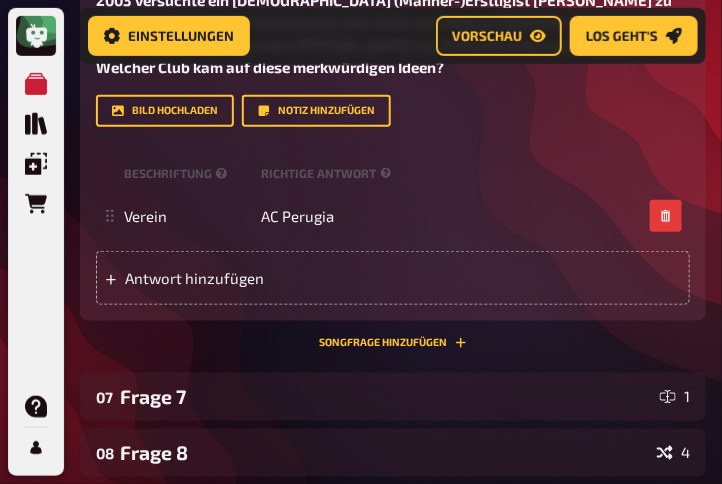 scroll, scrollTop: 4629, scrollLeft: 0, axis: vertical 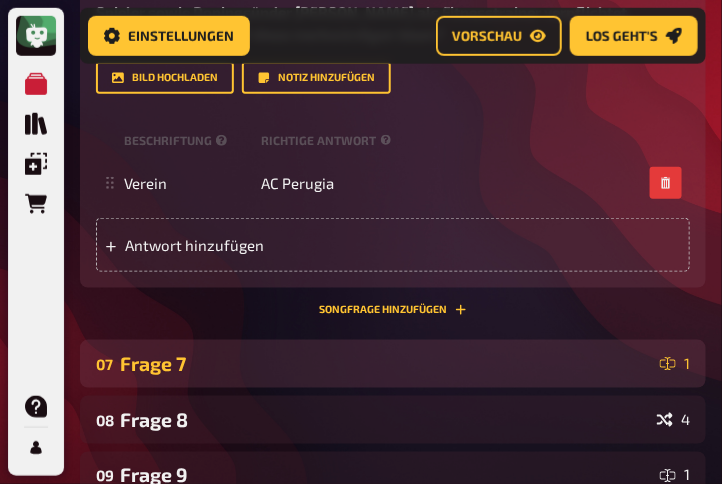 click on "Frage 7" at bounding box center (386, 363) 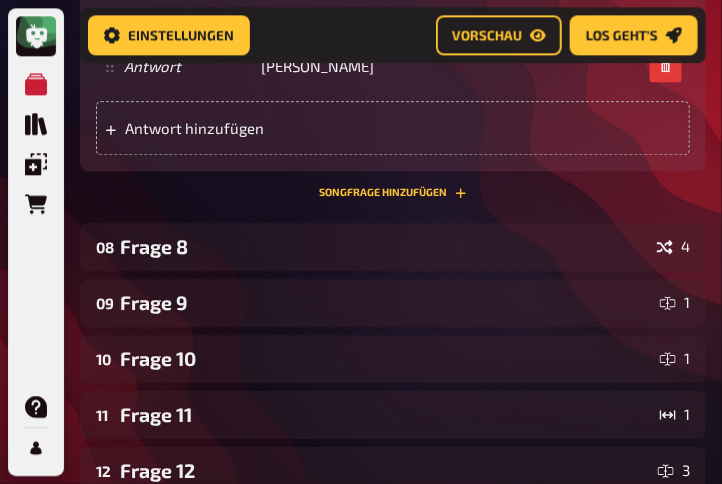 scroll, scrollTop: 5286, scrollLeft: 0, axis: vertical 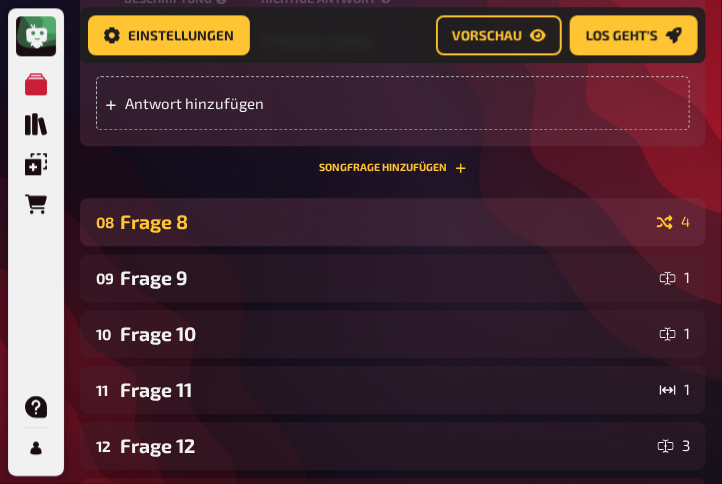 click on "Frage 8" at bounding box center (384, 221) 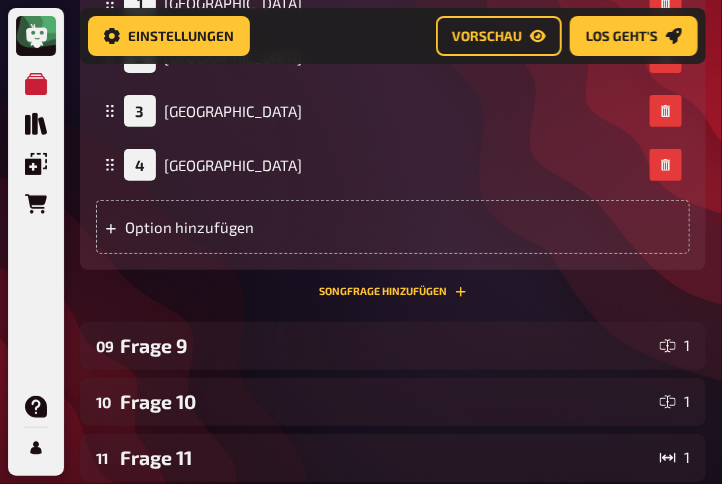 scroll, scrollTop: 5930, scrollLeft: 0, axis: vertical 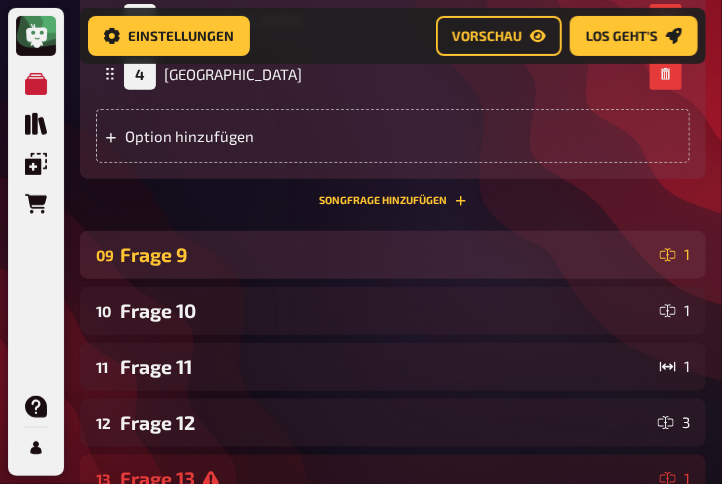 click on "Frage 9" at bounding box center (386, 254) 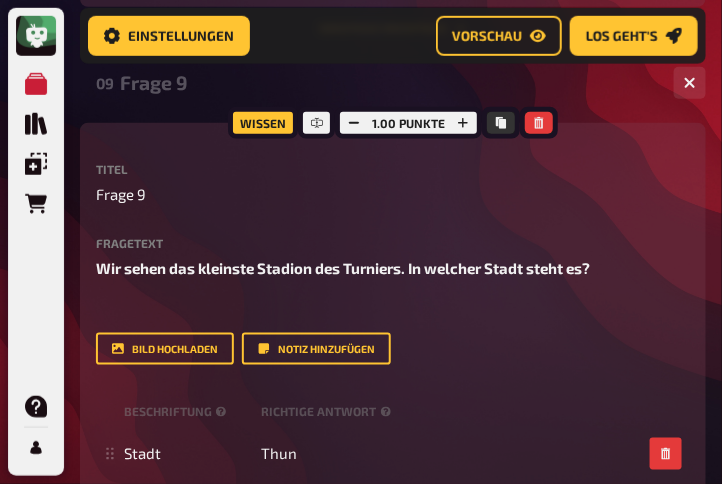 scroll, scrollTop: 6118, scrollLeft: 0, axis: vertical 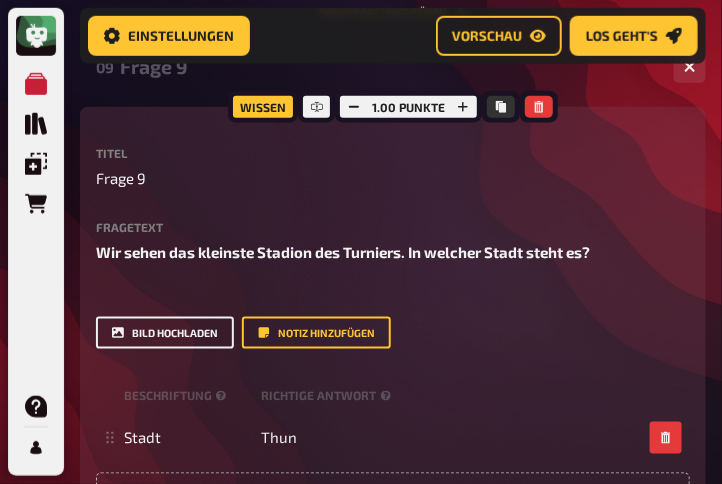 click on "Bild hochladen" at bounding box center [165, 333] 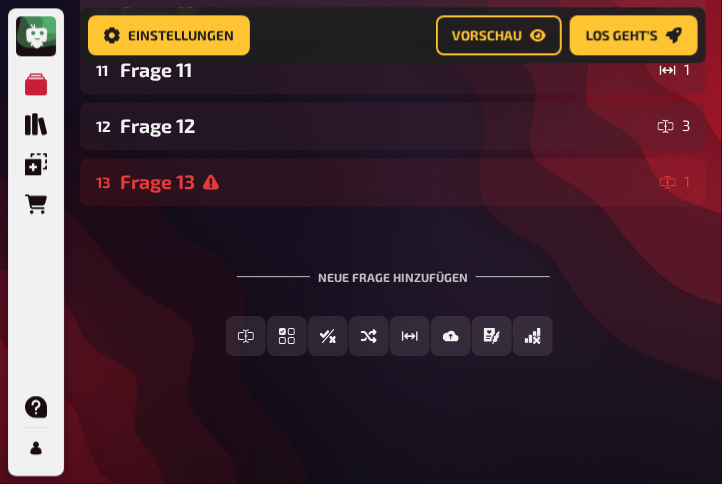 click on "Frage 10" at bounding box center [386, 13] 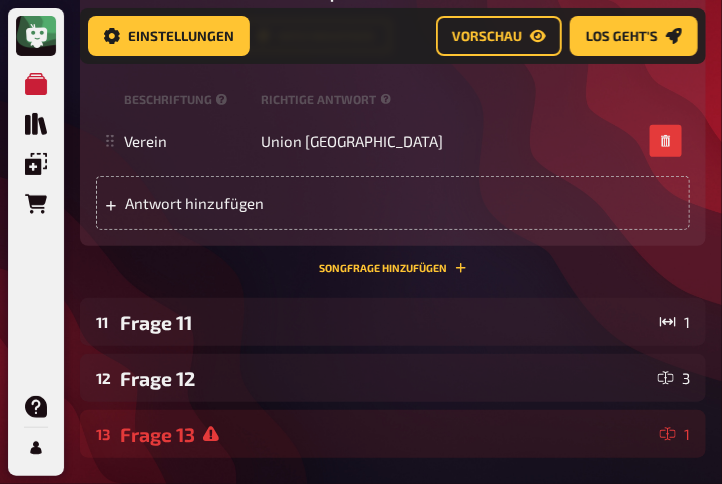 scroll, scrollTop: 7349, scrollLeft: 0, axis: vertical 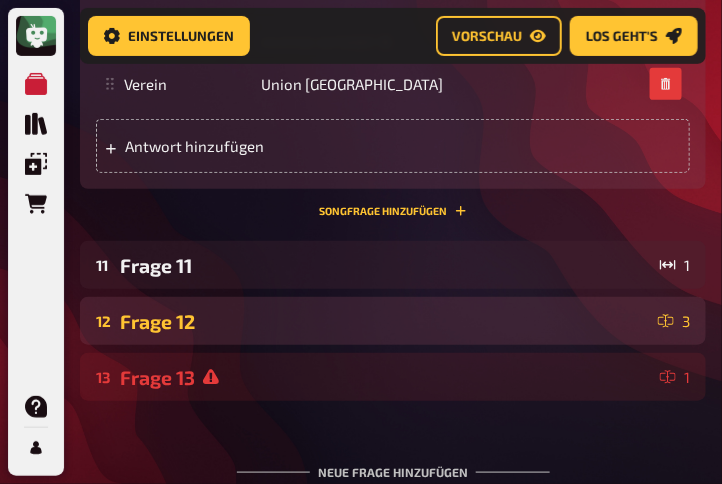 click on "Frage 12" at bounding box center (385, 321) 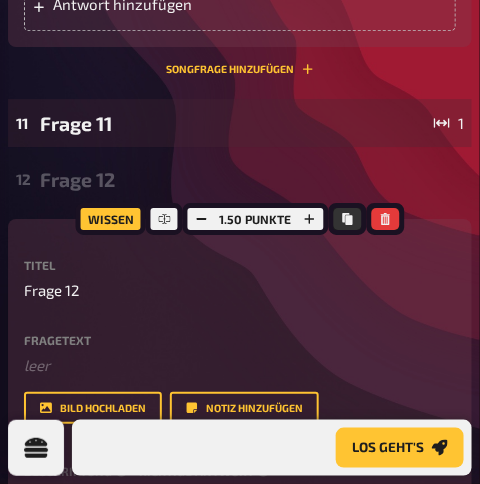 scroll, scrollTop: 7517, scrollLeft: 0, axis: vertical 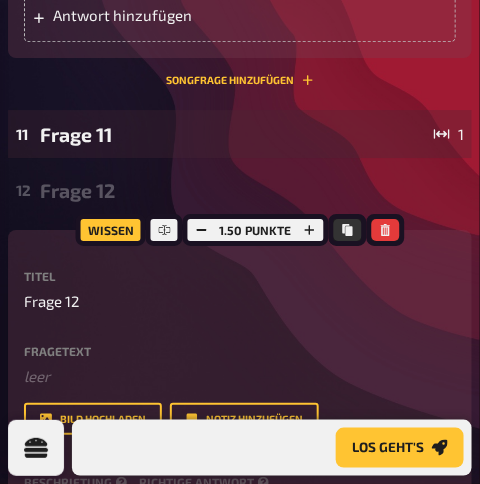 click on "Fragetext" at bounding box center (240, 351) 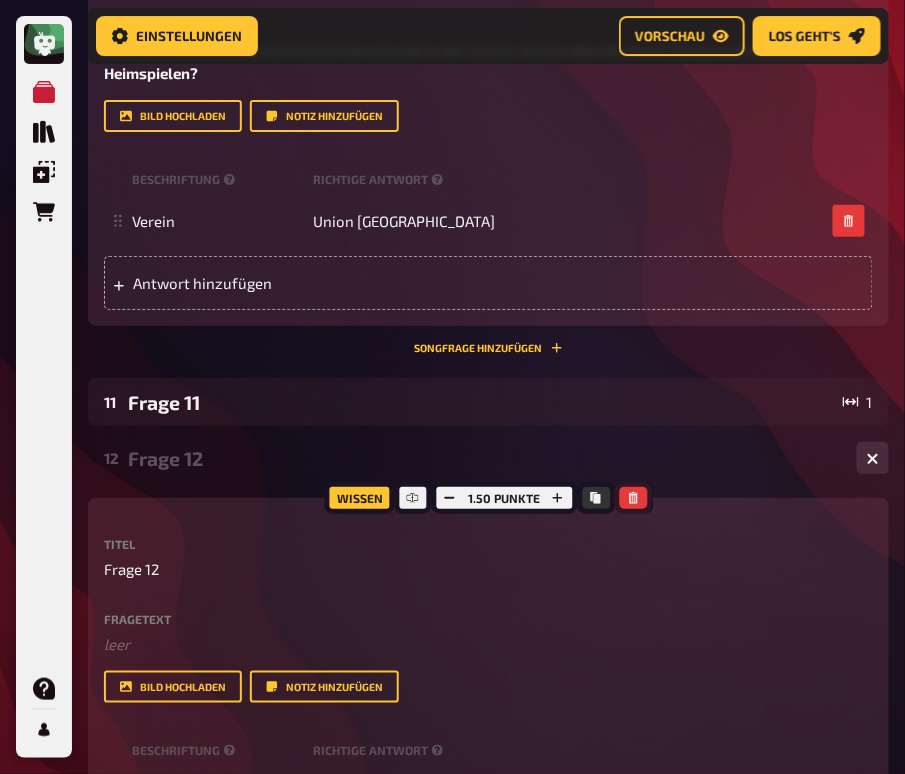 scroll, scrollTop: 7654, scrollLeft: 0, axis: vertical 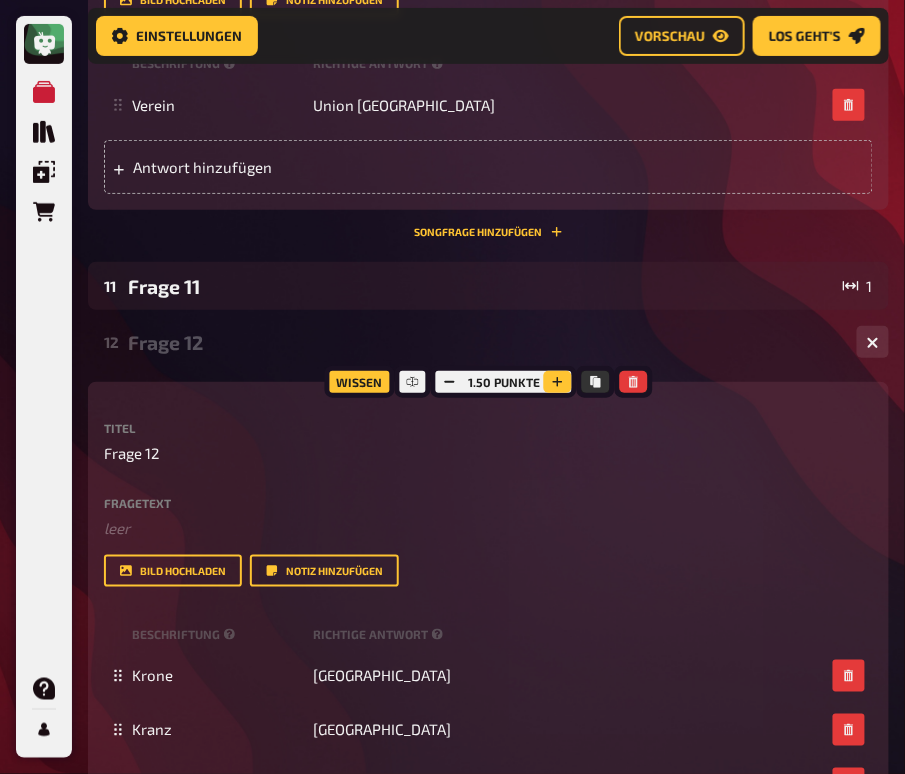 click 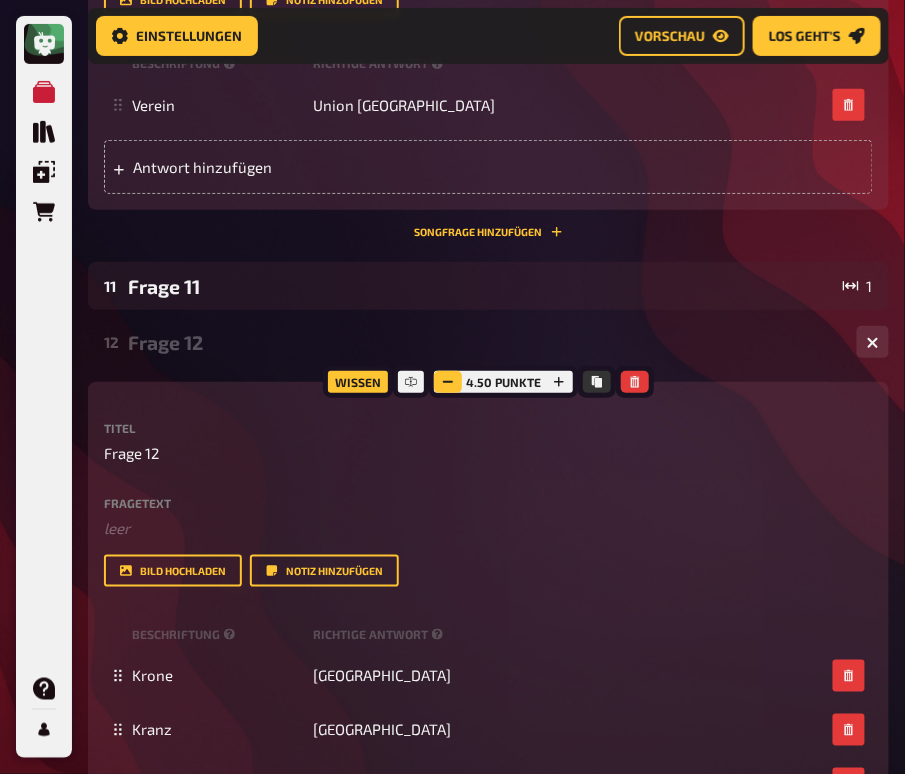 click 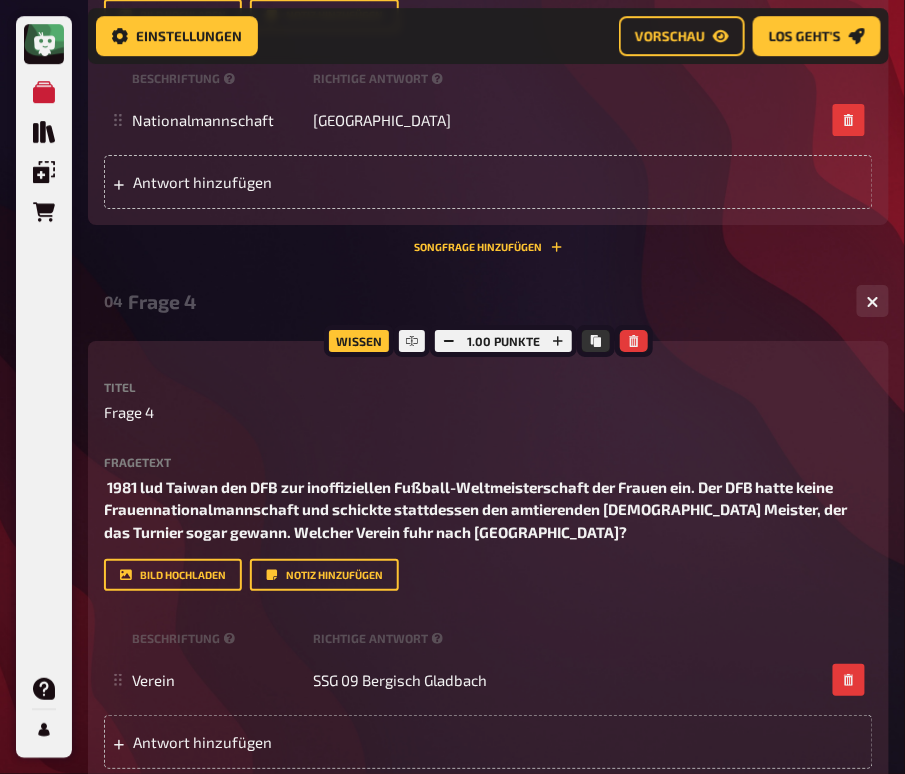 scroll, scrollTop: 2778, scrollLeft: 0, axis: vertical 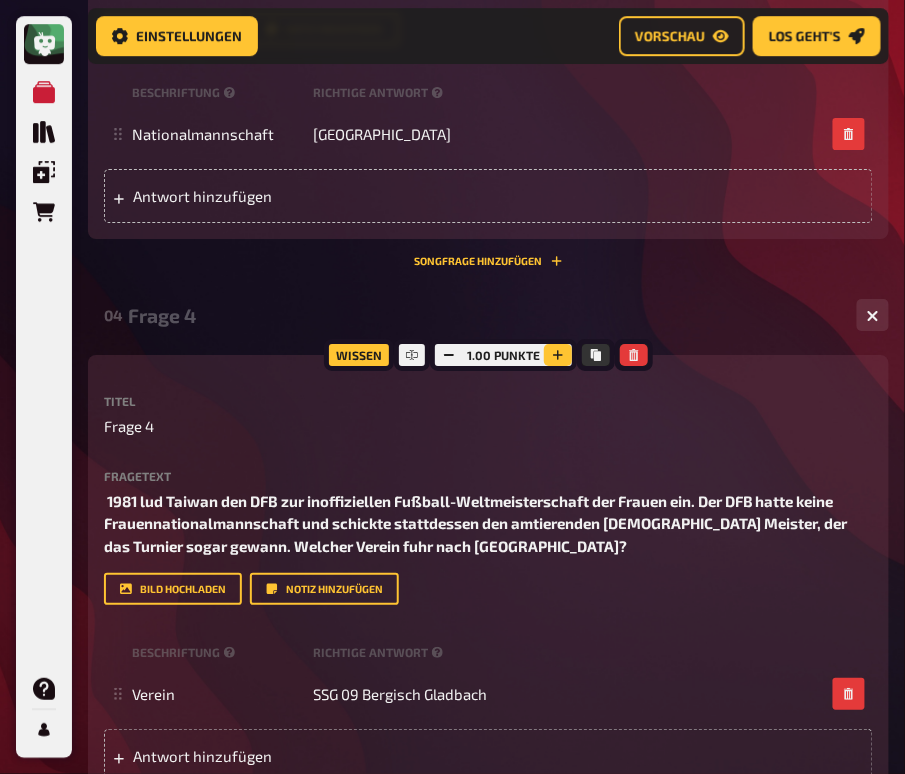click 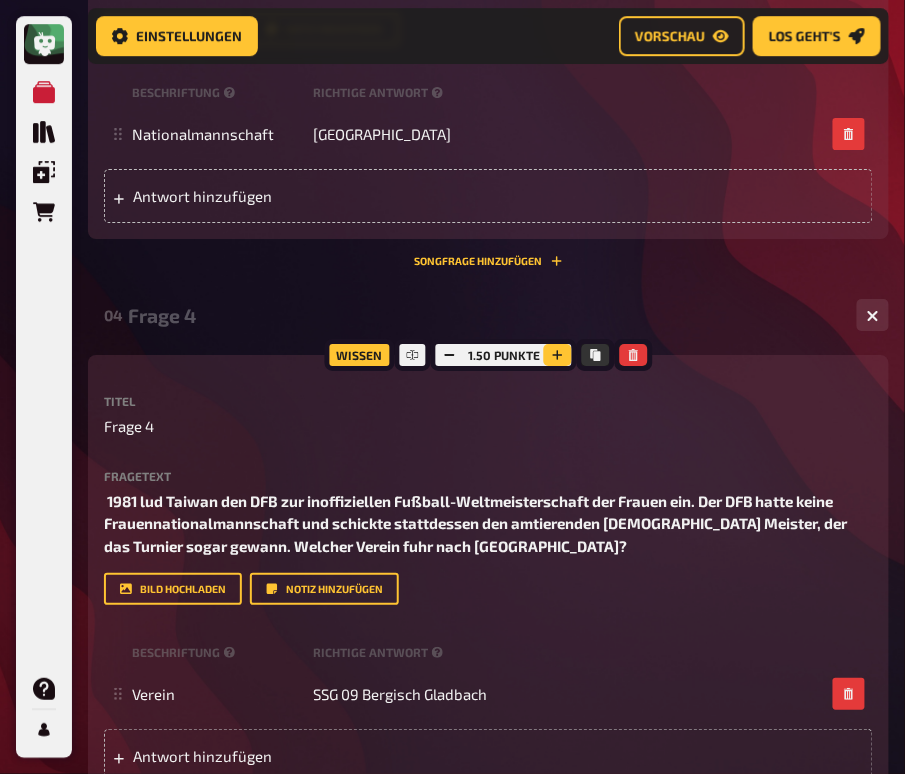 click 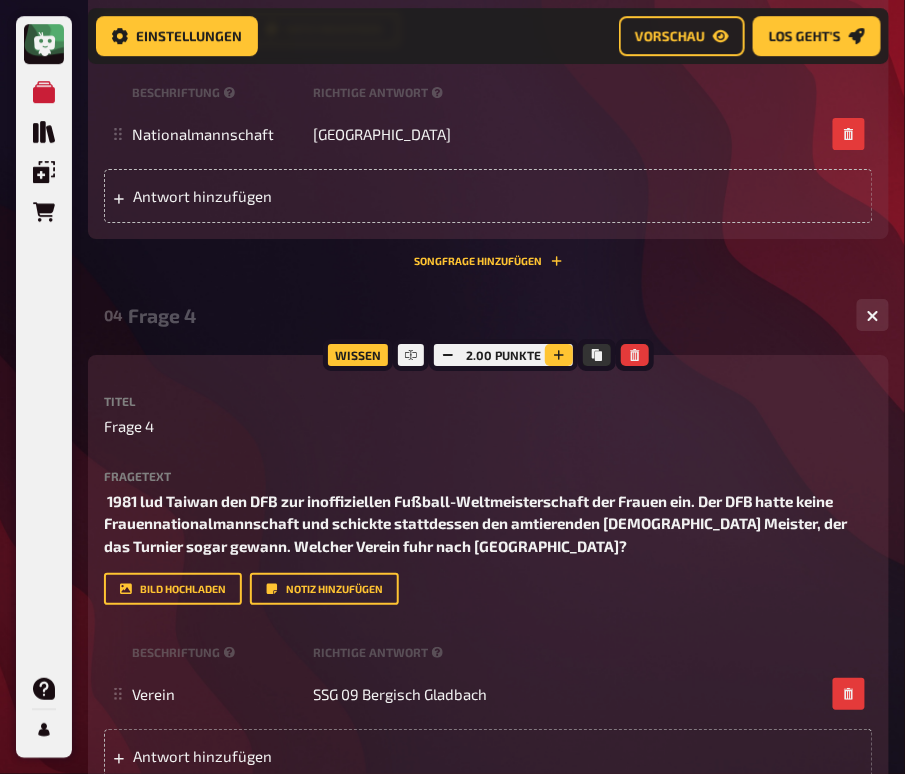 click 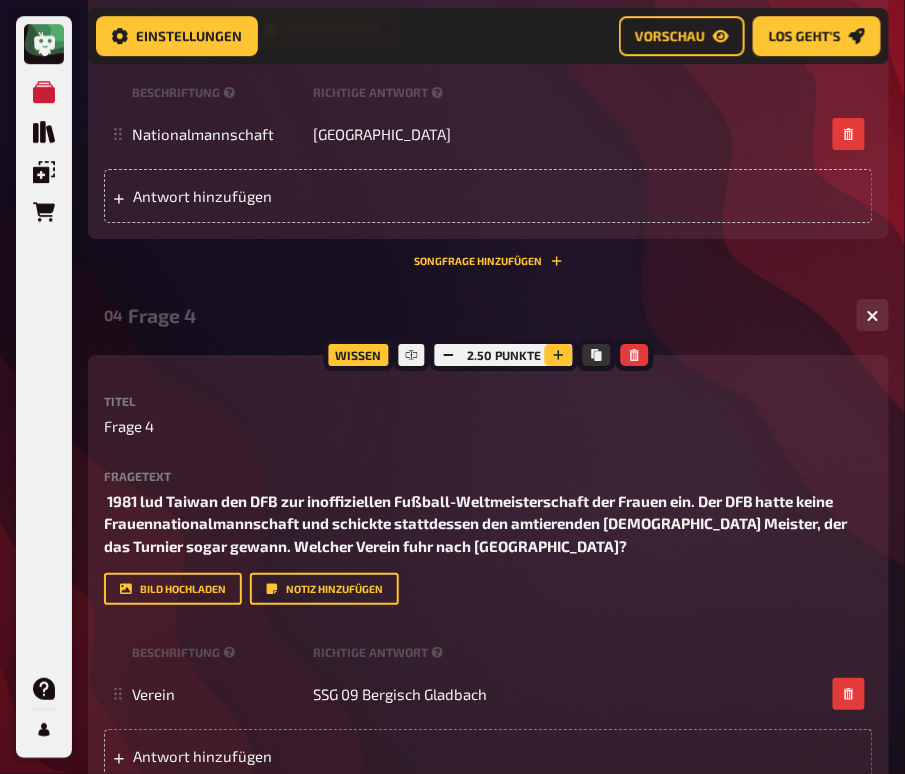 click 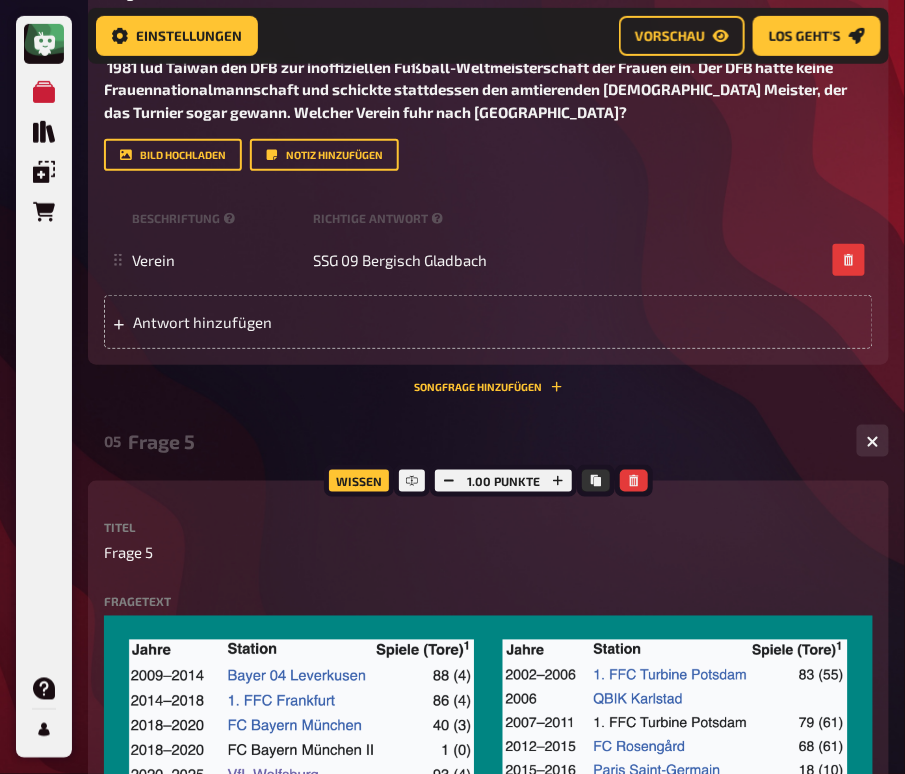 scroll, scrollTop: 3244, scrollLeft: 0, axis: vertical 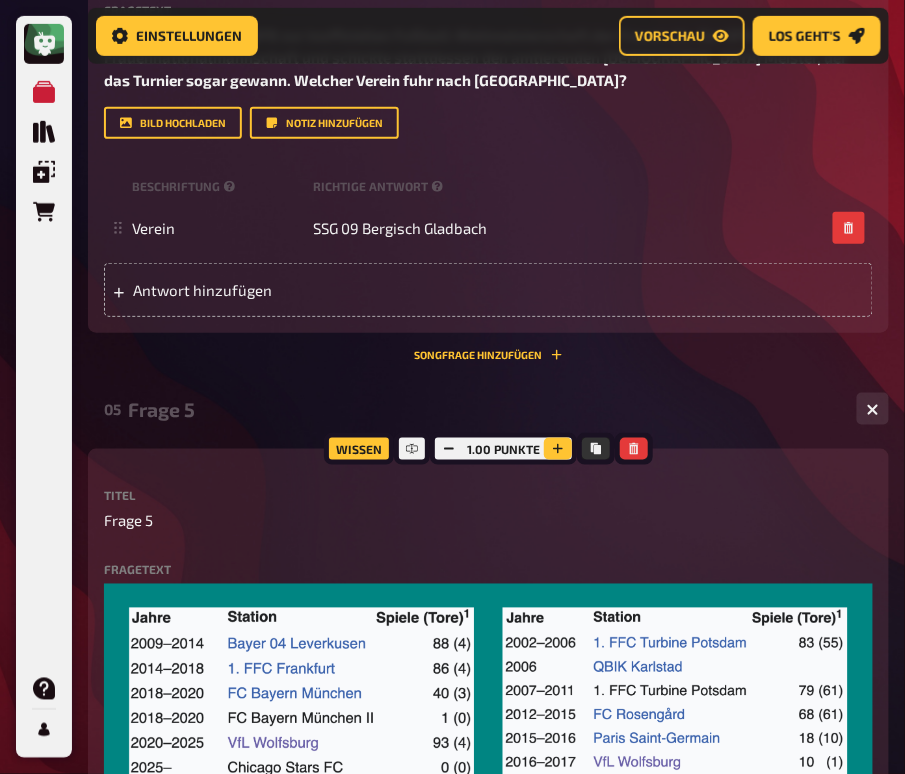 click 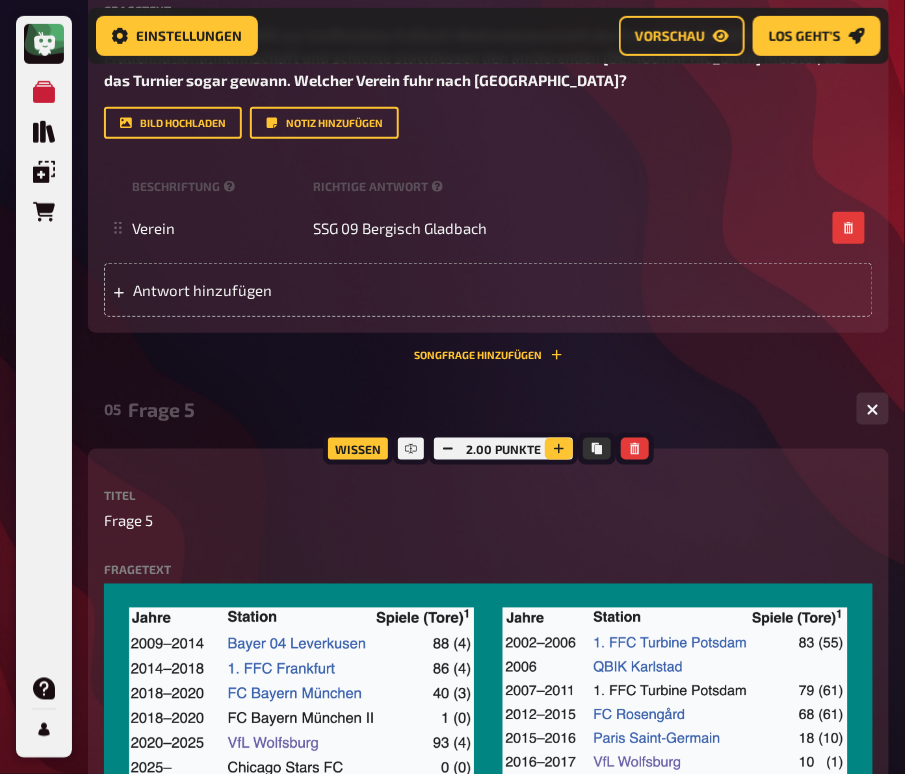 click 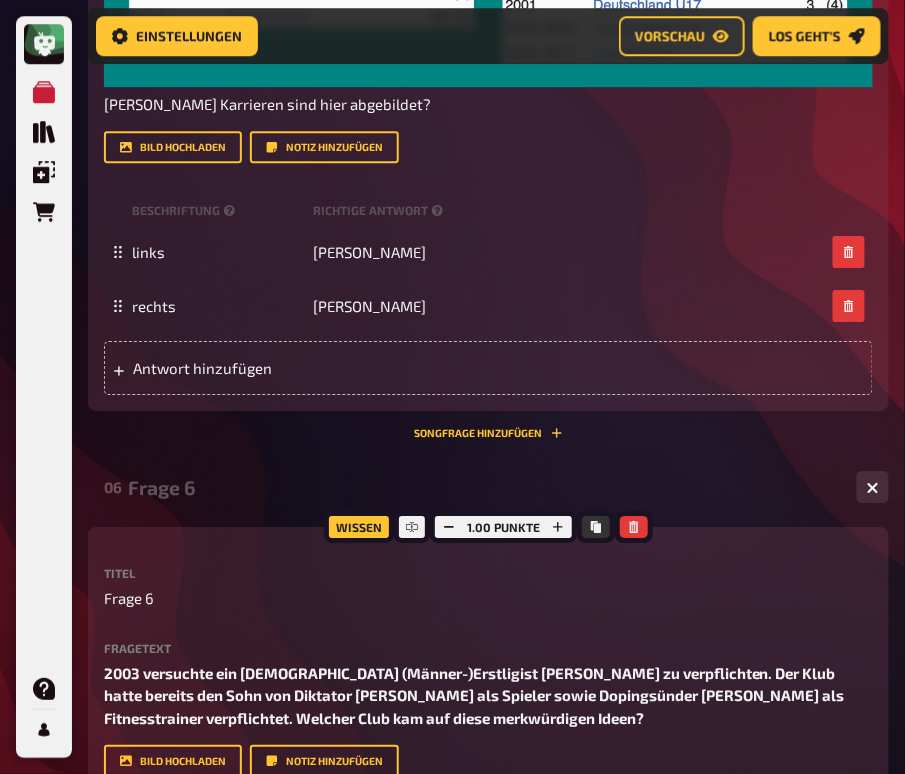 scroll, scrollTop: 4195, scrollLeft: 0, axis: vertical 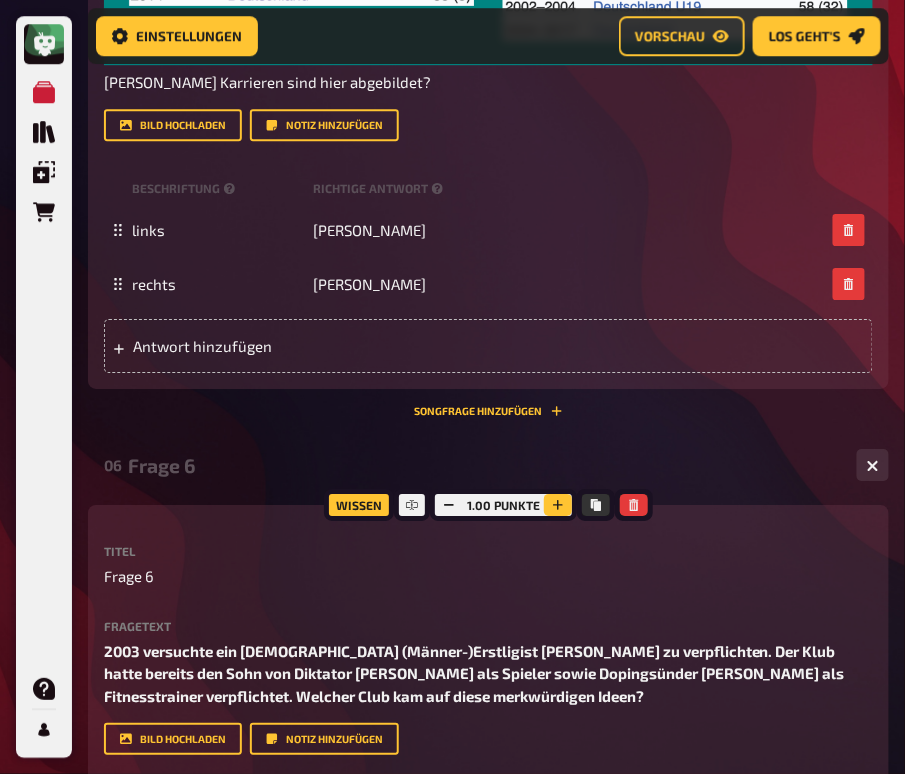 click 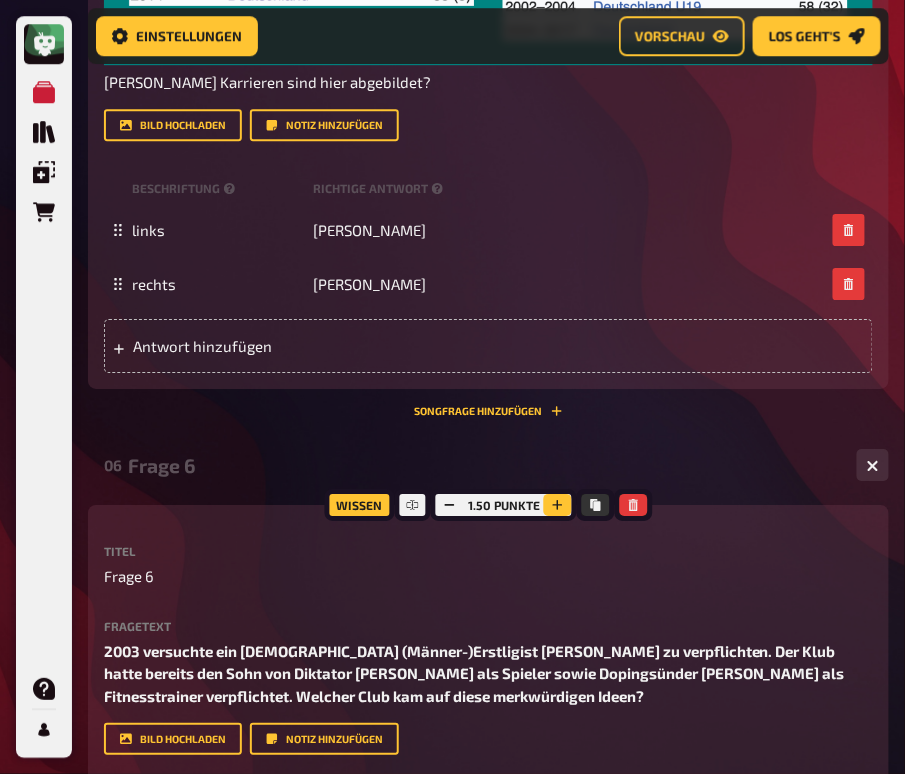 click 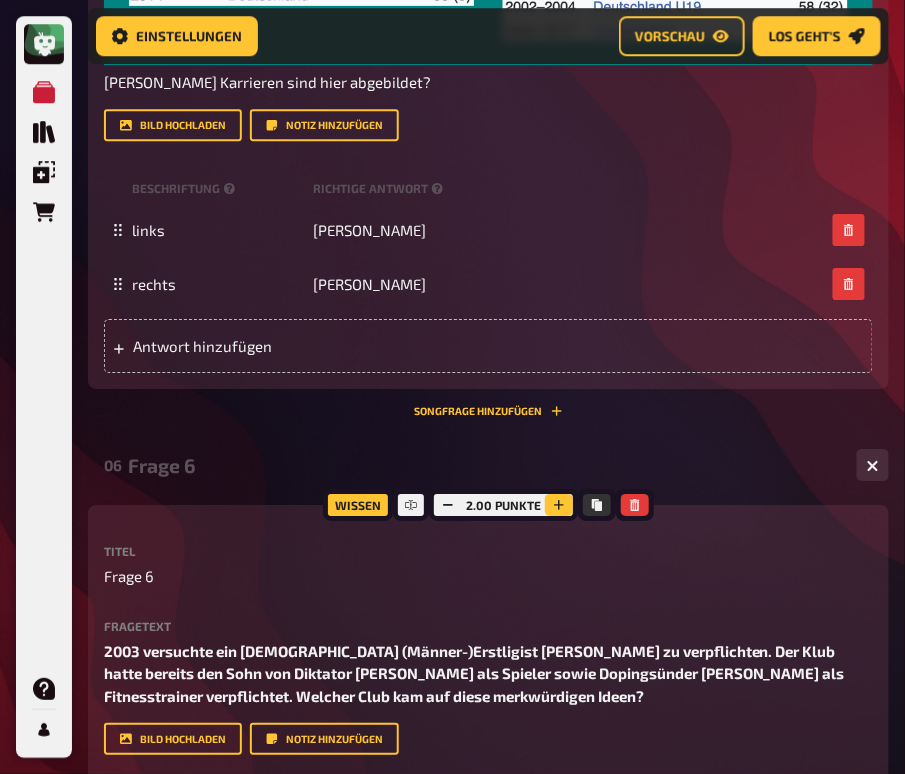 click 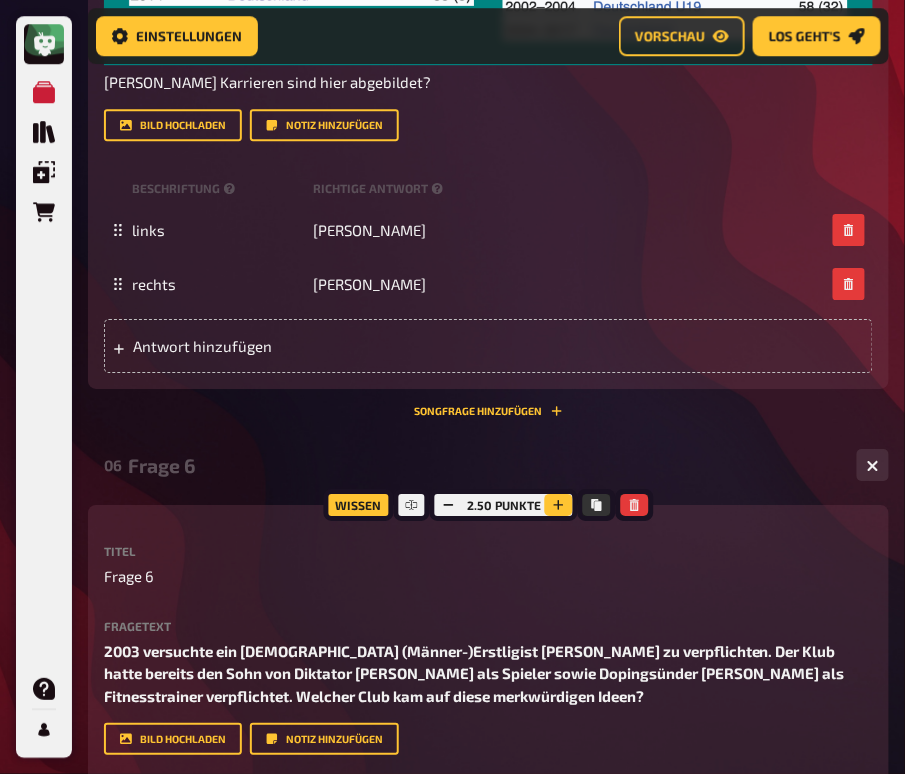 click 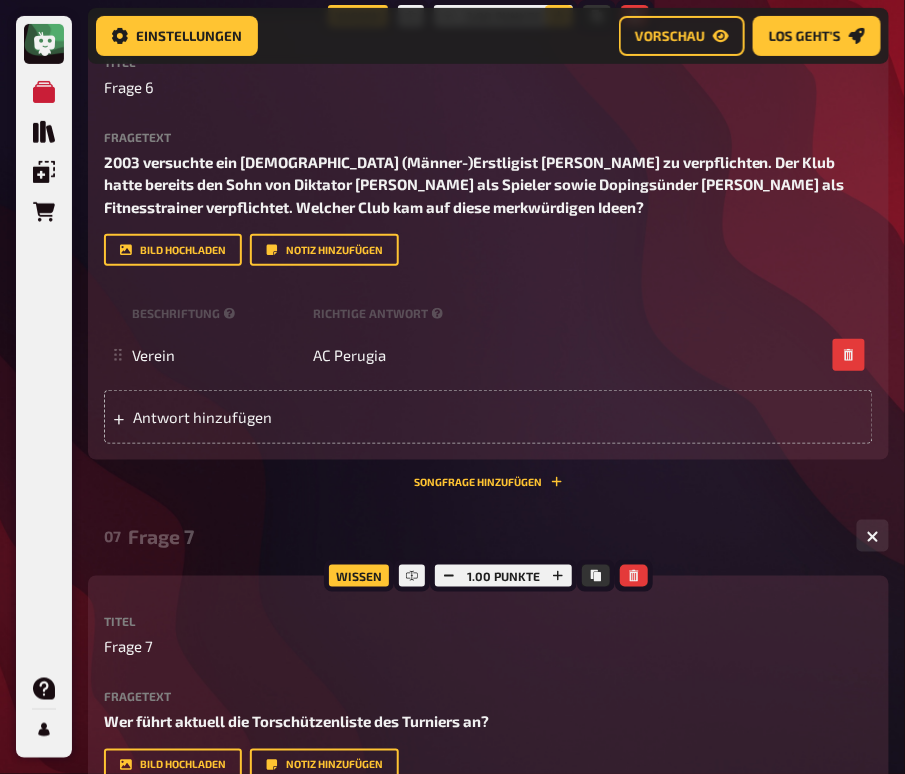 scroll, scrollTop: 4757, scrollLeft: 0, axis: vertical 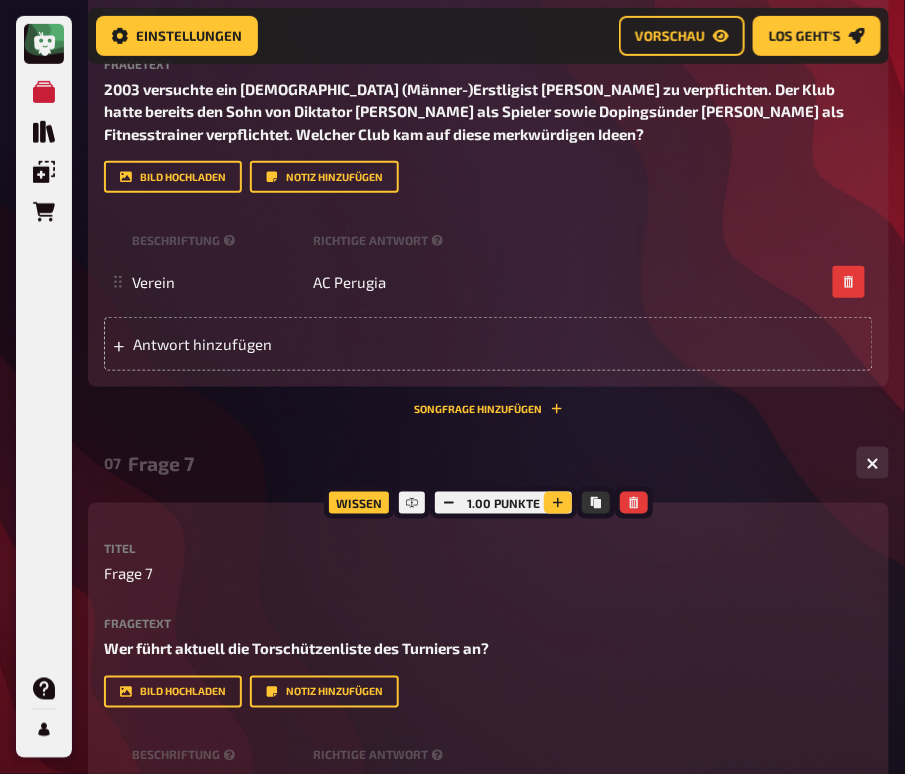 click 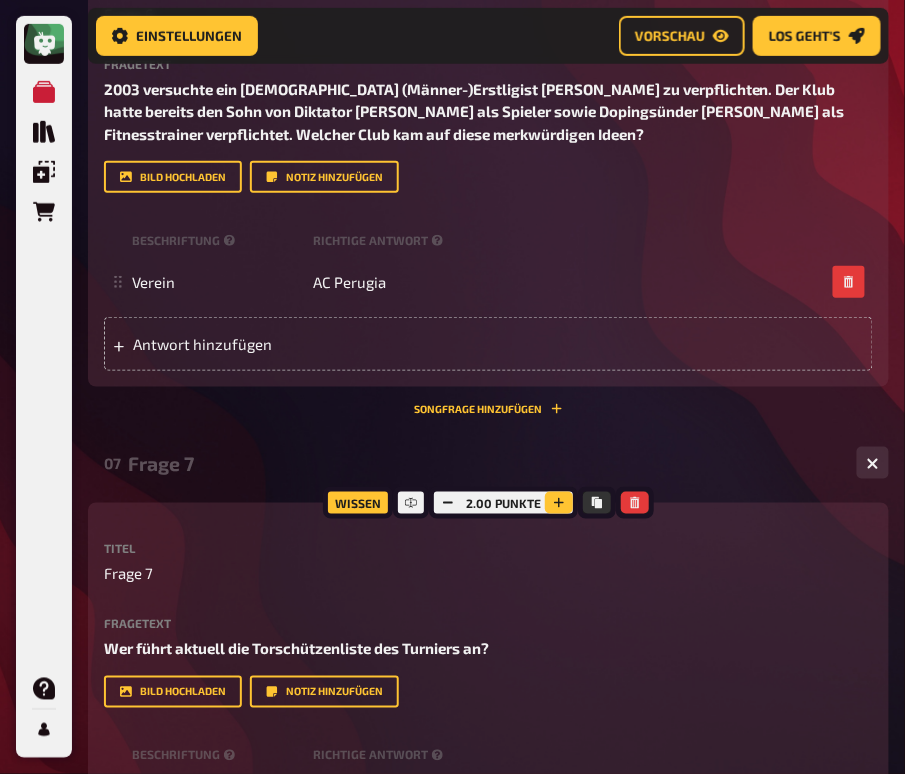 click 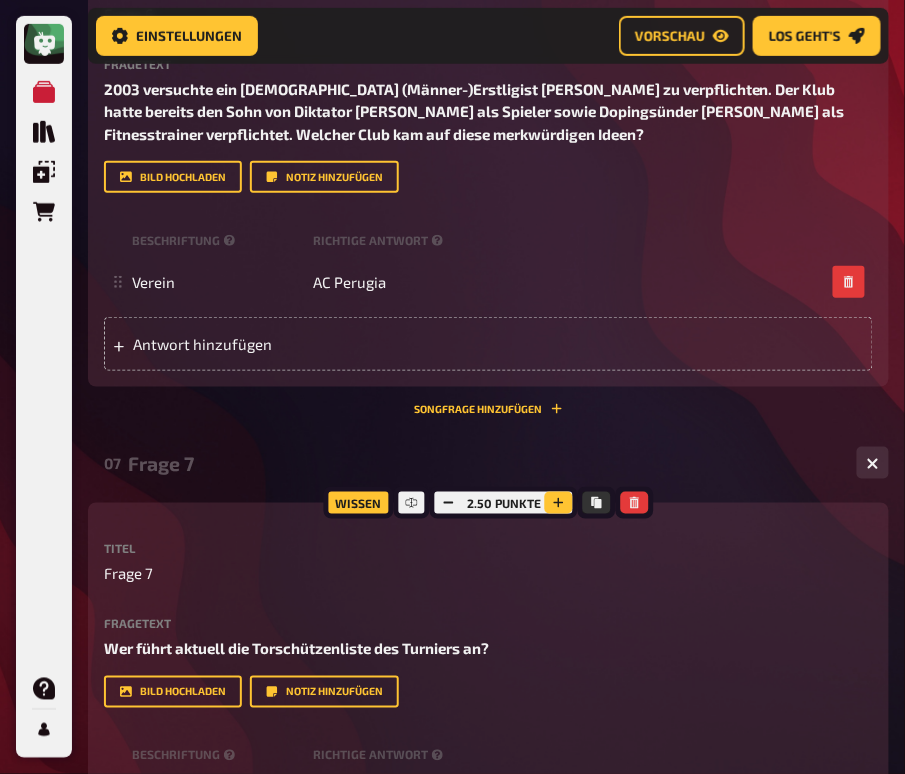 click 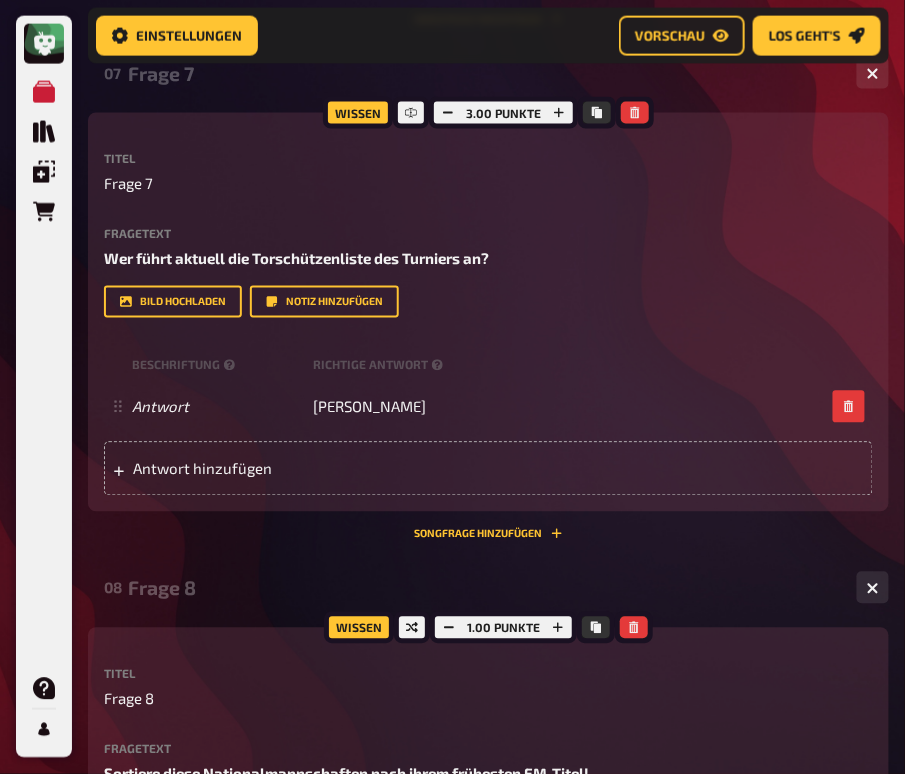 scroll, scrollTop: 5199, scrollLeft: 0, axis: vertical 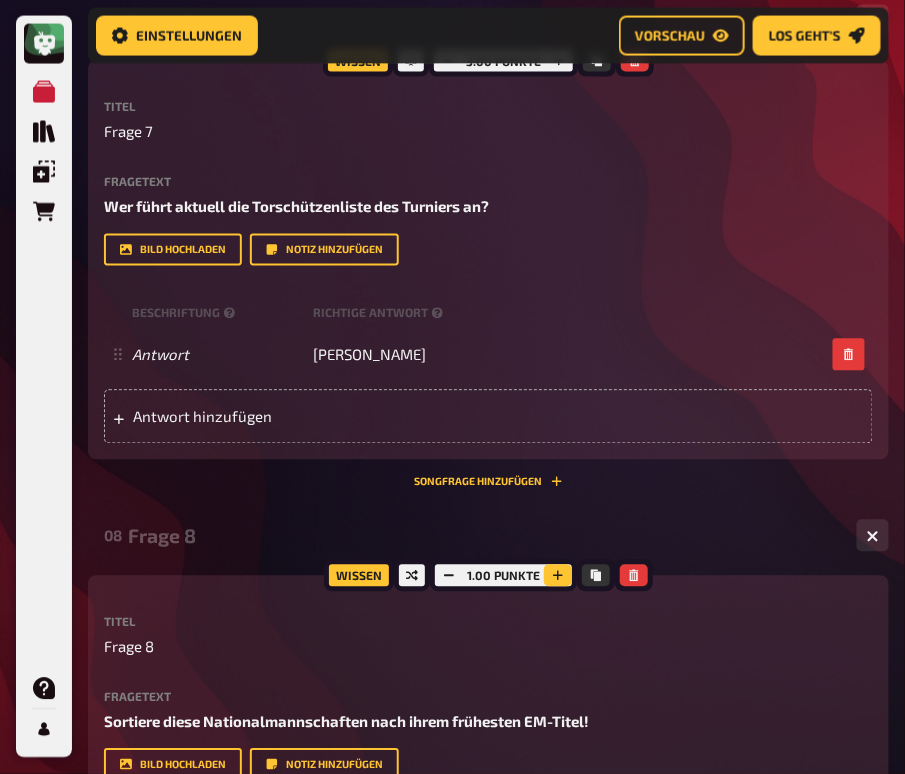 click 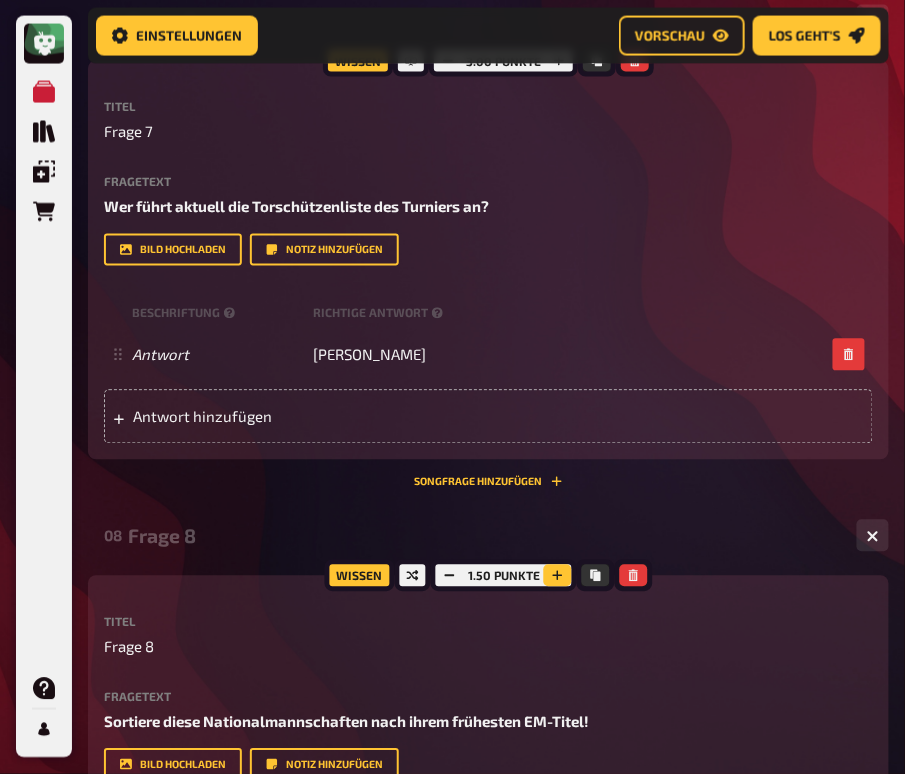 click 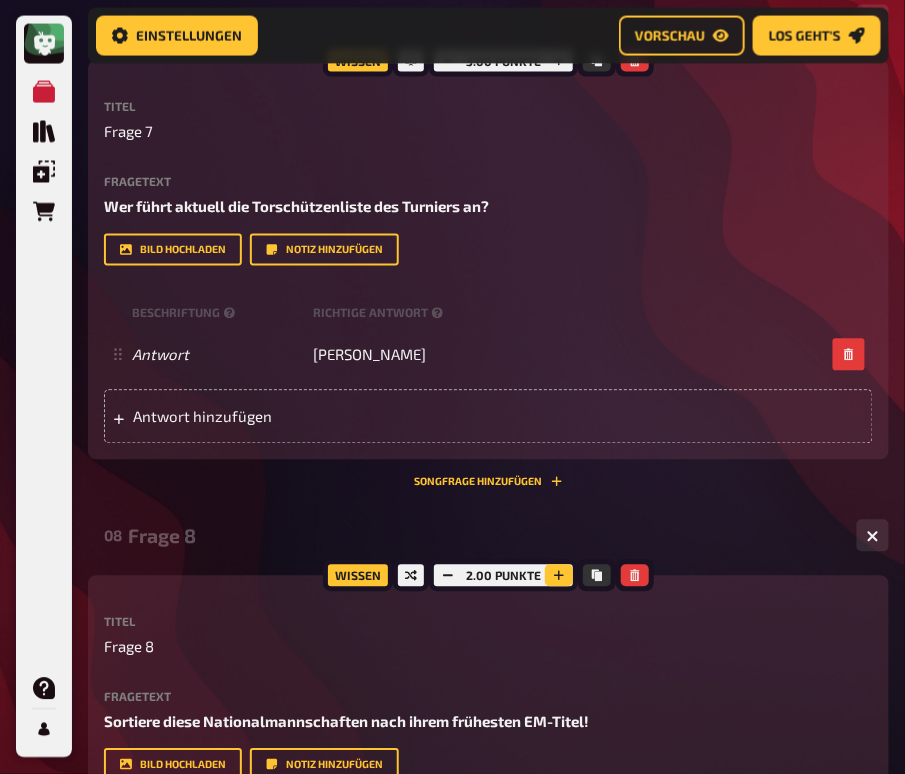 click 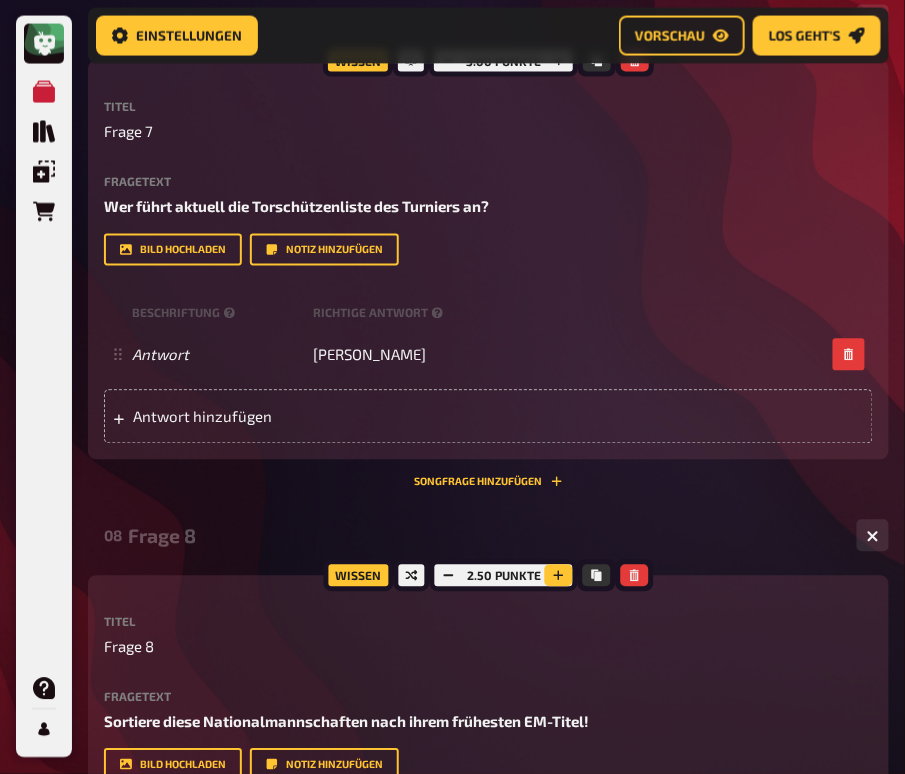 click 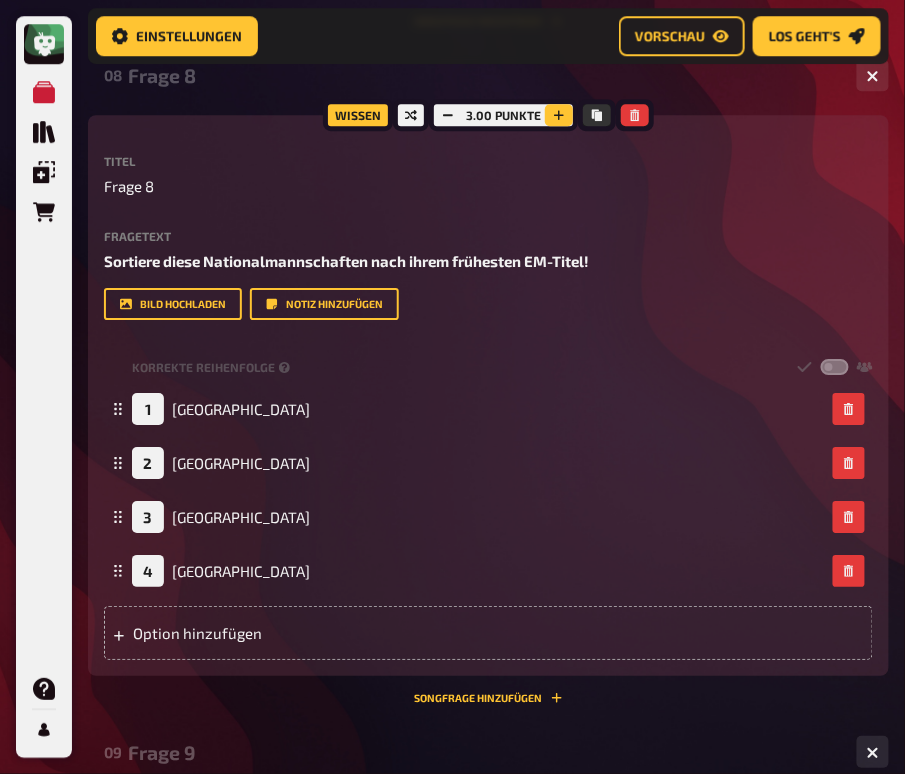 scroll, scrollTop: 5812, scrollLeft: 0, axis: vertical 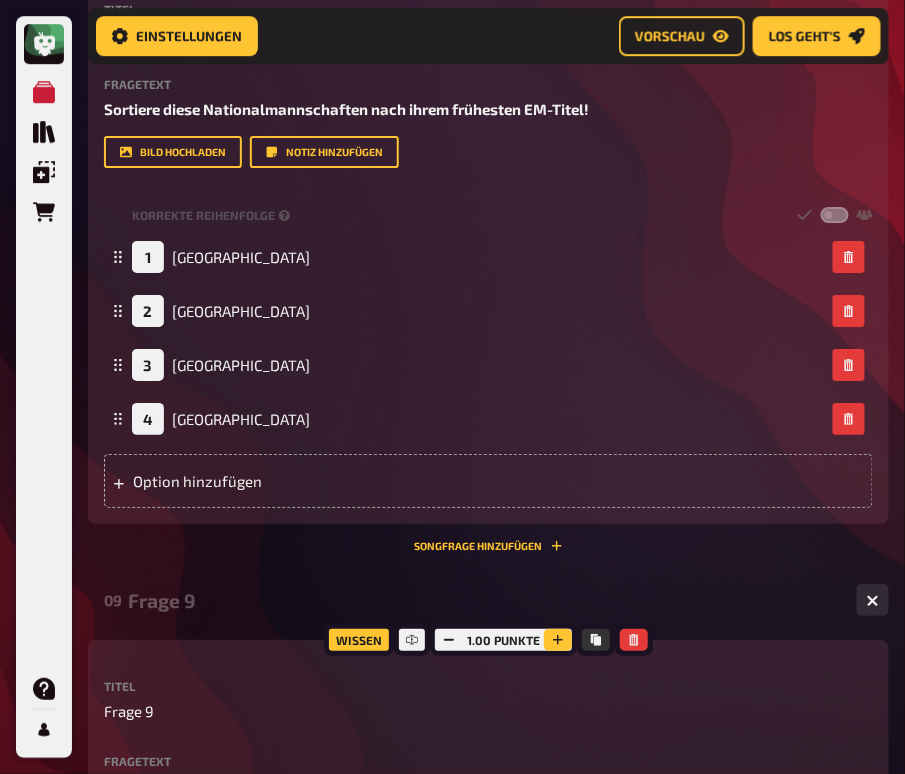 click 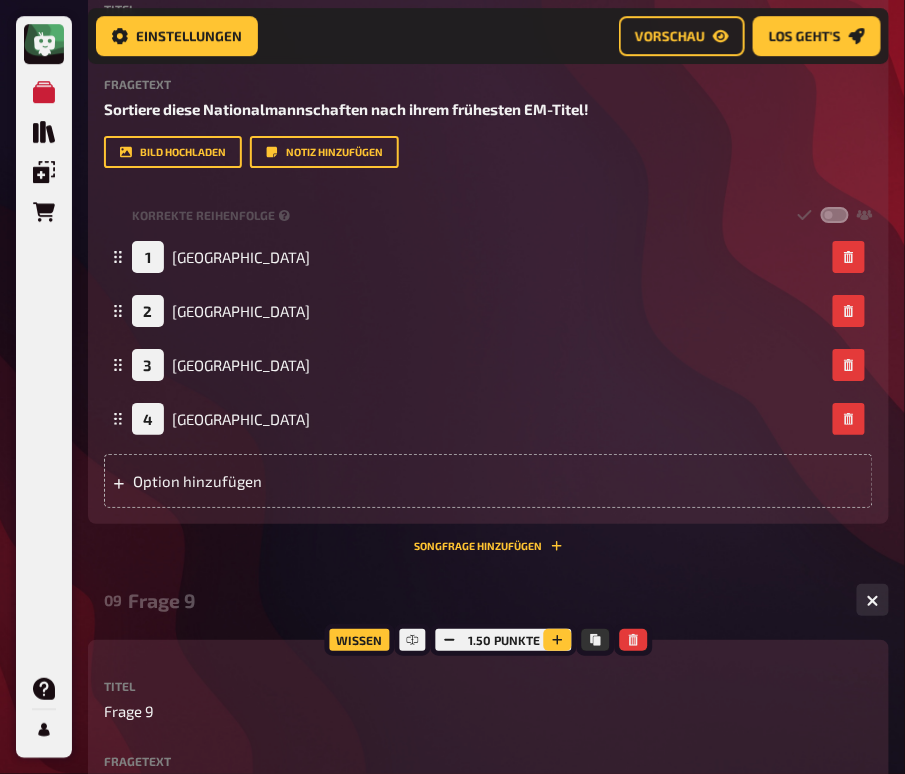 click 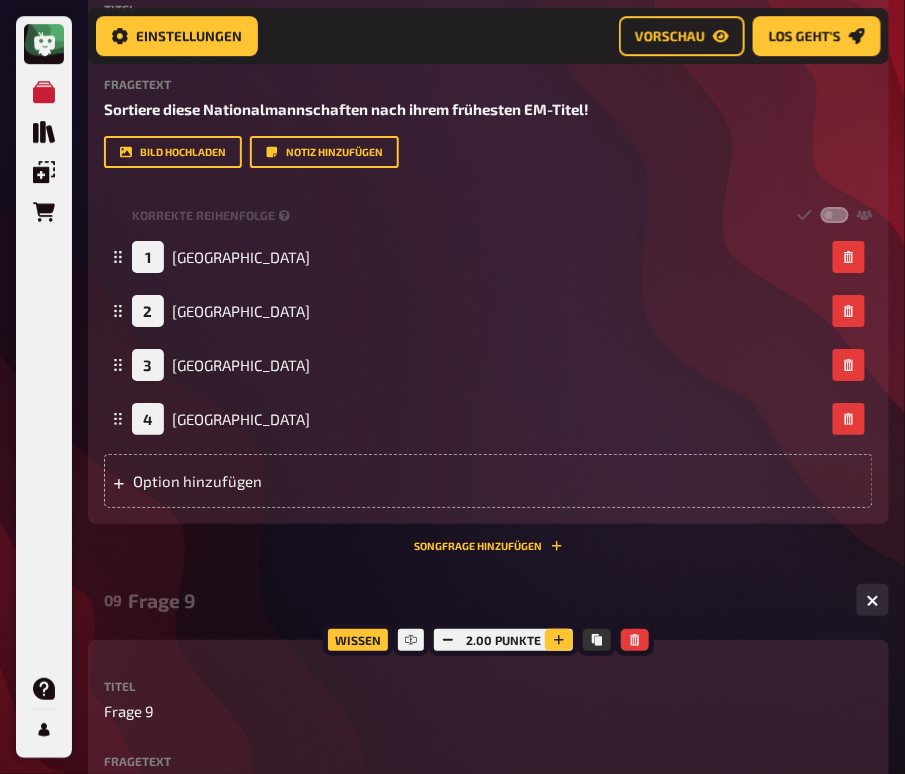 click 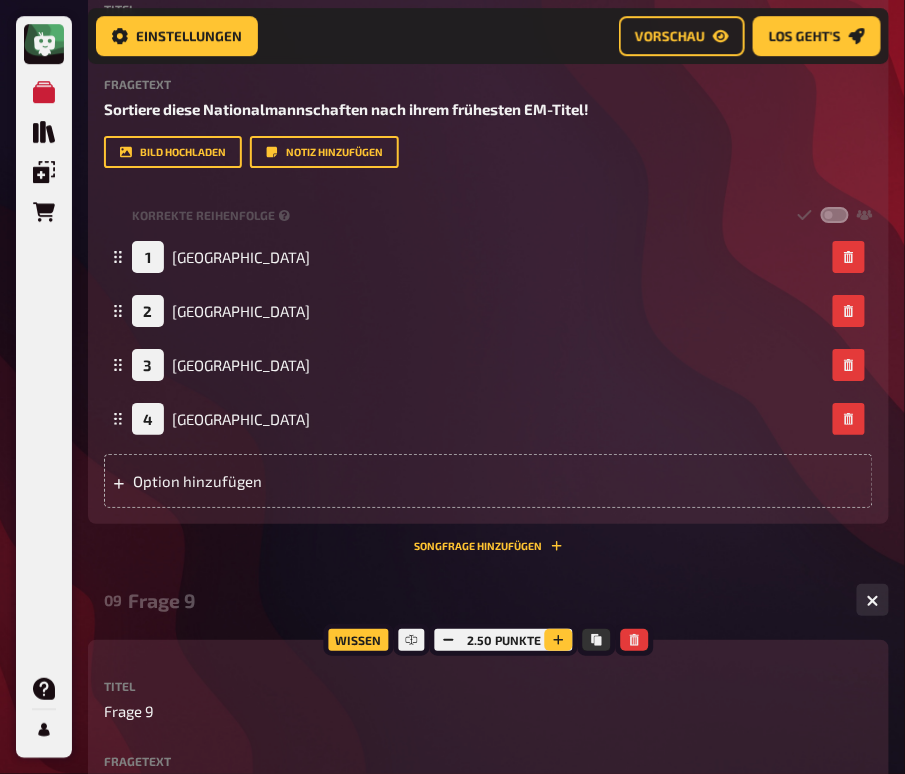 click 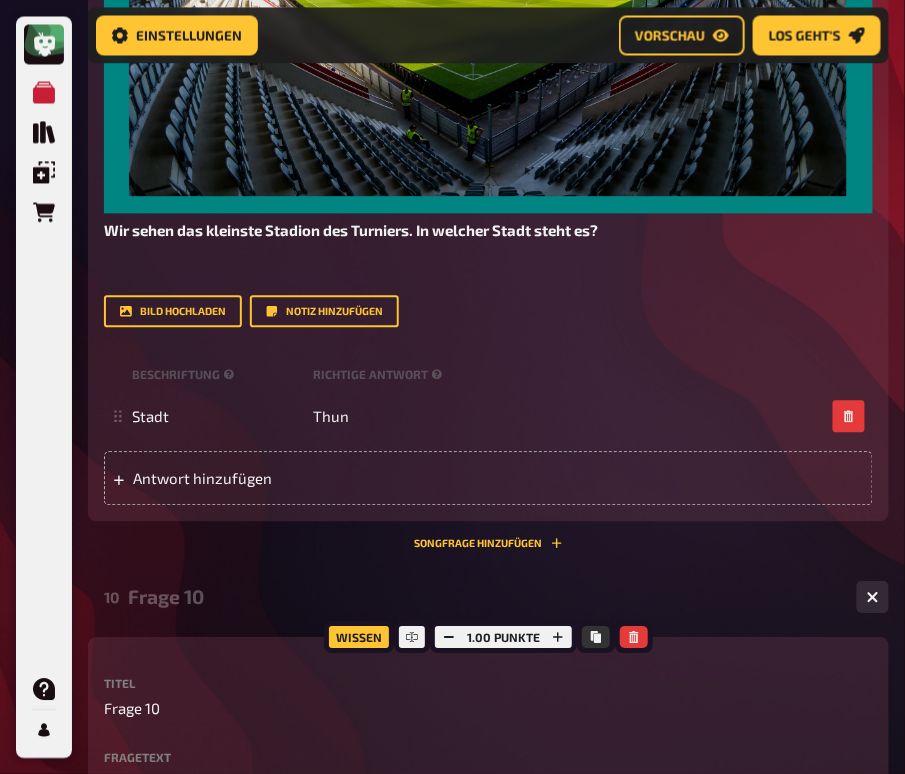 scroll, scrollTop: 6816, scrollLeft: 0, axis: vertical 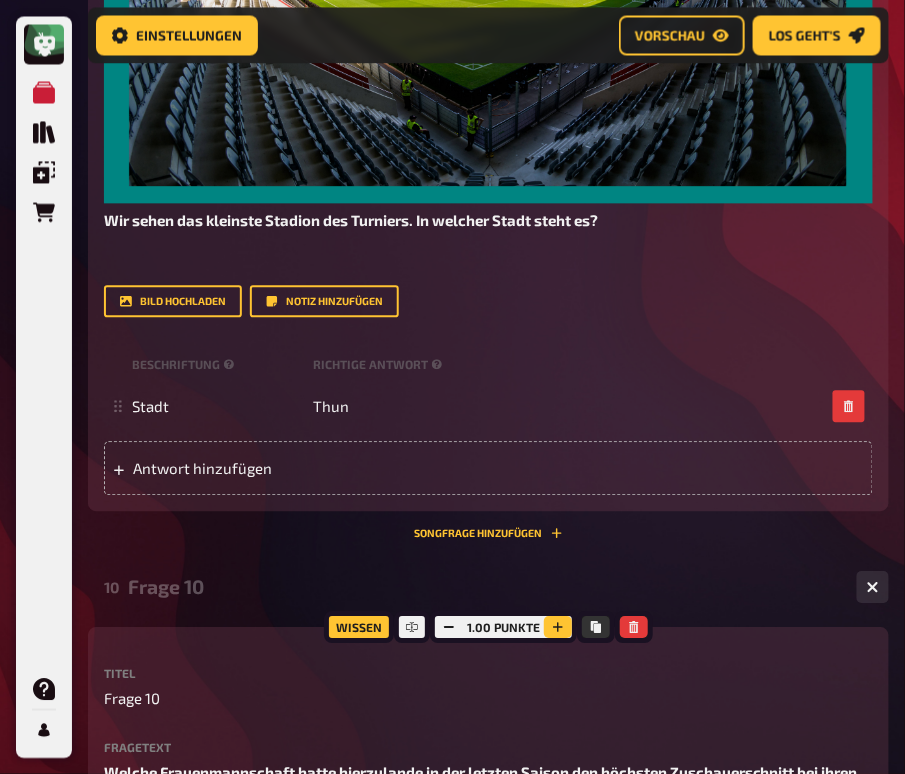 click 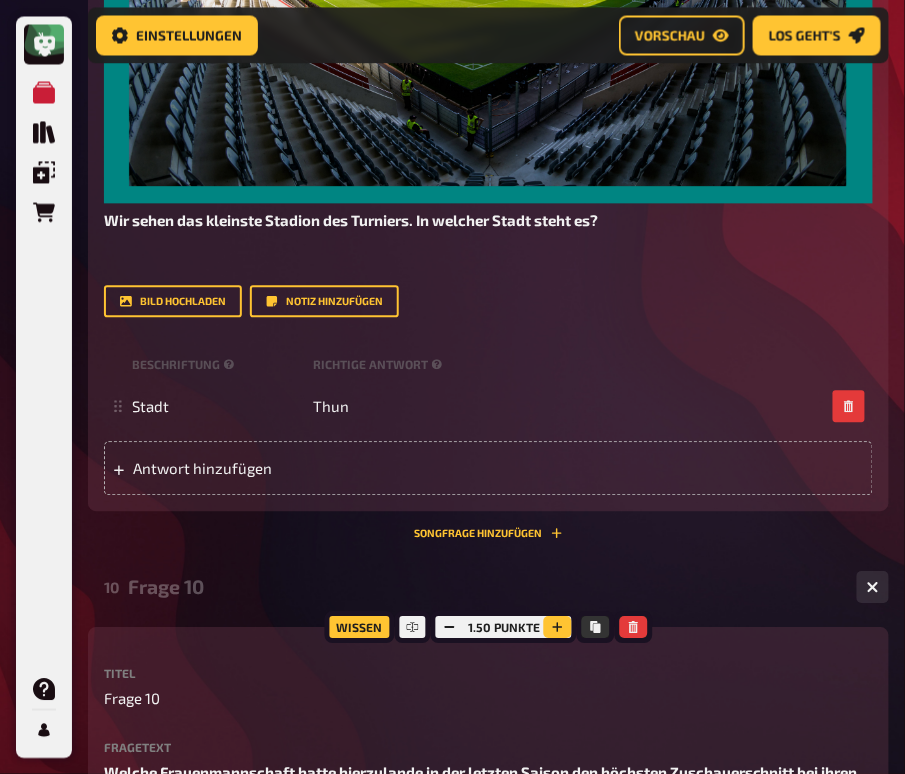 click 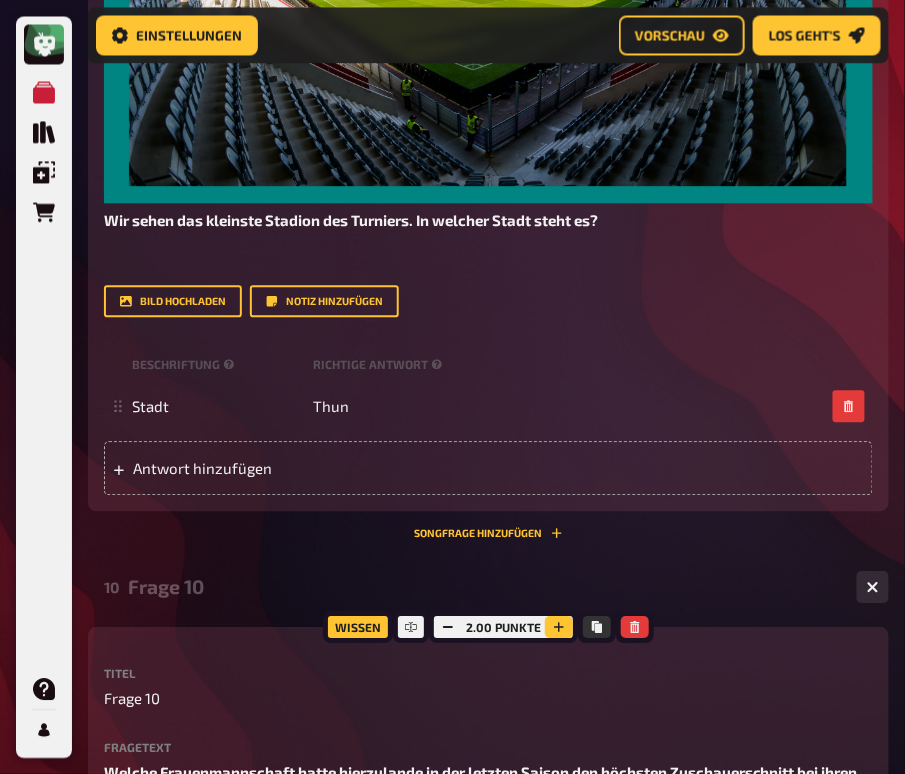click 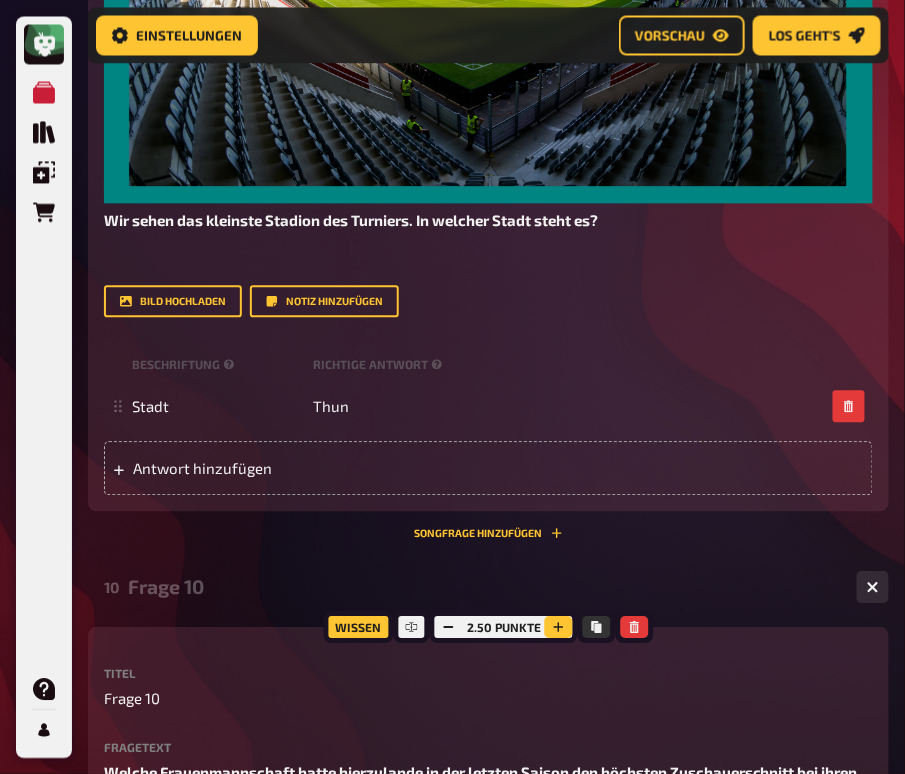 click 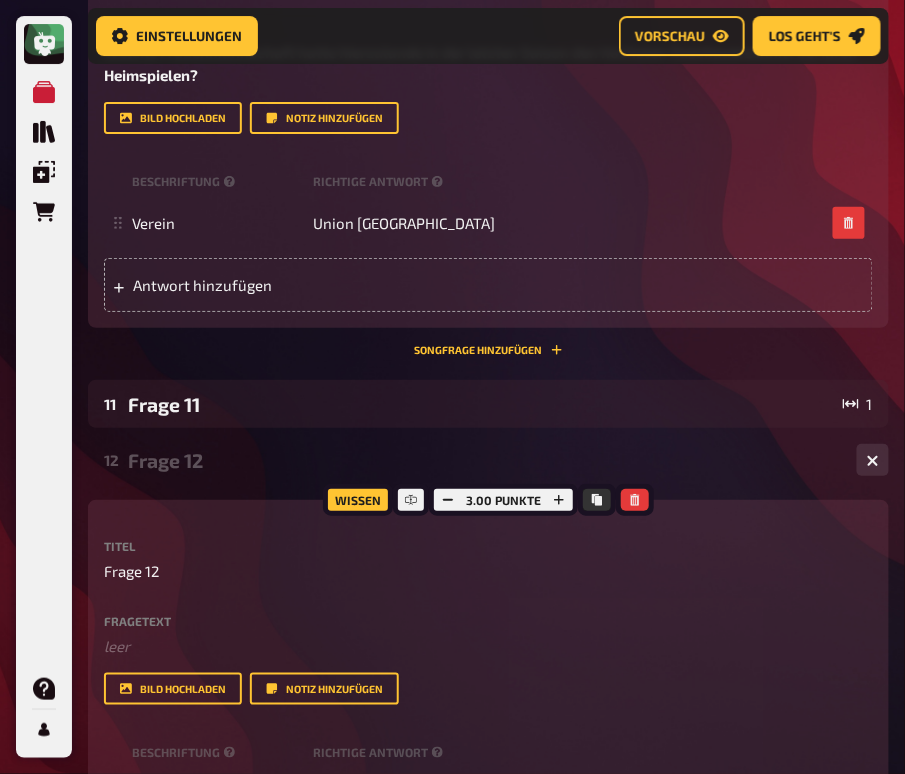 scroll, scrollTop: 7485, scrollLeft: 0, axis: vertical 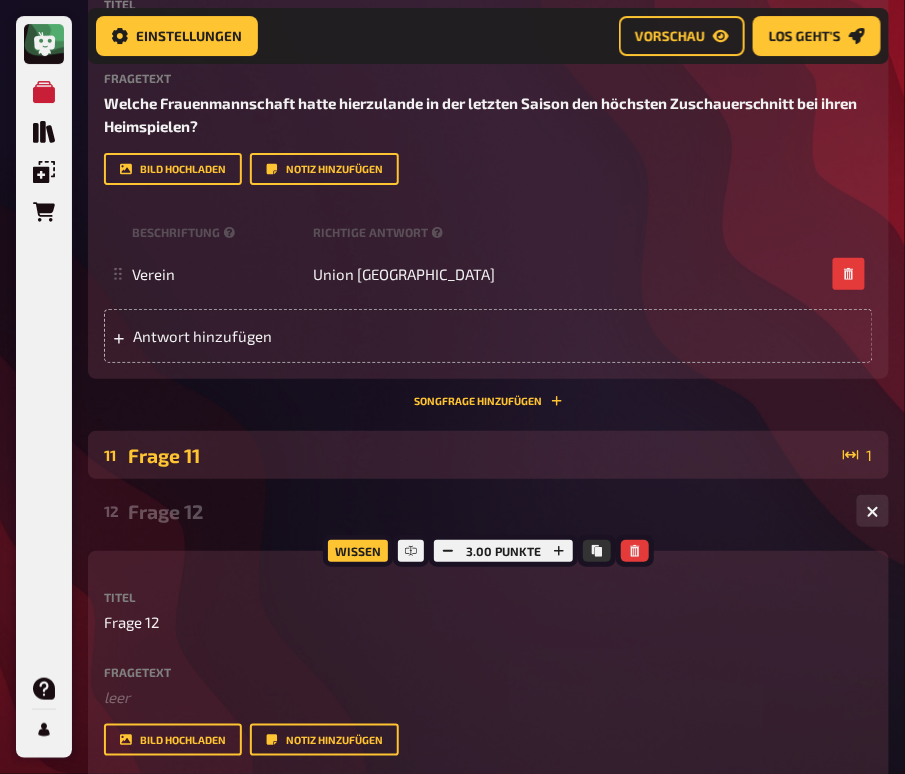 click on "Frage 11" at bounding box center (481, 455) 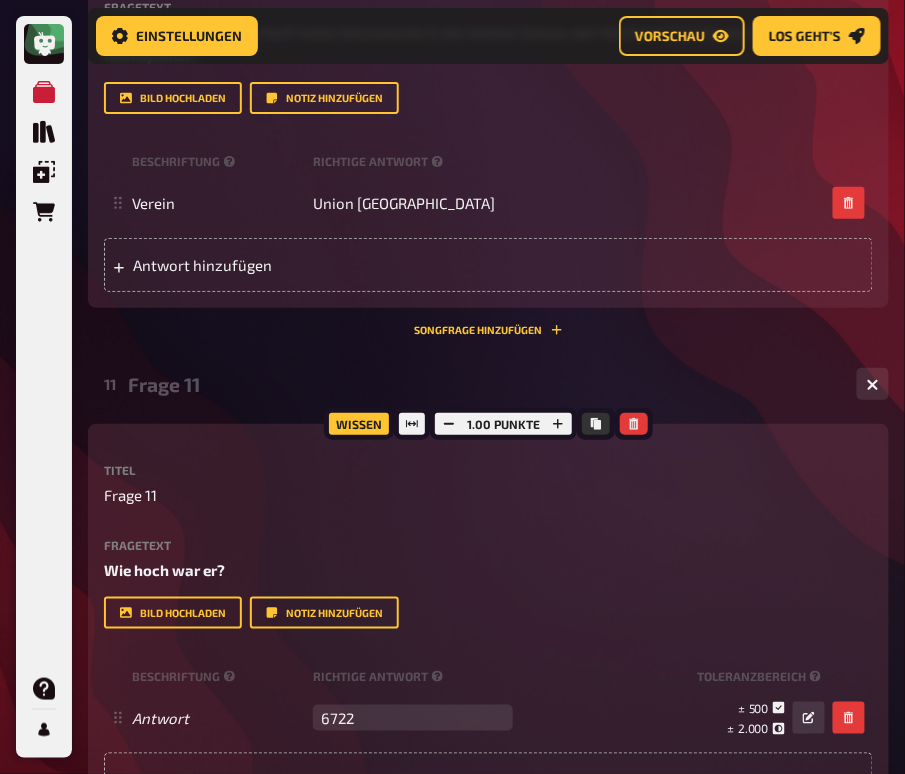 scroll, scrollTop: 7604, scrollLeft: 0, axis: vertical 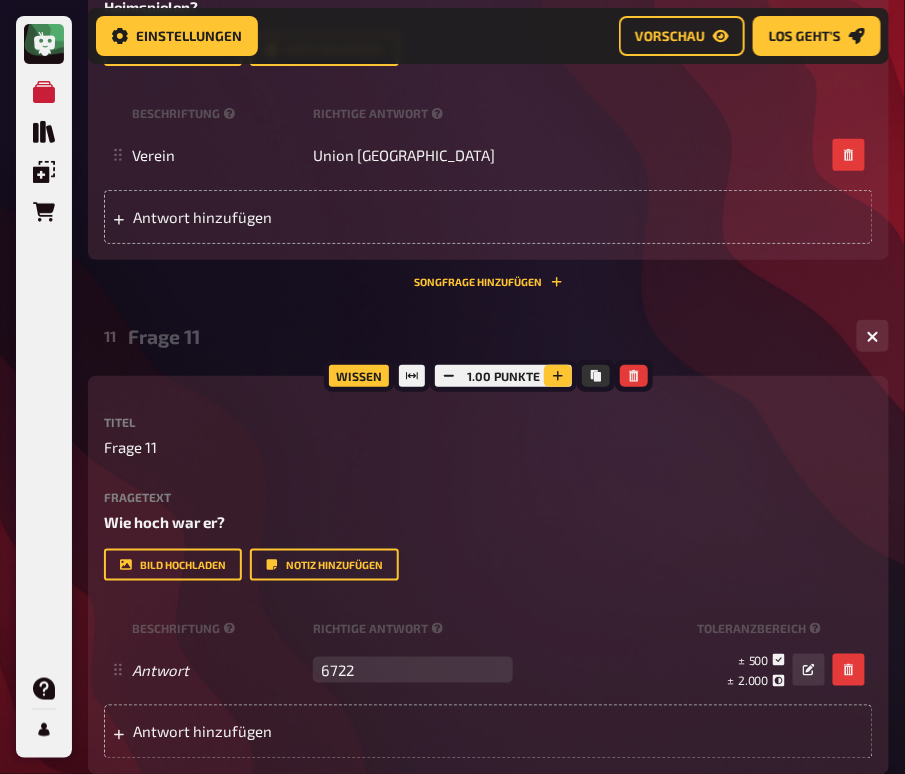 click 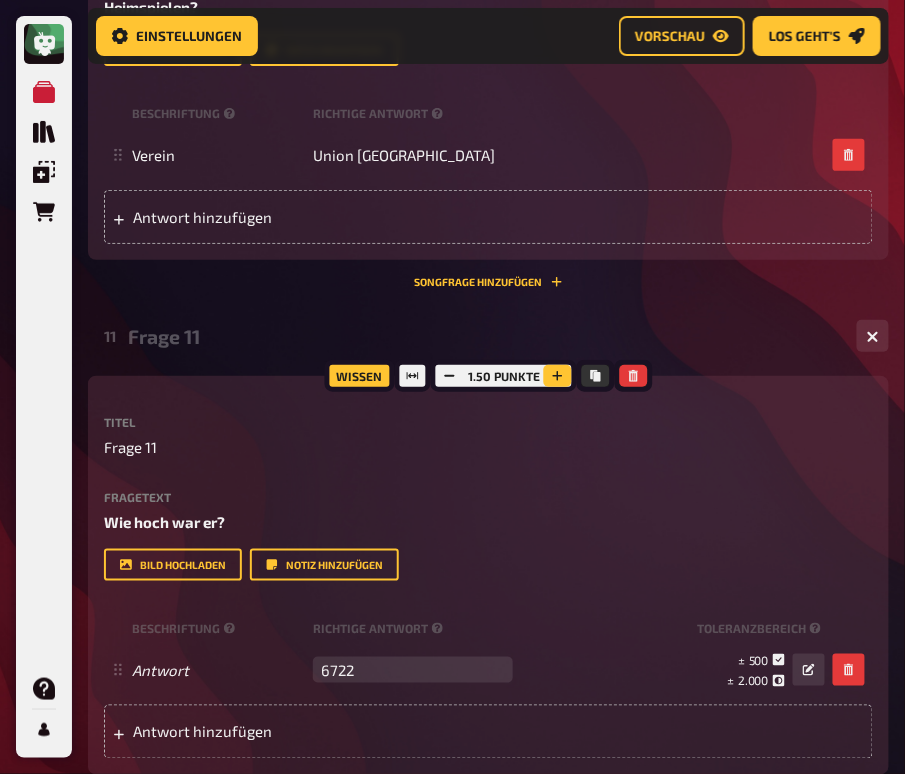 click 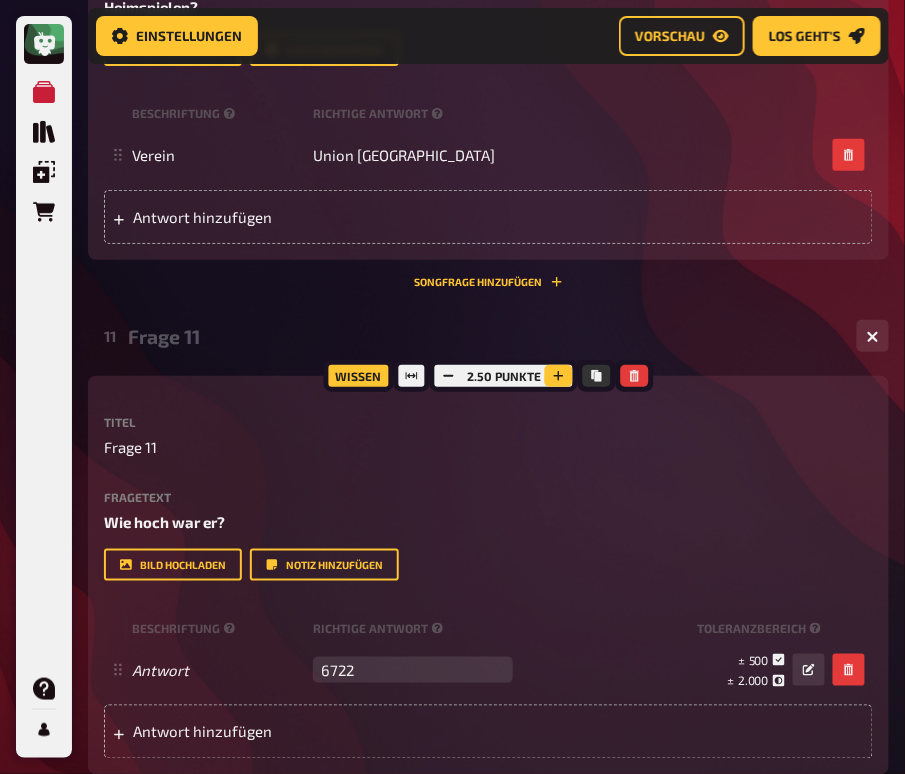 click 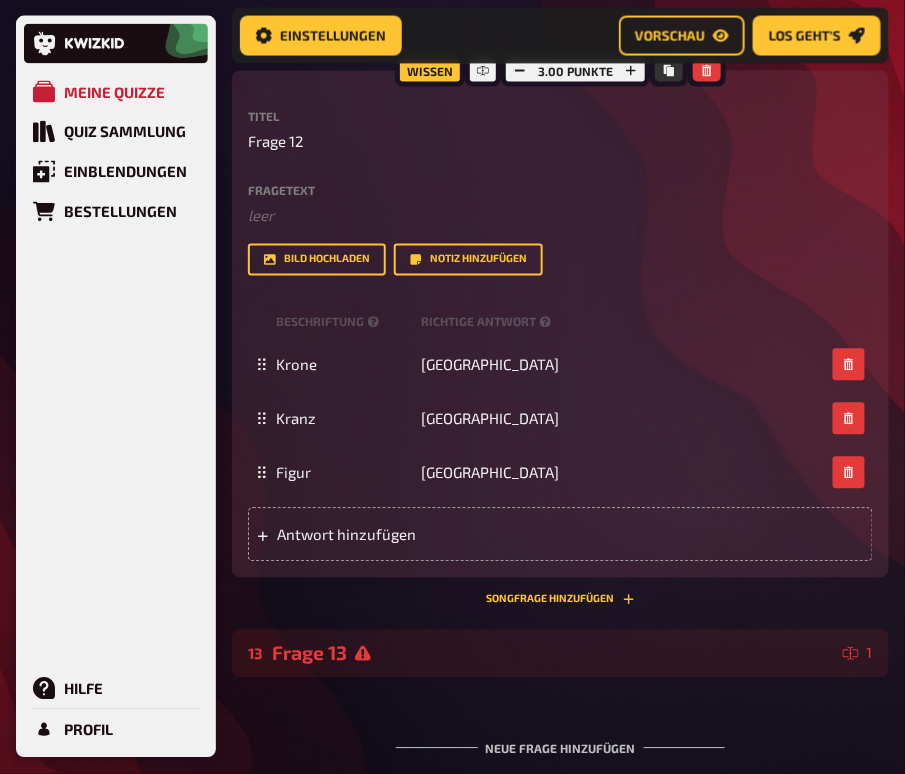 scroll, scrollTop: 7966, scrollLeft: 0, axis: vertical 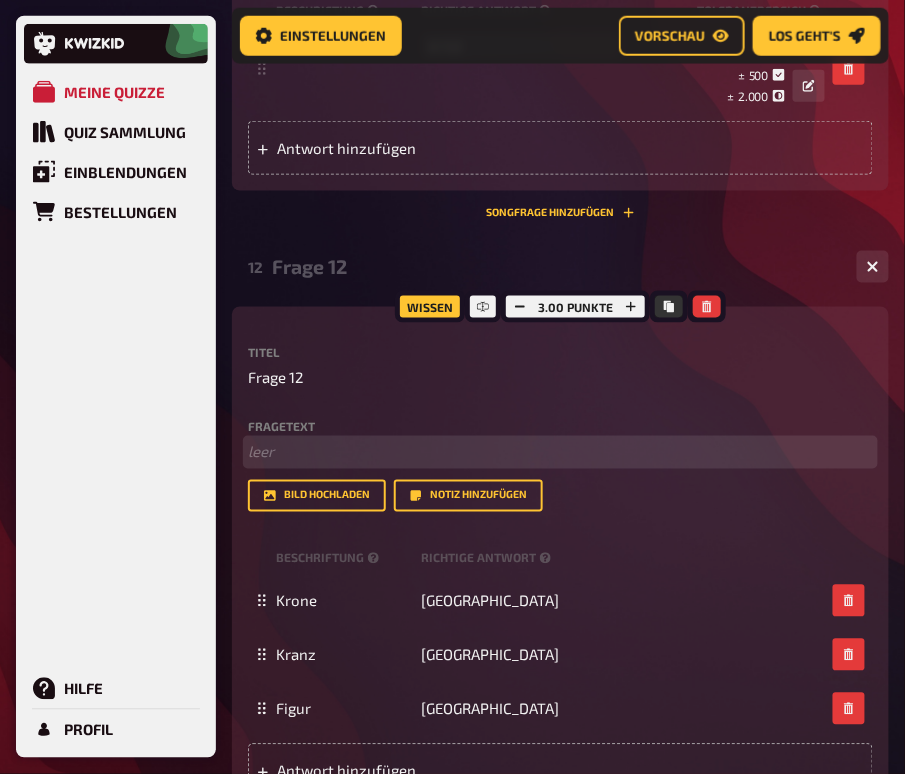 click on "﻿ leer" at bounding box center (560, 452) 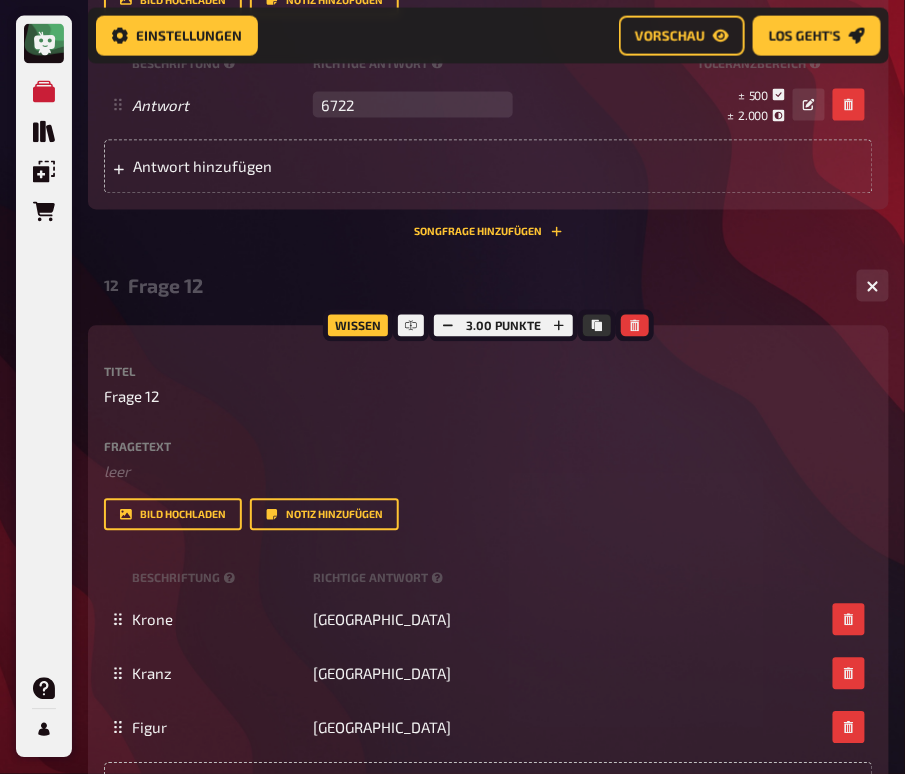 scroll, scrollTop: 8244, scrollLeft: 0, axis: vertical 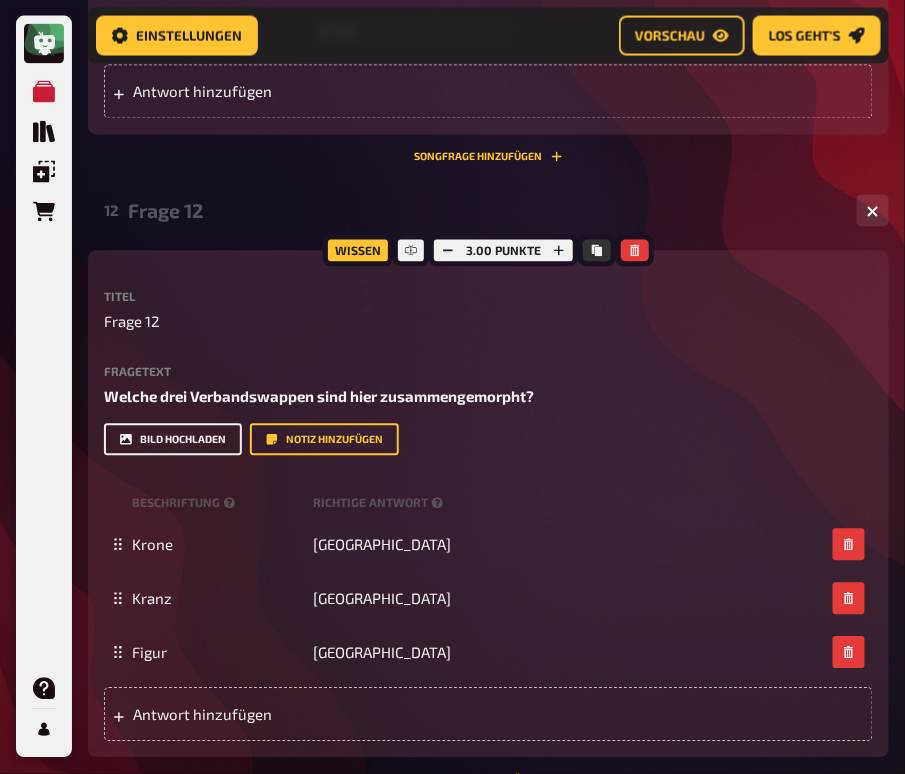 click on "Bild hochladen" at bounding box center [173, 440] 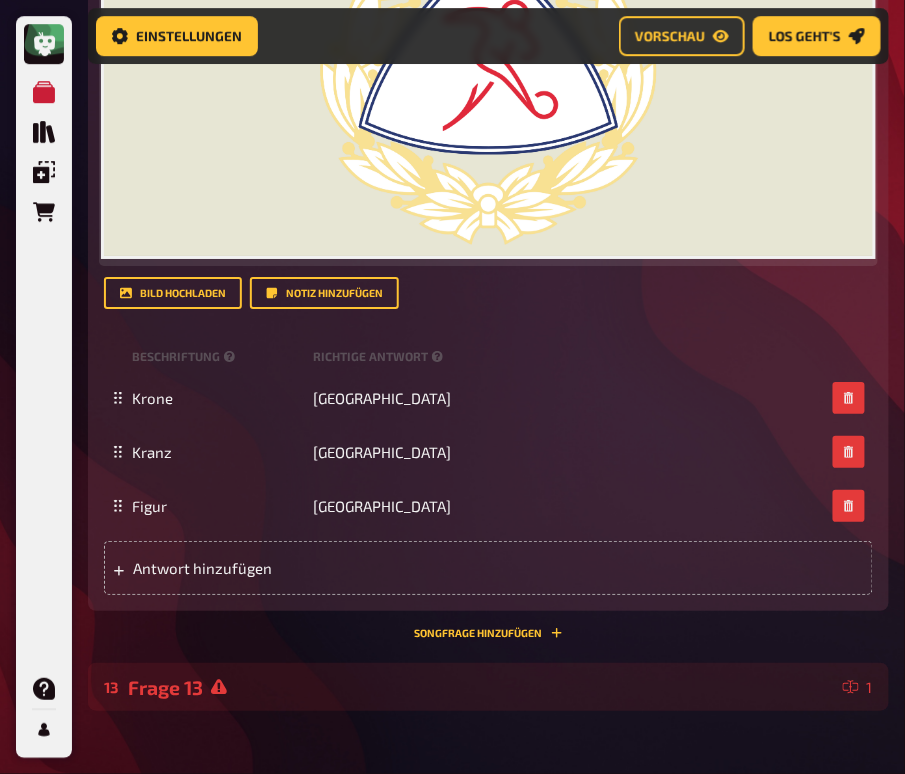 scroll, scrollTop: 8899, scrollLeft: 0, axis: vertical 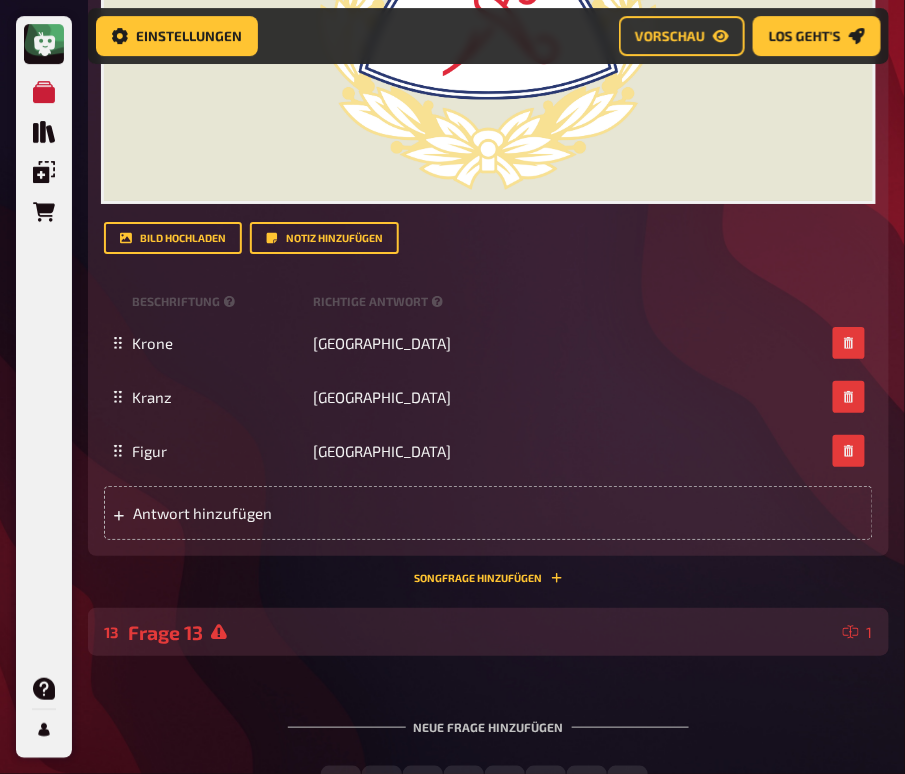 click on "13 Frage 13 1" at bounding box center (488, 632) 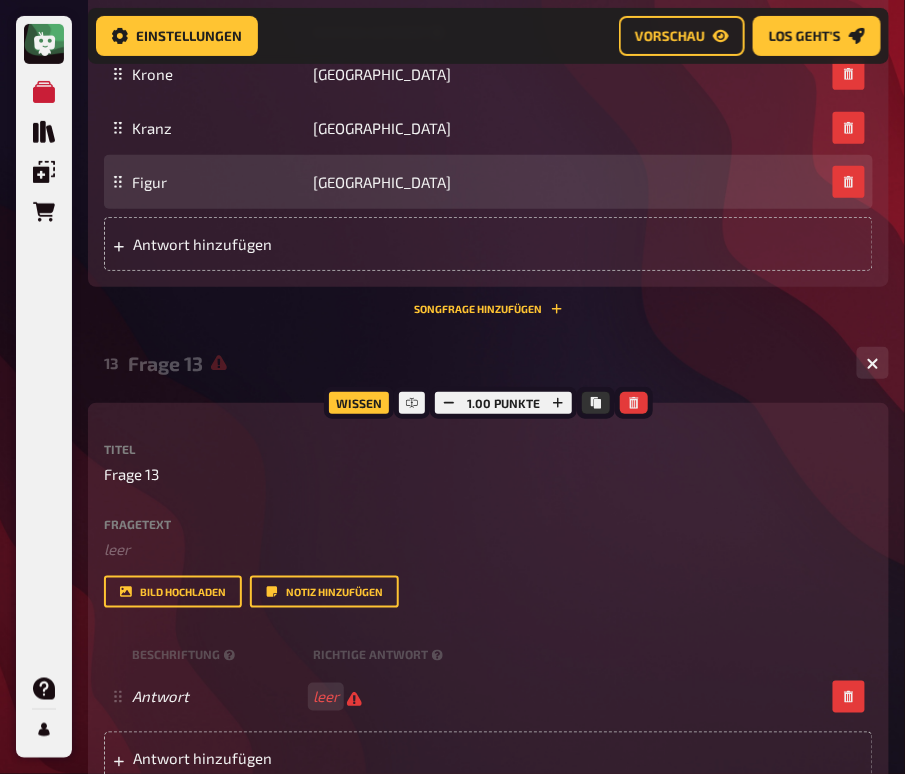 scroll, scrollTop: 9176, scrollLeft: 0, axis: vertical 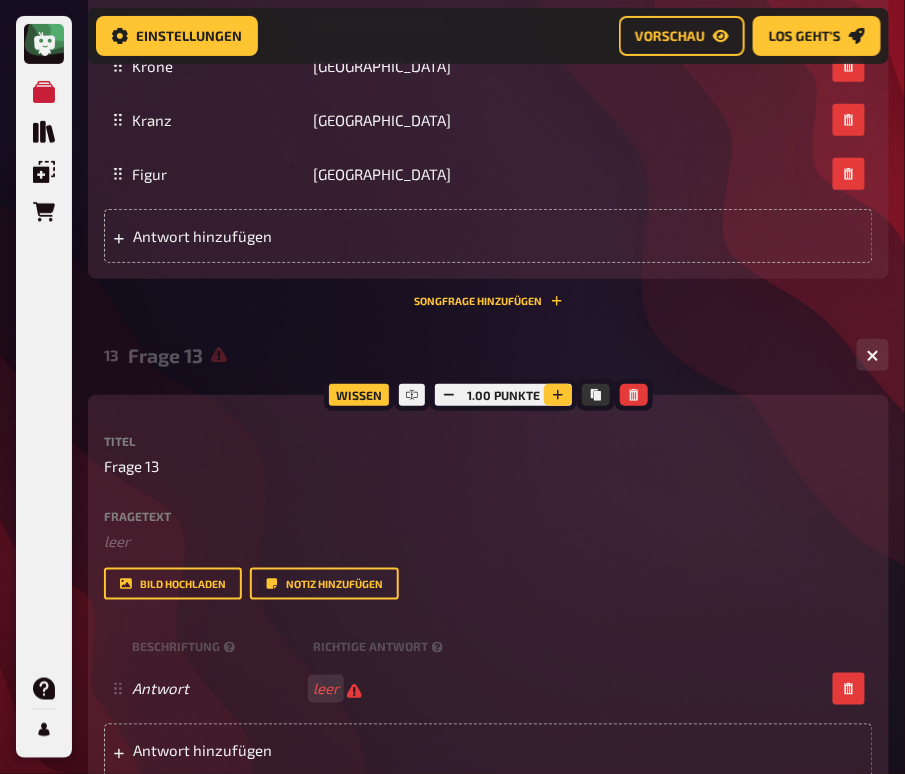 click 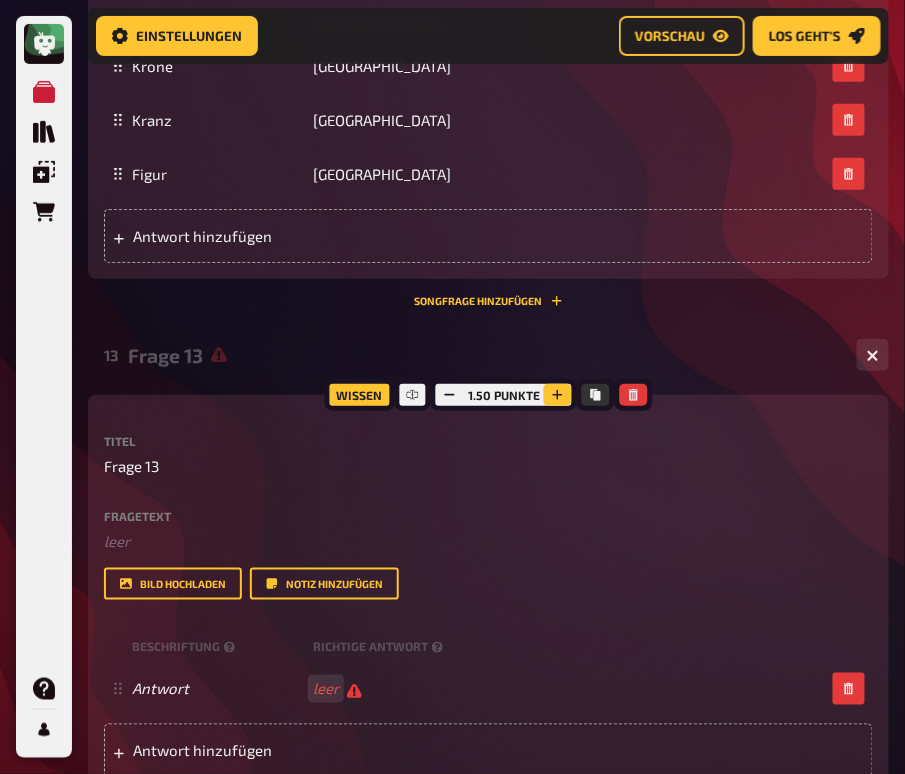 click 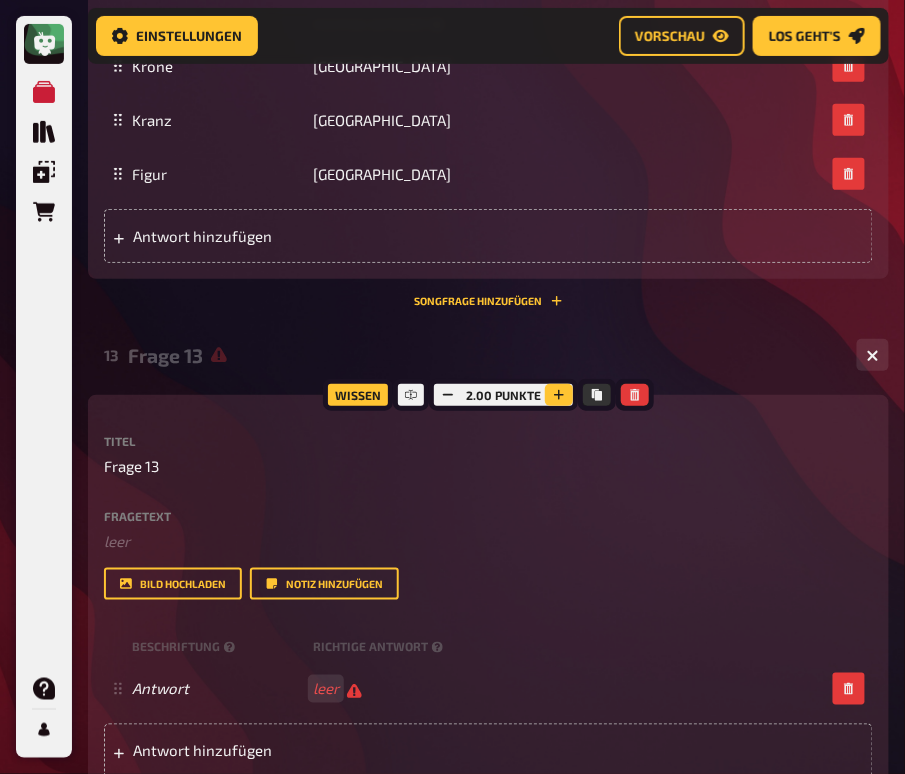 click 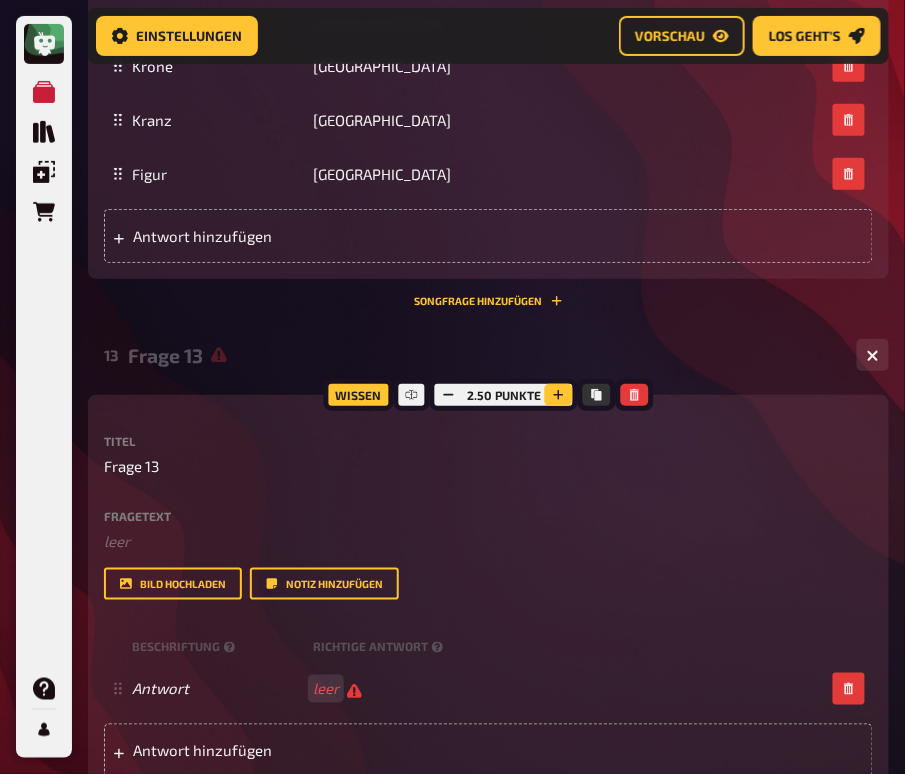 click 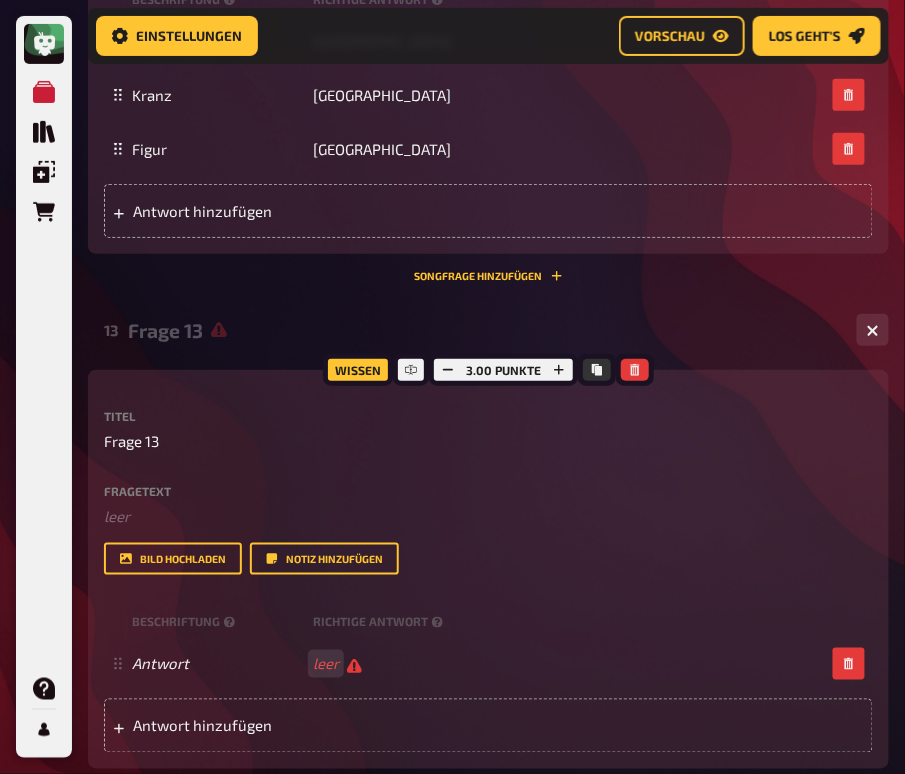 scroll, scrollTop: 9295, scrollLeft: 0, axis: vertical 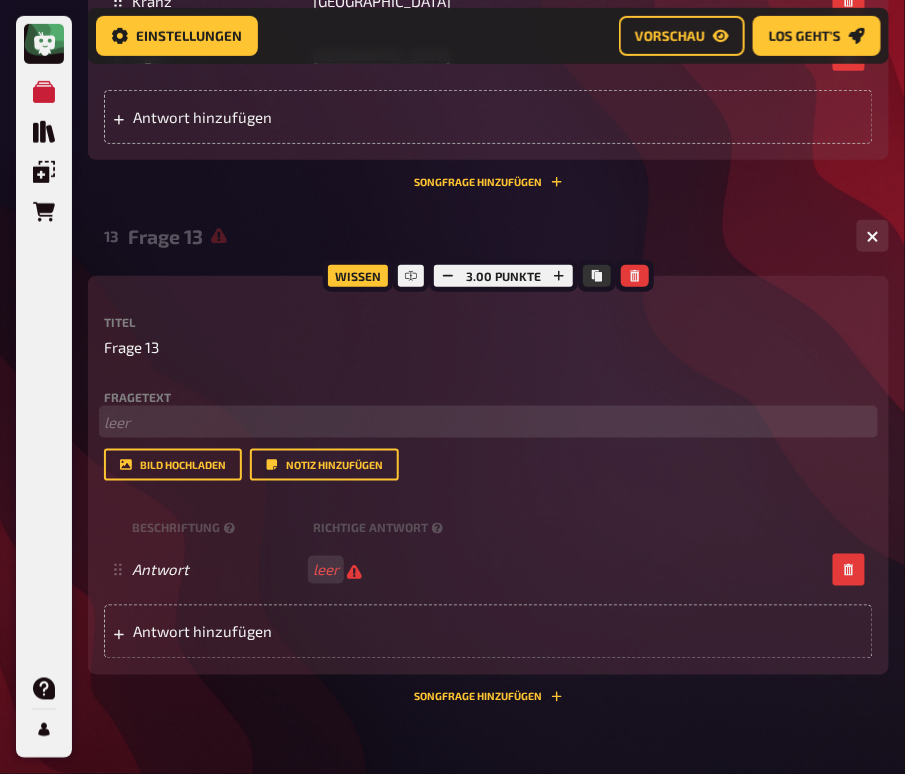 click on "﻿ leer" at bounding box center (488, 422) 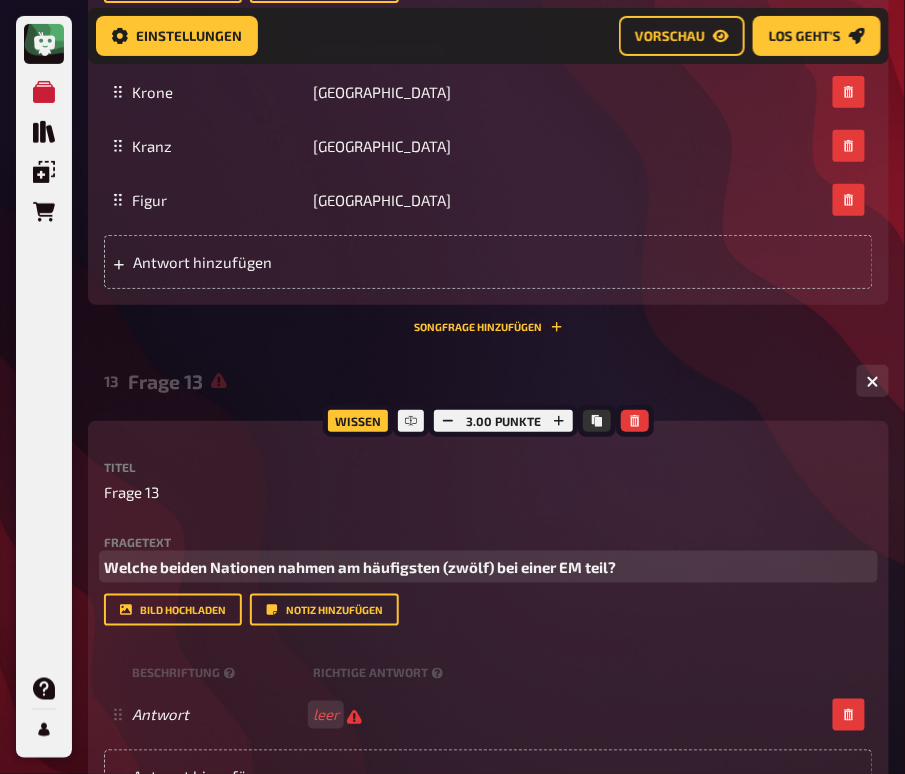 scroll, scrollTop: 9295, scrollLeft: 0, axis: vertical 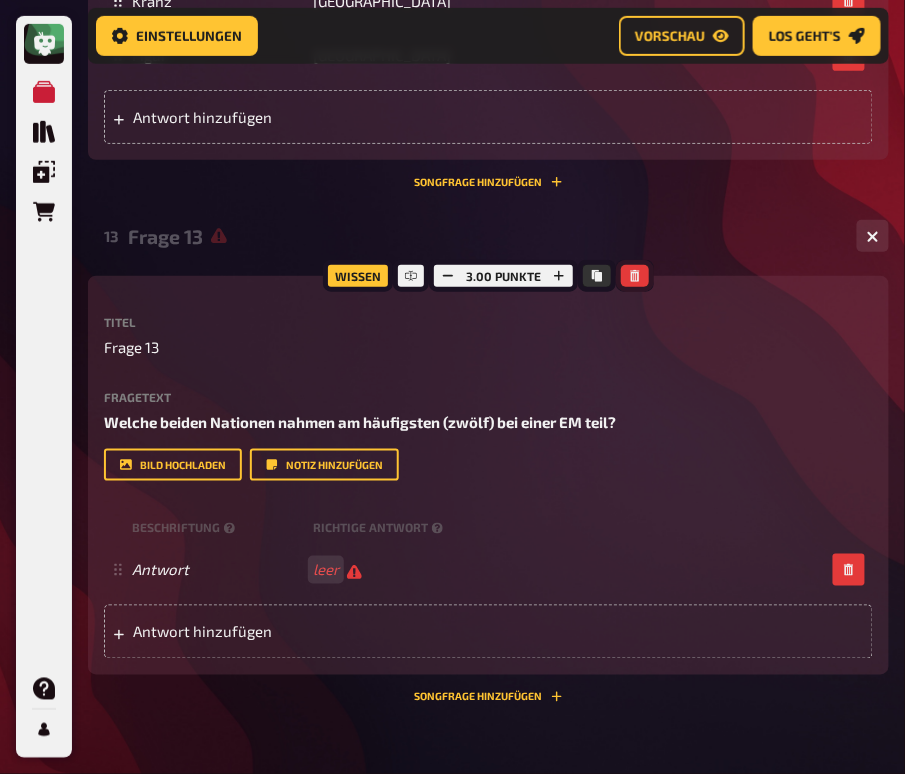 click at bounding box center (635, 276) 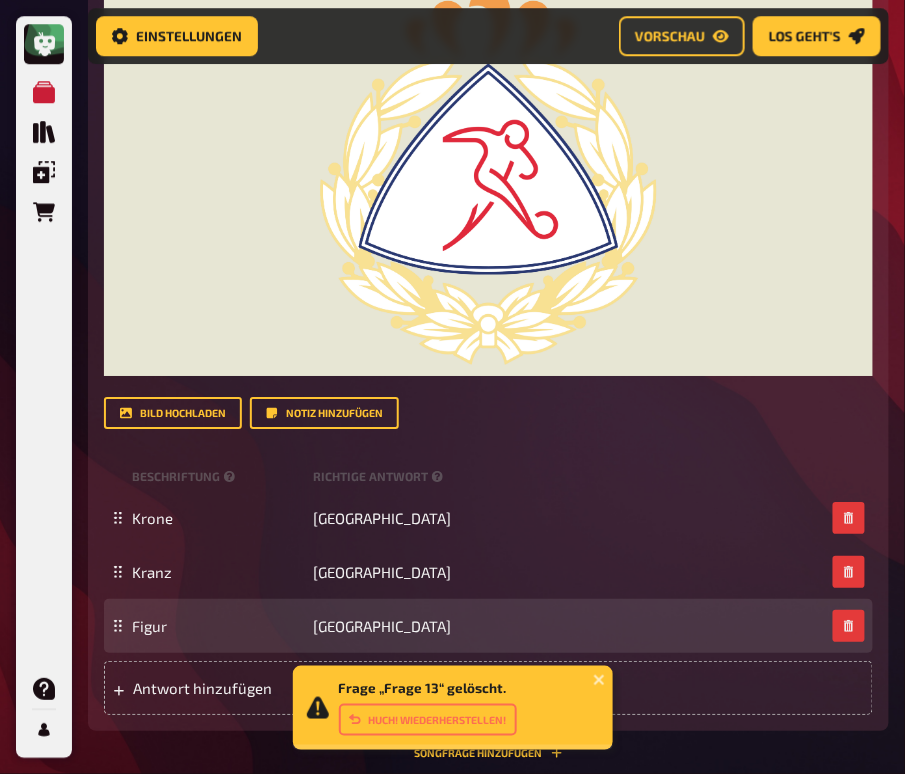 scroll, scrollTop: 9006, scrollLeft: 0, axis: vertical 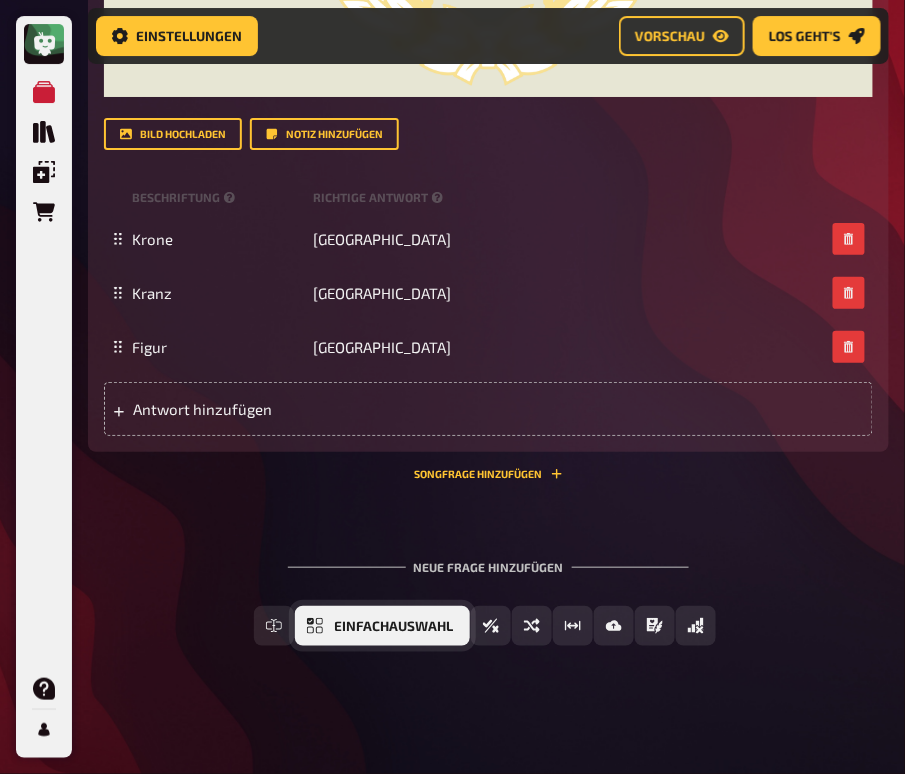 click on "Einfachauswahl" at bounding box center (394, 627) 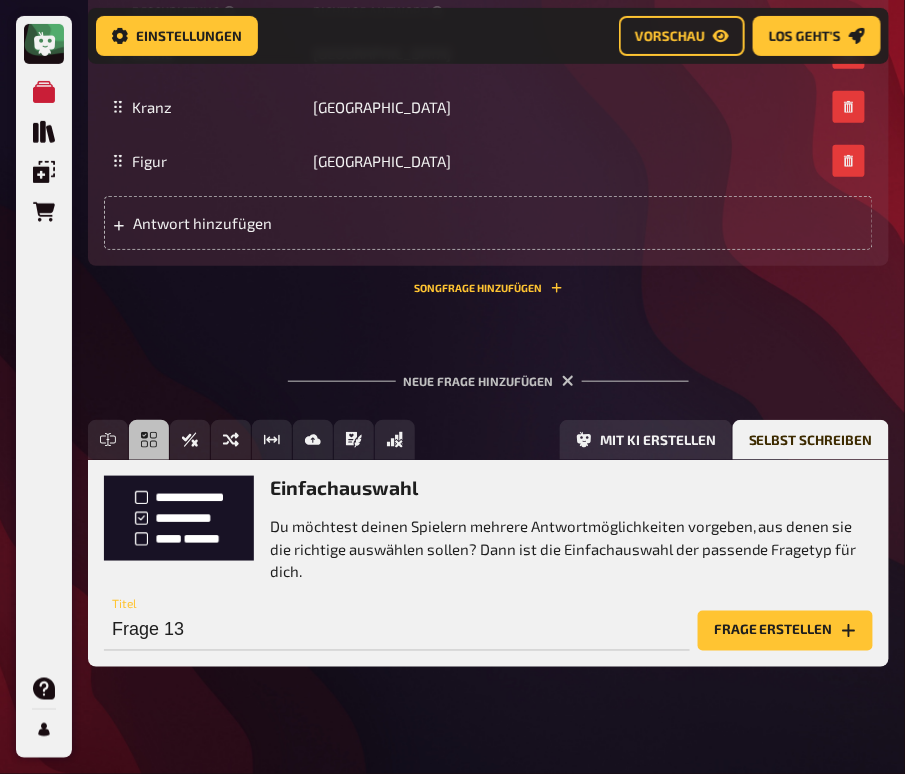 scroll, scrollTop: 9190, scrollLeft: 0, axis: vertical 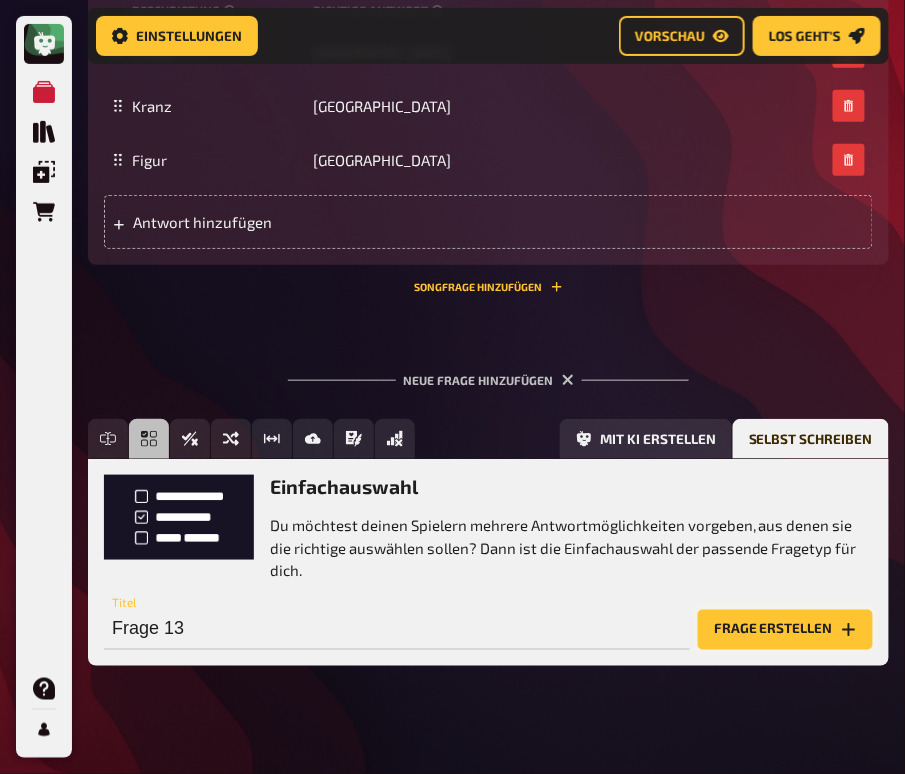 click on "Frage erstellen" at bounding box center [785, 630] 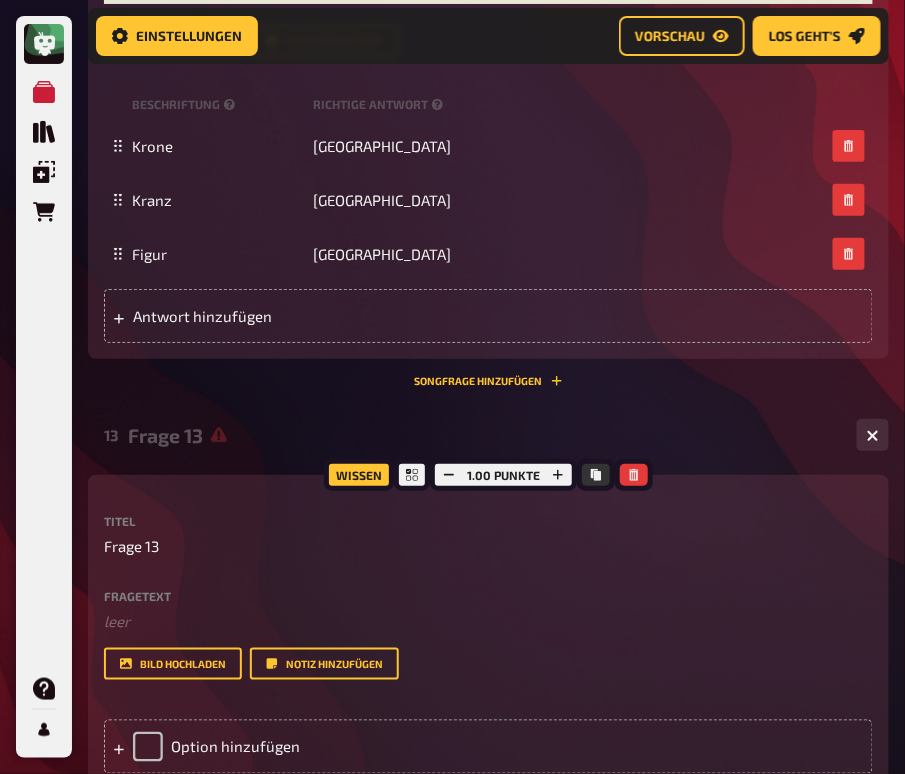 scroll, scrollTop: 9190, scrollLeft: 0, axis: vertical 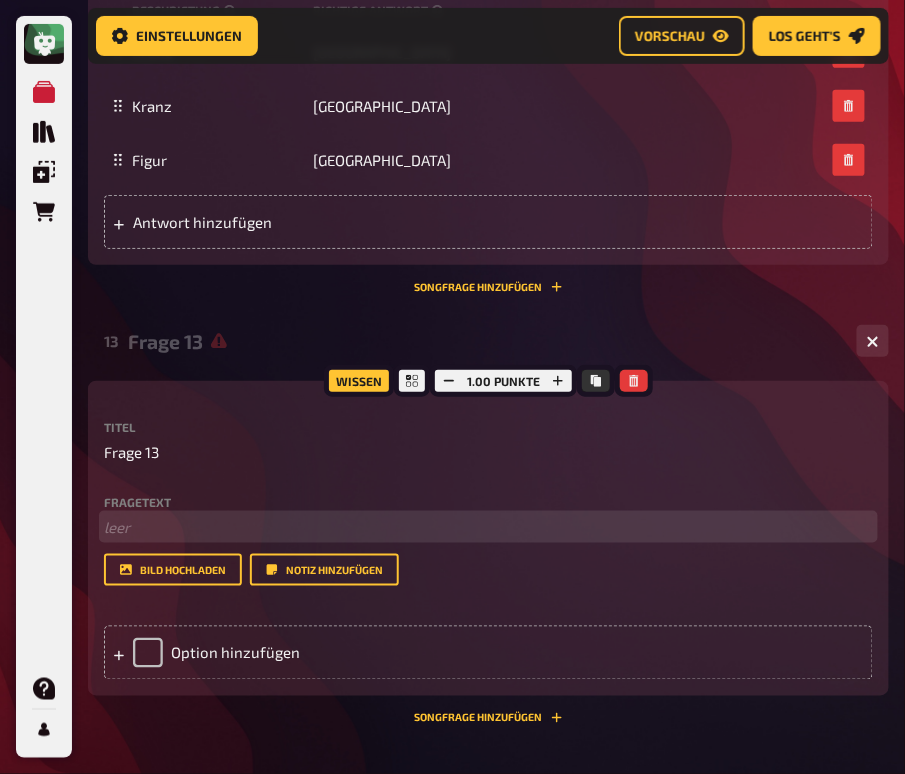 click on "﻿ leer" at bounding box center (488, 527) 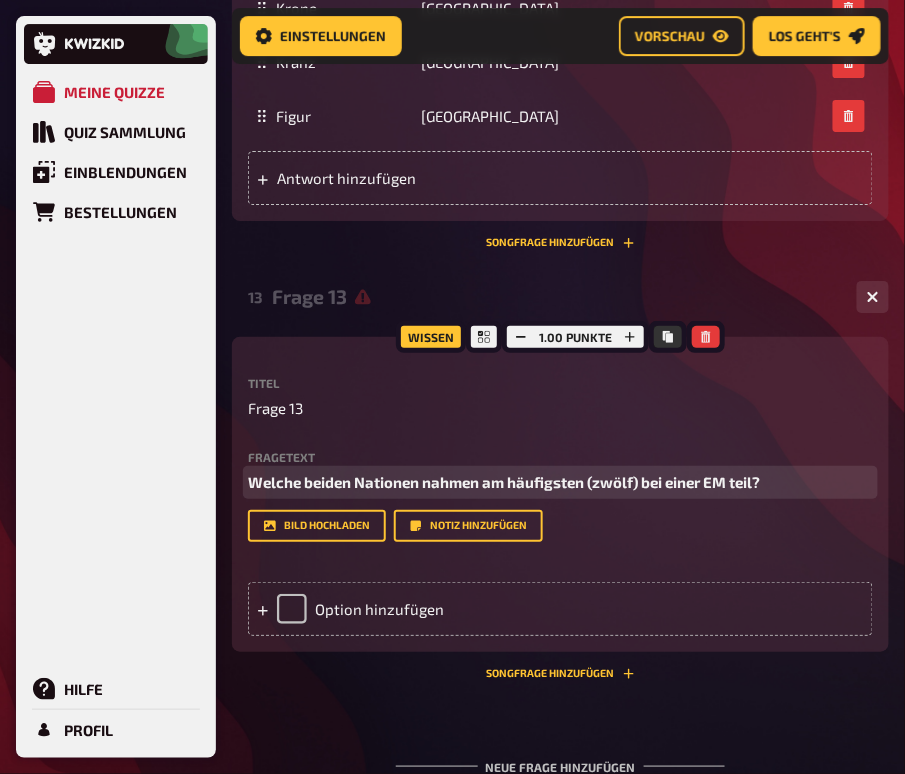 scroll, scrollTop: 8830, scrollLeft: 0, axis: vertical 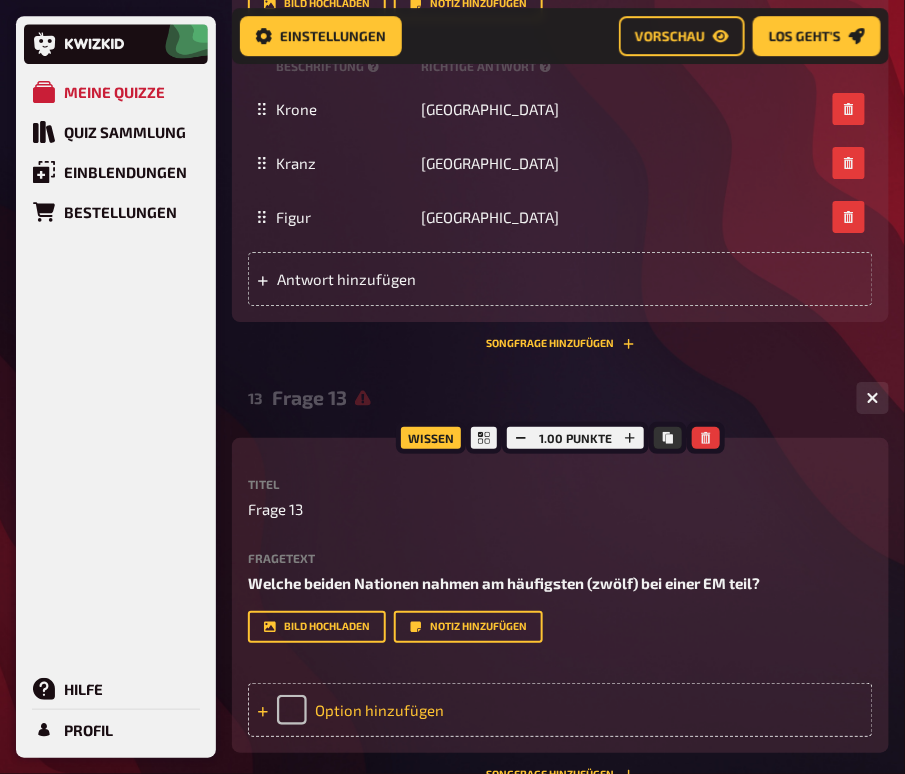 click on "Option hinzufügen" at bounding box center [560, 710] 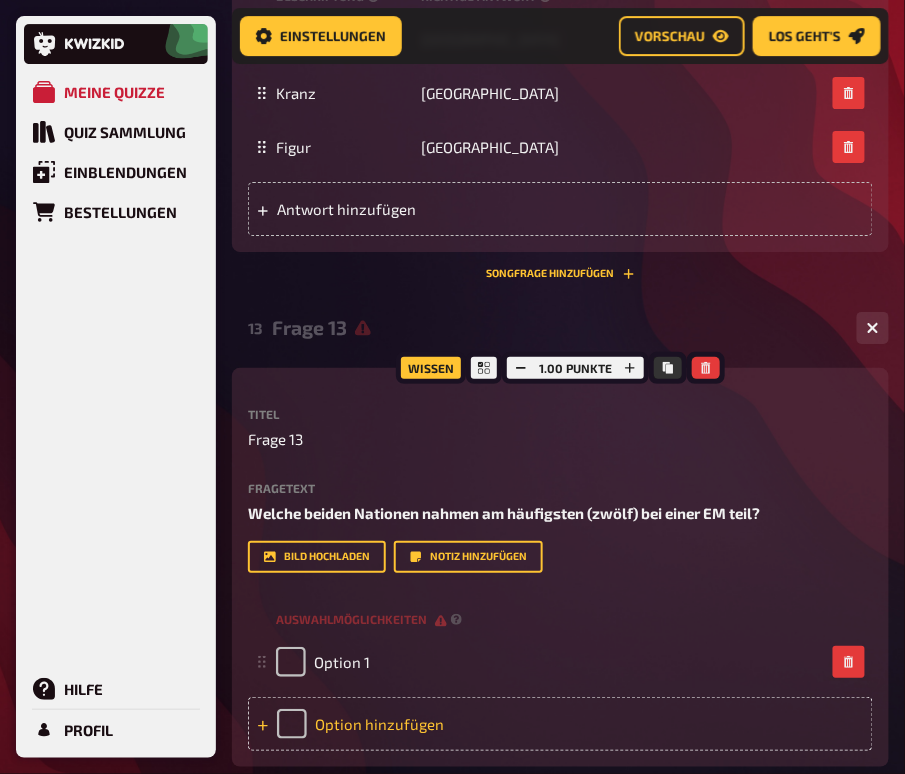 click on "Option hinzufügen" at bounding box center (560, 724) 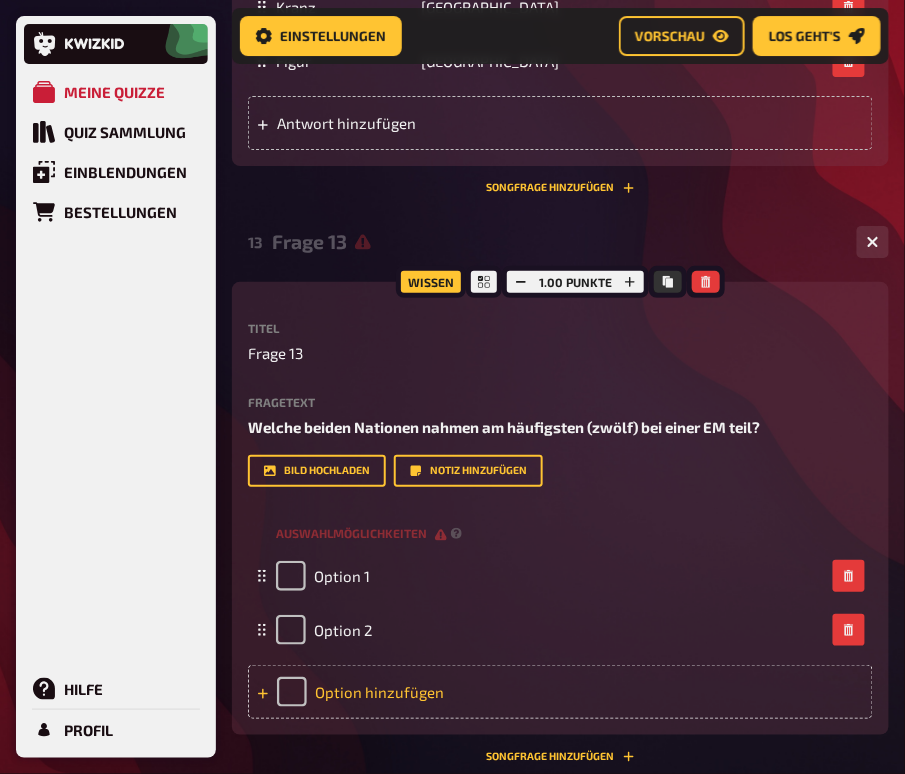 click on "Option hinzufügen" at bounding box center (560, 692) 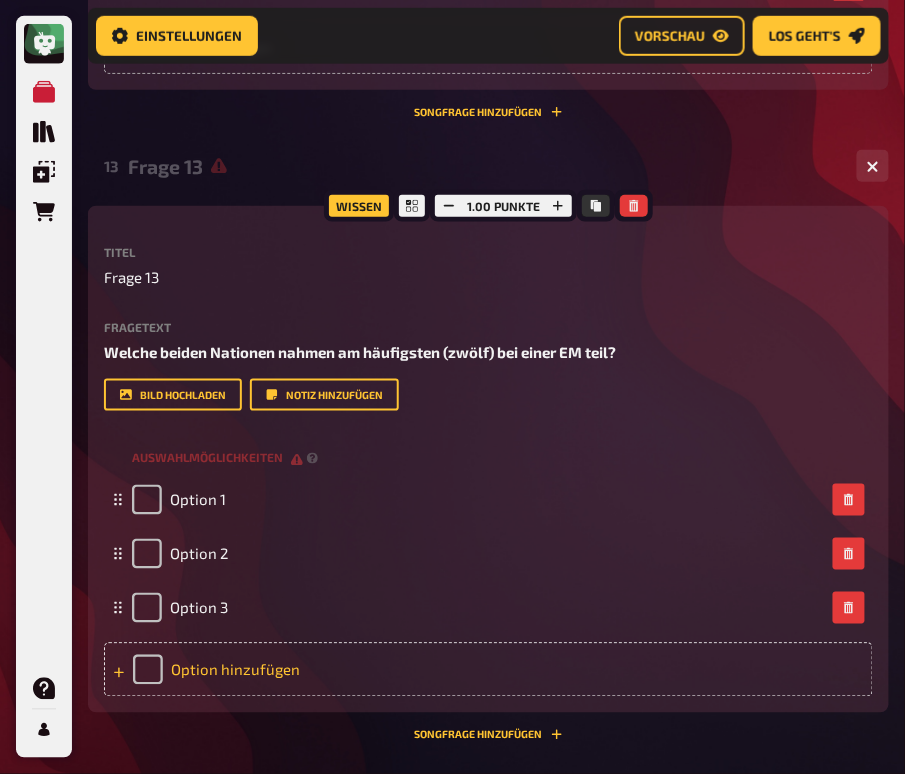 scroll, scrollTop: 9394, scrollLeft: 0, axis: vertical 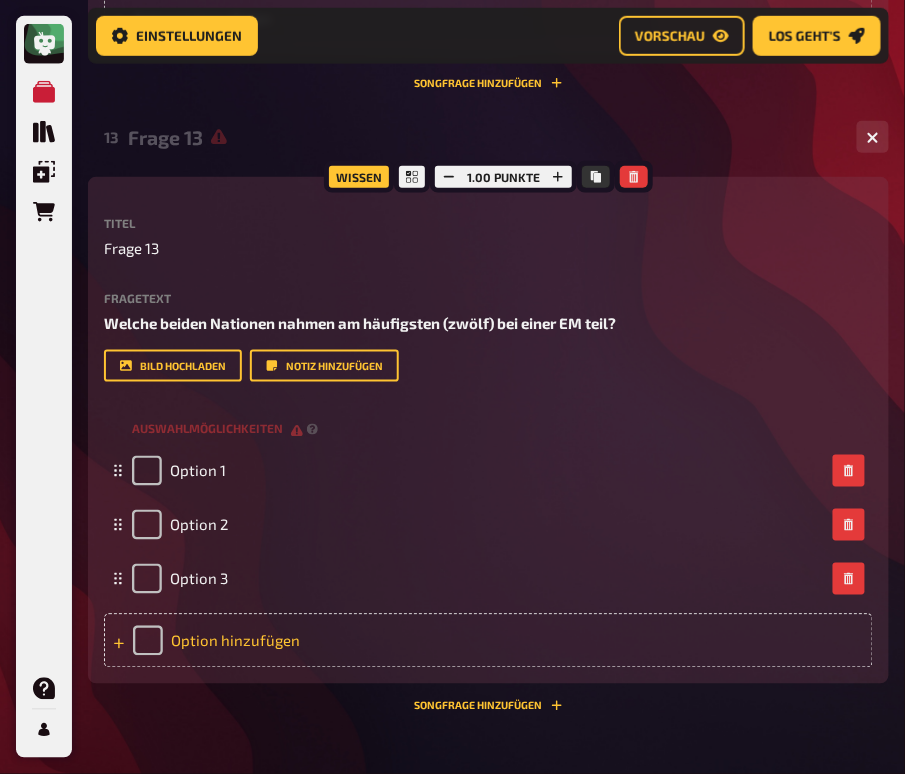 click on "Option hinzufügen" at bounding box center (488, 641) 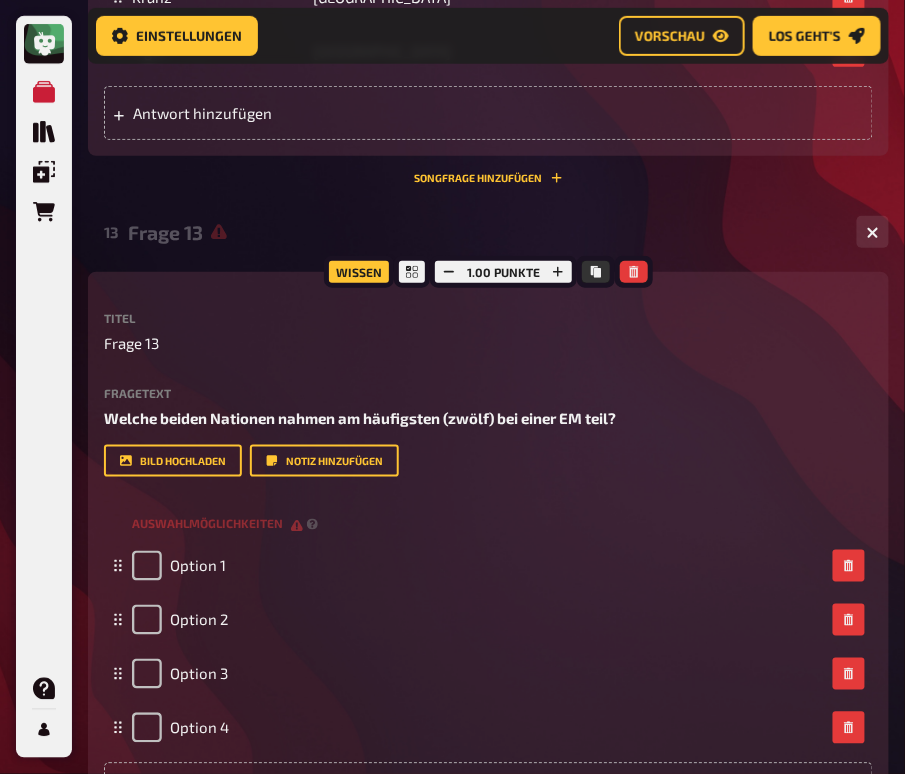 scroll, scrollTop: 9394, scrollLeft: 0, axis: vertical 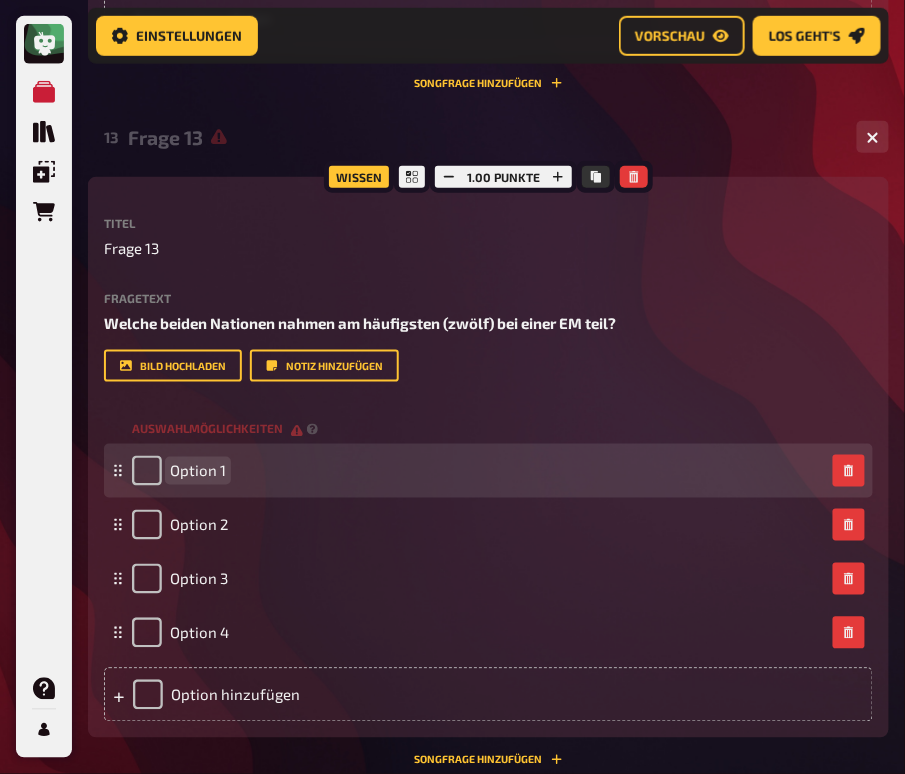 click on "Option 1" at bounding box center [198, 471] 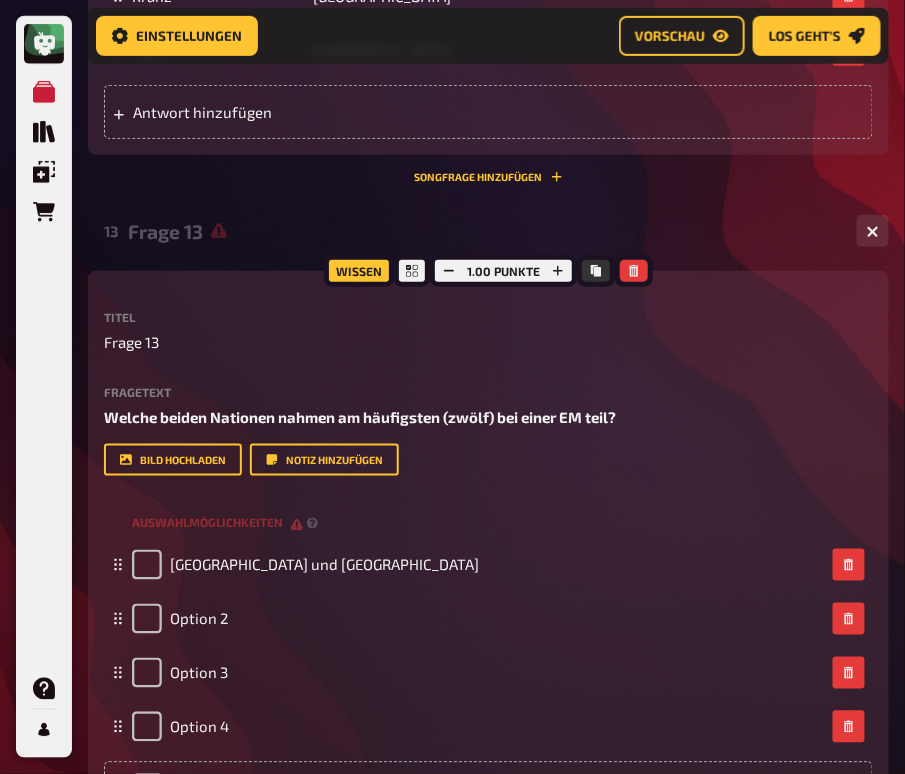 scroll, scrollTop: 9394, scrollLeft: 0, axis: vertical 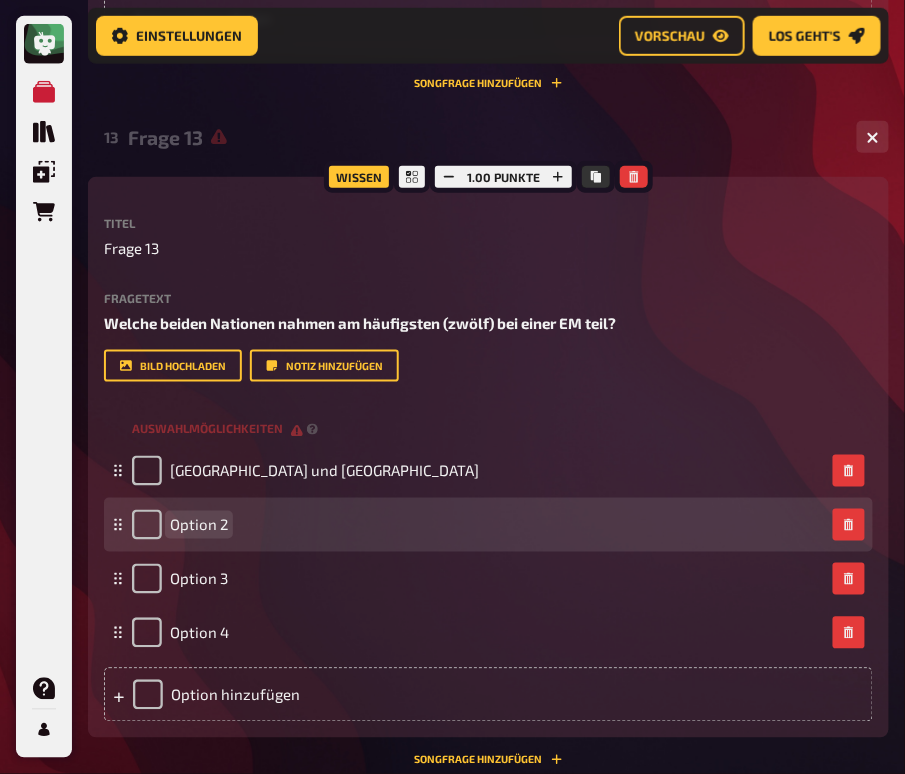 click on "Option 2" at bounding box center (199, 525) 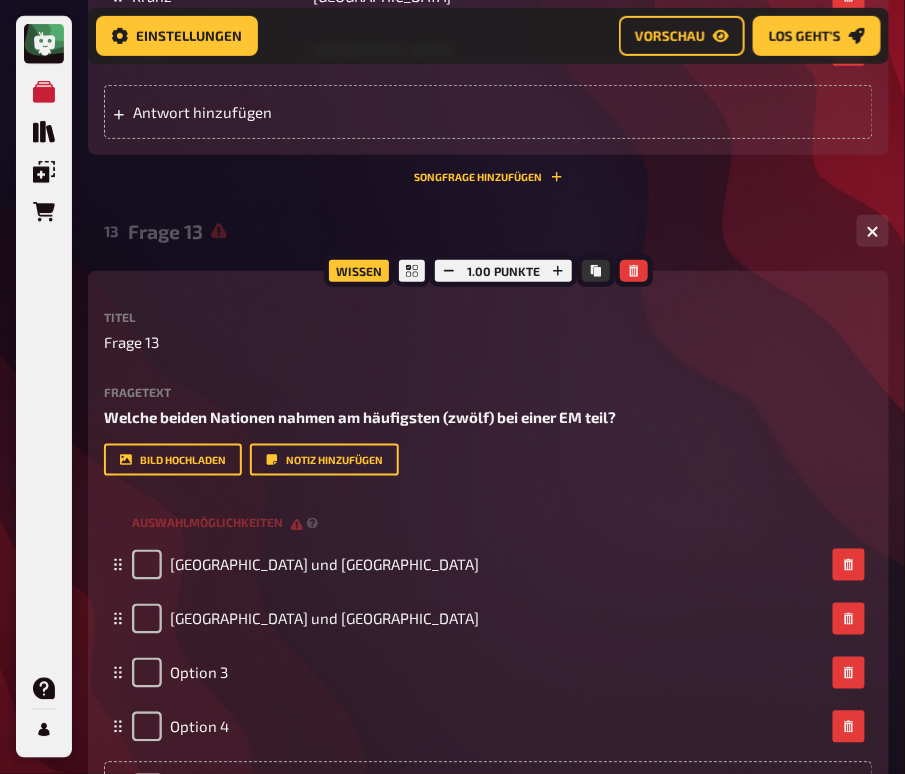 scroll, scrollTop: 9394, scrollLeft: 0, axis: vertical 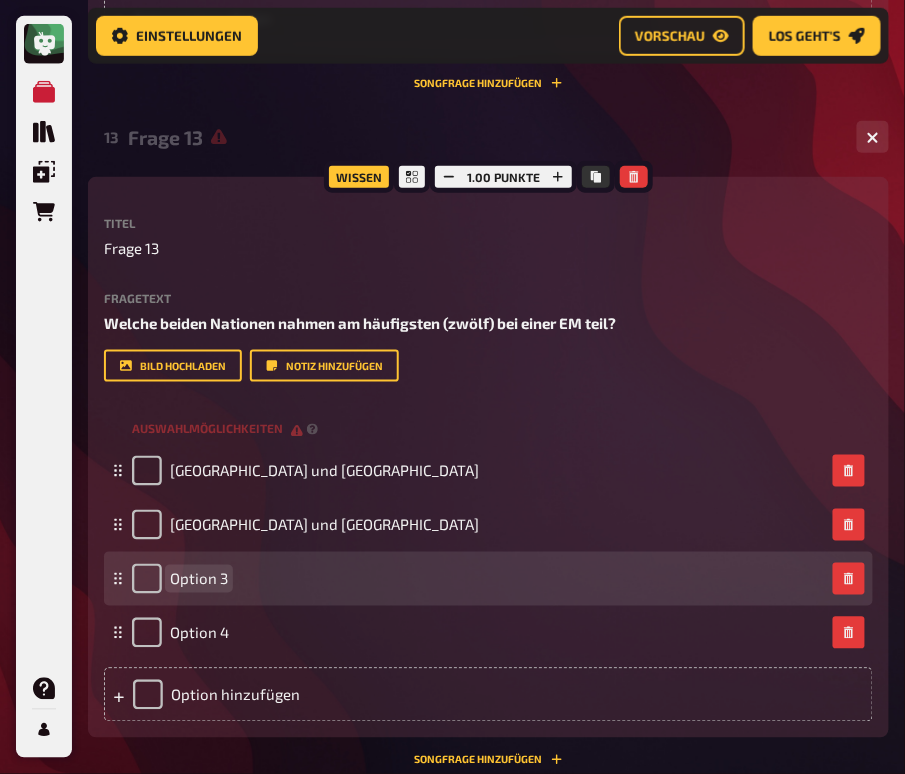 click on "Option 3" at bounding box center (199, 579) 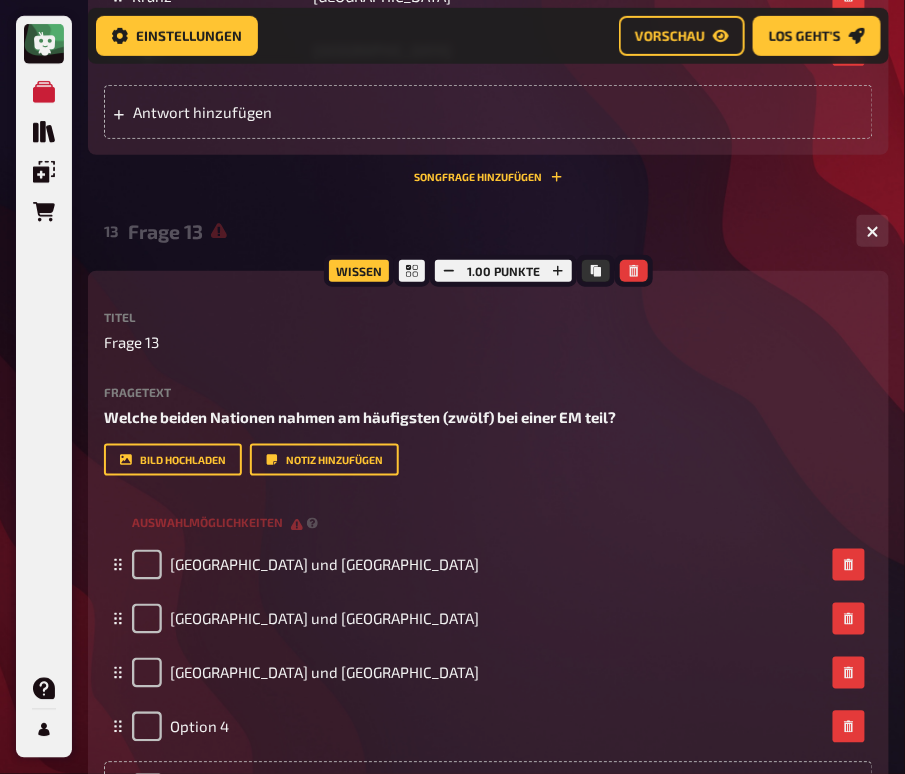 scroll, scrollTop: 9394, scrollLeft: 0, axis: vertical 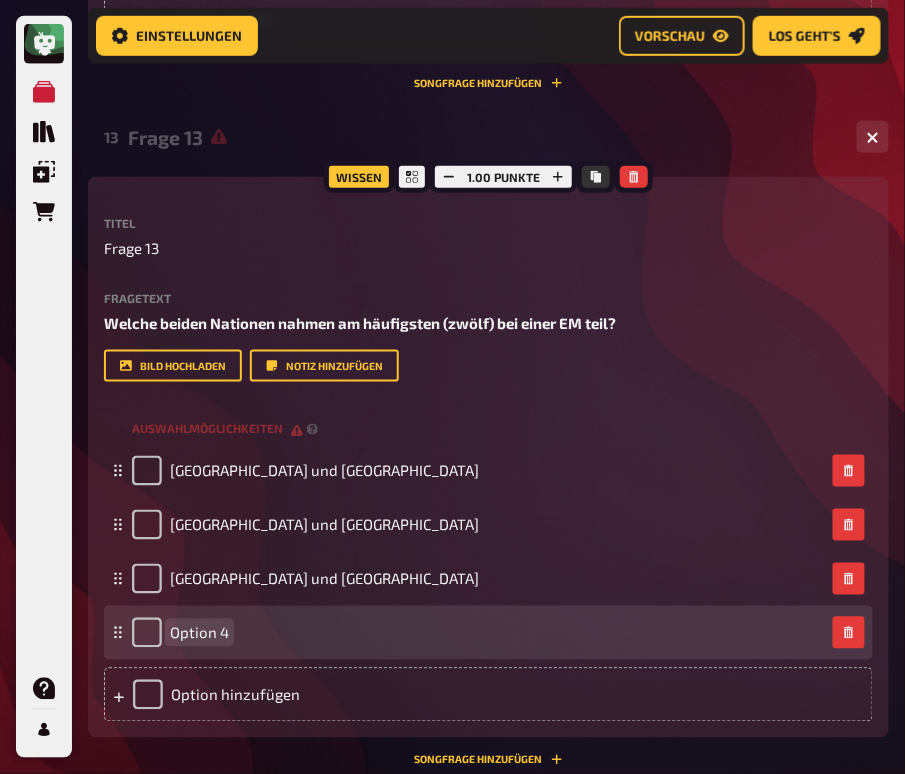 click on "Option 4" at bounding box center (199, 633) 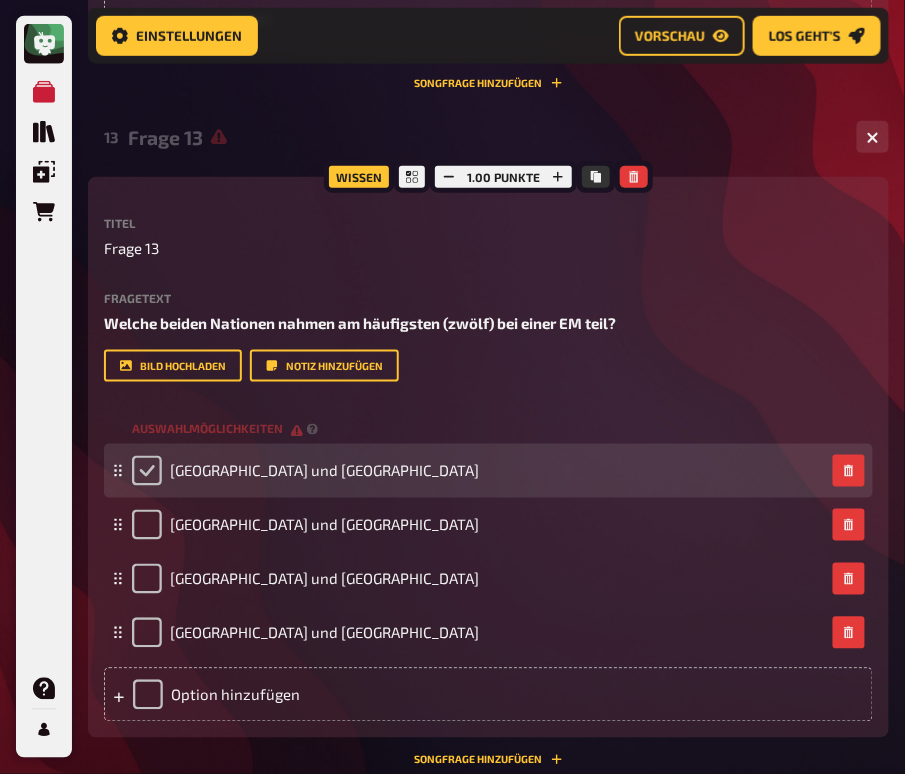 click at bounding box center [147, 471] 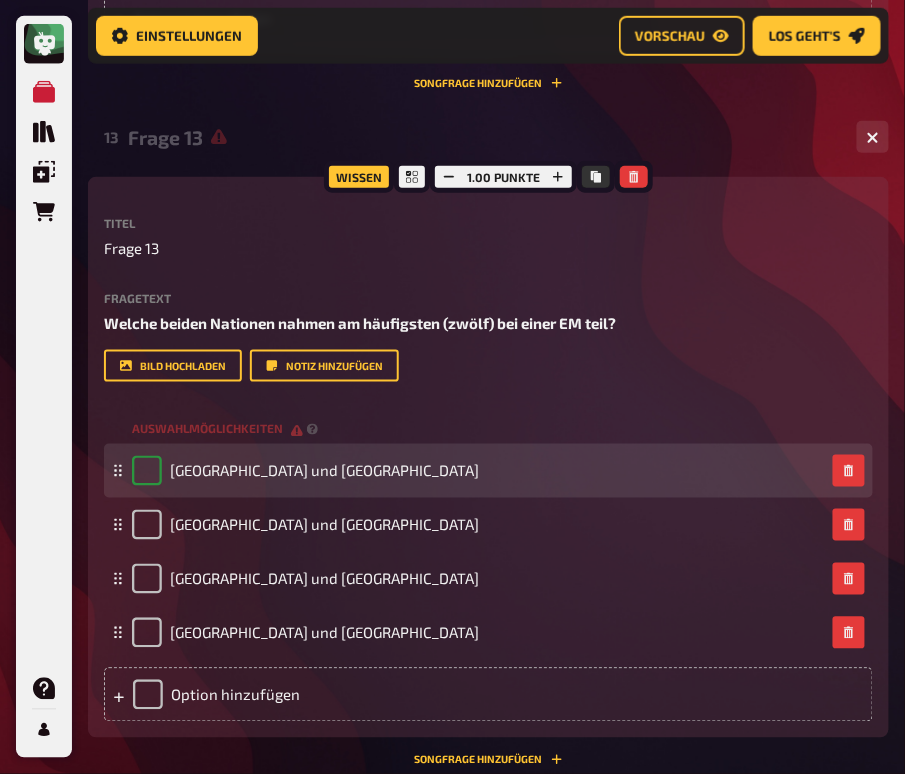 checkbox on "true" 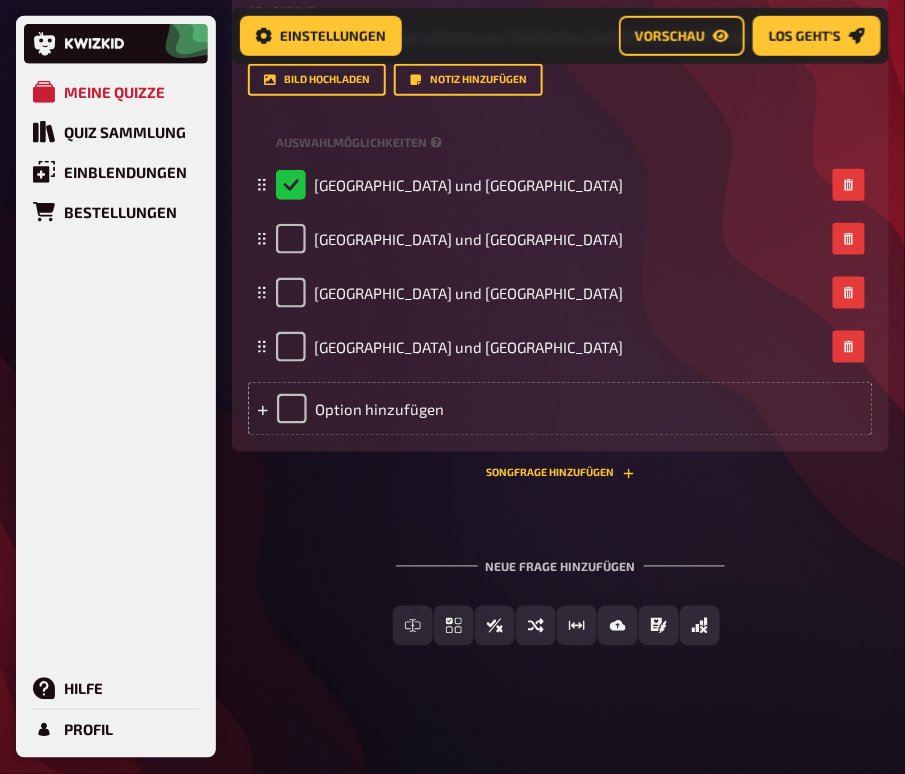 scroll, scrollTop: 9323, scrollLeft: 0, axis: vertical 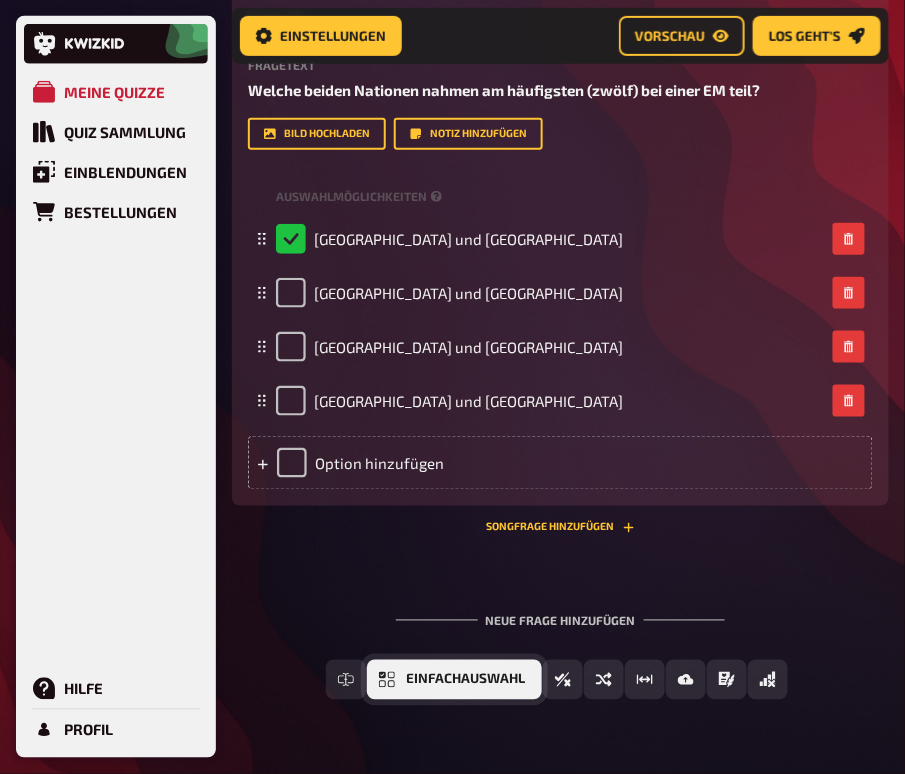 click on "Einfachauswahl" at bounding box center (454, 680) 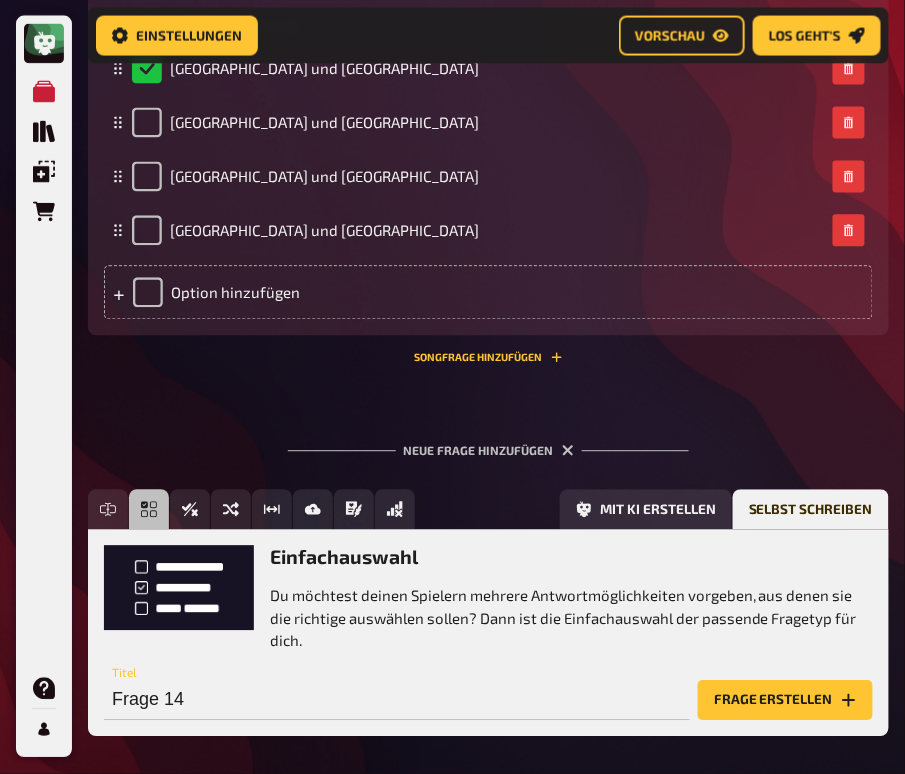scroll, scrollTop: 9868, scrollLeft: 0, axis: vertical 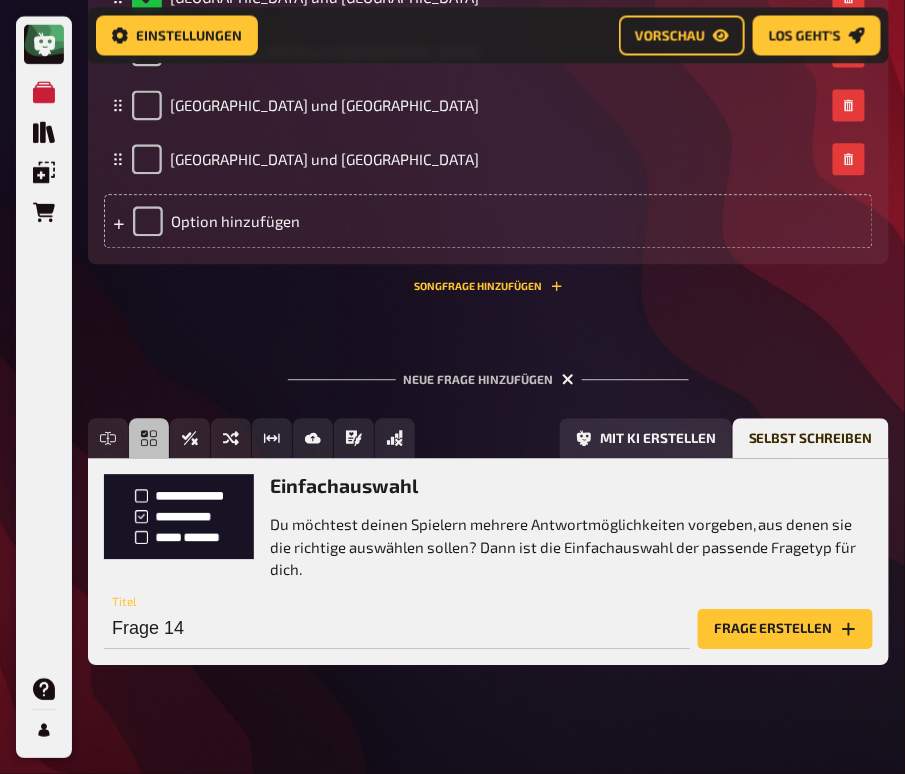 click 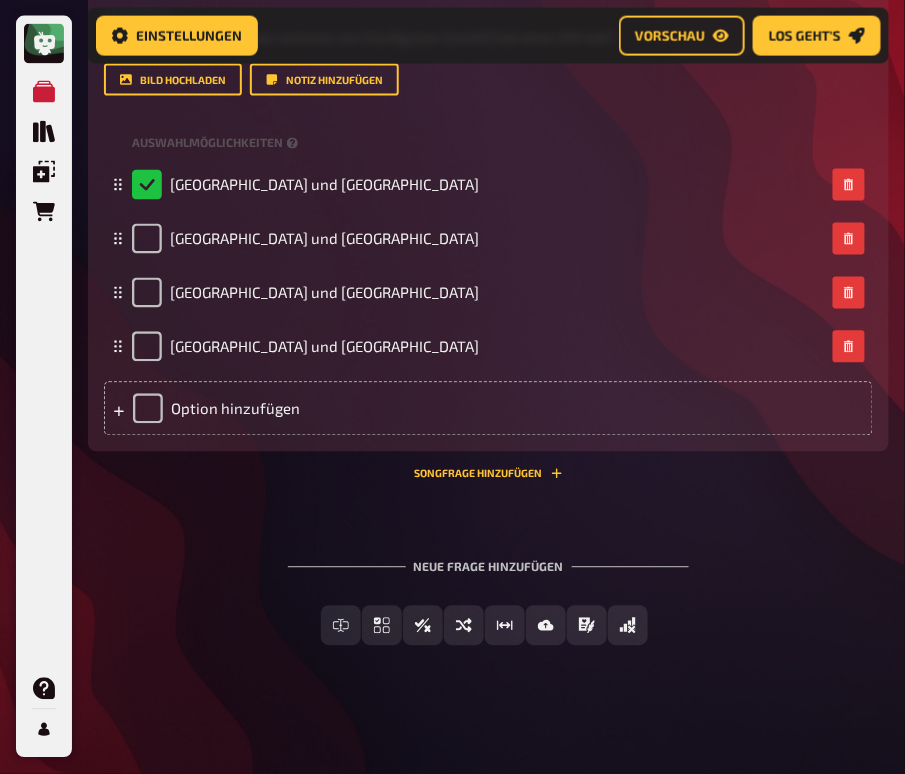 scroll, scrollTop: 9683, scrollLeft: 0, axis: vertical 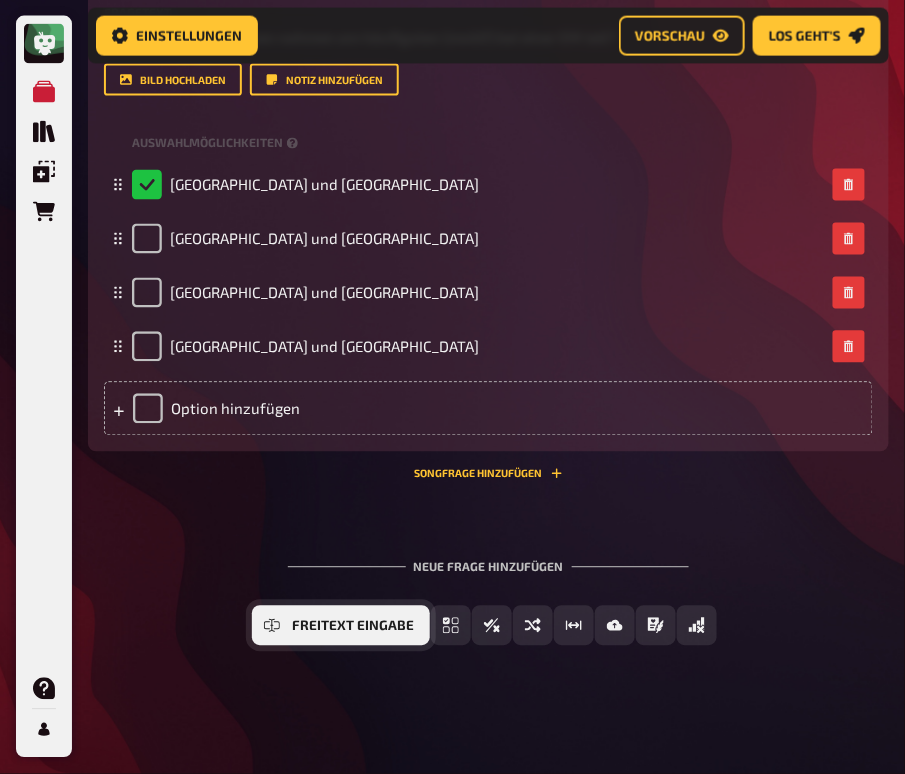 click 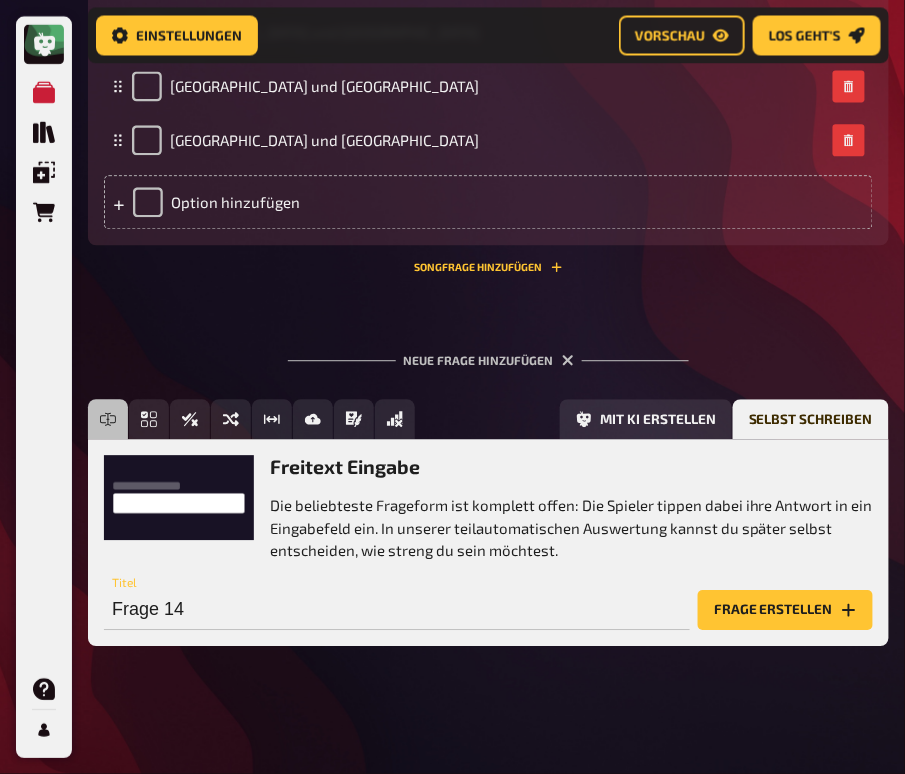 scroll, scrollTop: 9890, scrollLeft: 0, axis: vertical 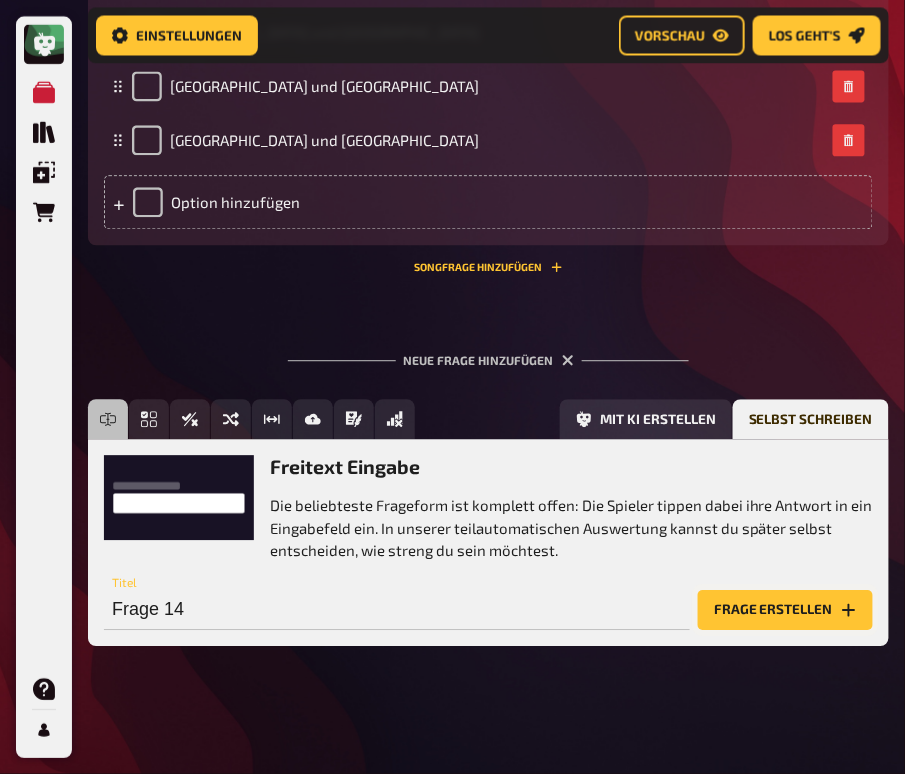 click on "Frage erstellen" at bounding box center (785, 610) 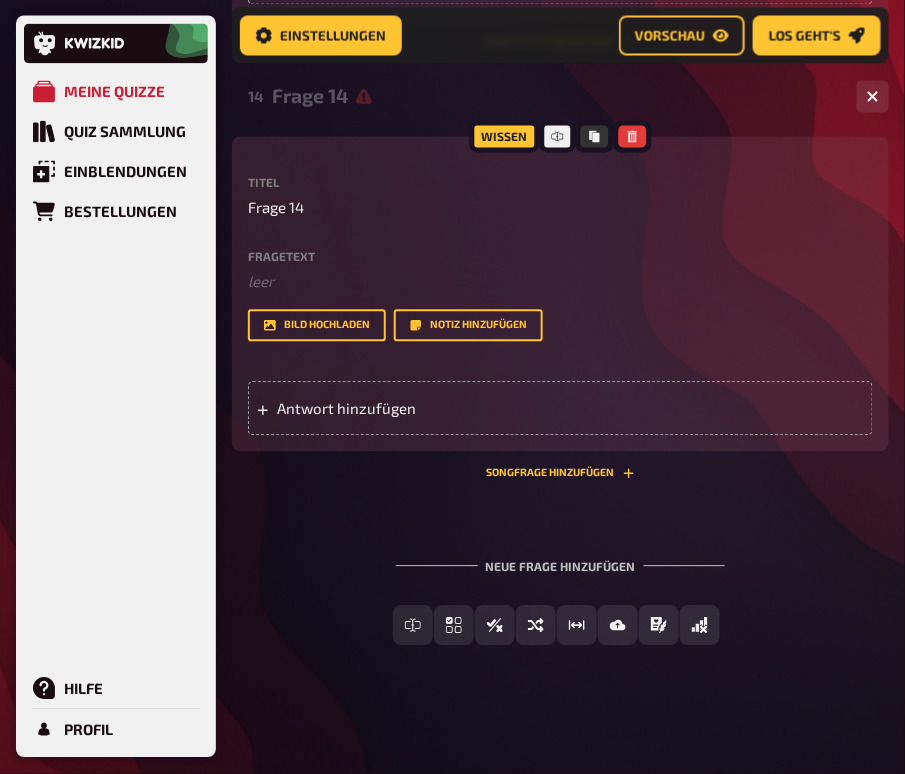 scroll, scrollTop: 9530, scrollLeft: 0, axis: vertical 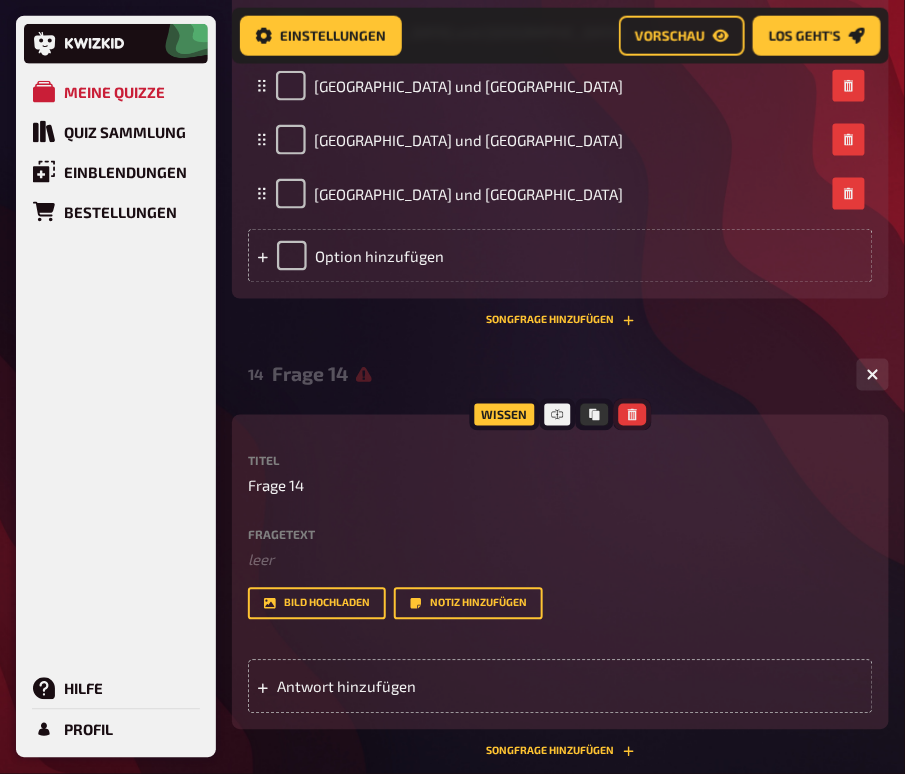 click 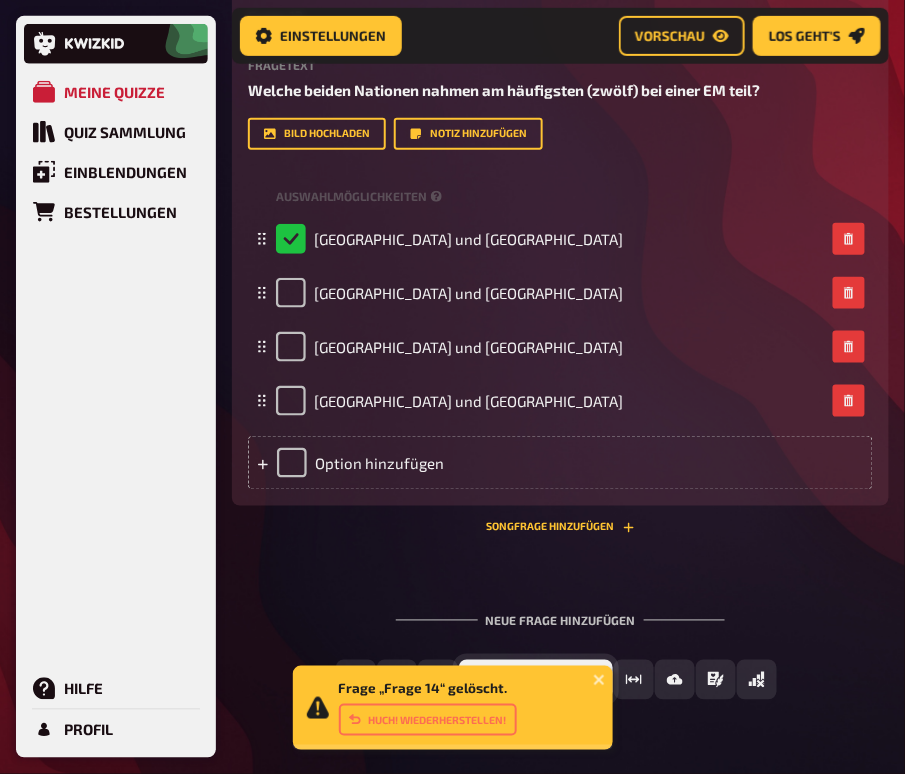 click on "Sortierfrage" at bounding box center [548, 680] 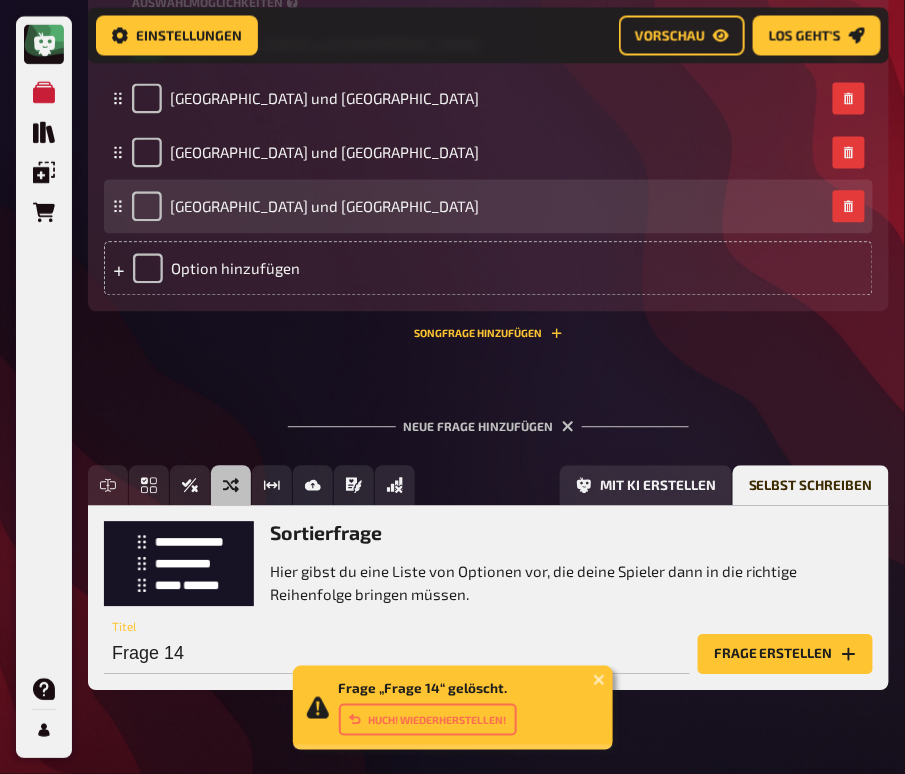 scroll, scrollTop: 9868, scrollLeft: 0, axis: vertical 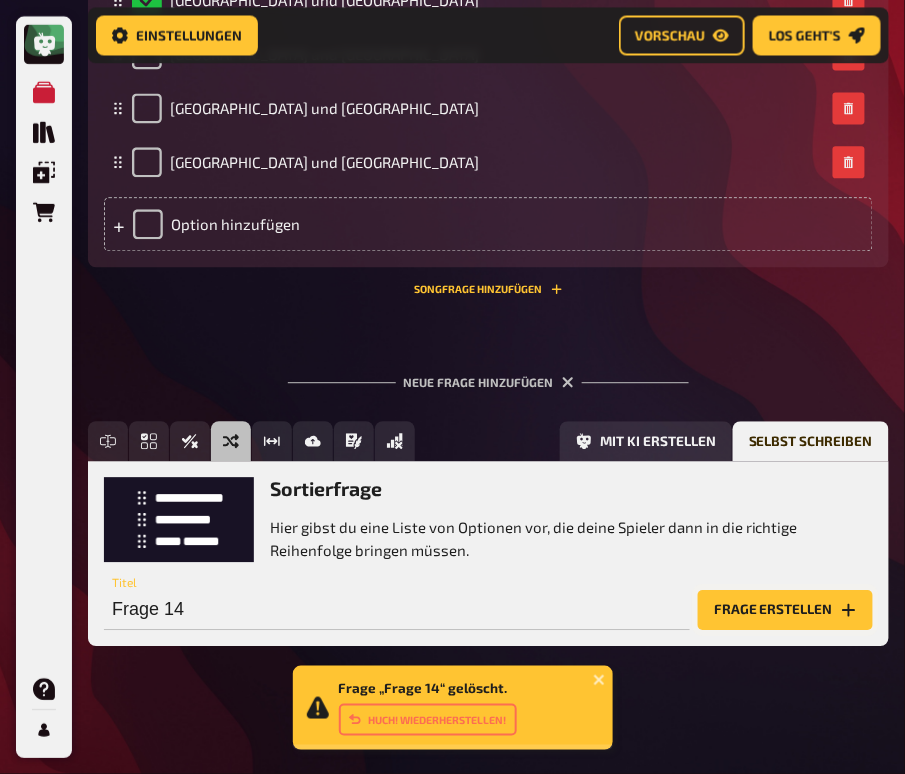 click on "Frage erstellen" at bounding box center [785, 610] 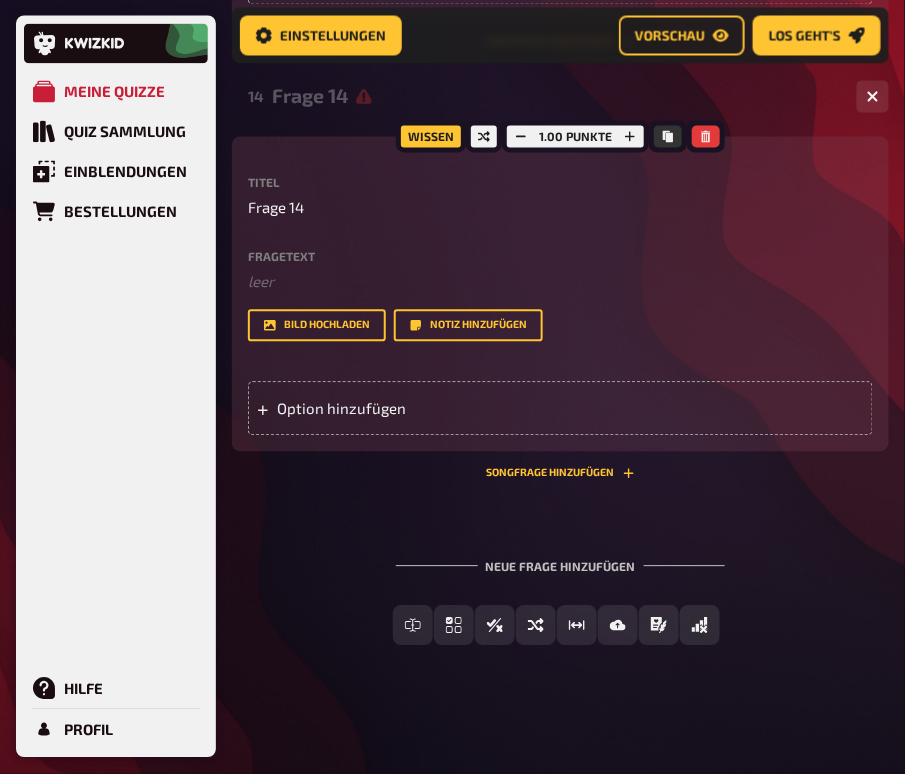 scroll, scrollTop: 9508, scrollLeft: 0, axis: vertical 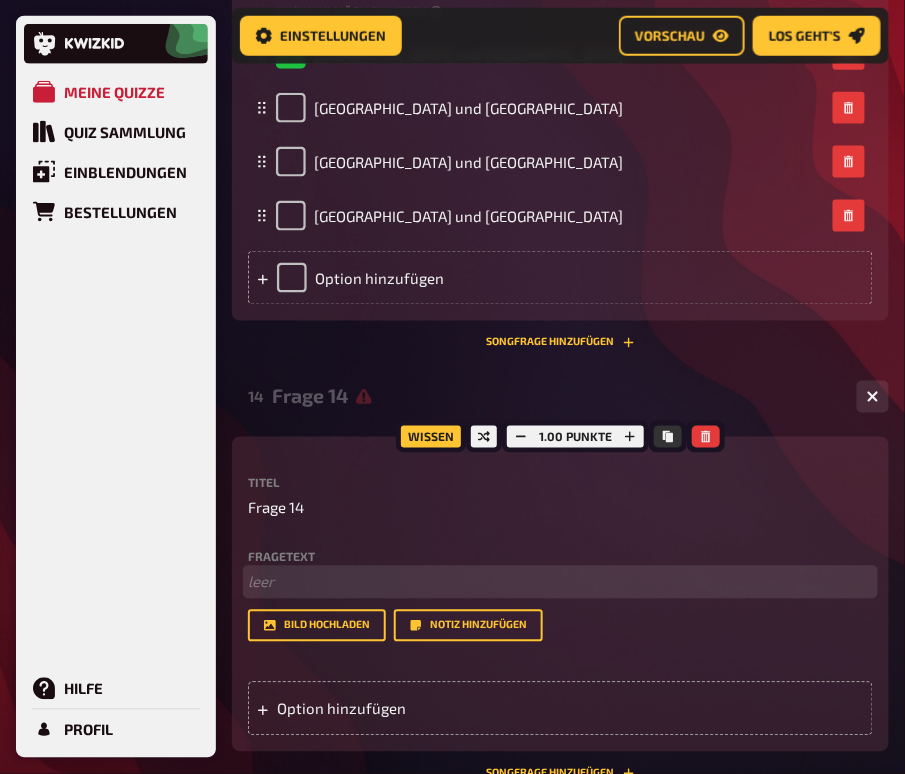 click on "﻿ leer" at bounding box center [560, 582] 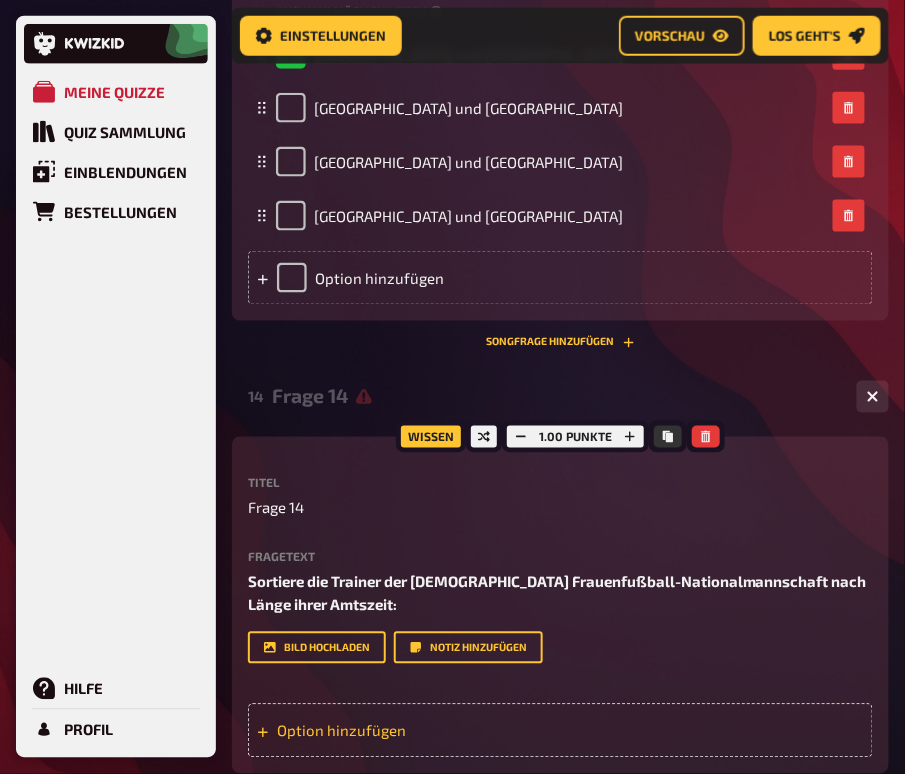 click on "Option hinzufügen" at bounding box center (560, 731) 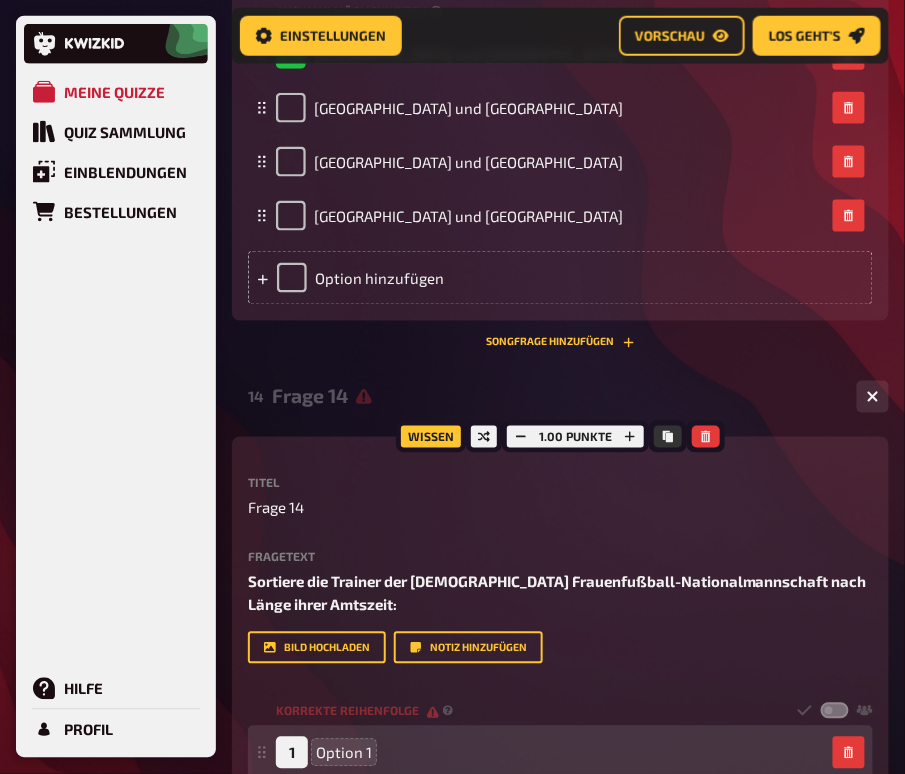 type 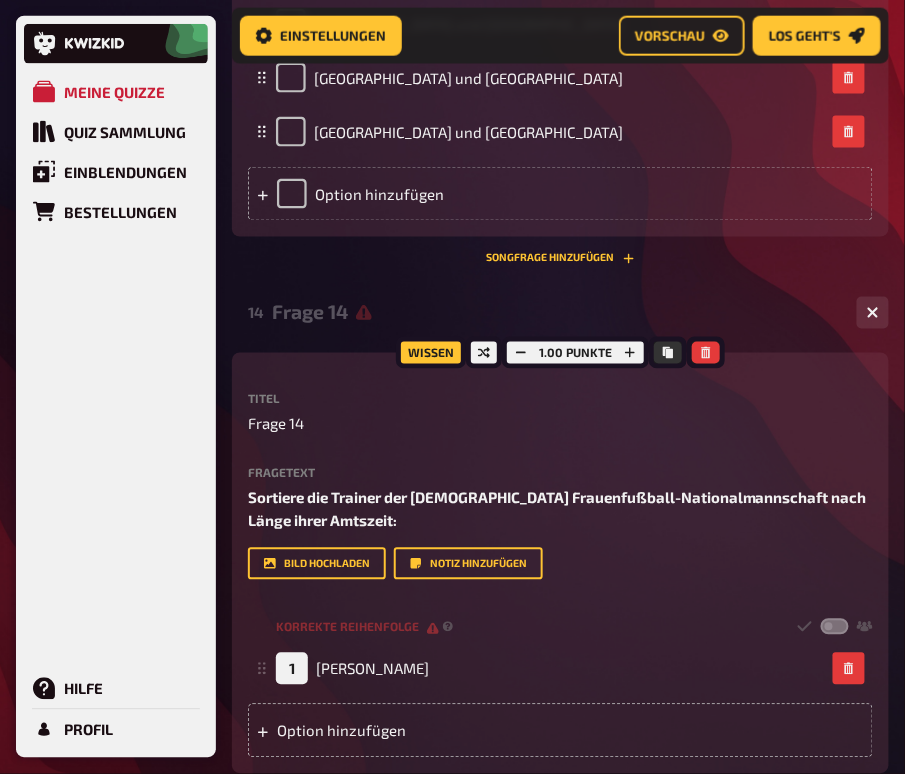scroll, scrollTop: 9621, scrollLeft: 0, axis: vertical 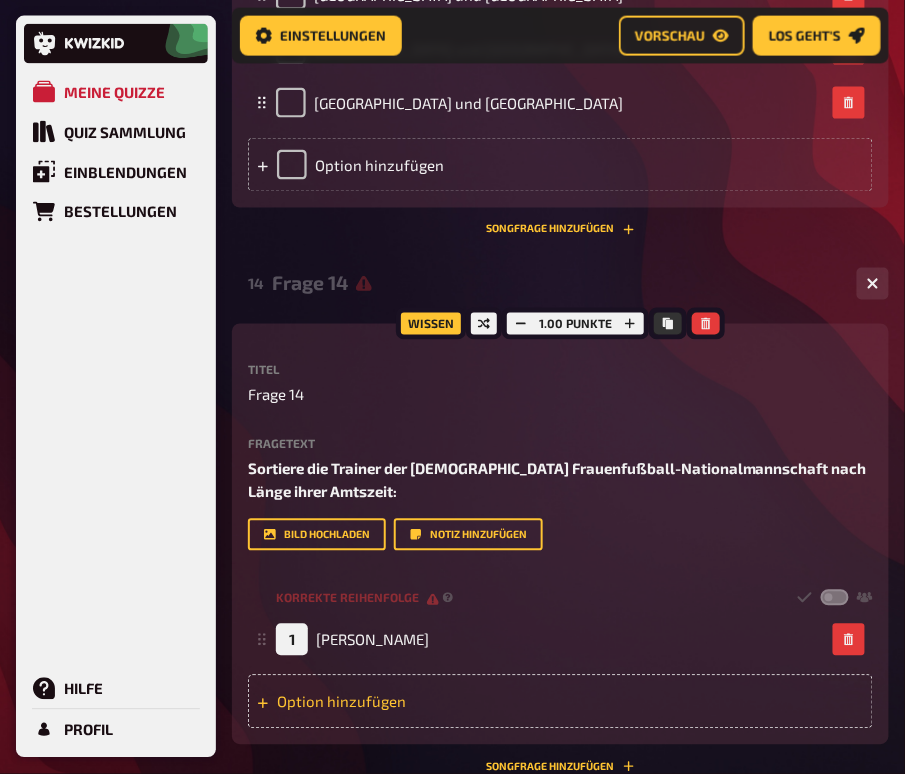 click on "Option hinzufügen" at bounding box center [560, 702] 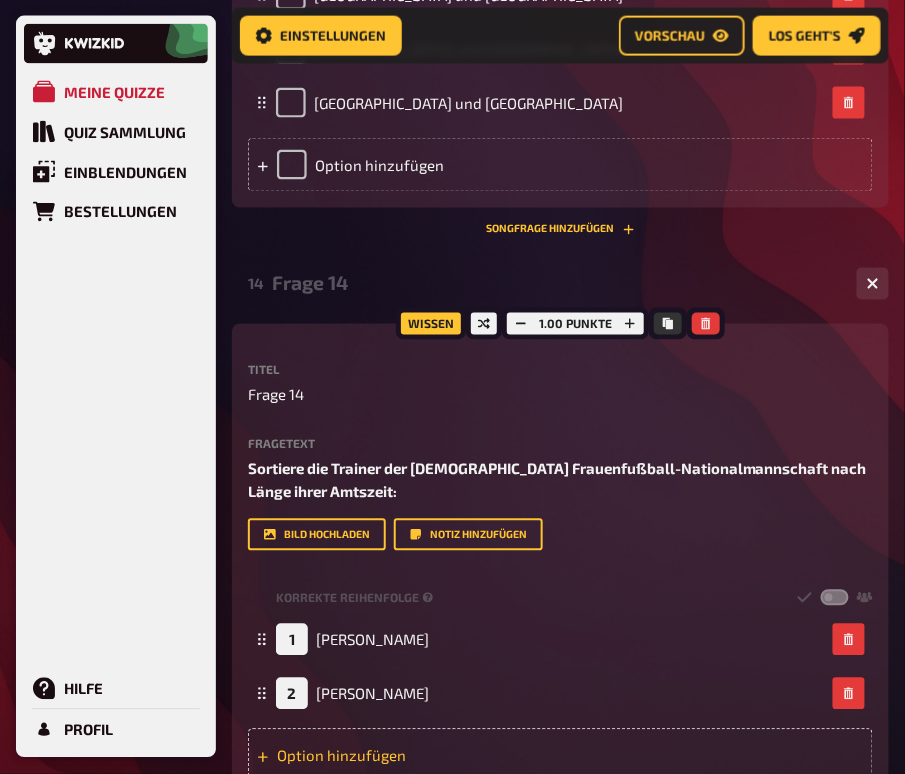 click on "Option hinzufügen" at bounding box center (560, 756) 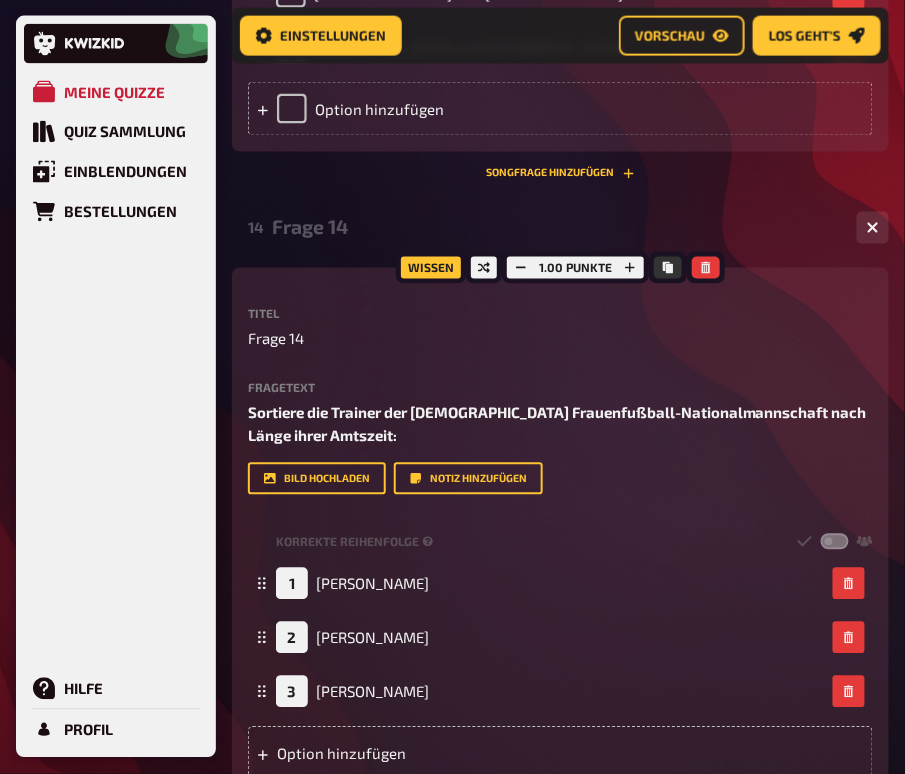 scroll, scrollTop: 9686, scrollLeft: 0, axis: vertical 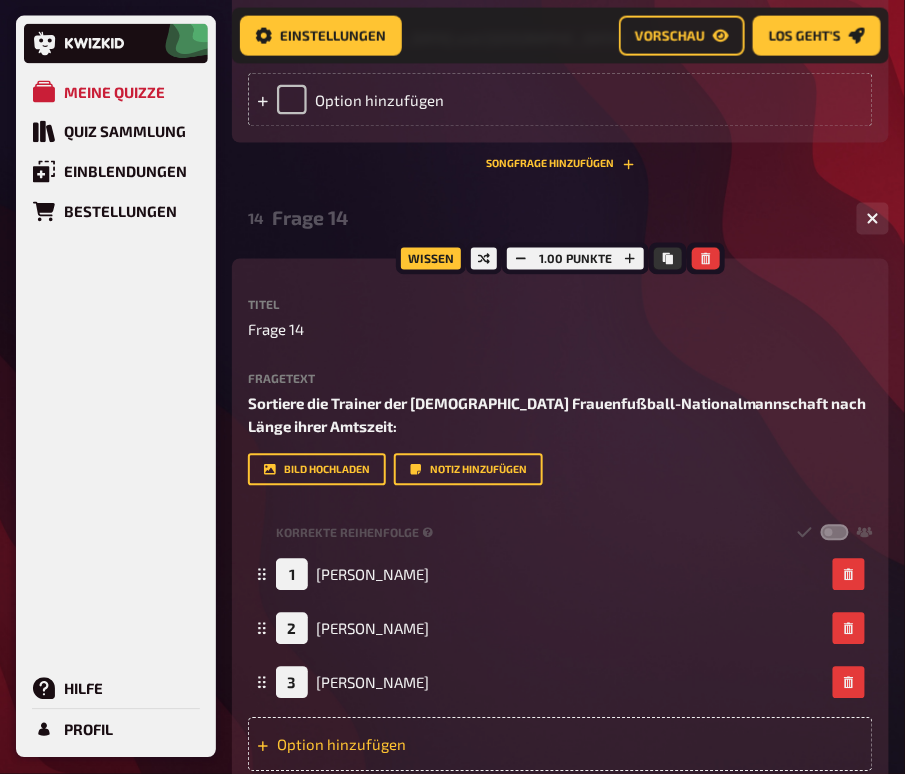 click on "Option hinzufügen" at bounding box center (560, 745) 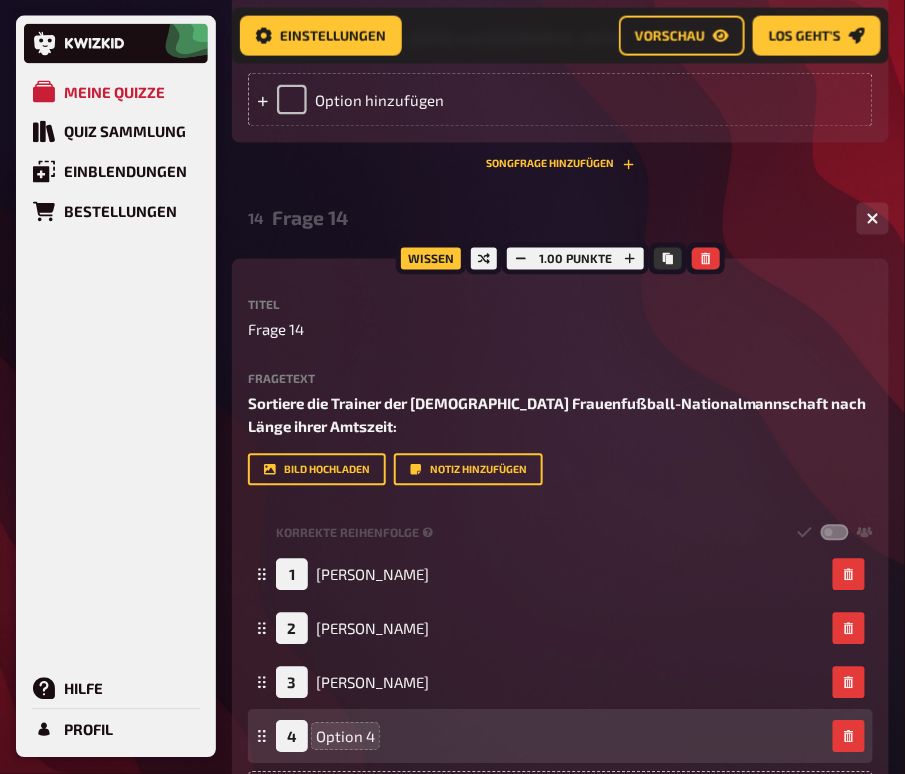 type 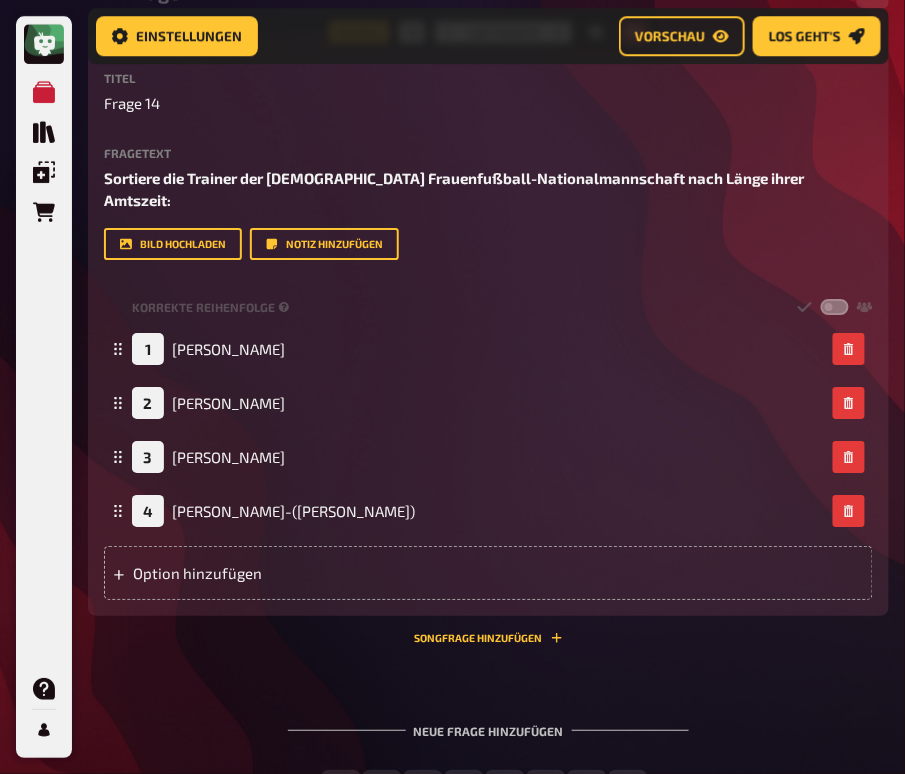 scroll, scrollTop: 10310, scrollLeft: 0, axis: vertical 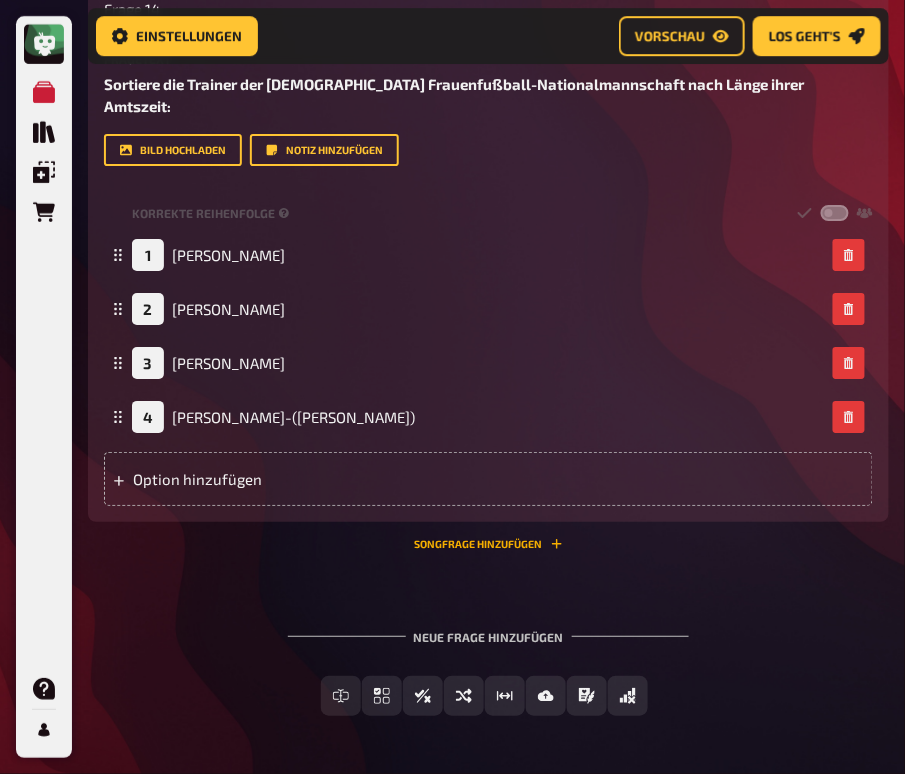 click 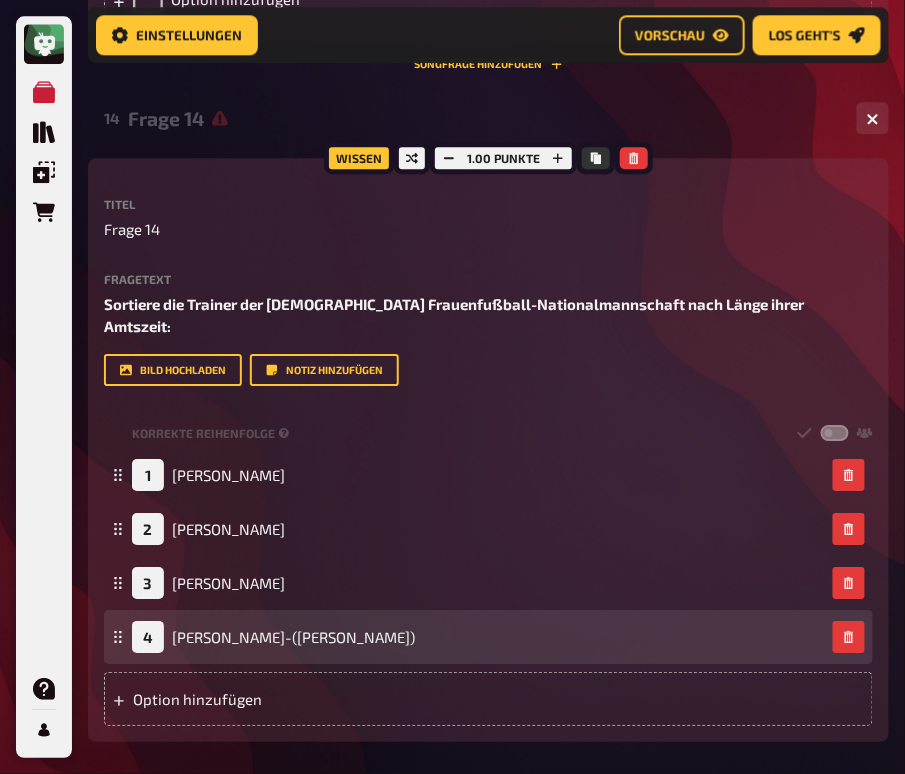 scroll, scrollTop: 10079, scrollLeft: 0, axis: vertical 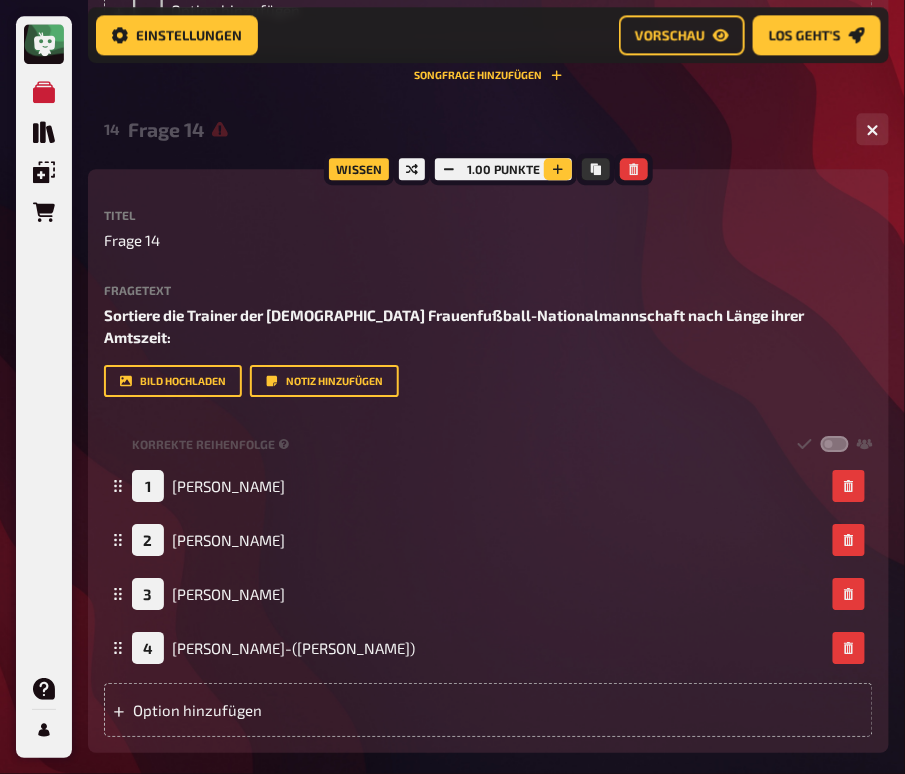 click 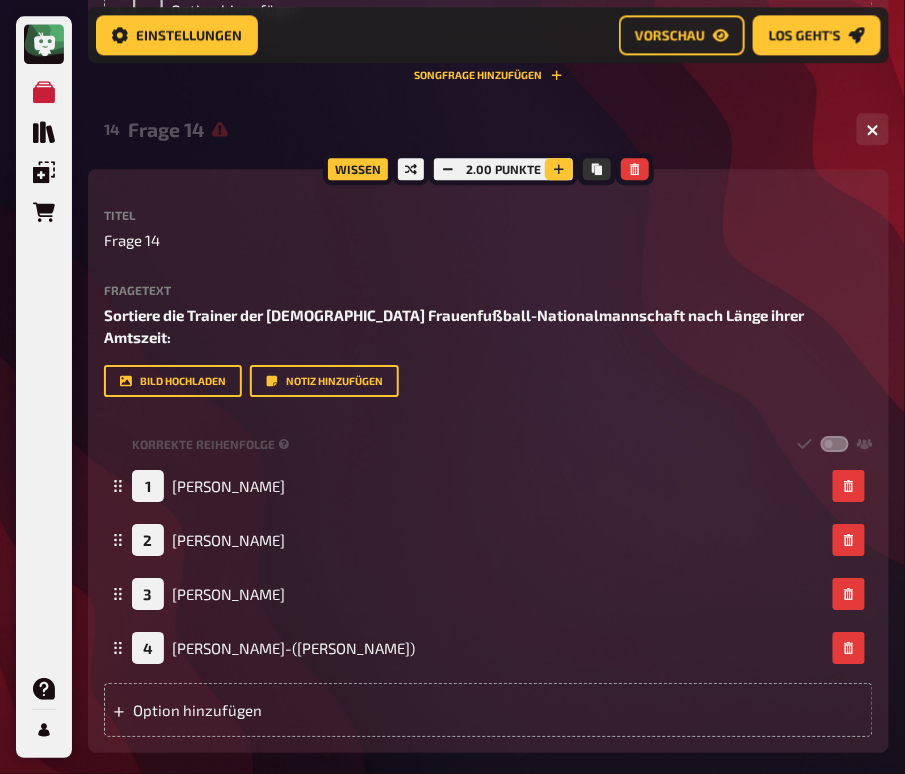 click 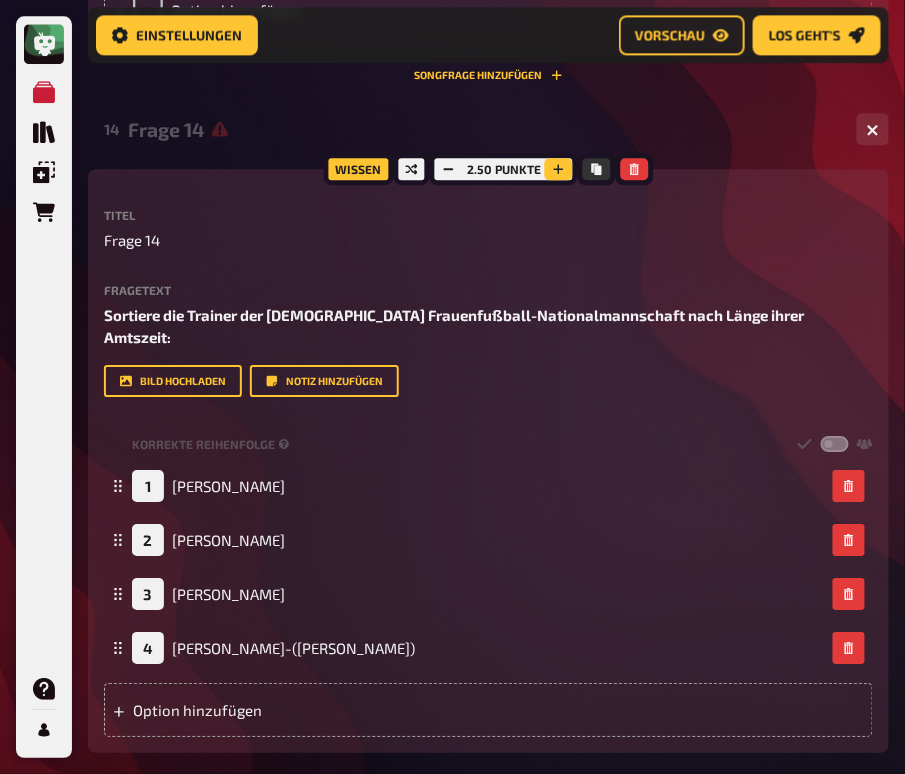 click 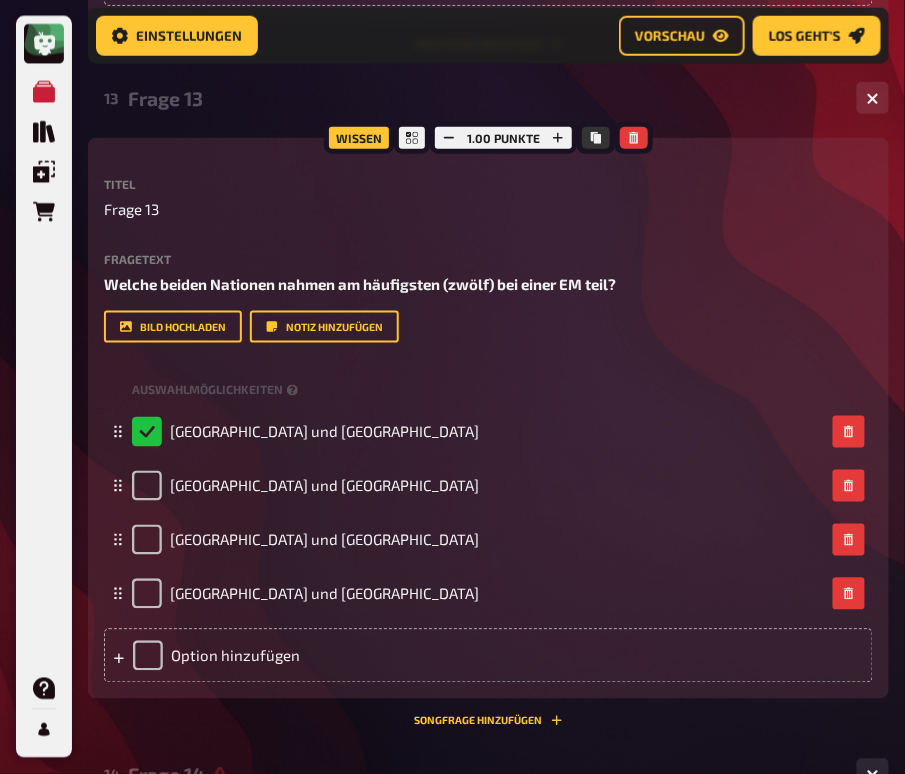 scroll, scrollTop: 9368, scrollLeft: 0, axis: vertical 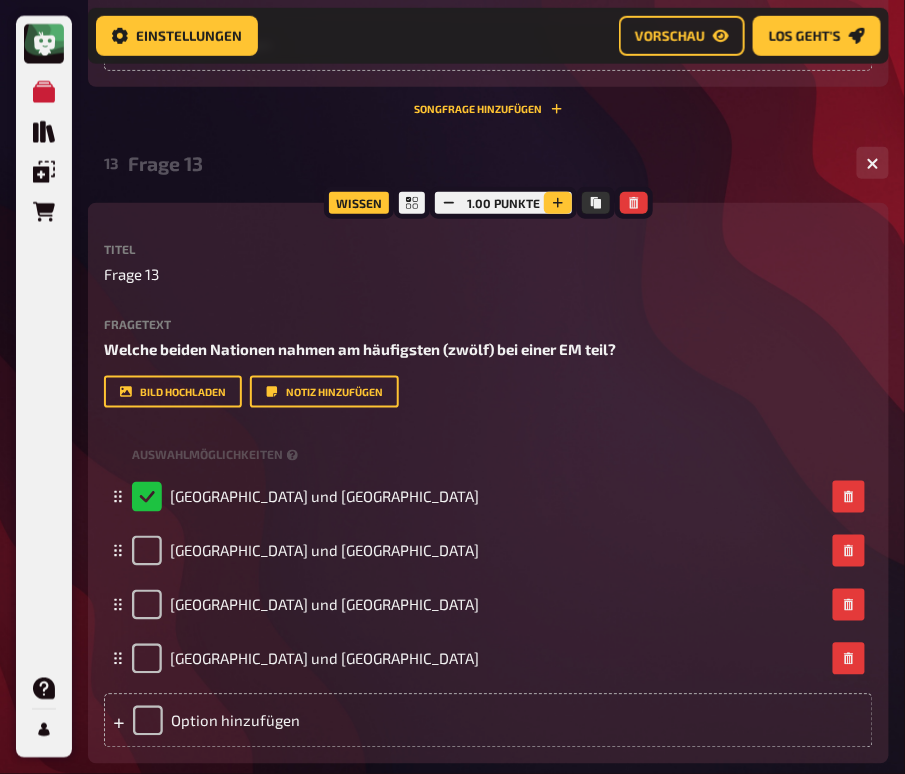 click 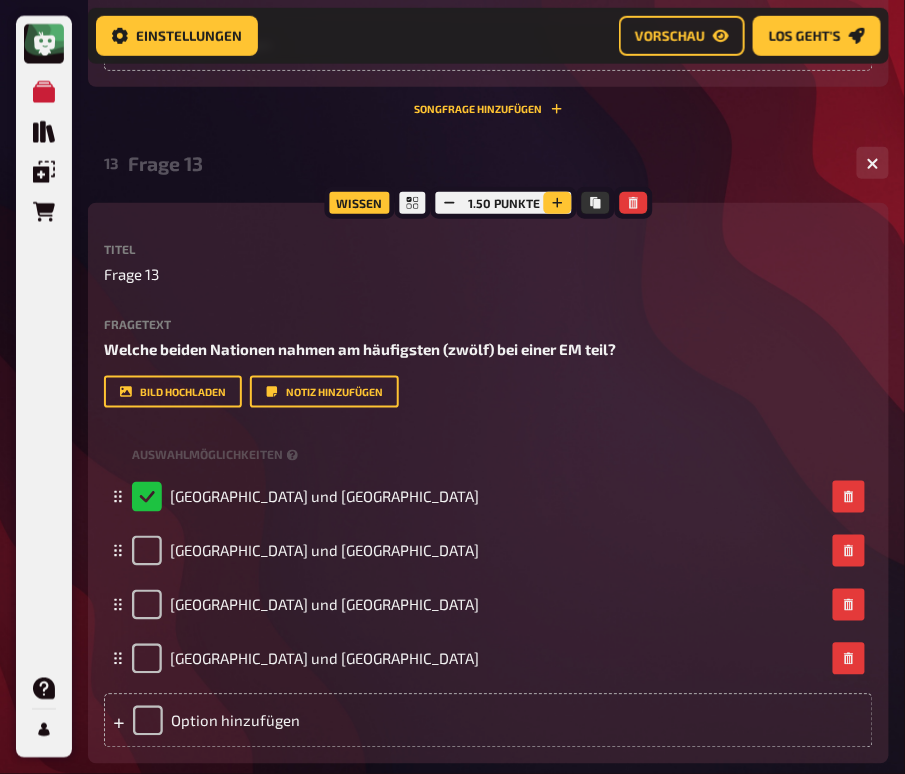 click 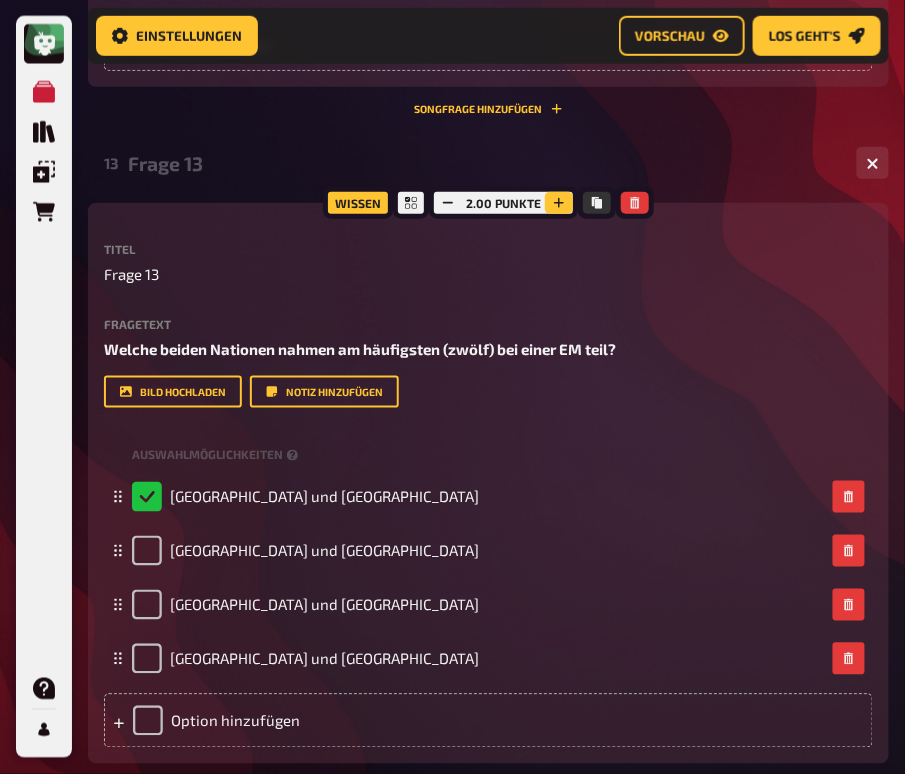 click 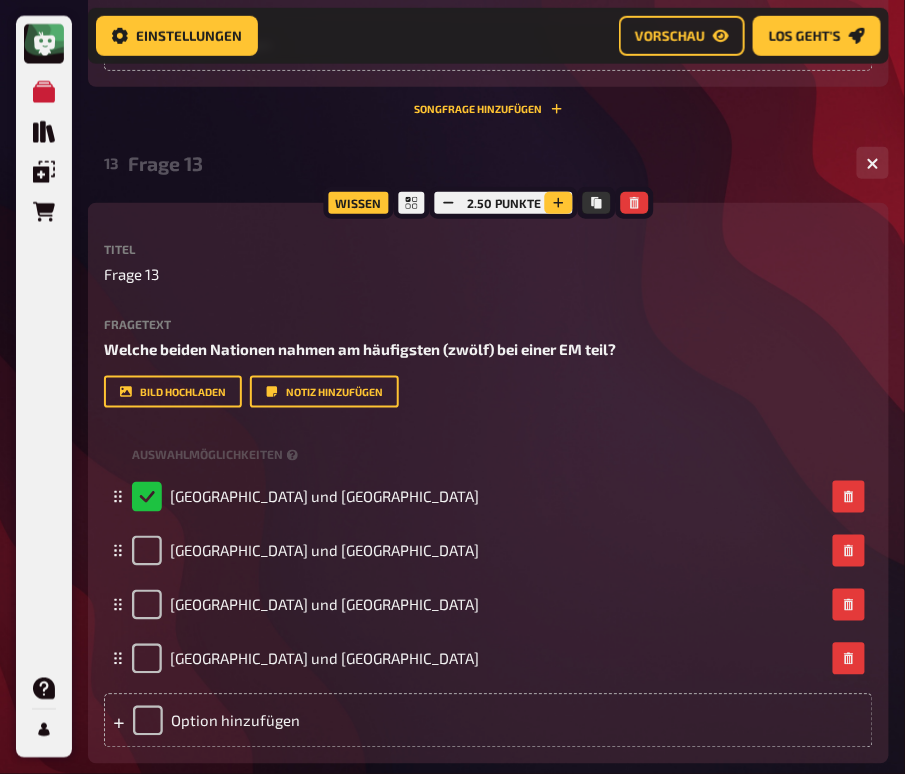 click 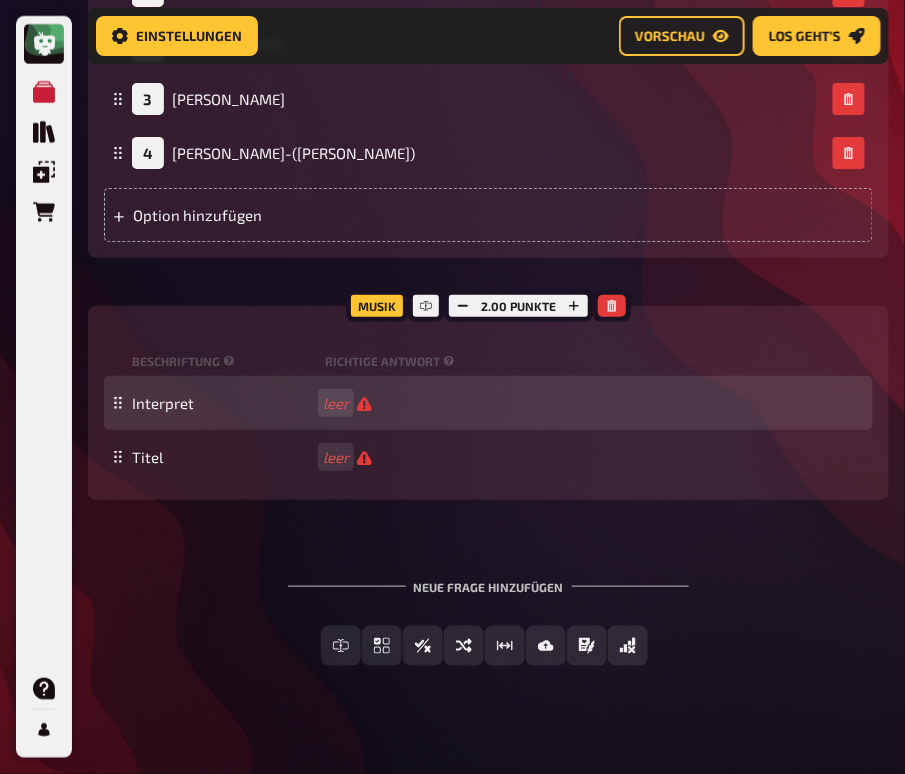 scroll, scrollTop: 10556, scrollLeft: 0, axis: vertical 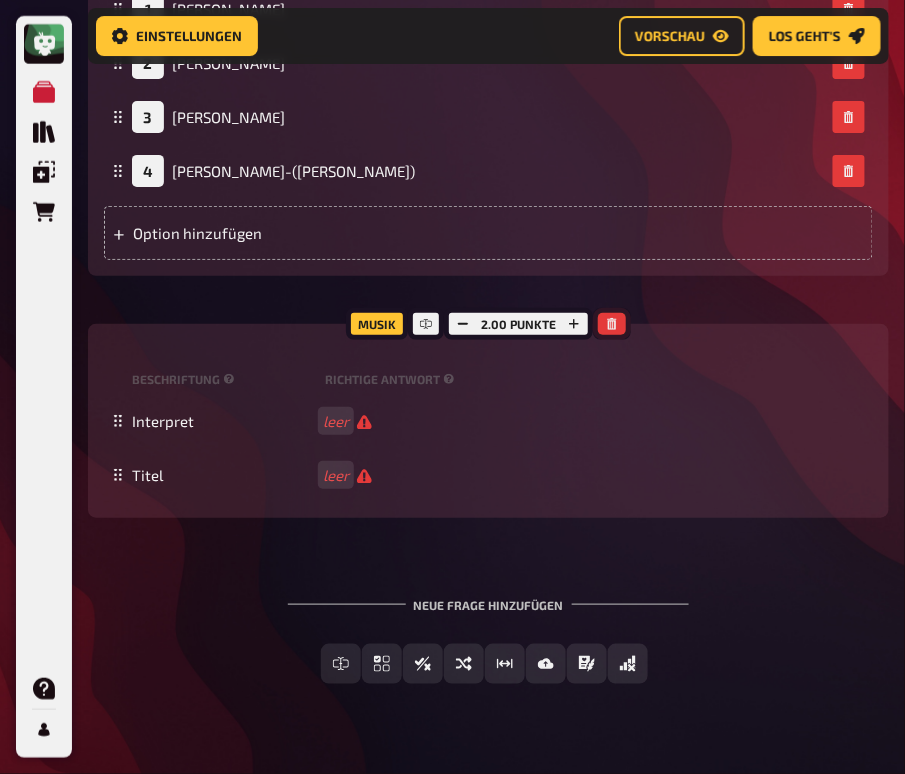 click 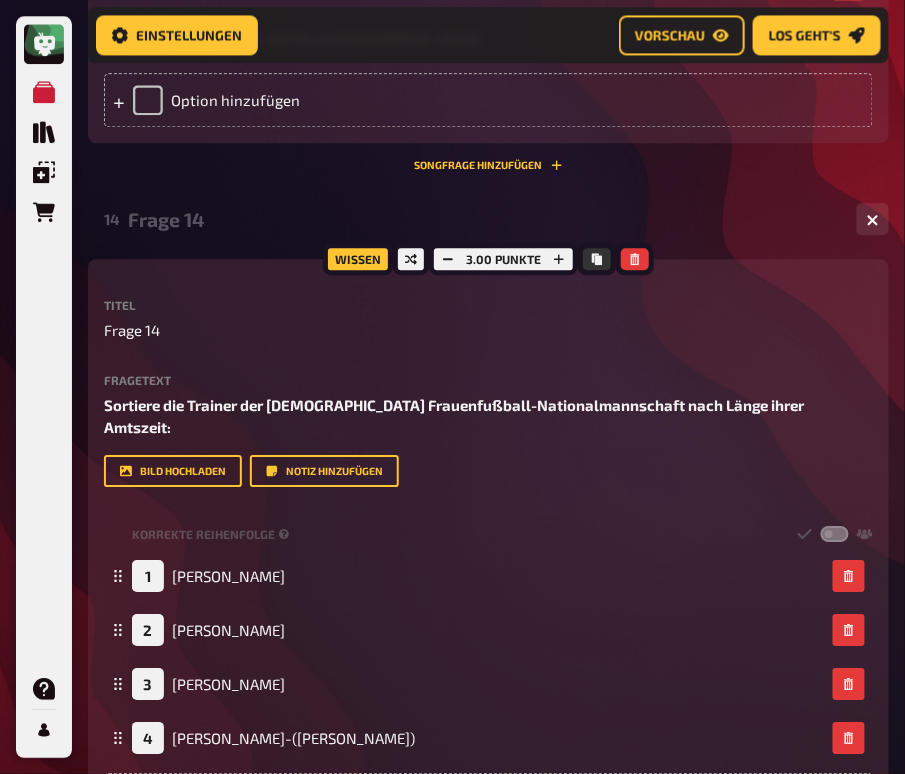 scroll, scrollTop: 10349, scrollLeft: 0, axis: vertical 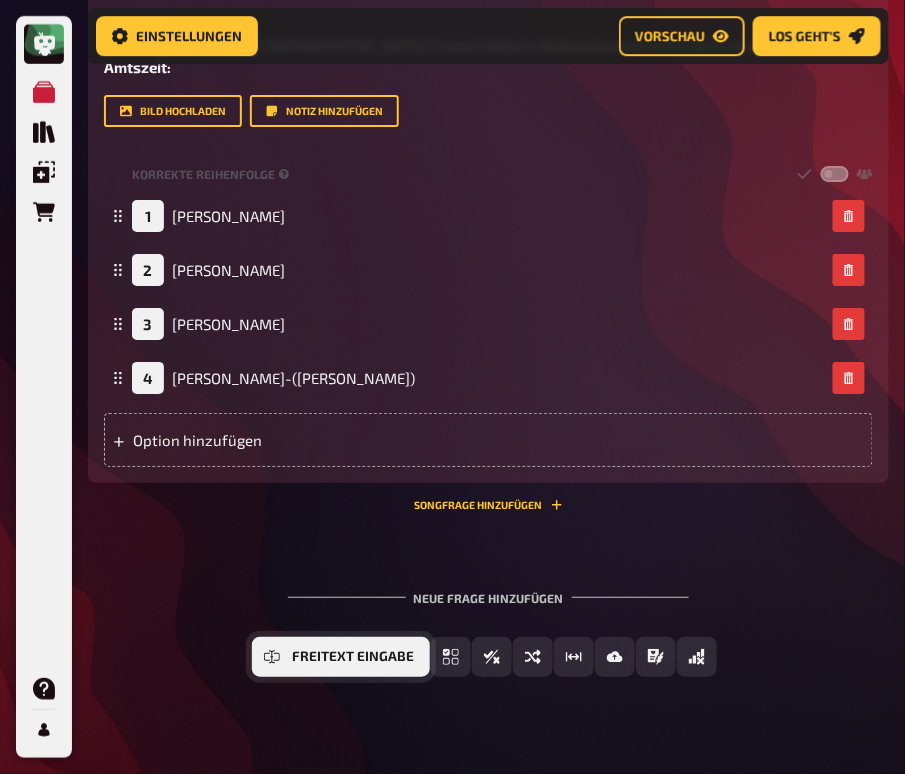click on "Freitext Eingabe" at bounding box center [353, 657] 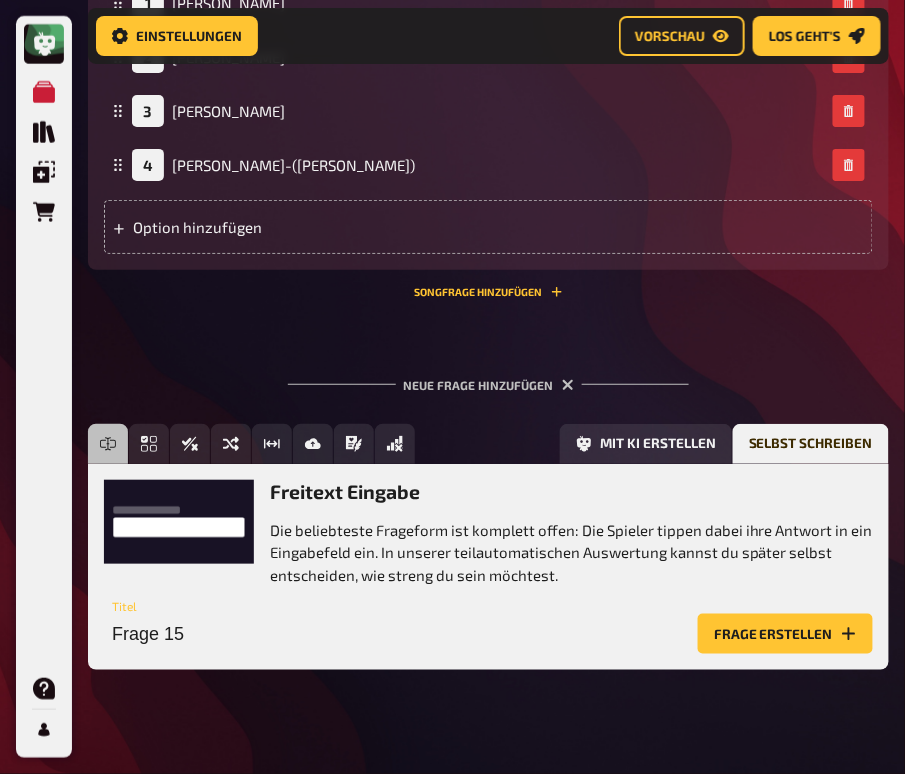 scroll, scrollTop: 10567, scrollLeft: 0, axis: vertical 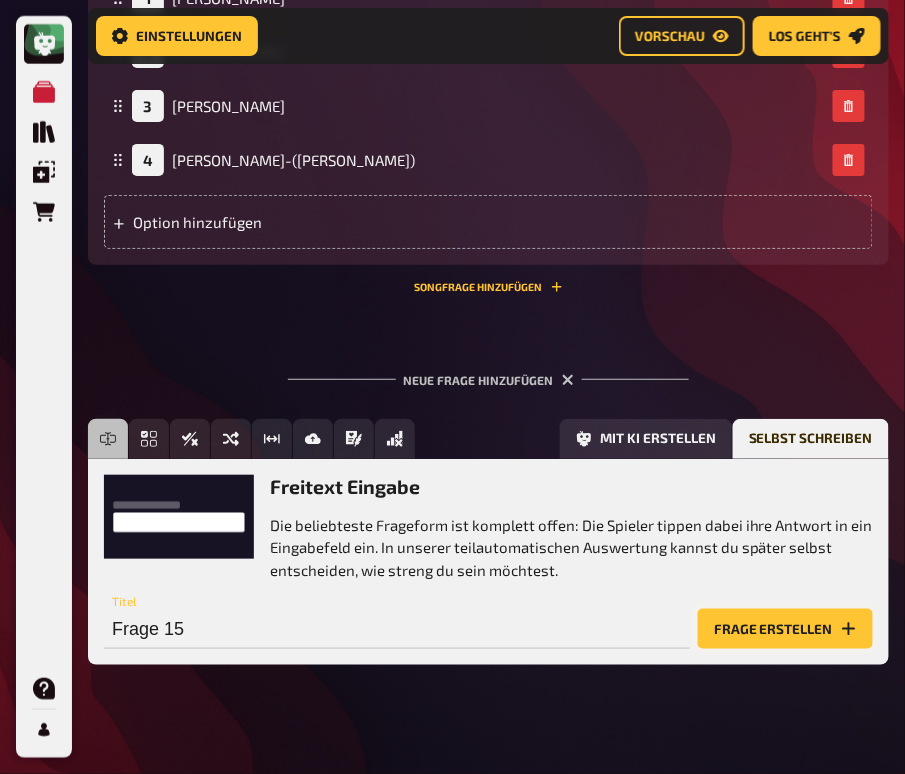 click on "Frage erstellen" at bounding box center [785, 629] 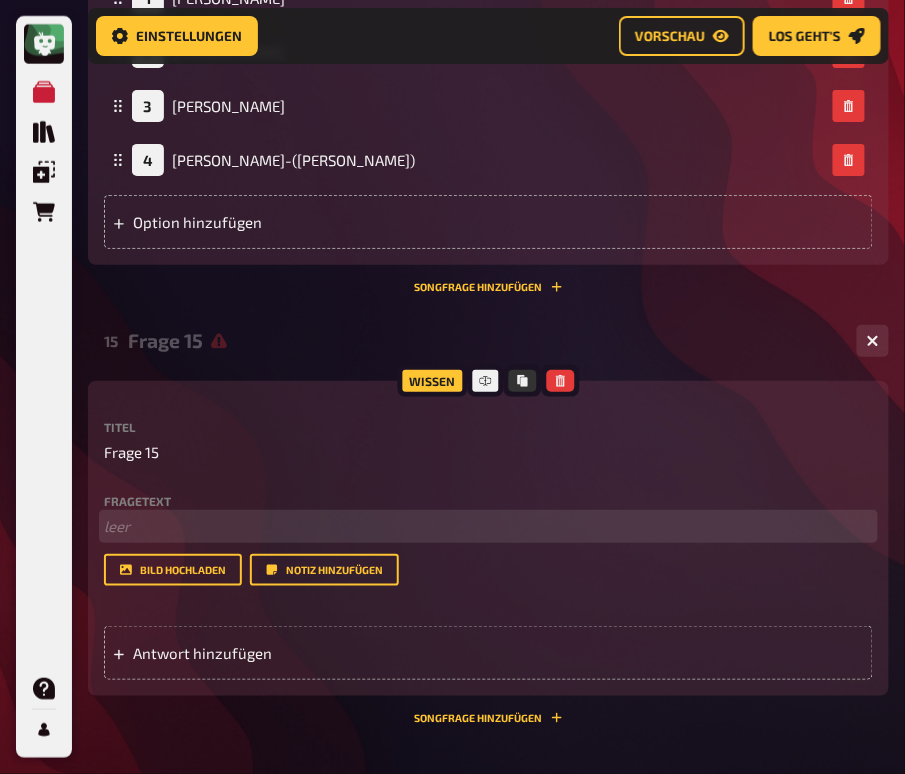 click on "﻿ leer" at bounding box center [488, 526] 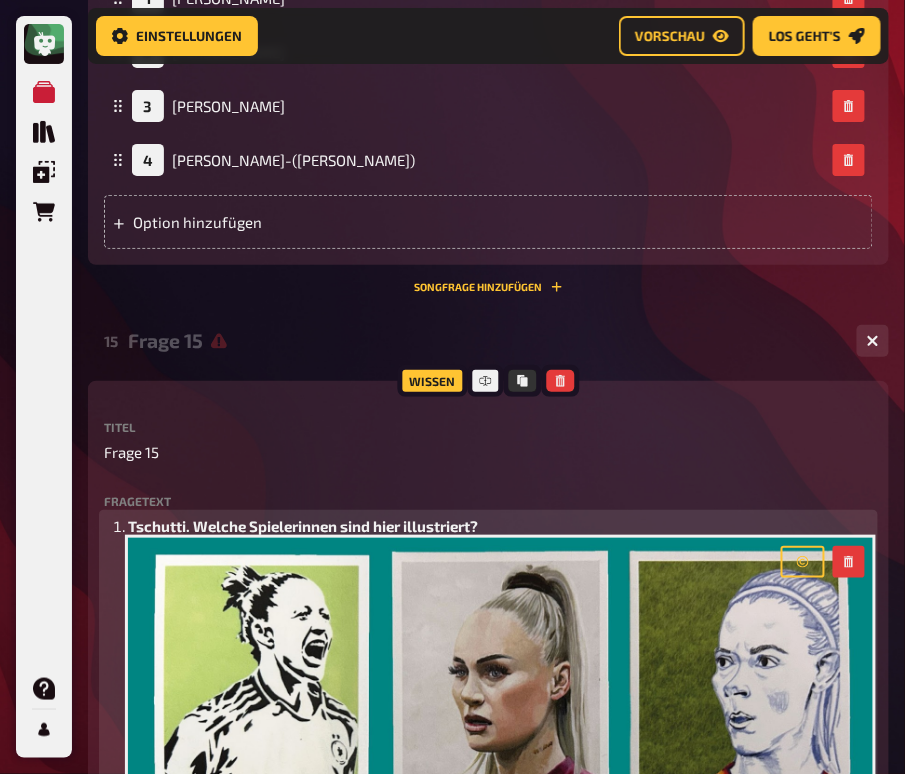 click on "Tschutti. Welche Spielerinnen sind hier illustriert?" at bounding box center [303, 526] 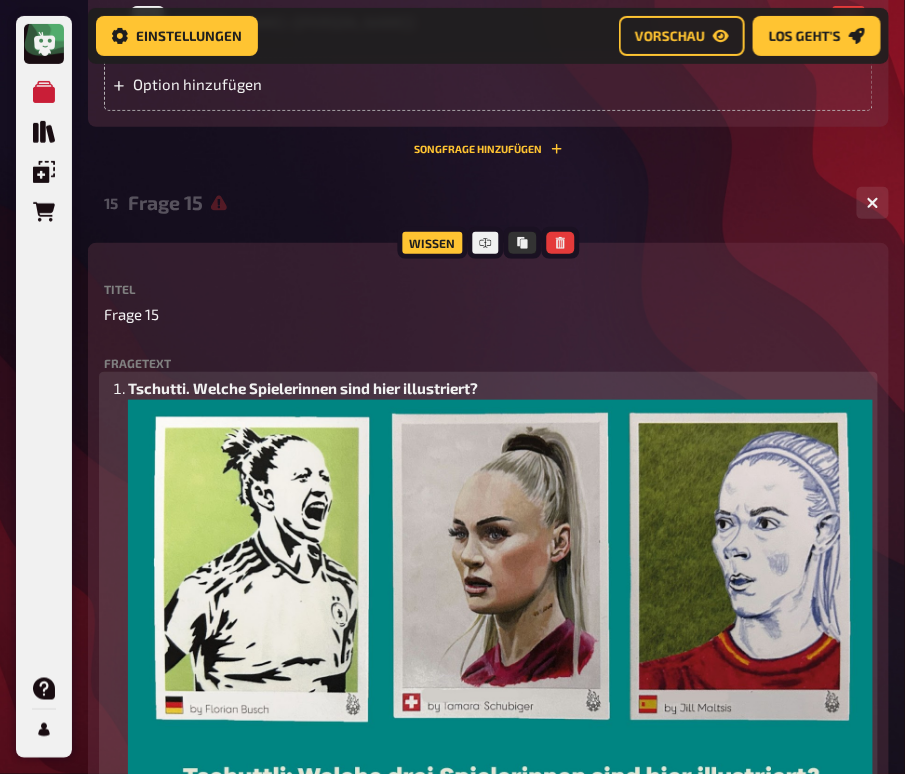 scroll, scrollTop: 10772, scrollLeft: 0, axis: vertical 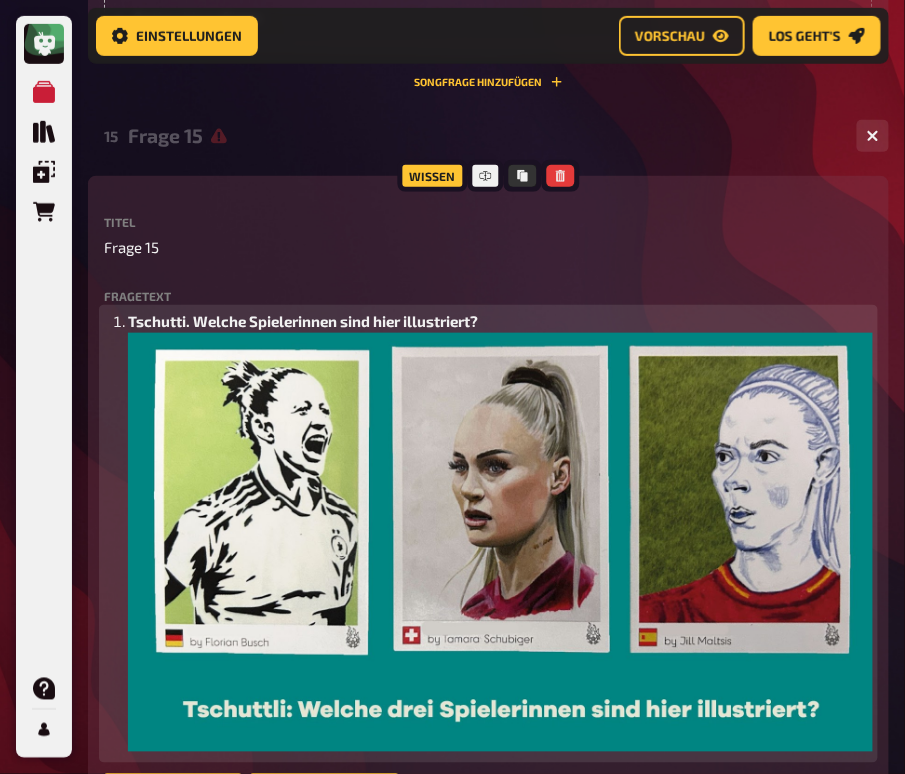 click on "Tschutti. Welche Spielerinnen sind hier illustriert?" at bounding box center (303, 321) 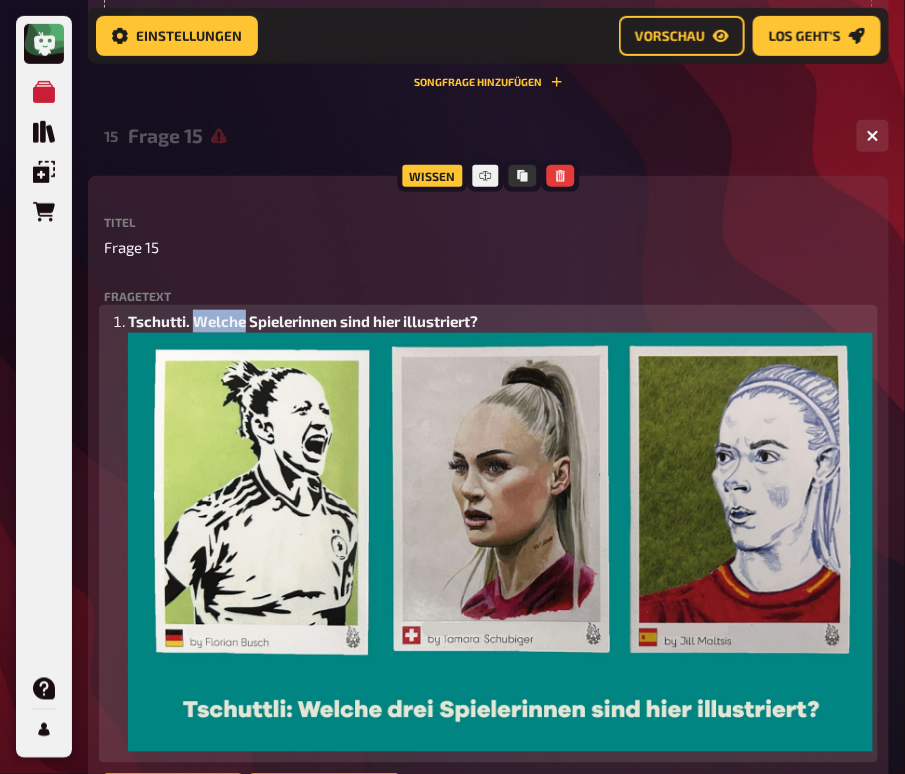 click on "Tschutti. Welche Spielerinnen sind hier illustriert?" at bounding box center [303, 321] 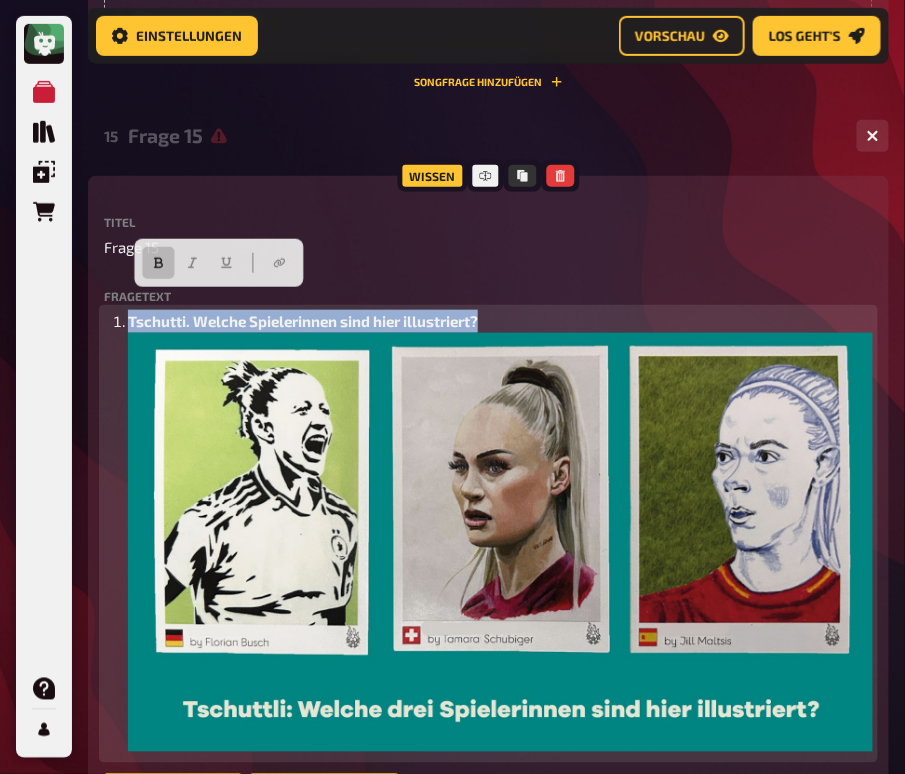 click on "Tschutti. Welche Spielerinnen sind hier illustriert?" at bounding box center (303, 321) 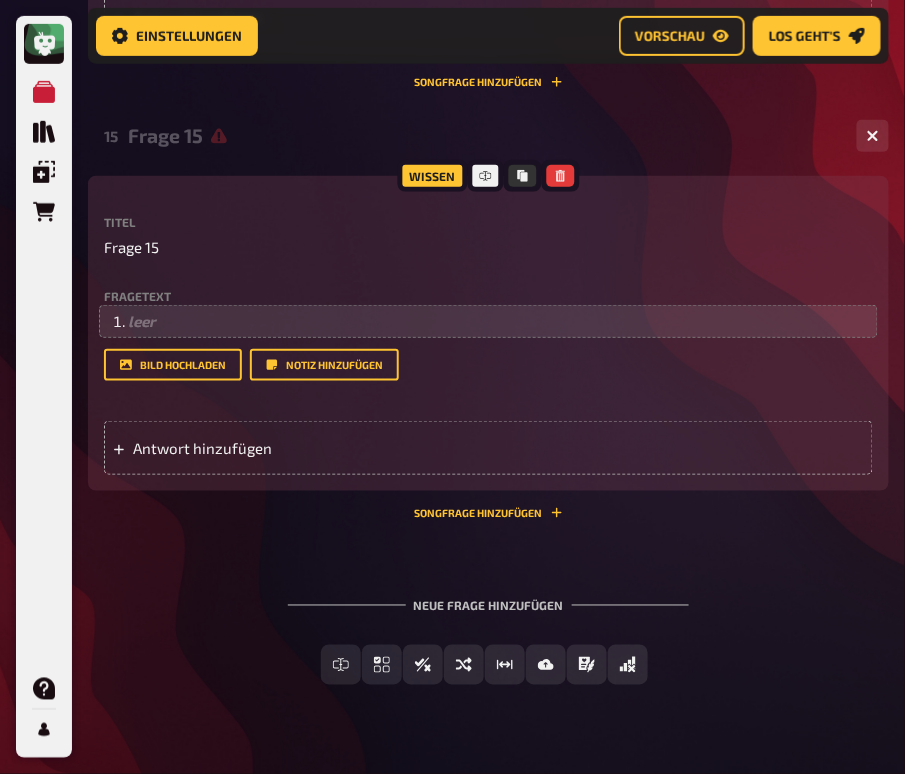 click on "01 Frage 1 8 Wissen 1.00 Punkte Titel Frage 1 Fragetext ﻿ Welche Nation qualifizierte sich nicht für die EM 2025? Hier hinziehen für Dateiupload Bild hochladen   Notiz hinzufügen Auswahlmöglichkeiten [GEOGRAPHIC_DATA] [GEOGRAPHIC_DATA] [GEOGRAPHIC_DATA] [GEOGRAPHIC_DATA] [GEOGRAPHIC_DATA] [GEOGRAPHIC_DATA] [GEOGRAPHIC_DATA] [GEOGRAPHIC_DATA]
To pick up a draggable item, press the space bar.
While dragging, use the arrow keys to move the item.
Press space again to drop the item in its new position, or press escape to cancel.
Option hinzufügen Songfrage hinzufügen   02 Frage 2 1 Wissen 1.00 Punkte Titel Frage 2 Fragetext Welches Stadion hält den Zuschauerrekord für ein Frauenfußballspiel auf deutschem Boden? Hier hinziehen für Dateiupload Bild hochladen   Notiz hinzufügen Beschriftung Richtige Antwort Stadion, Stadt [GEOGRAPHIC_DATA], [GEOGRAPHIC_DATA]
To pick up a draggable item, press the space bar.
While dragging, use the arrow keys to move the item.
Press space again to drop the item in its new position, or press escape to cancel.
03 Frage 3 1" at bounding box center [488, -4893] 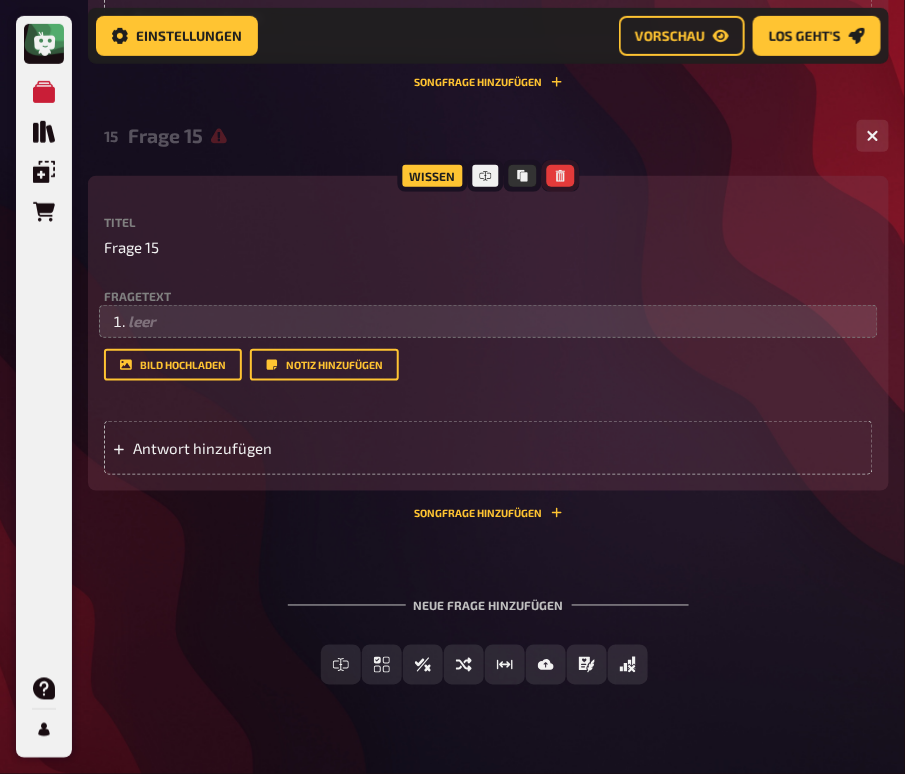 click 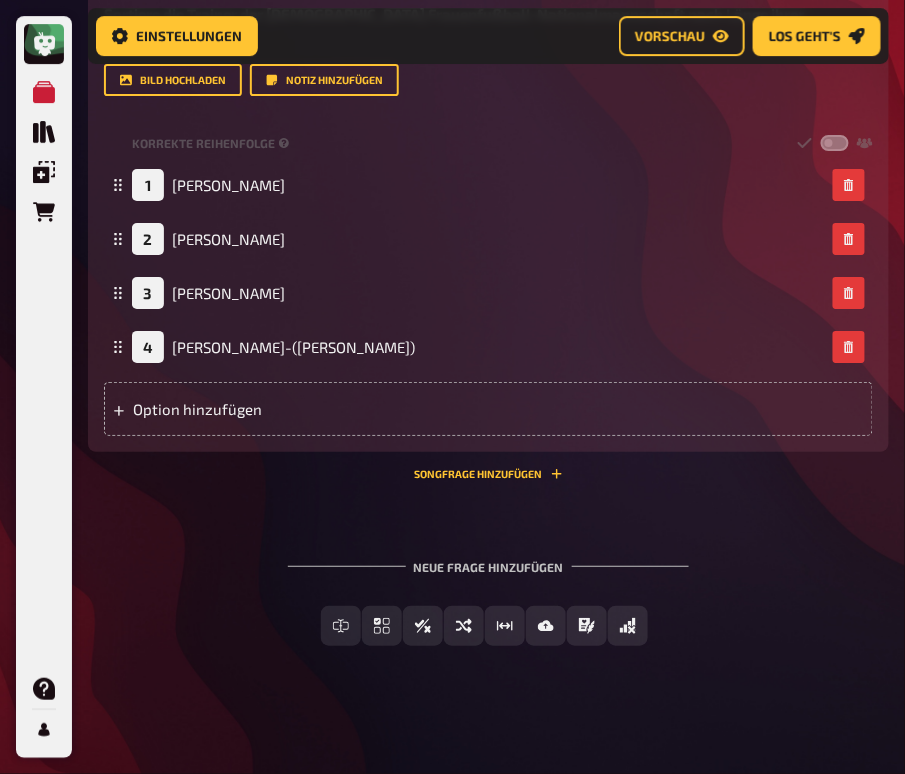 scroll, scrollTop: 10360, scrollLeft: 0, axis: vertical 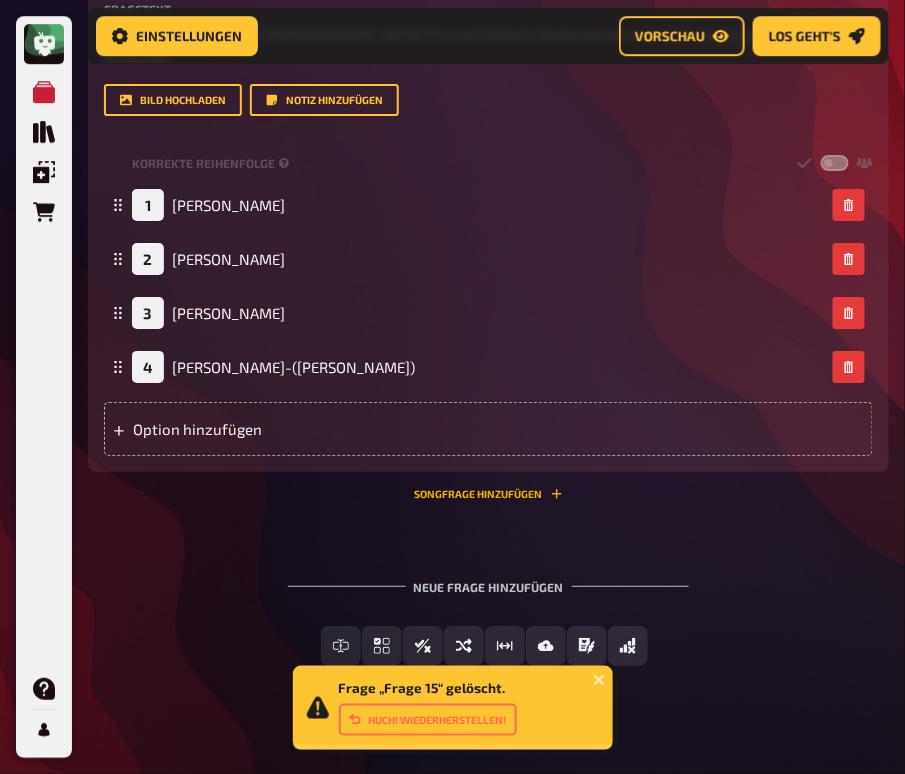 click on "Songfrage hinzufügen" at bounding box center [489, 494] 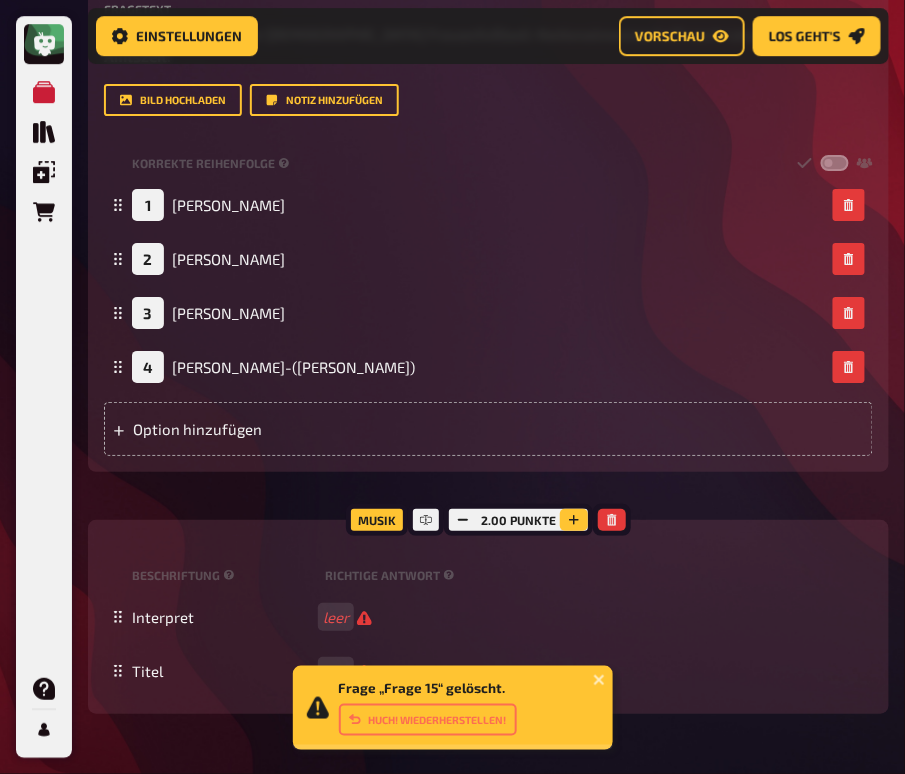 click at bounding box center [574, 520] 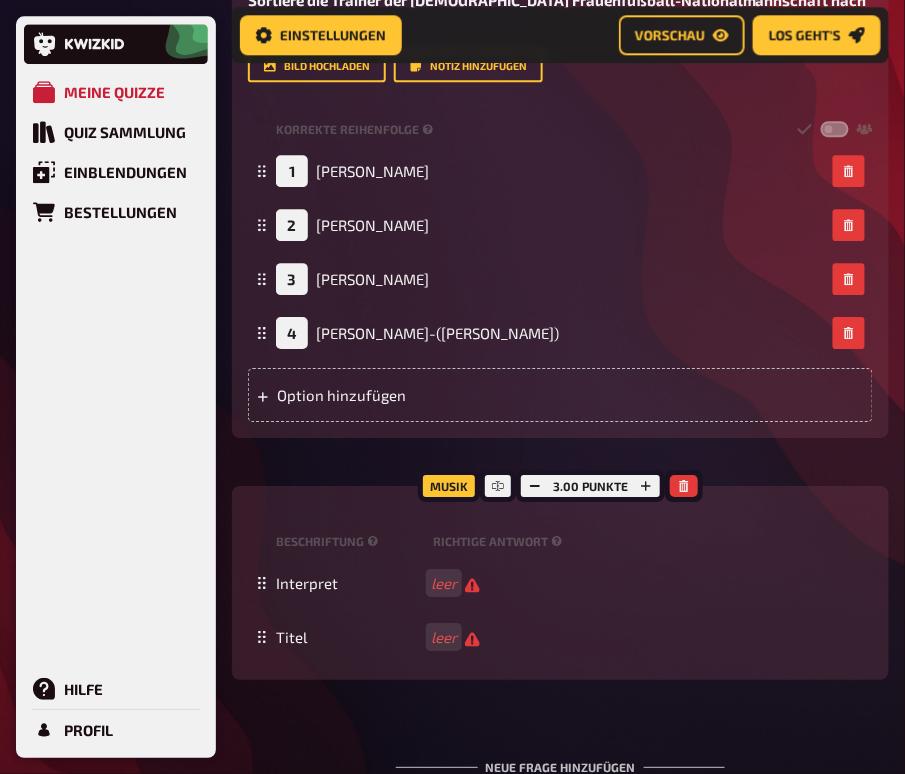 scroll, scrollTop: 10042, scrollLeft: 0, axis: vertical 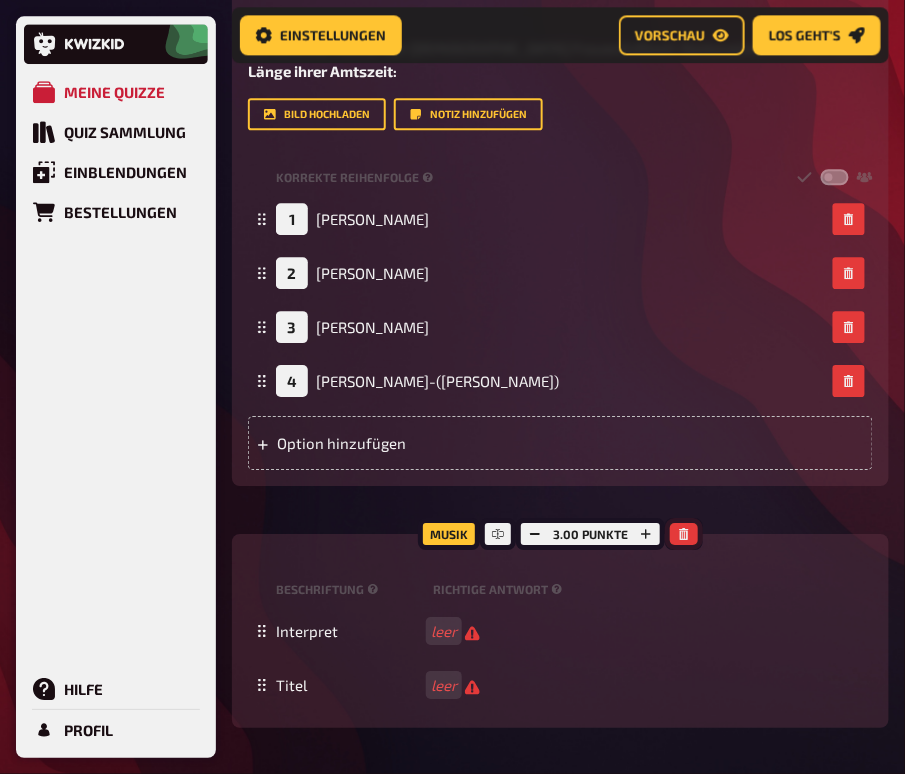 click at bounding box center (684, 534) 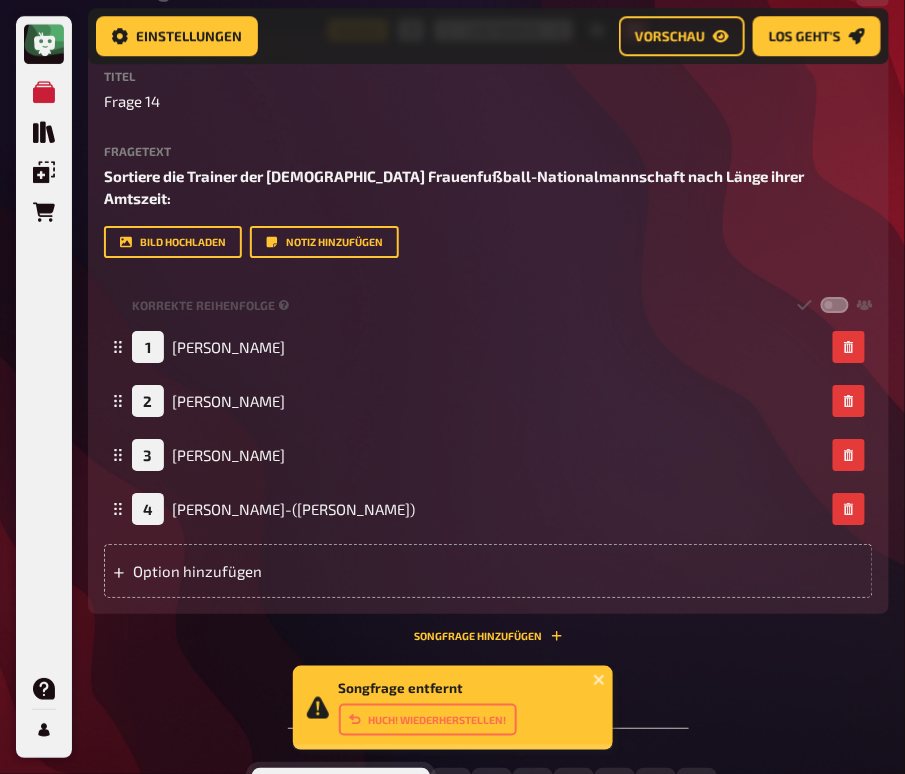 scroll, scrollTop: 10360, scrollLeft: 0, axis: vertical 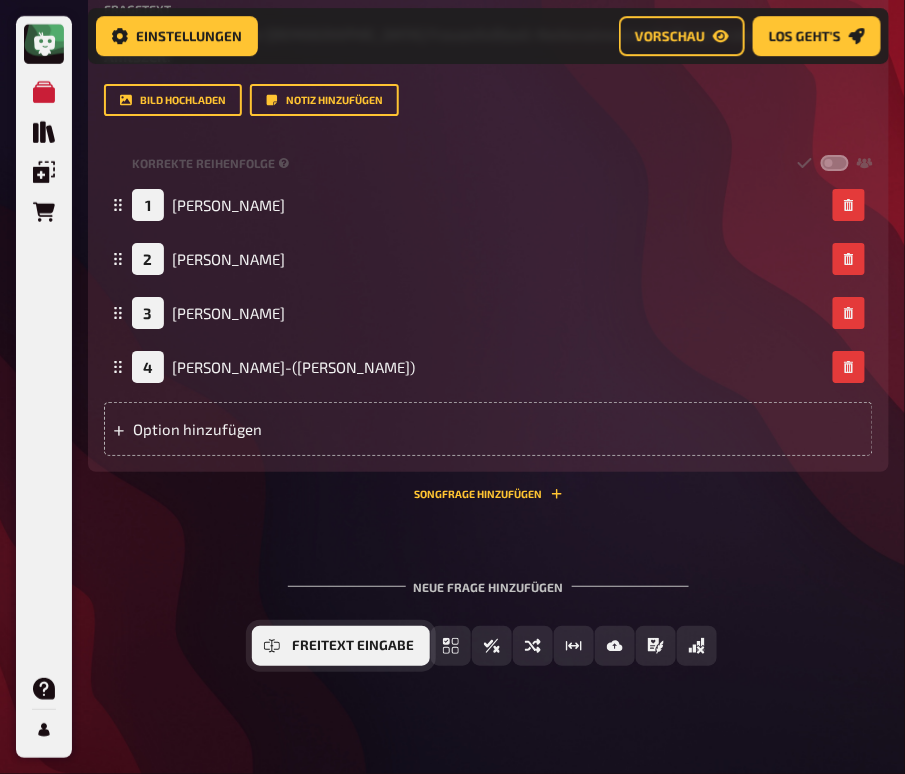 click 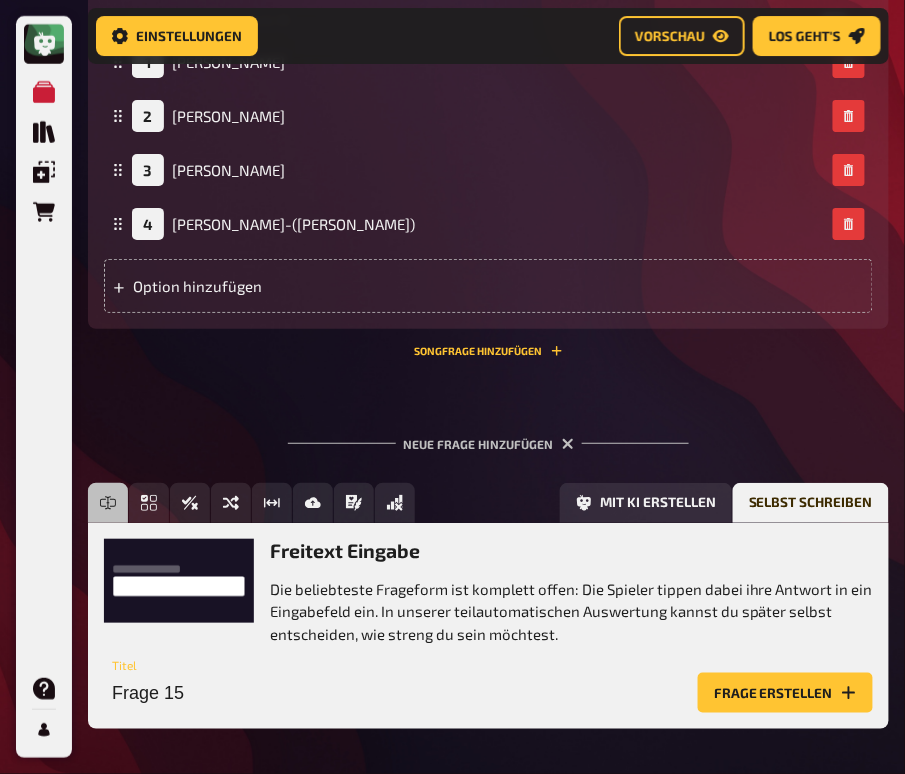 scroll, scrollTop: 10567, scrollLeft: 0, axis: vertical 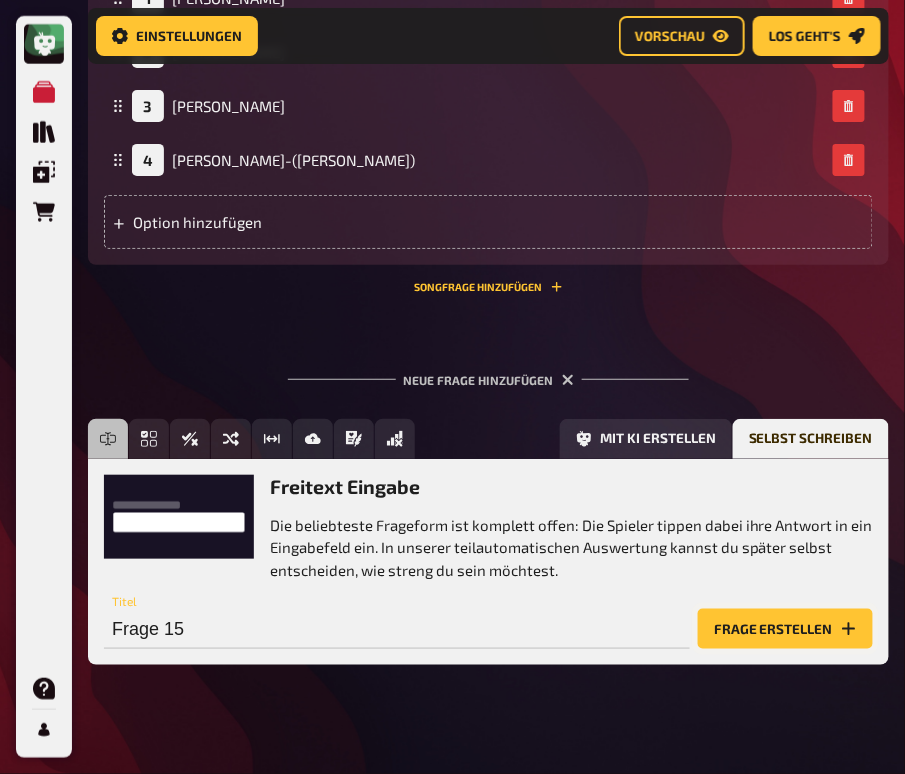 click on "Frage erstellen" at bounding box center [785, 629] 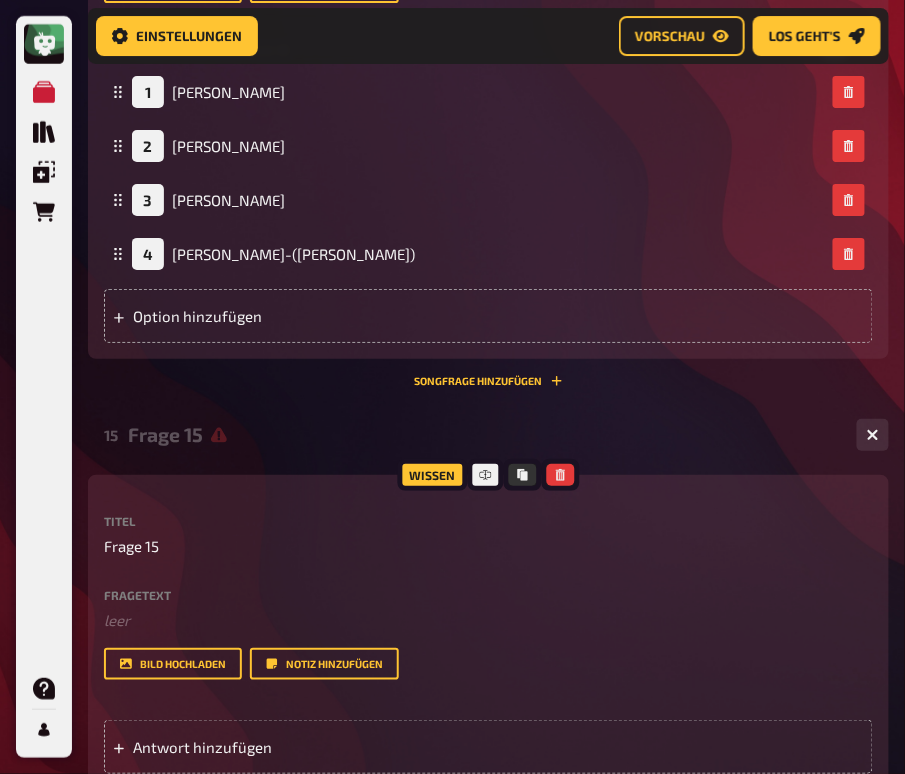 scroll, scrollTop: 10567, scrollLeft: 0, axis: vertical 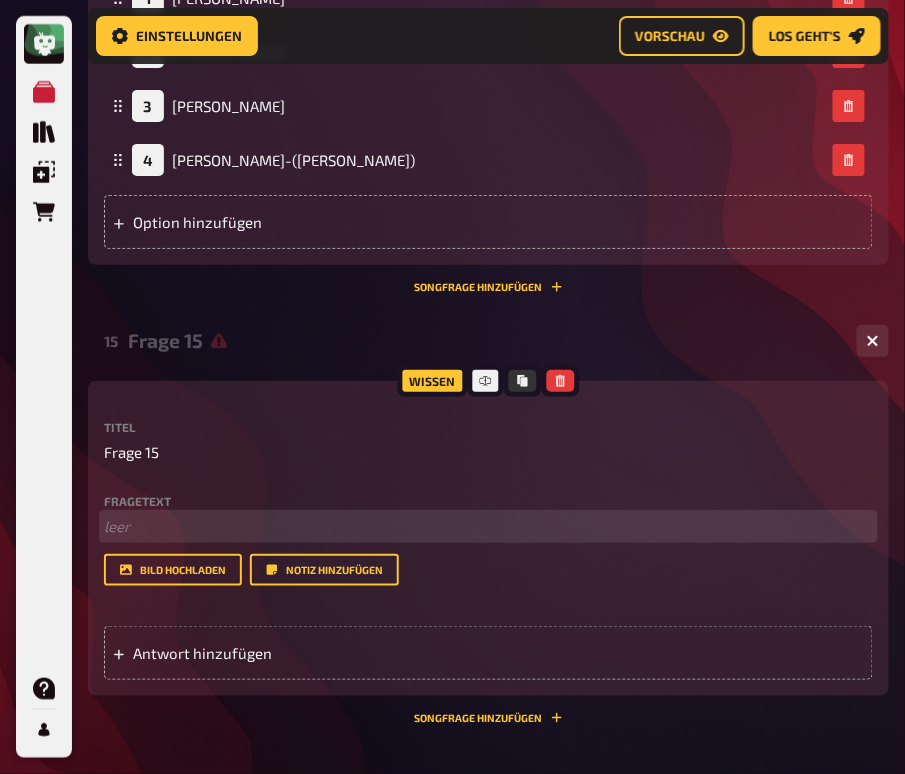 click on "﻿ leer" at bounding box center [488, 526] 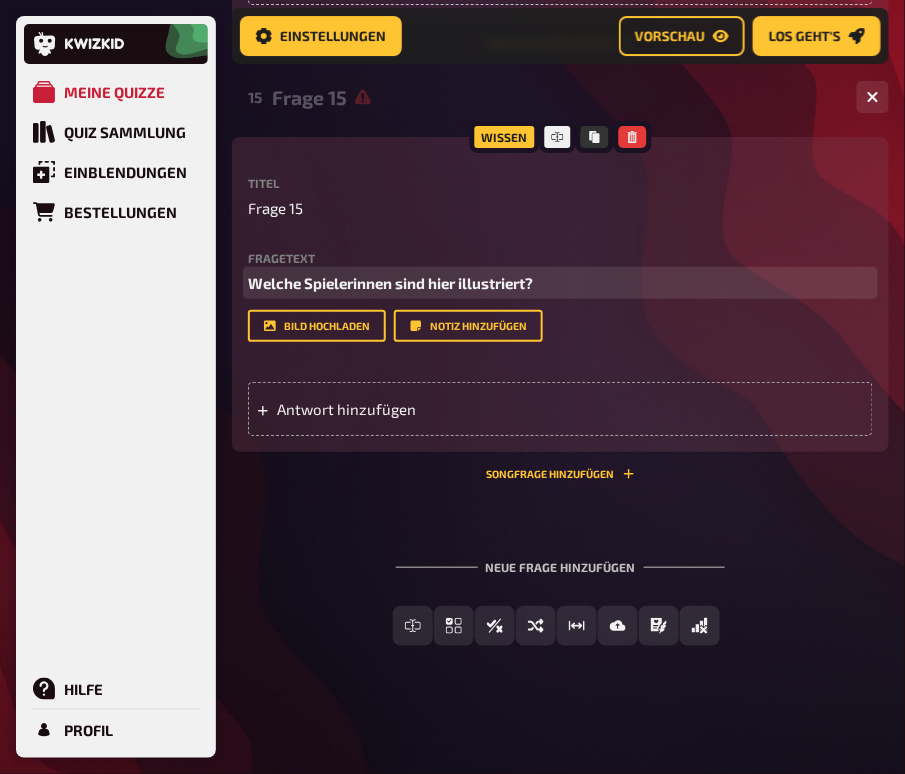 scroll, scrollTop: 10229, scrollLeft: 0, axis: vertical 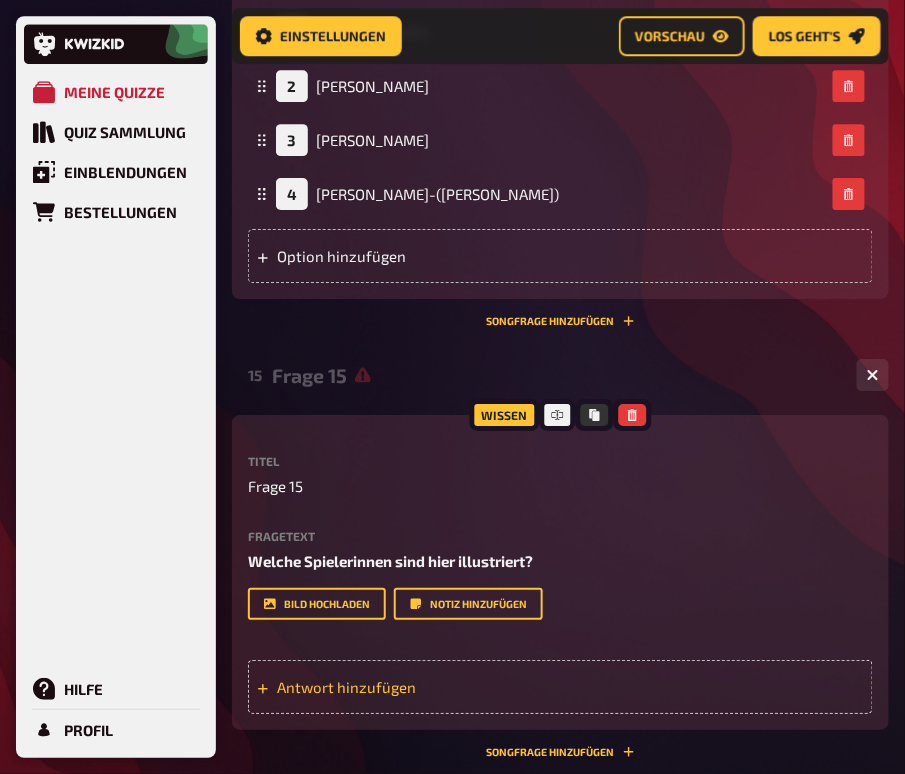 click on "Antwort hinzufügen" at bounding box center [368, 687] 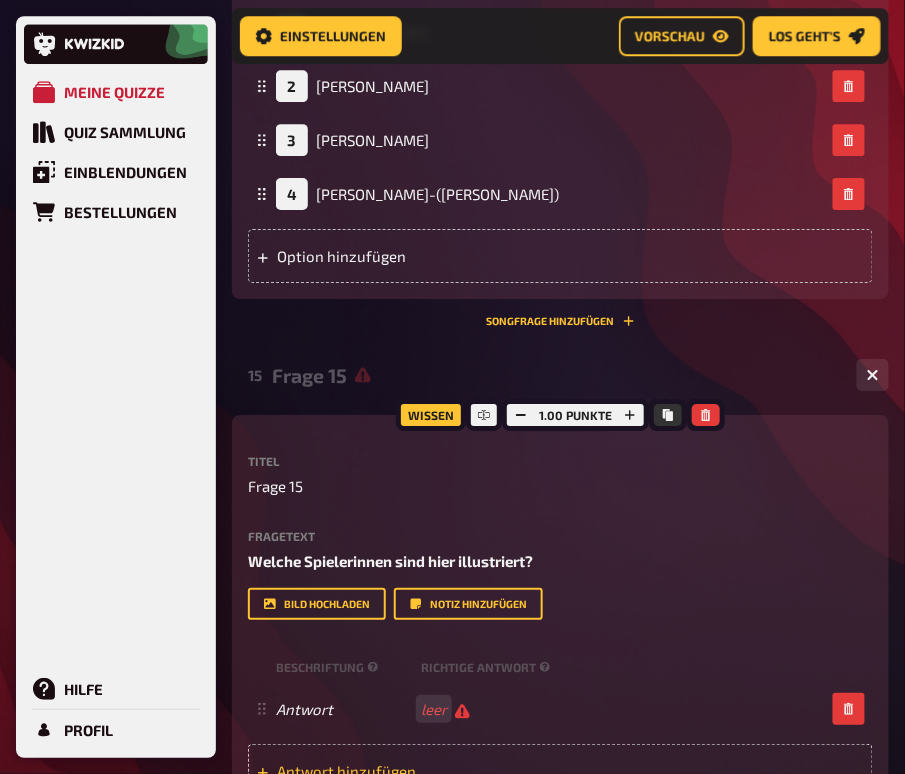 click on "Antwort hinzufügen" at bounding box center [560, 771] 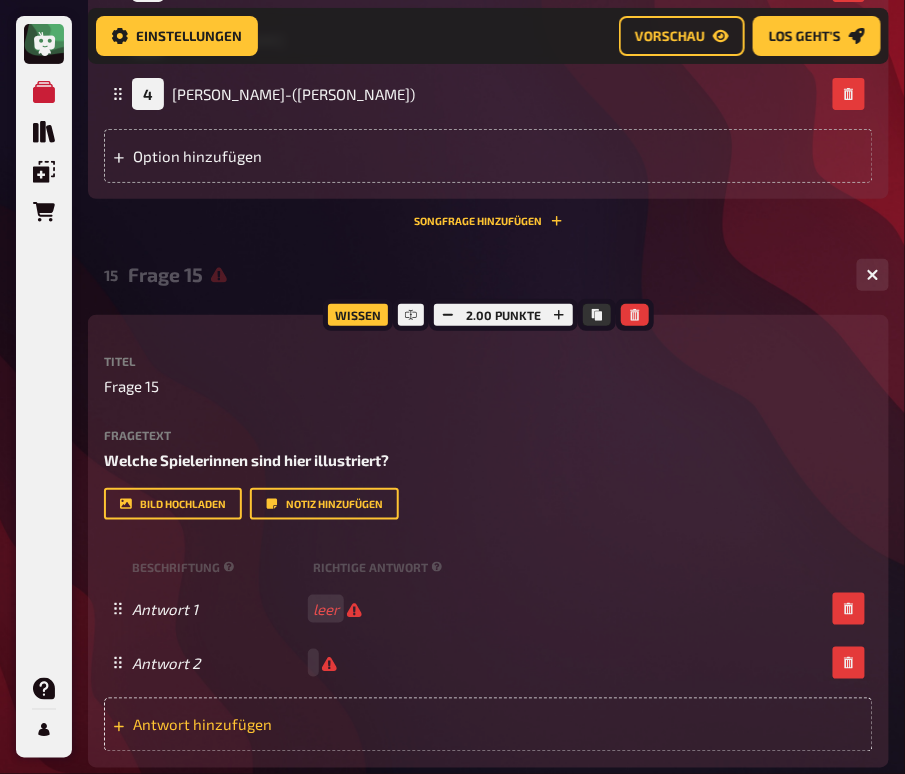 scroll, scrollTop: 10648, scrollLeft: 0, axis: vertical 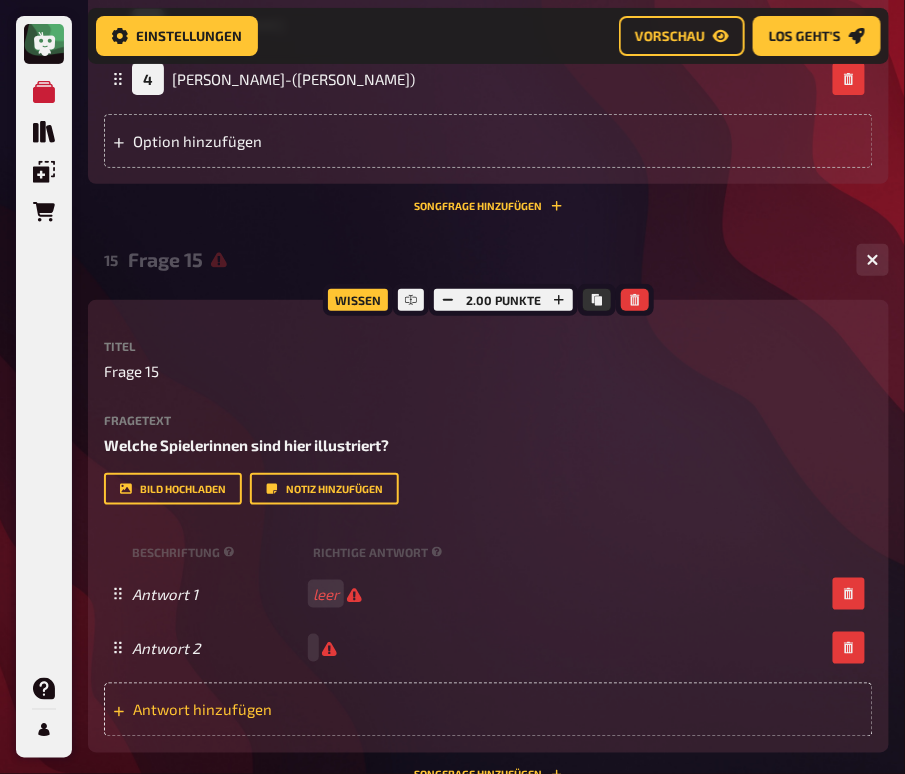click on "Antwort hinzufügen" at bounding box center [245, 710] 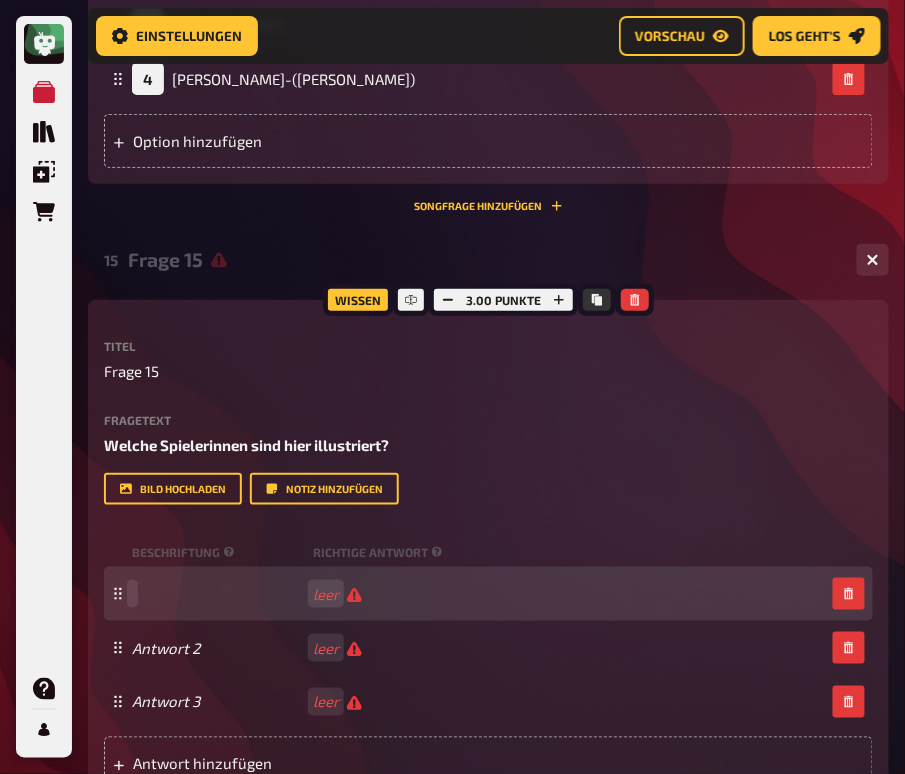 type 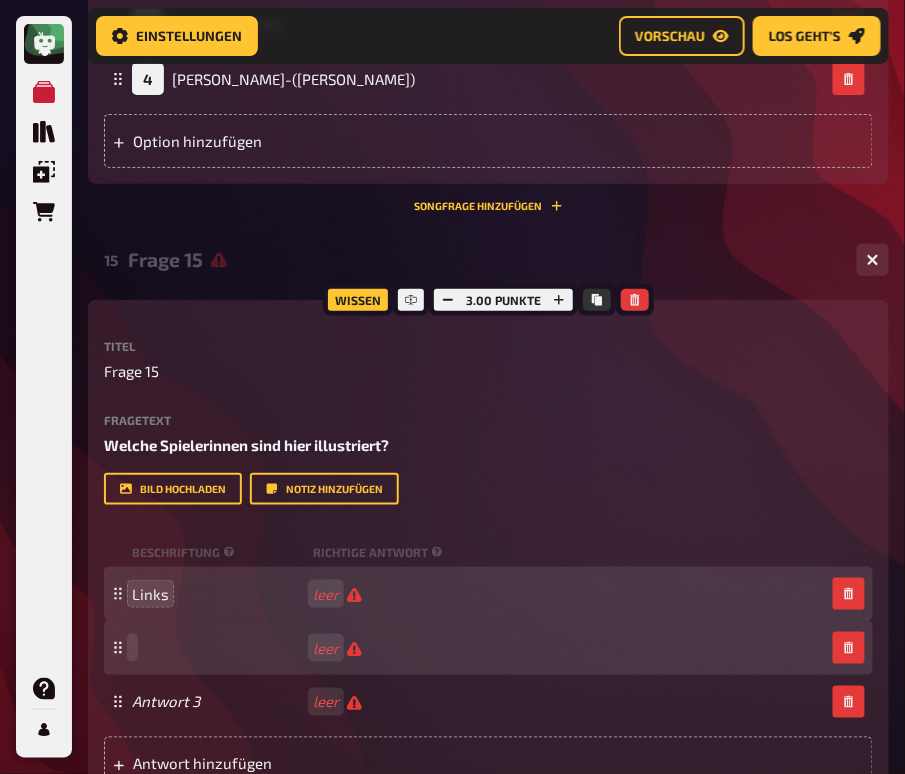type 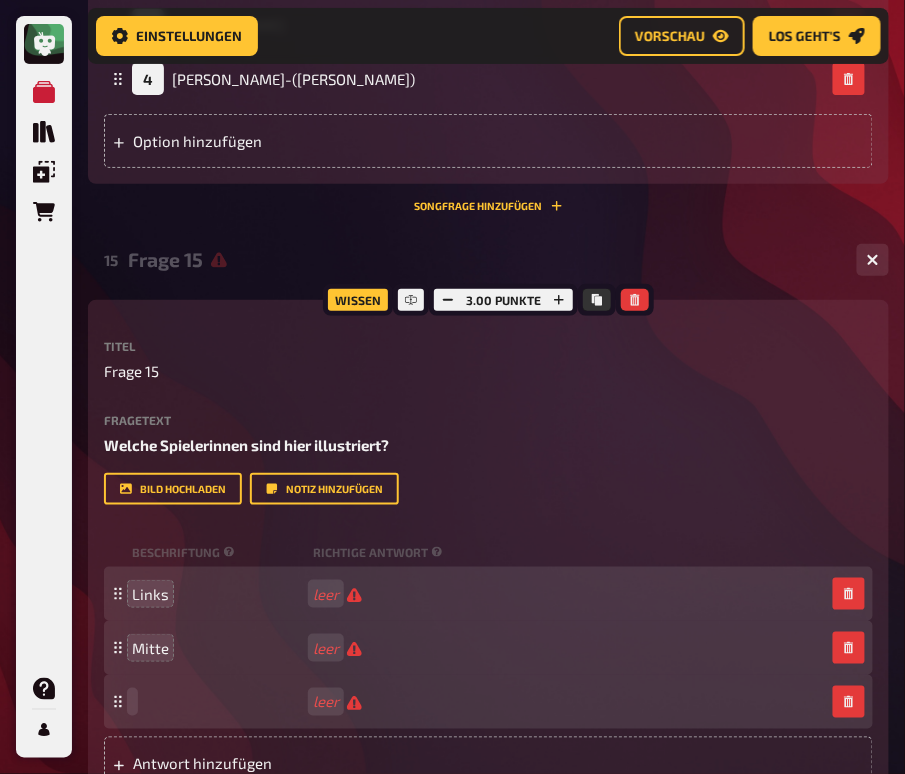 type 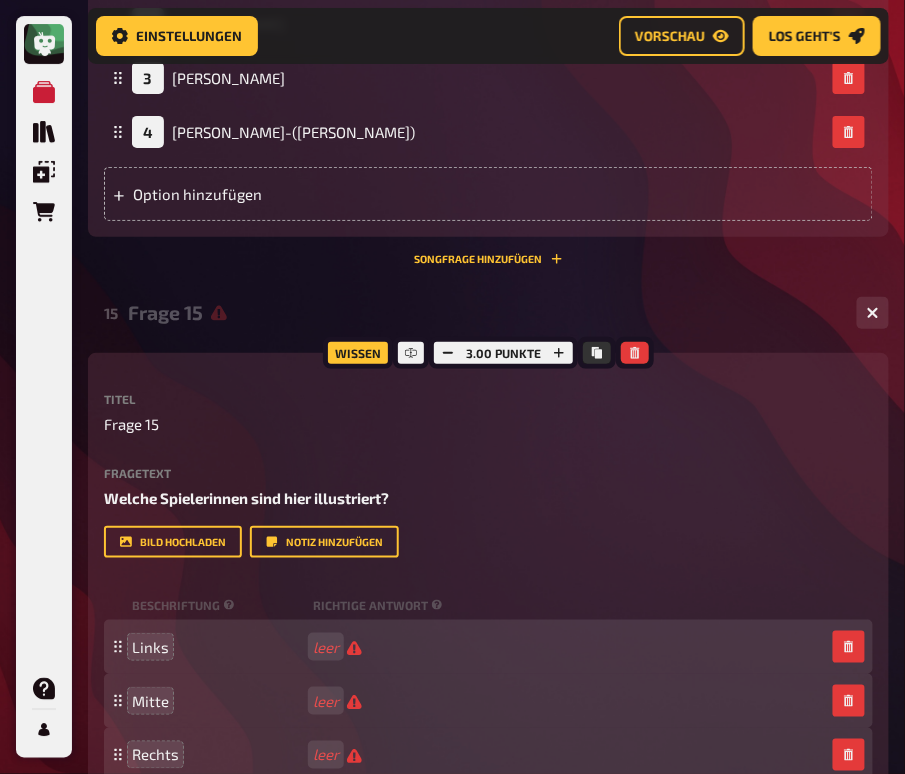 scroll, scrollTop: 10648, scrollLeft: 0, axis: vertical 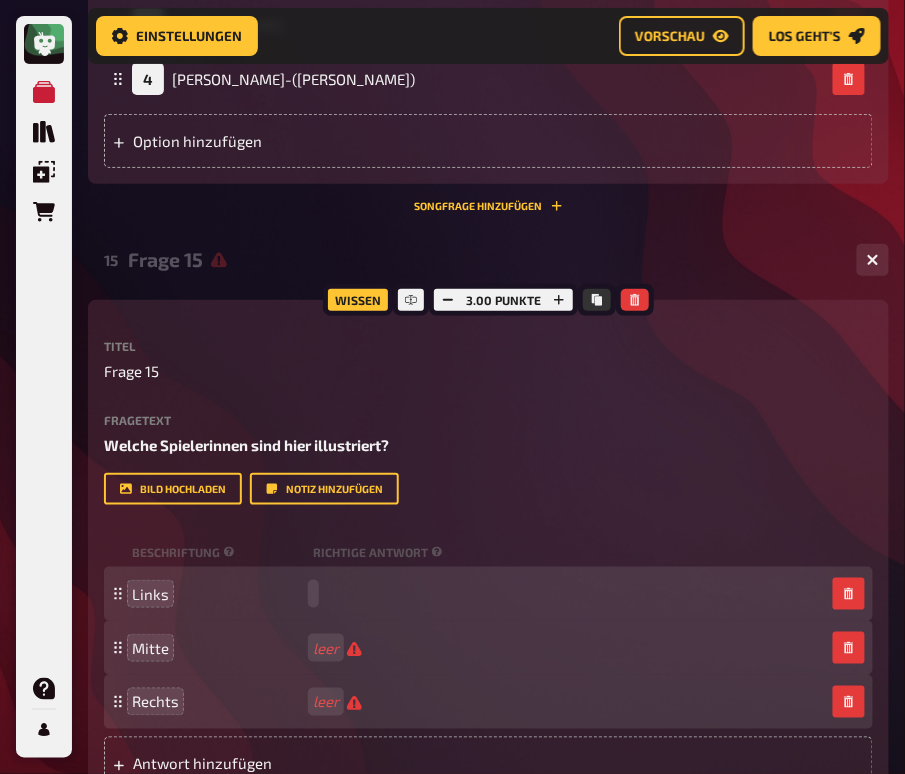 type 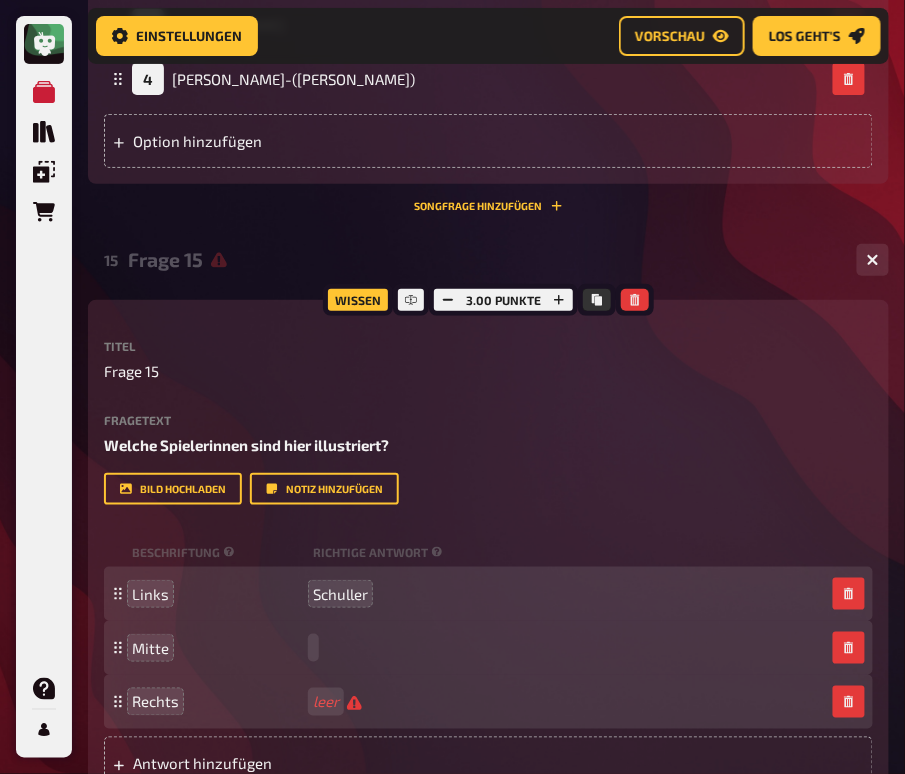 type 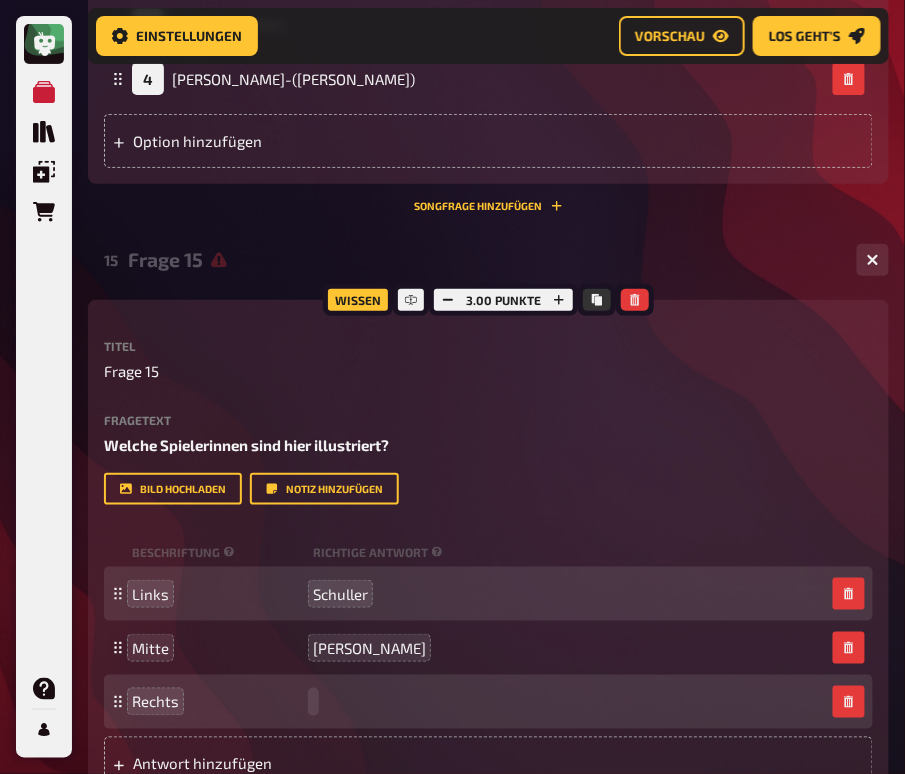 type 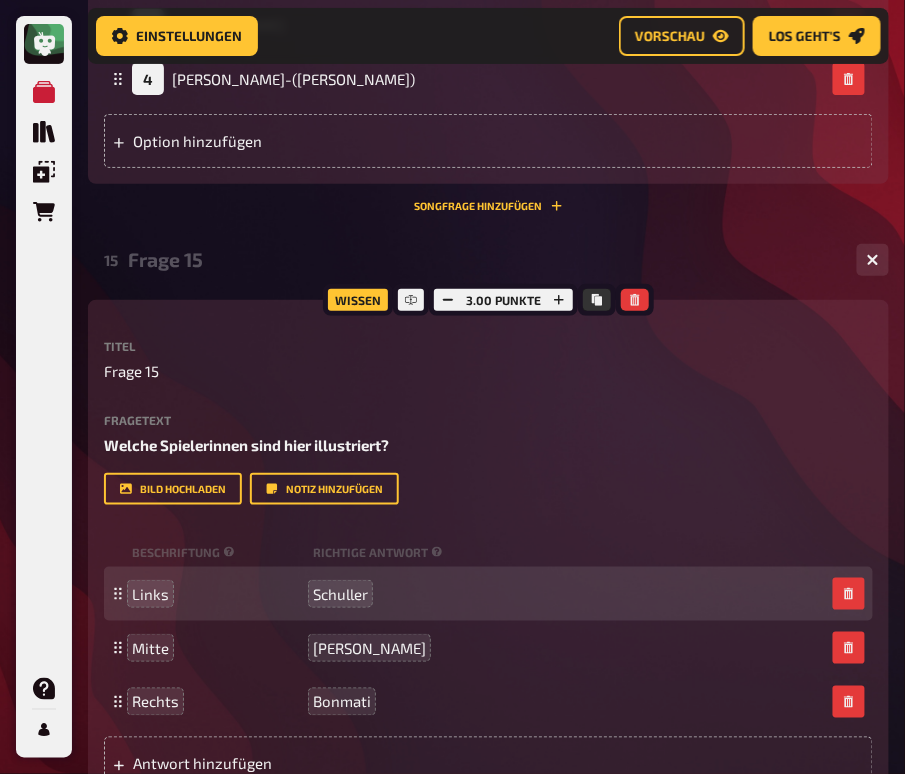 click on "Fragetext" at bounding box center [488, 420] 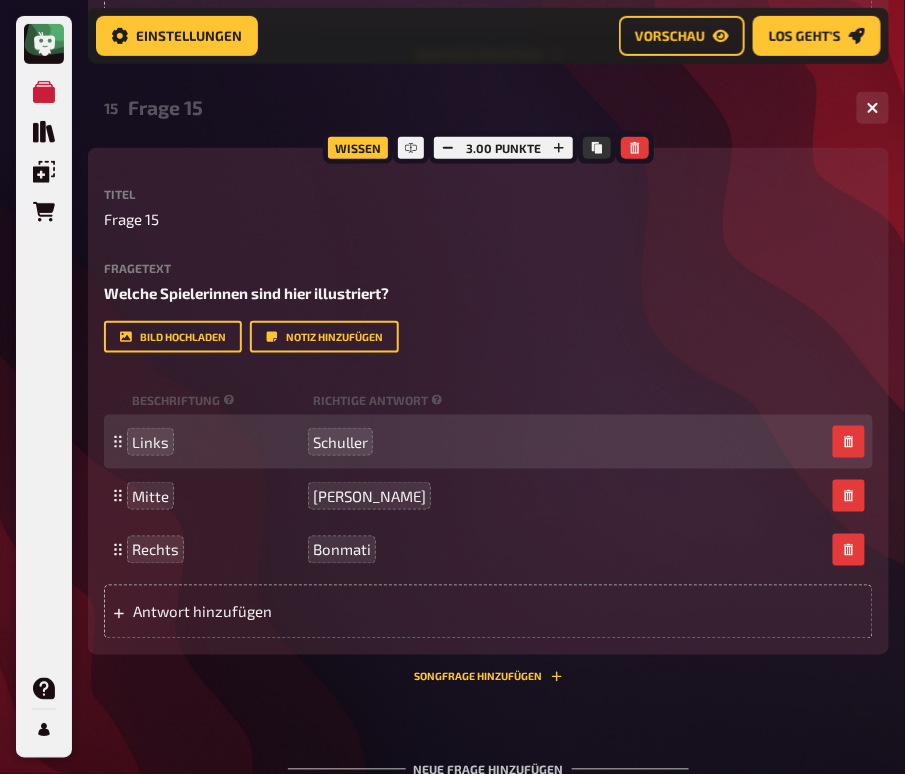 scroll, scrollTop: 10816, scrollLeft: 0, axis: vertical 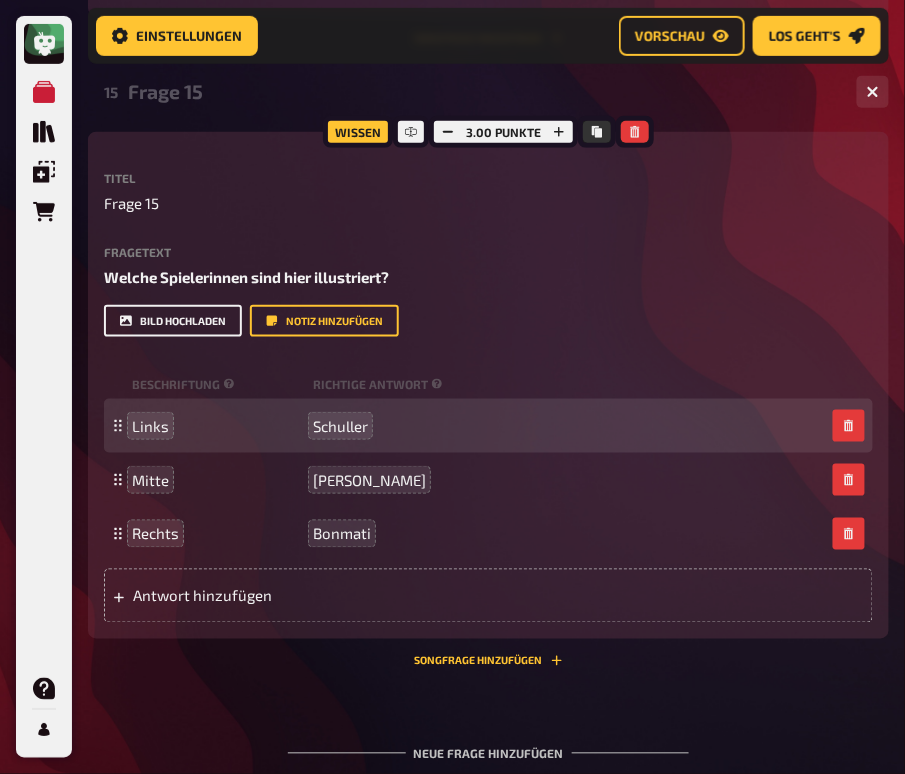 click on "Bild hochladen" at bounding box center (173, 321) 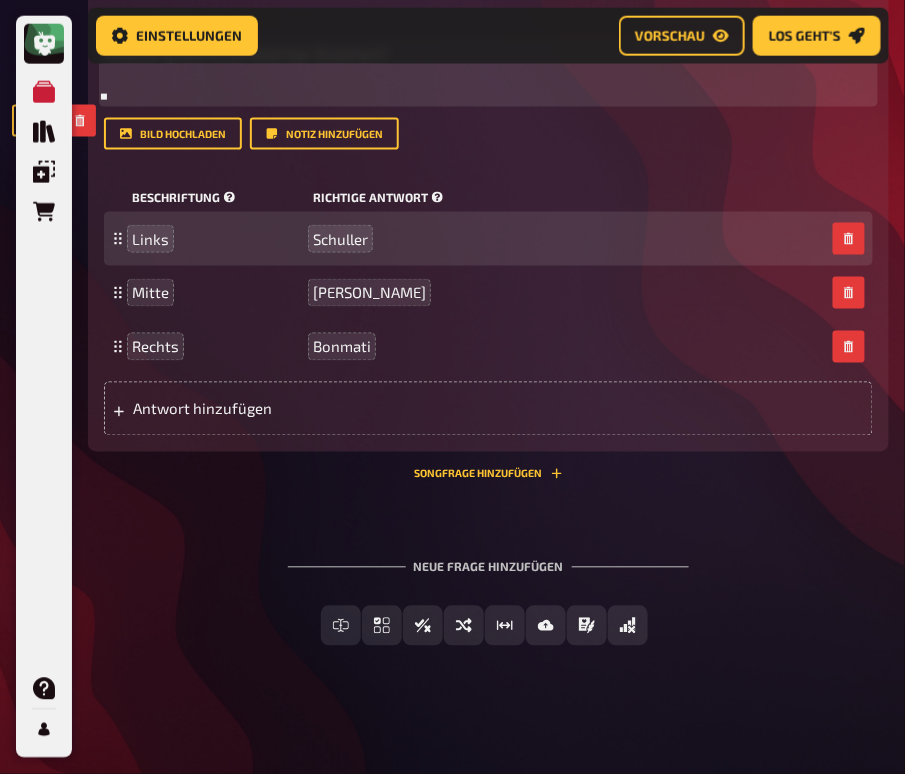 scroll, scrollTop: 11265, scrollLeft: 0, axis: vertical 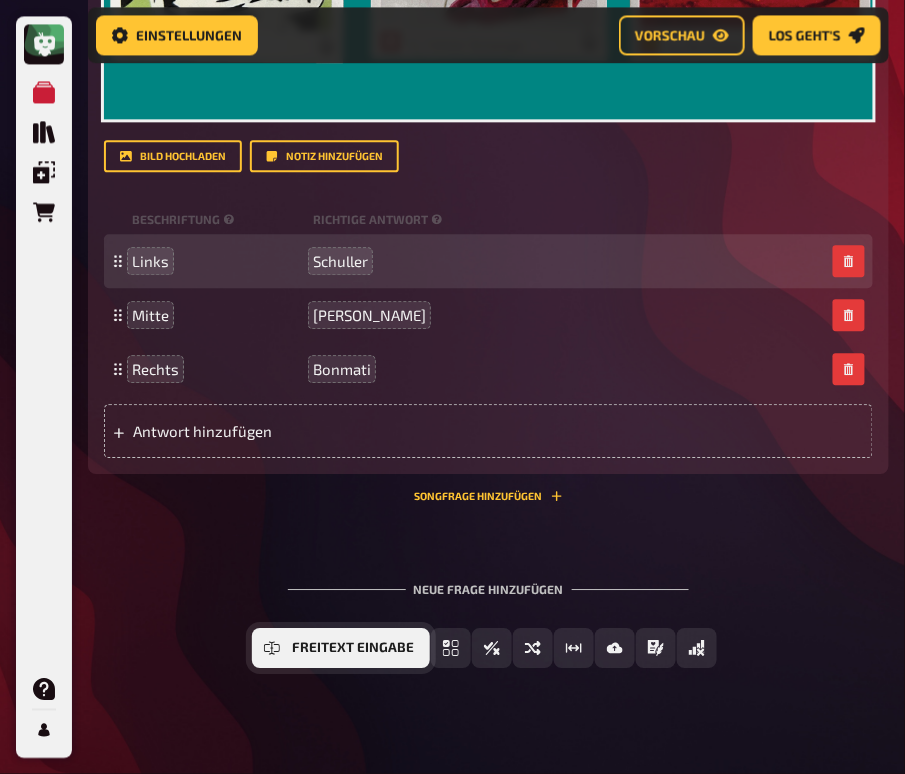 click on "Freitext Eingabe" at bounding box center (353, 648) 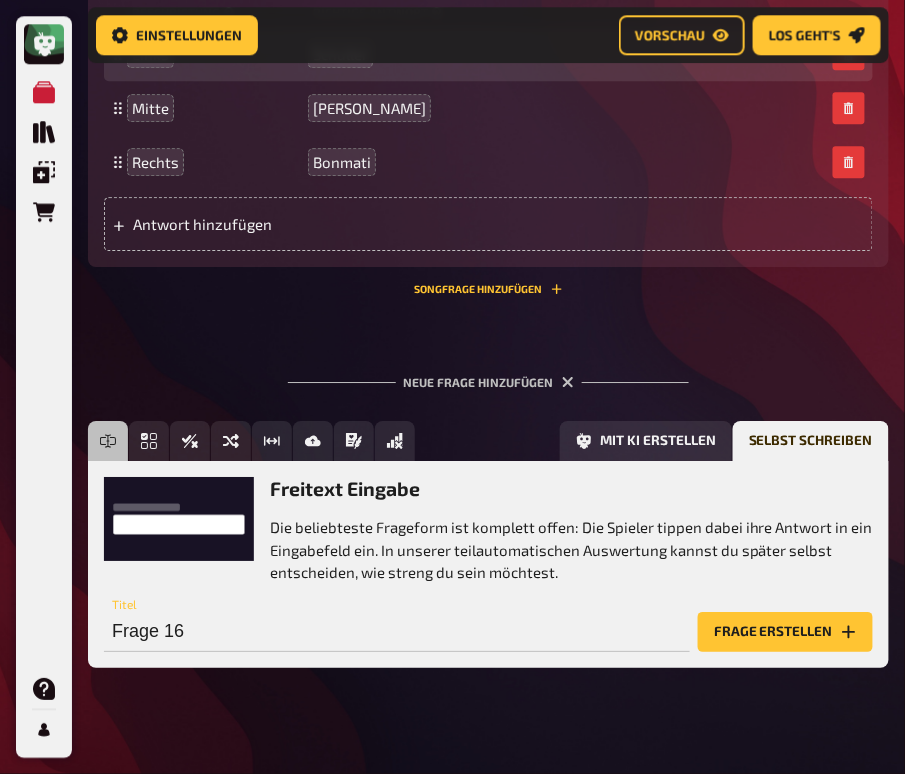 scroll, scrollTop: 11644, scrollLeft: 0, axis: vertical 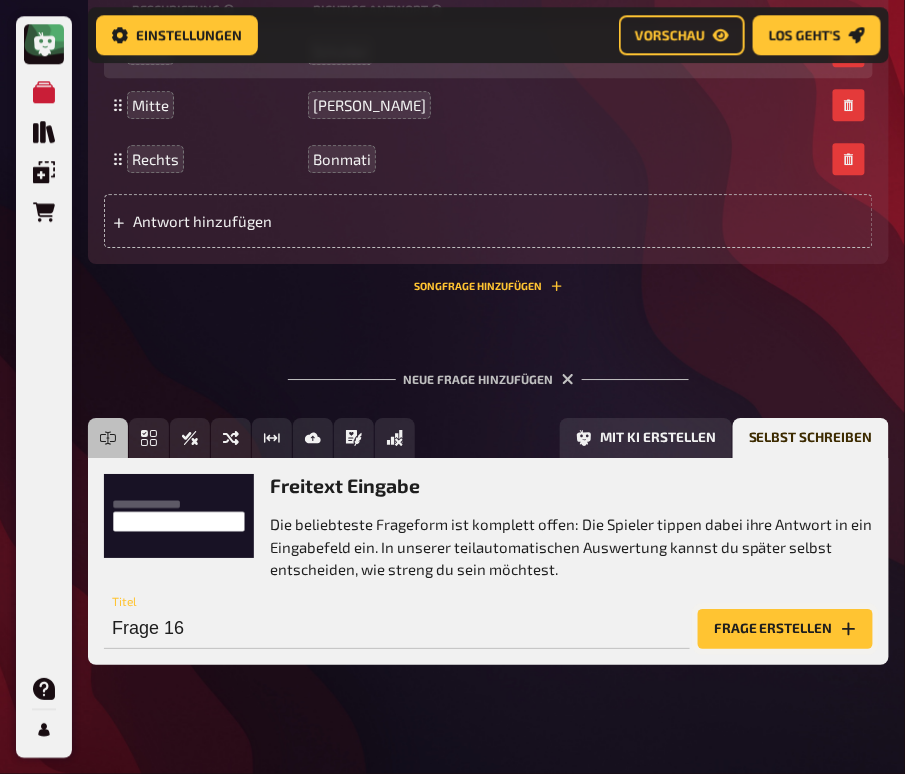 click on "Frage erstellen" at bounding box center (785, 629) 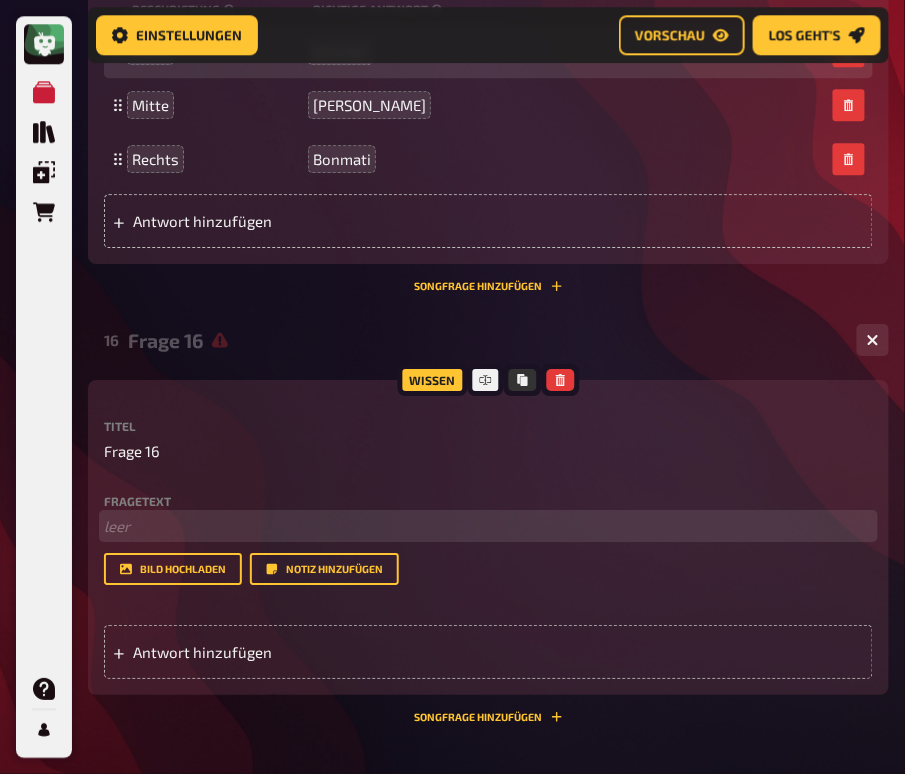 click on "﻿ leer" at bounding box center [488, 526] 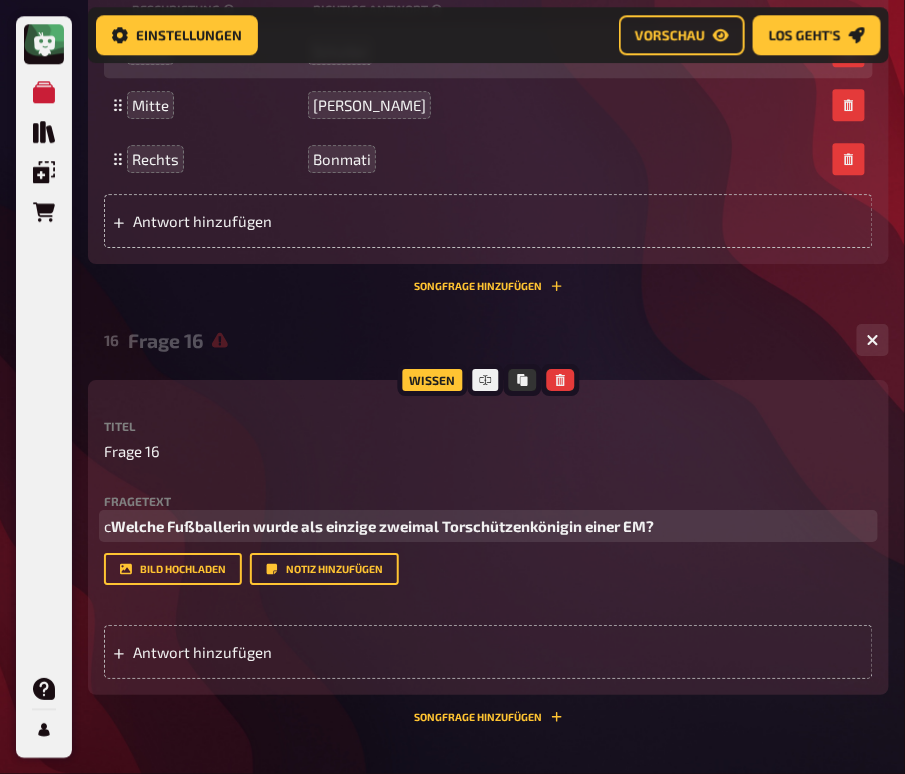 click on "Welche Fußballerin wurde als einzige zweimal Torschützenkönigin einer EM?" at bounding box center [382, 526] 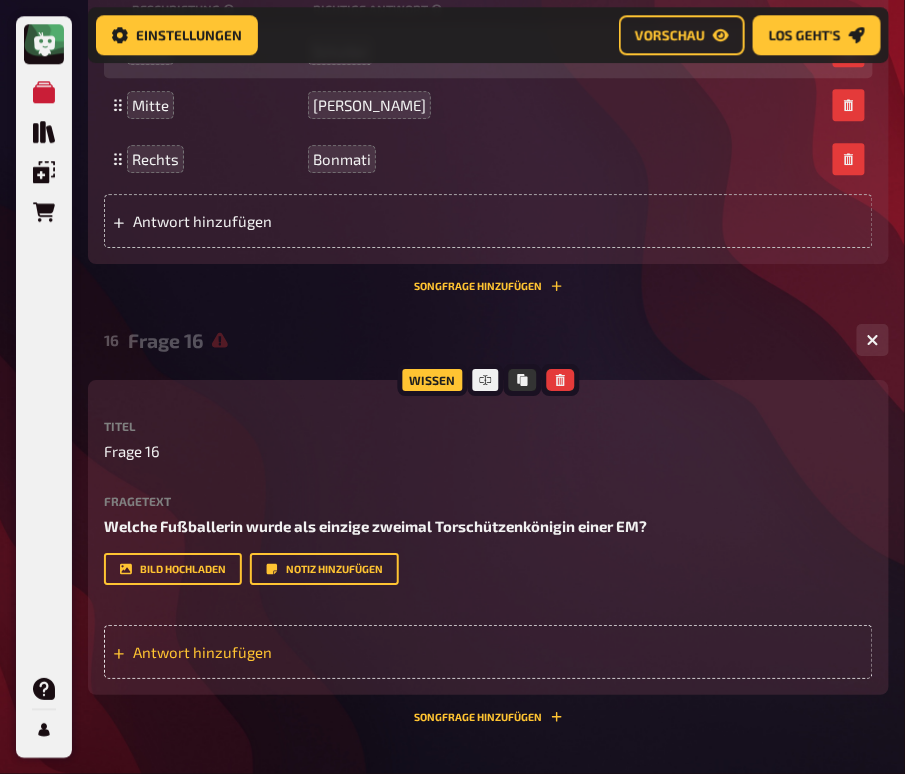 click on "Antwort hinzufügen" at bounding box center (245, 652) 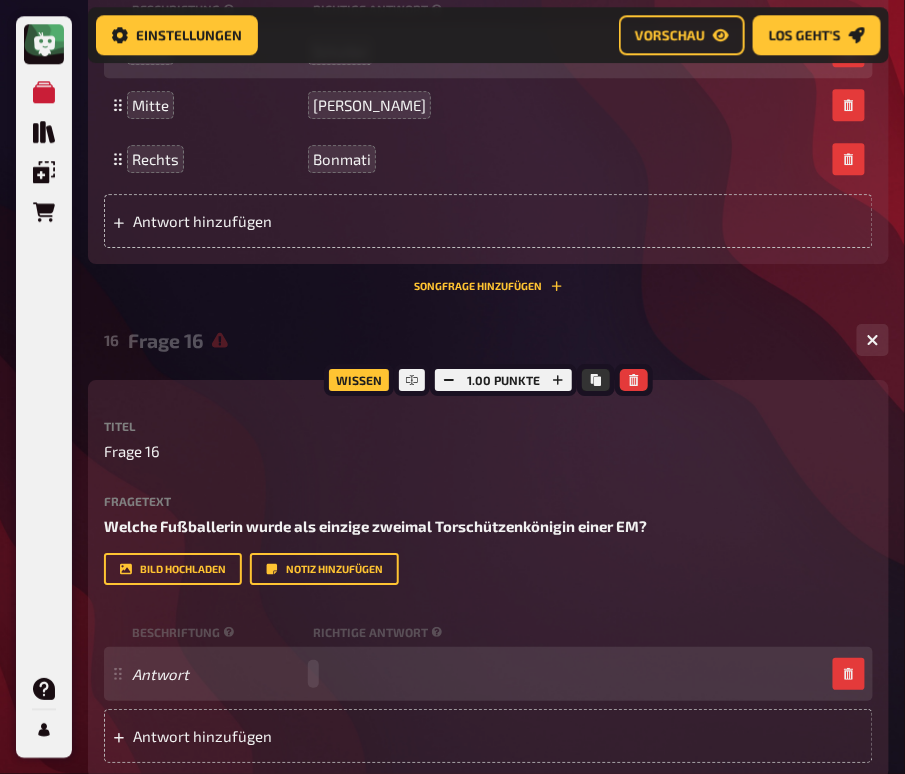 type 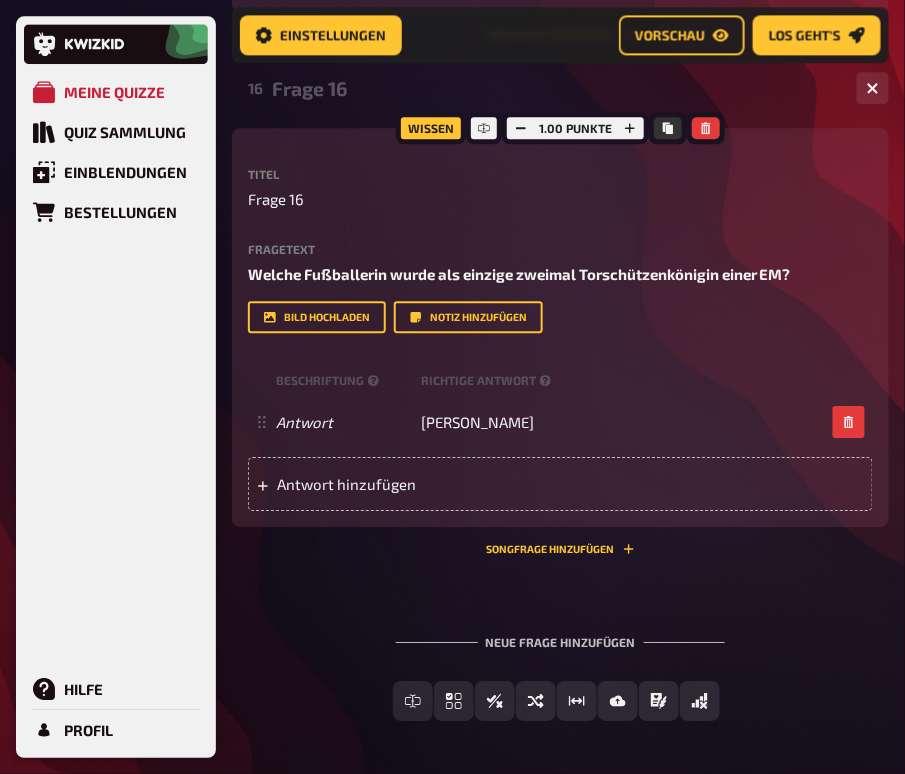 scroll, scrollTop: 11533, scrollLeft: 0, axis: vertical 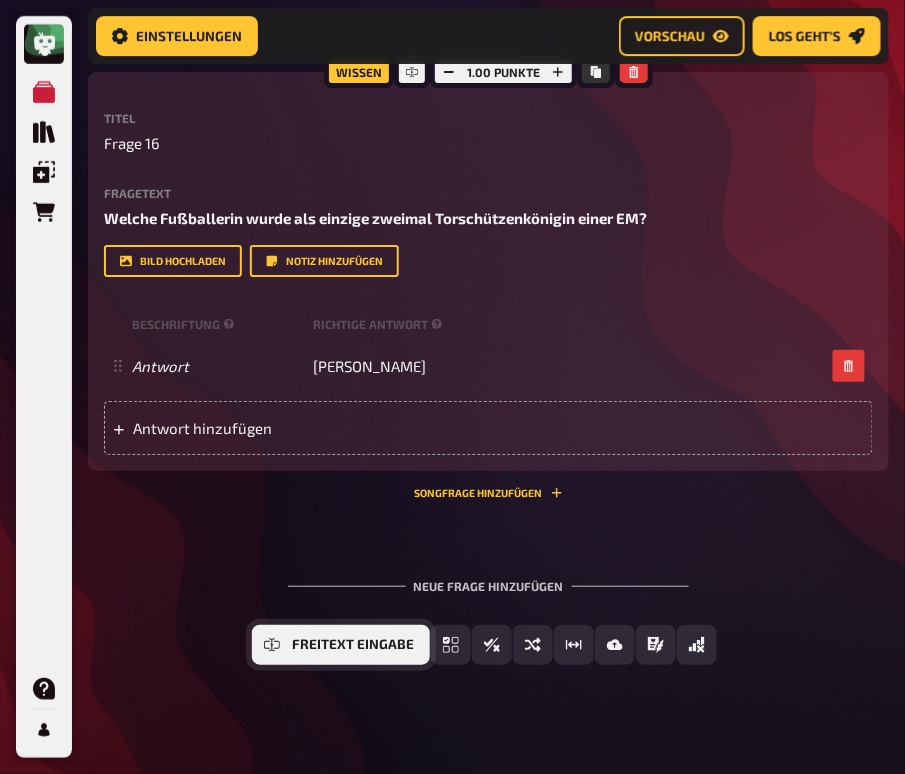 click on "Freitext Eingabe" at bounding box center (353, 645) 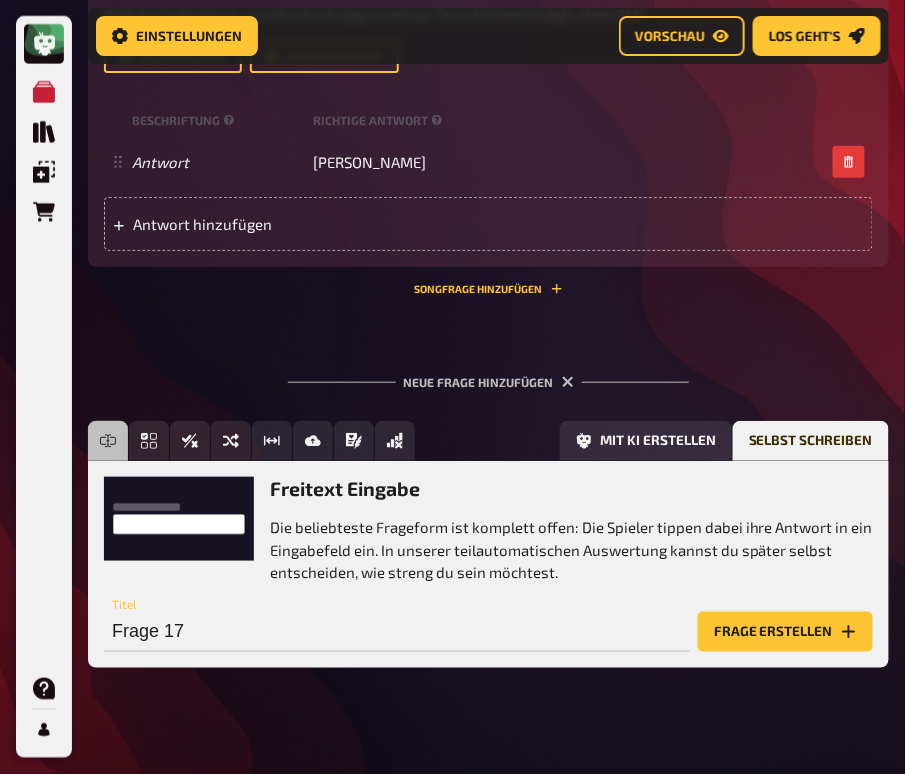 scroll, scrollTop: 12158, scrollLeft: 0, axis: vertical 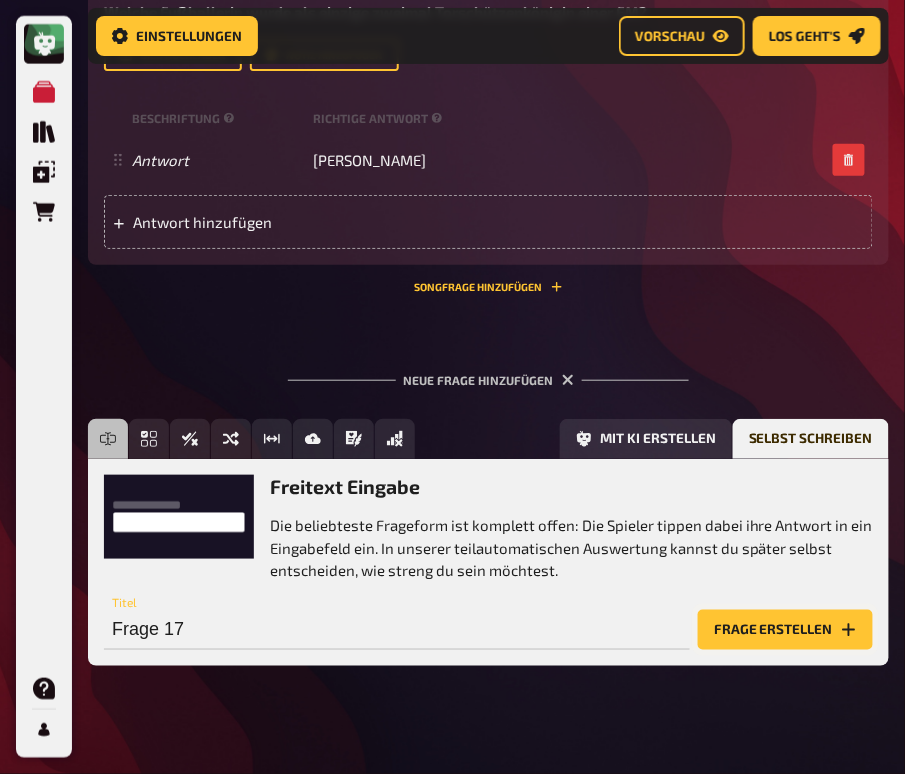 click on "Frage erstellen" at bounding box center [785, 630] 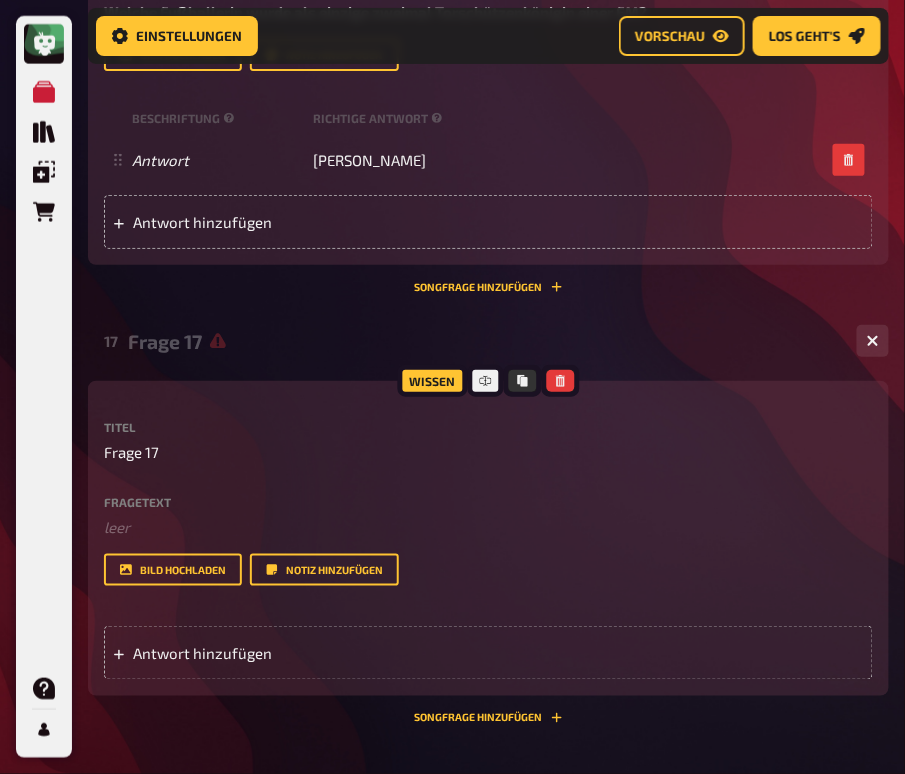 click on "Fragetext ﻿ leer Hier hinziehen für Dateiupload" at bounding box center (488, 517) 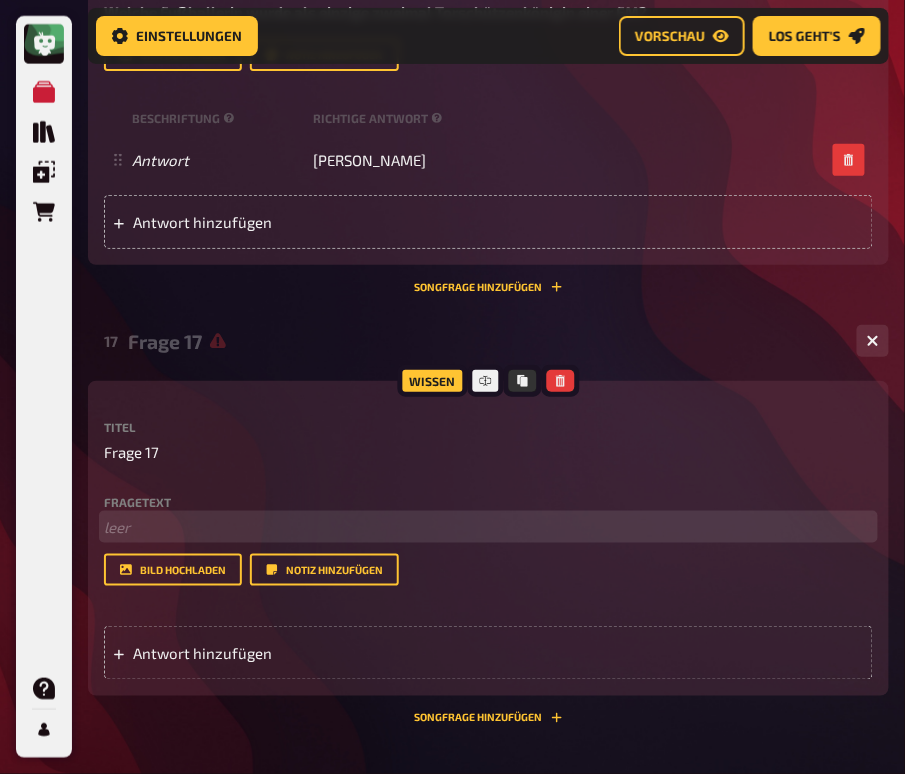 click on "﻿ leer" at bounding box center (488, 527) 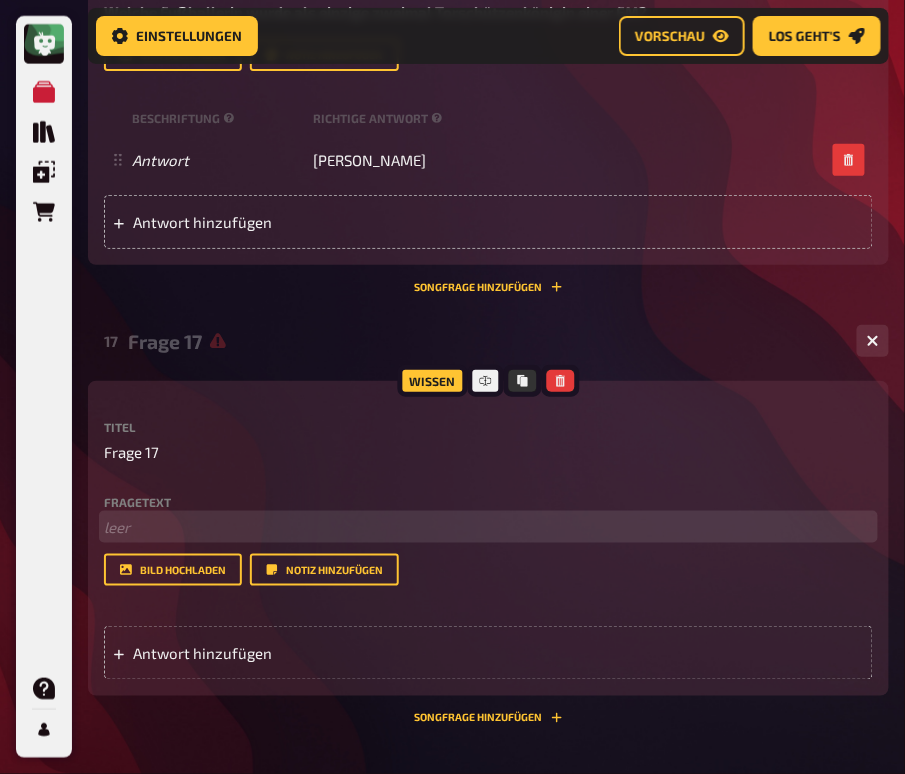 click on "﻿ leer" at bounding box center [488, 527] 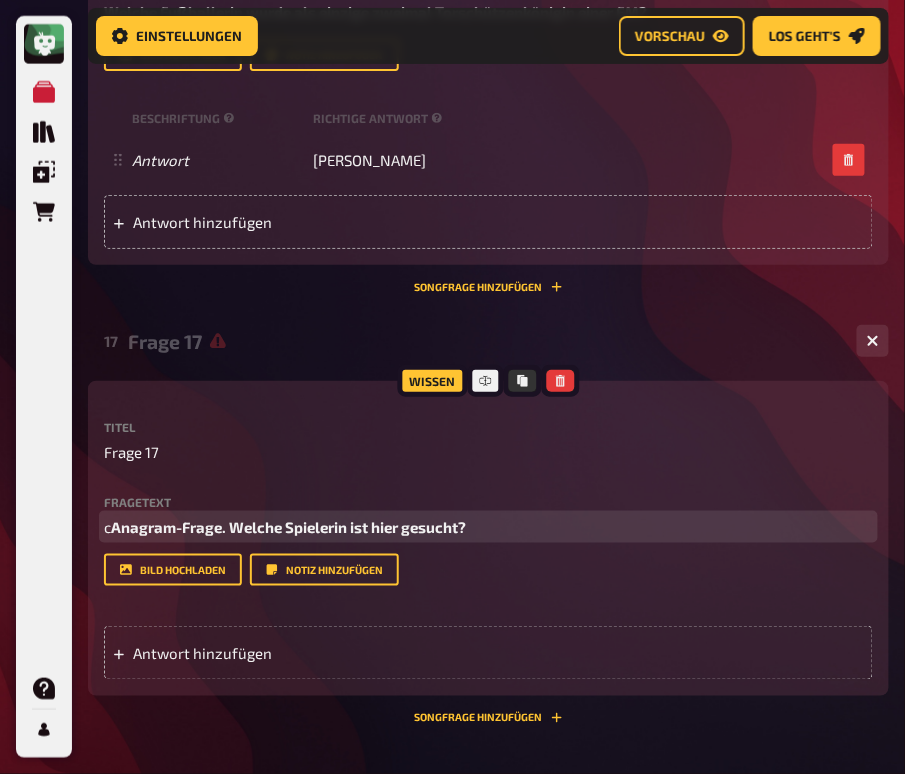 click on "Anagram-Frage. Welche Spielerin ist hier gesucht?" at bounding box center [288, 527] 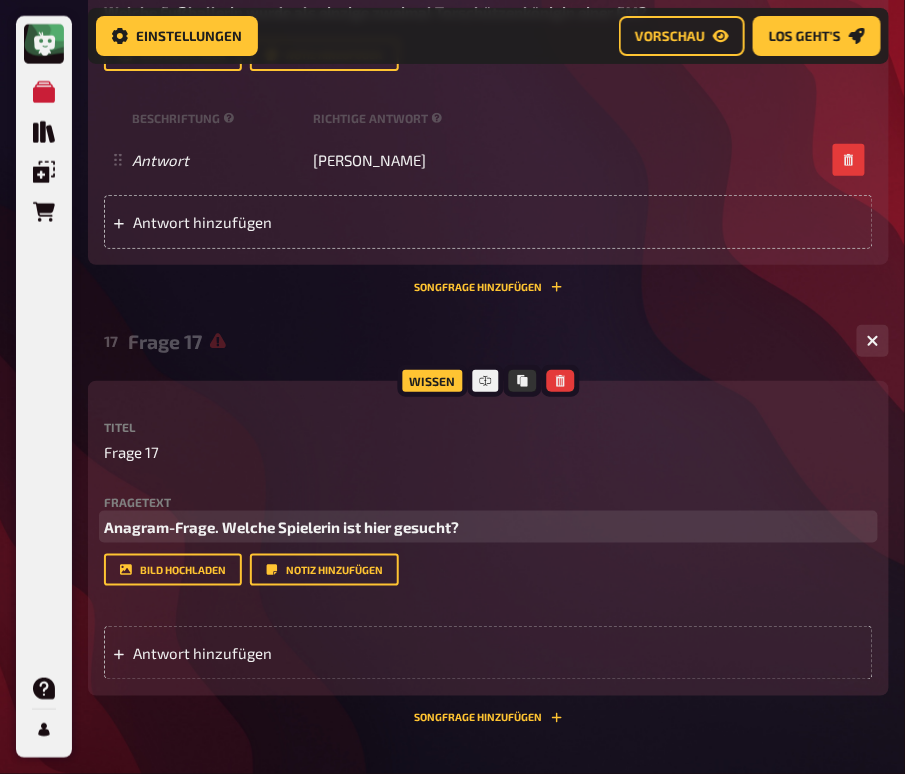 click on "Anagram-Frage. Welche Spielerin ist hier gesucht?" at bounding box center (281, 527) 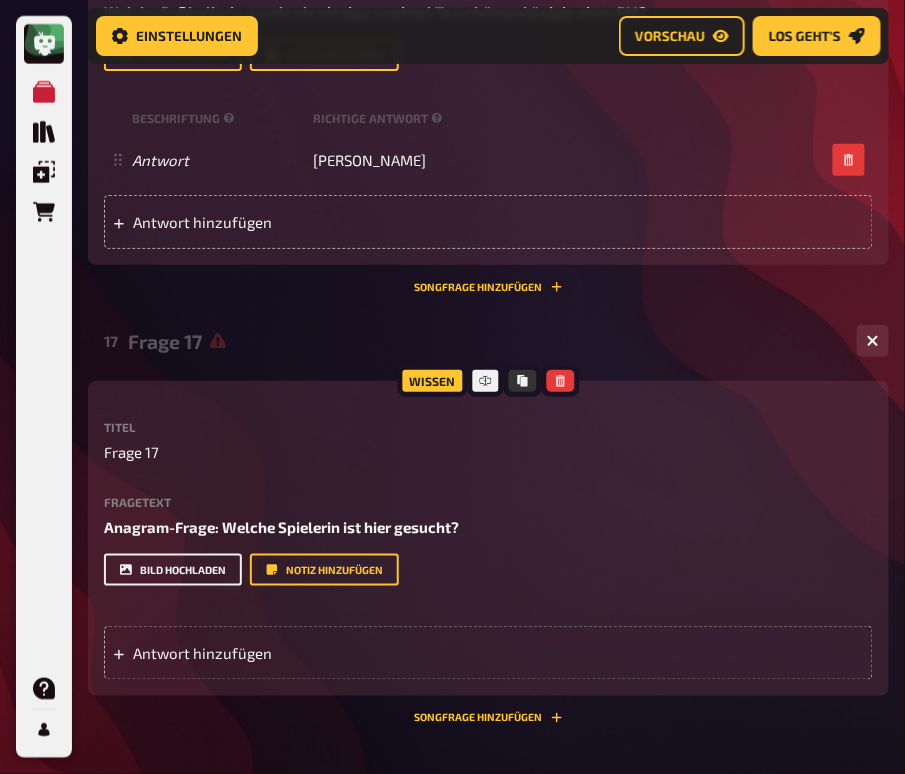 click on "Bild hochladen" at bounding box center (173, 570) 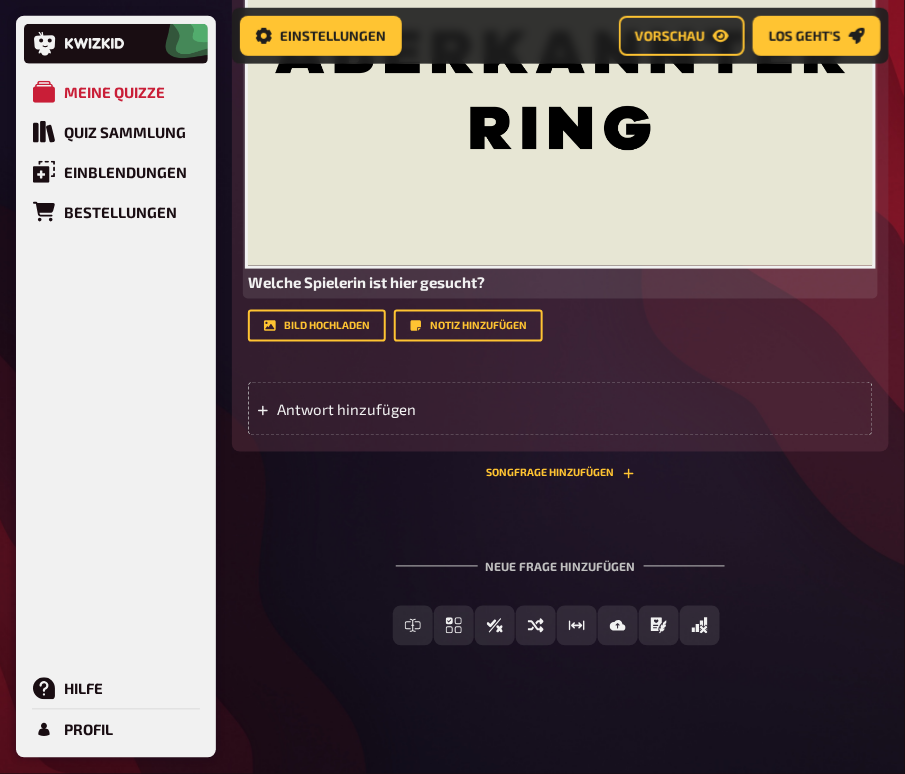 scroll, scrollTop: 12359, scrollLeft: 0, axis: vertical 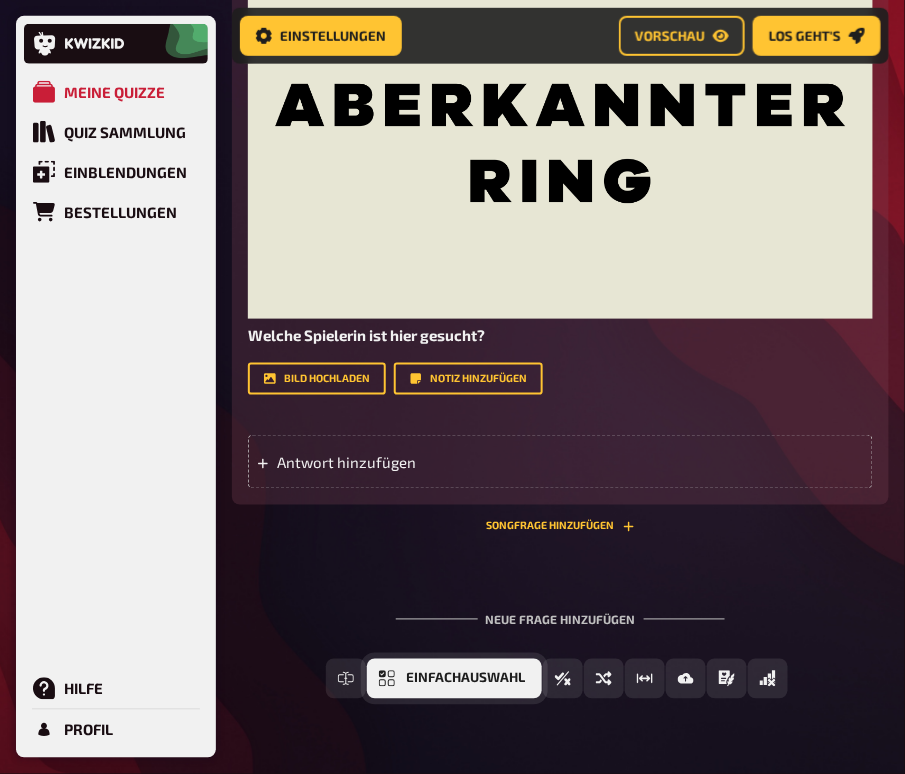 click on "Einfachauswahl" at bounding box center [466, 679] 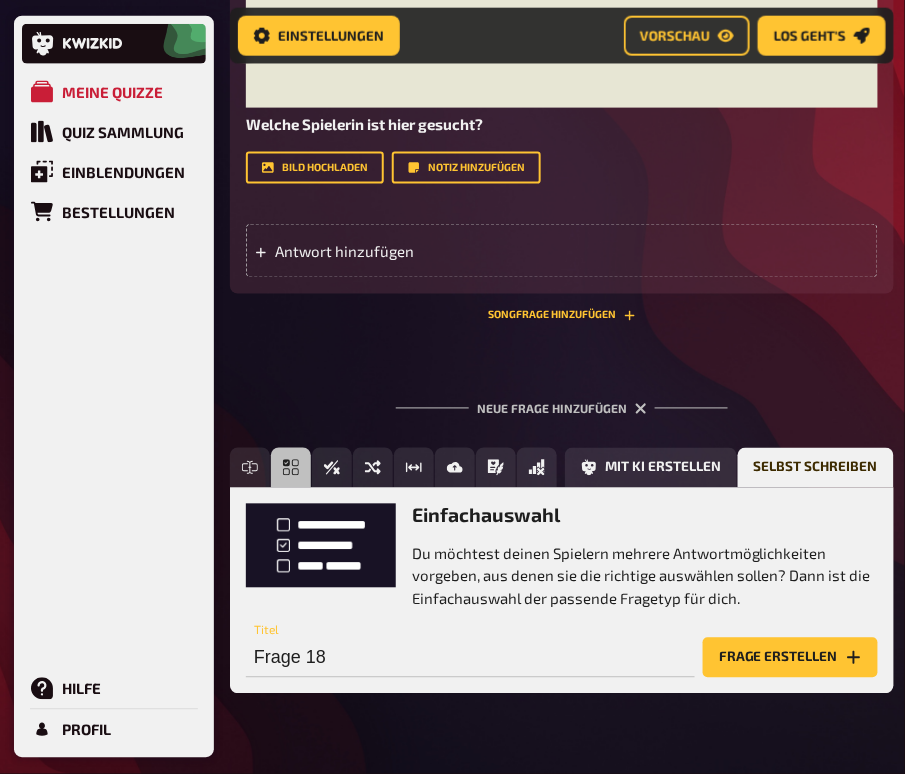 scroll, scrollTop: 12556, scrollLeft: 3, axis: both 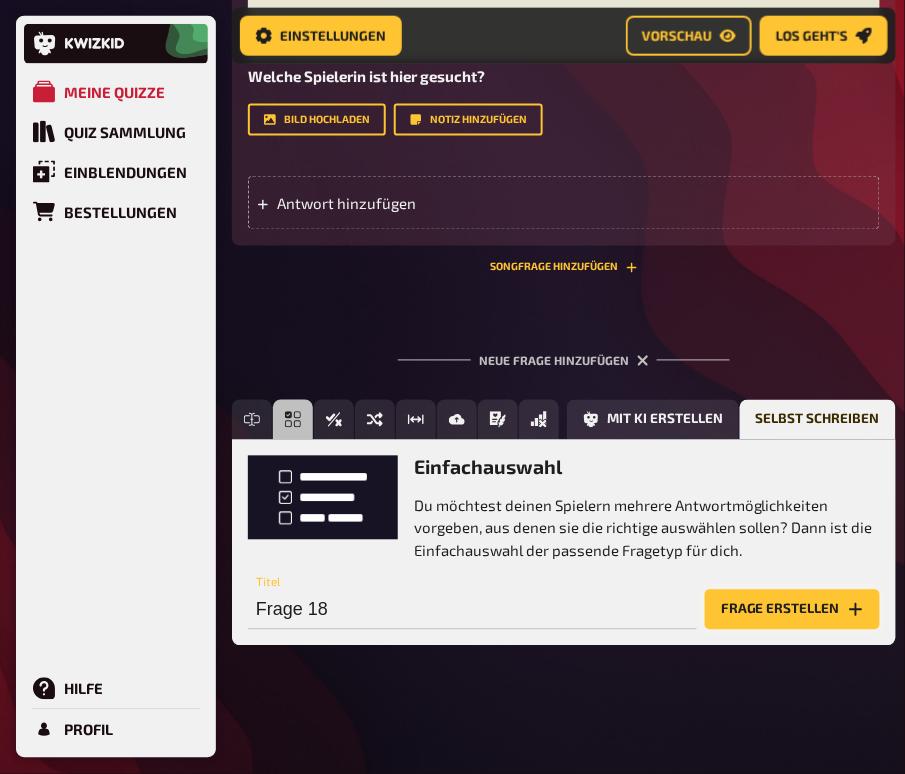 click on "Einfachauswahl Du möchtest deinen Spielern mehrere Antwortmöglichkeiten vorgeben, aus denen sie die richtige auswählen sollen? Dann ist die Einfachauswahl der passende Fragetyp für dich. Frage 18 Titel Frage erstellen" at bounding box center [564, 543] 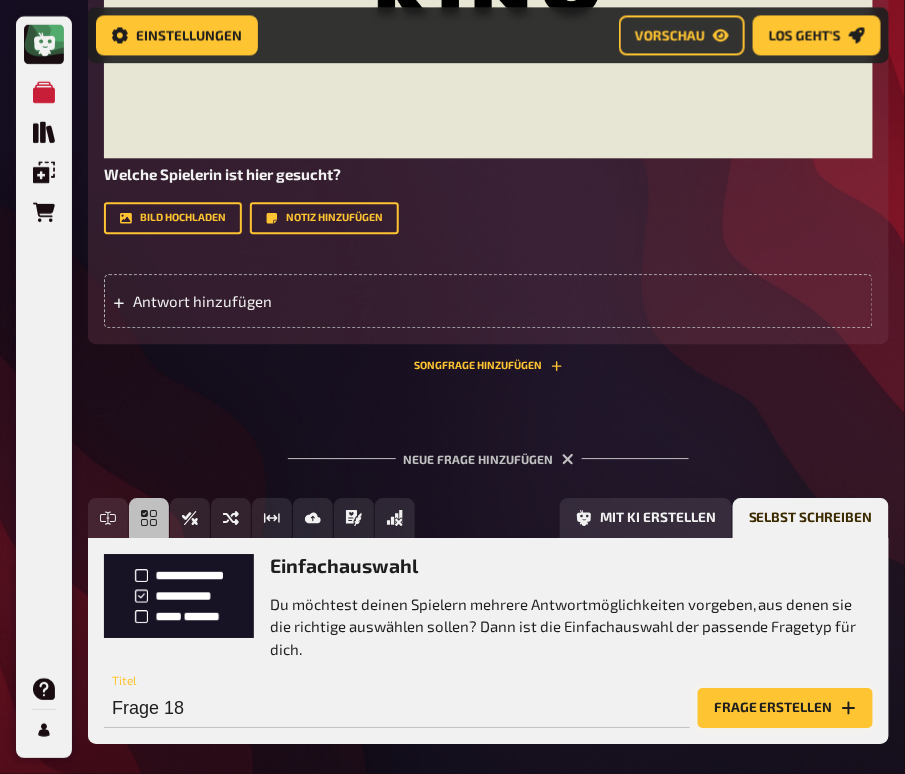 click on "Frage erstellen" at bounding box center [785, 708] 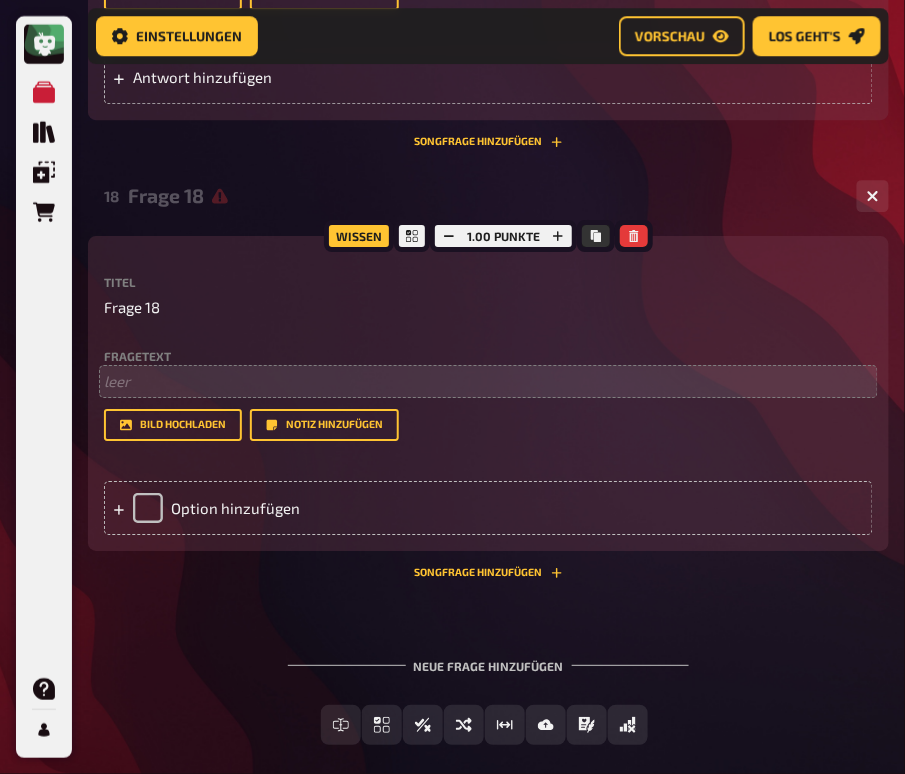 scroll, scrollTop: 13218, scrollLeft: 0, axis: vertical 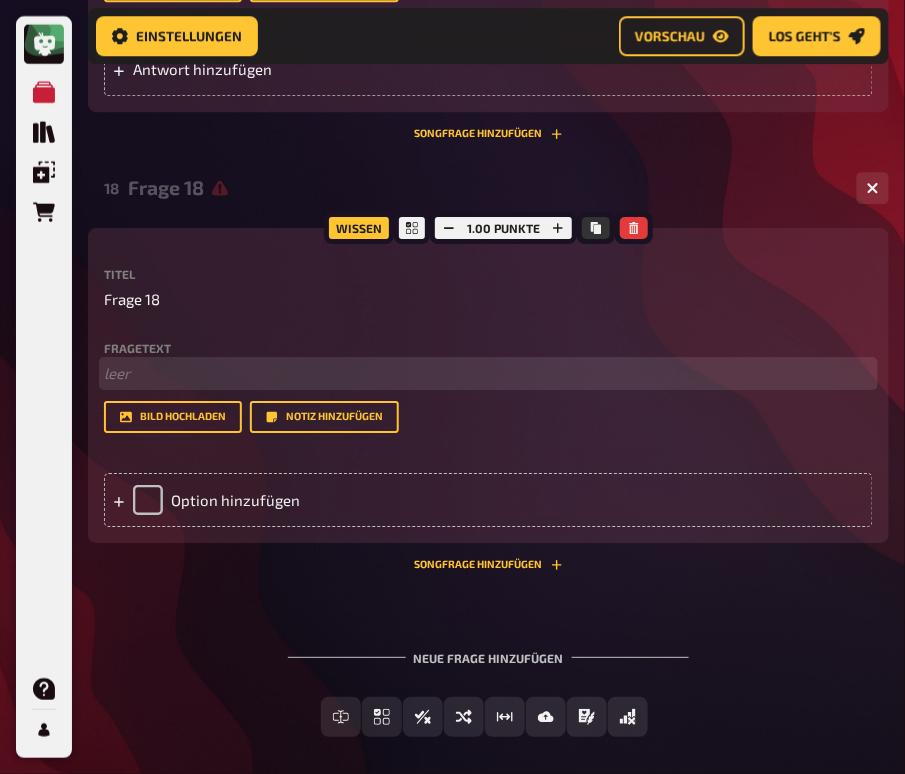 click on "﻿ leer" at bounding box center (488, 373) 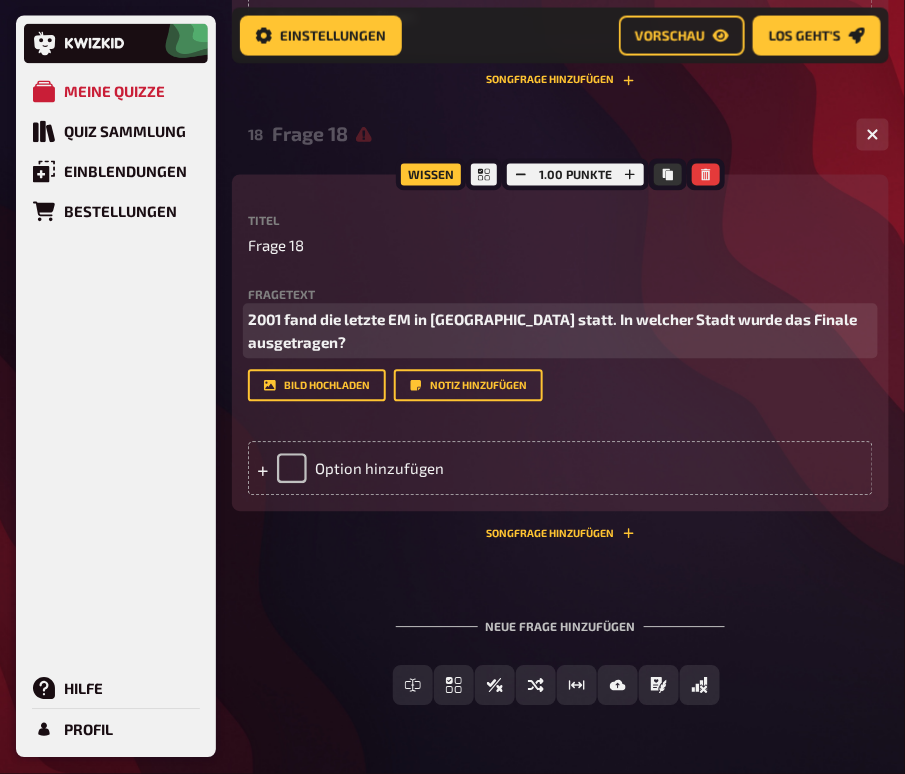 scroll, scrollTop: 12718, scrollLeft: 0, axis: vertical 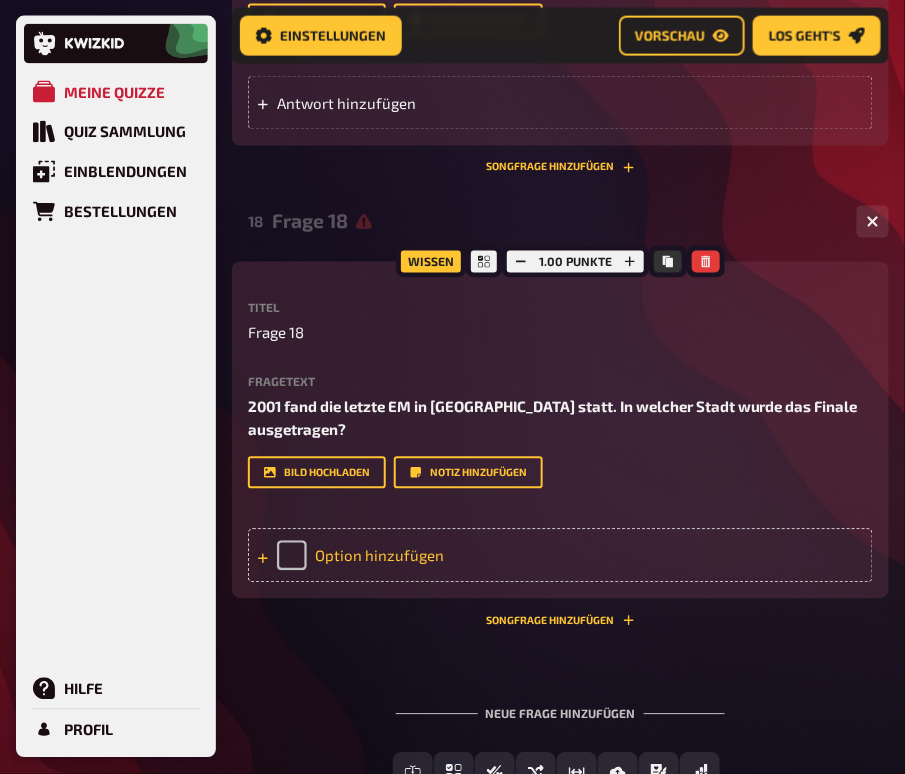 click on "Option hinzufügen" at bounding box center (560, 556) 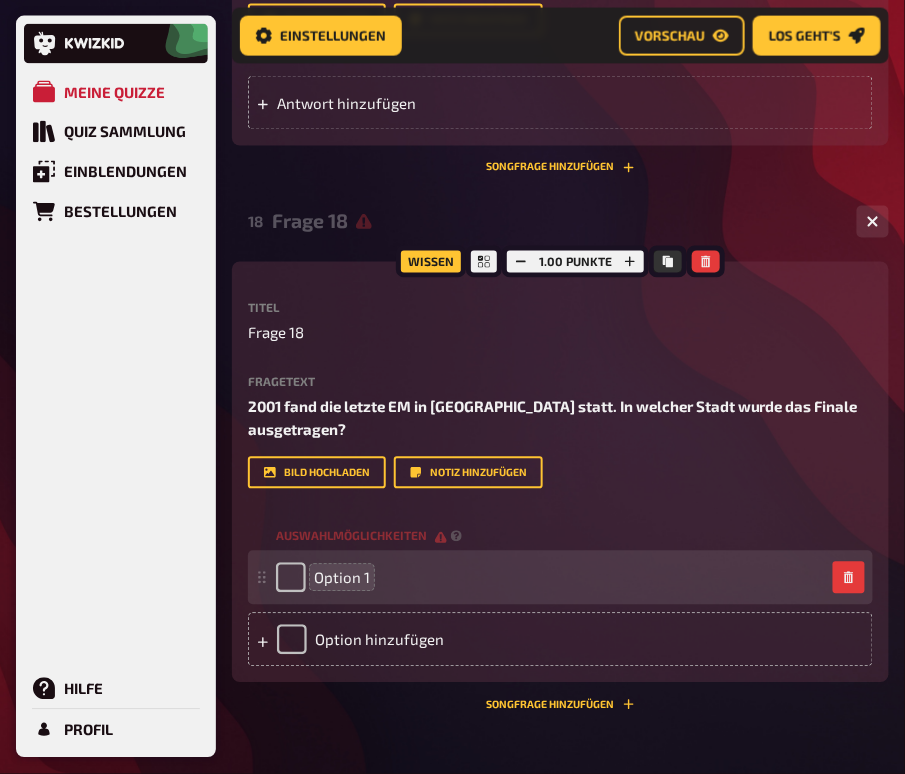 click on "Option 1" at bounding box center (342, 578) 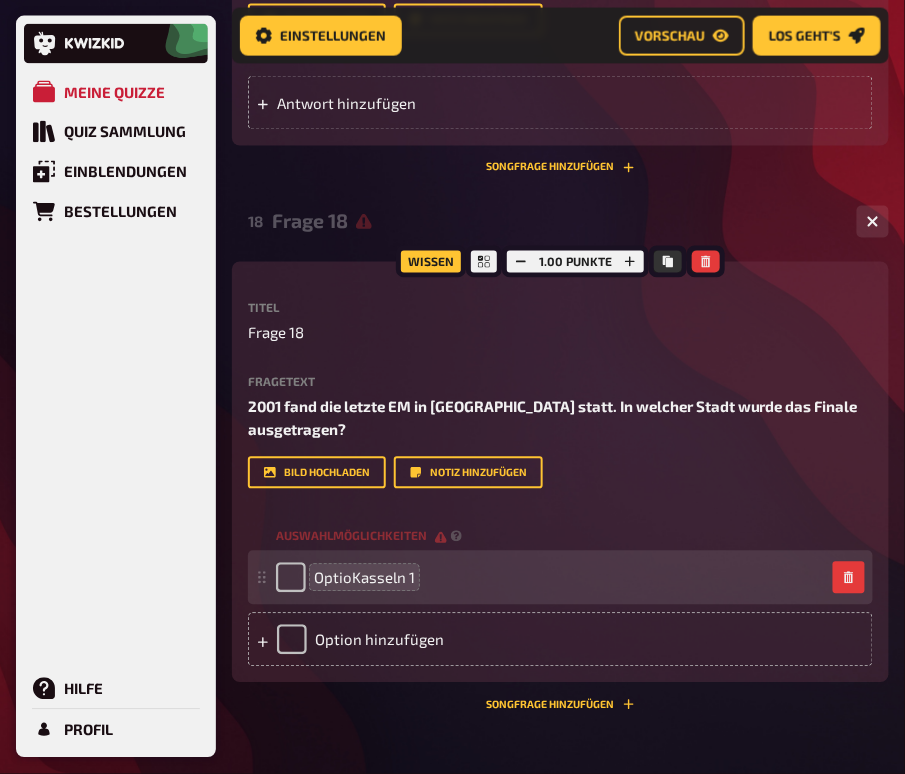 click on "OptioKasseln 1" at bounding box center [364, 578] 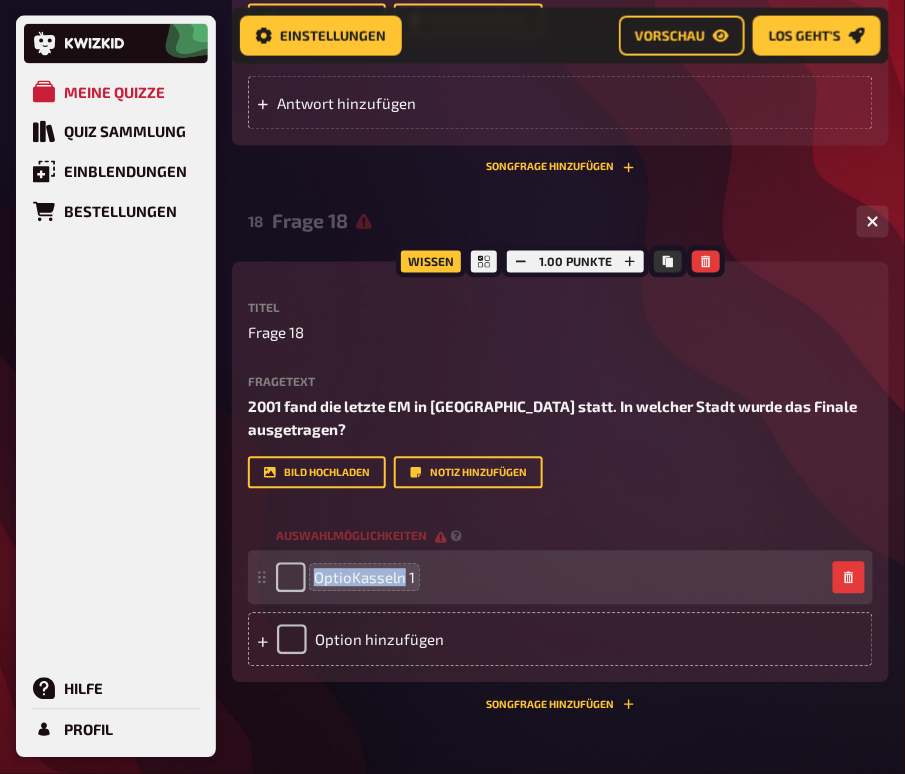 click on "OptioKasseln 1" at bounding box center [364, 578] 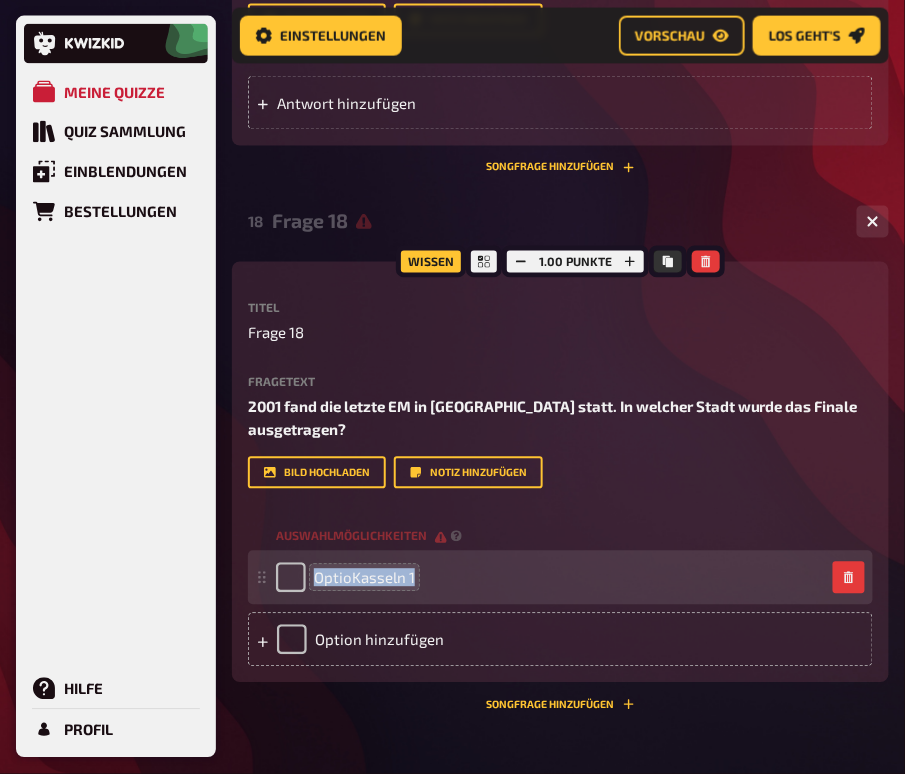 click on "OptioKasseln 1" at bounding box center (364, 578) 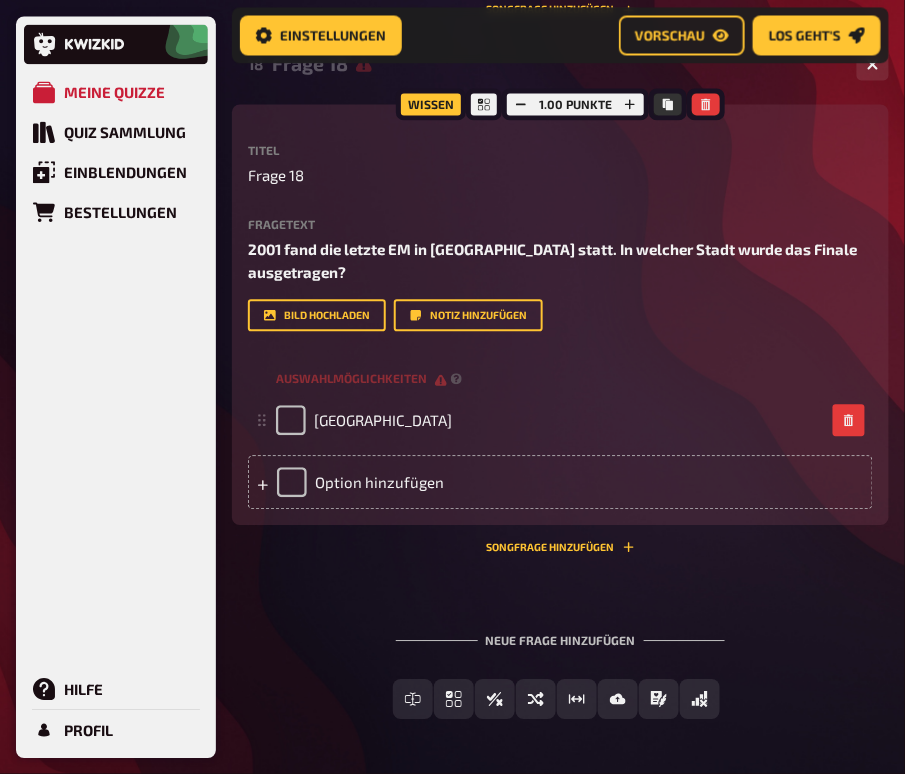 scroll, scrollTop: 12718, scrollLeft: 0, axis: vertical 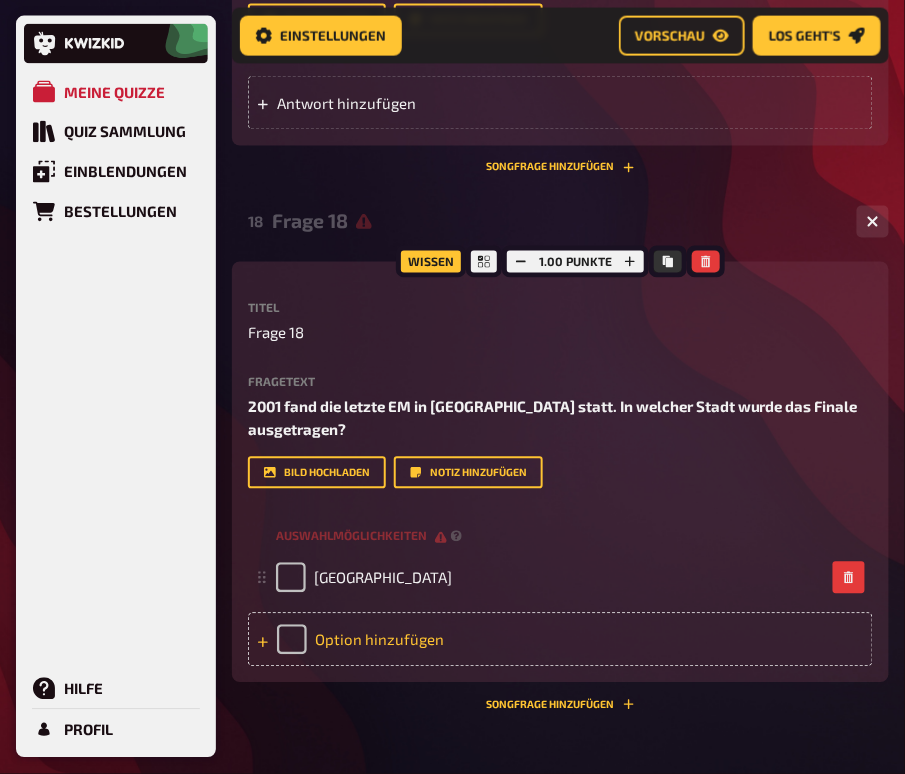click 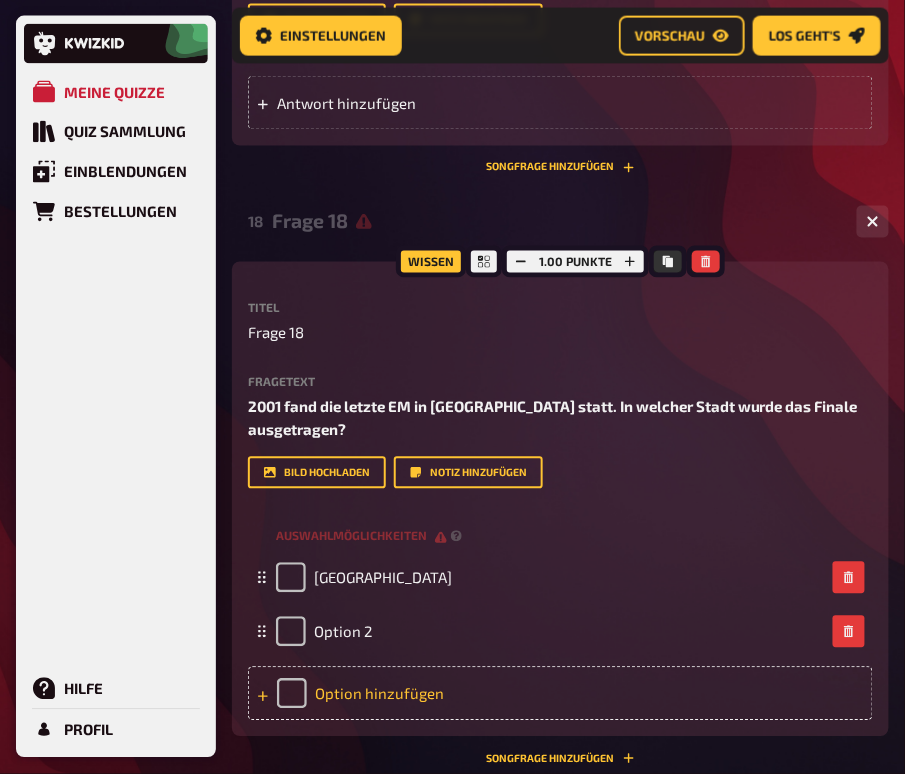 click 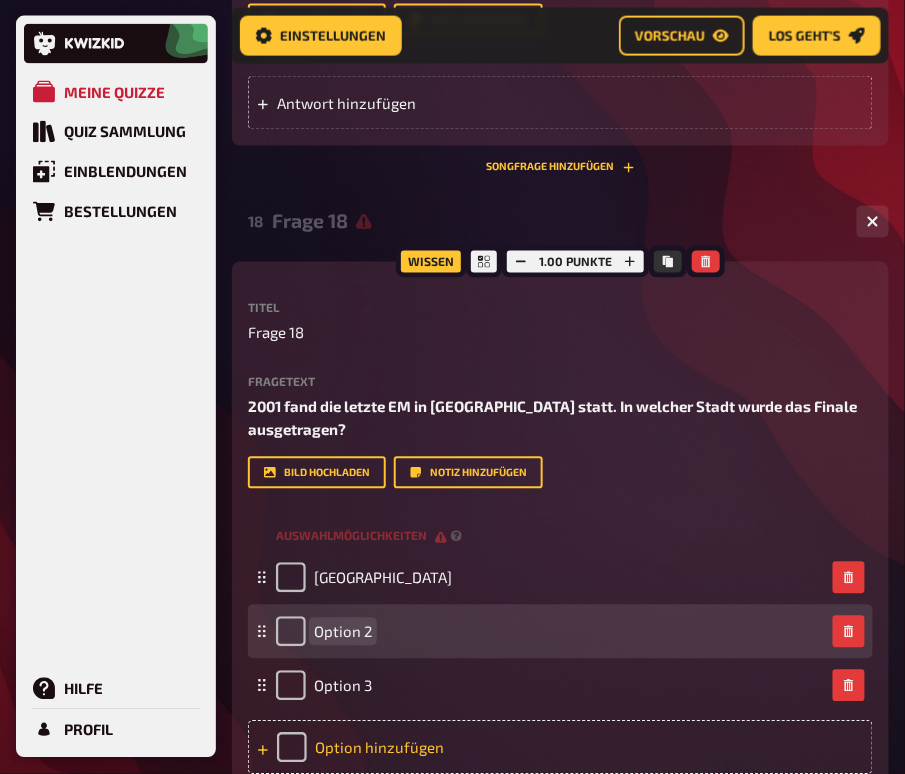 click on "Option 2" at bounding box center [343, 632] 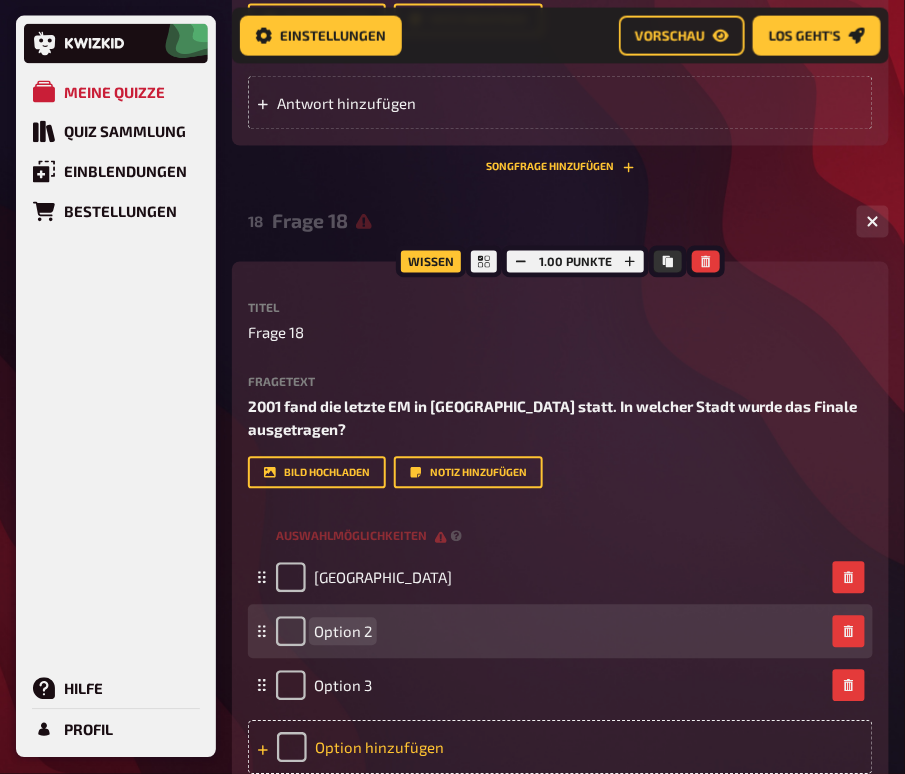 click on "Option 2" at bounding box center (343, 632) 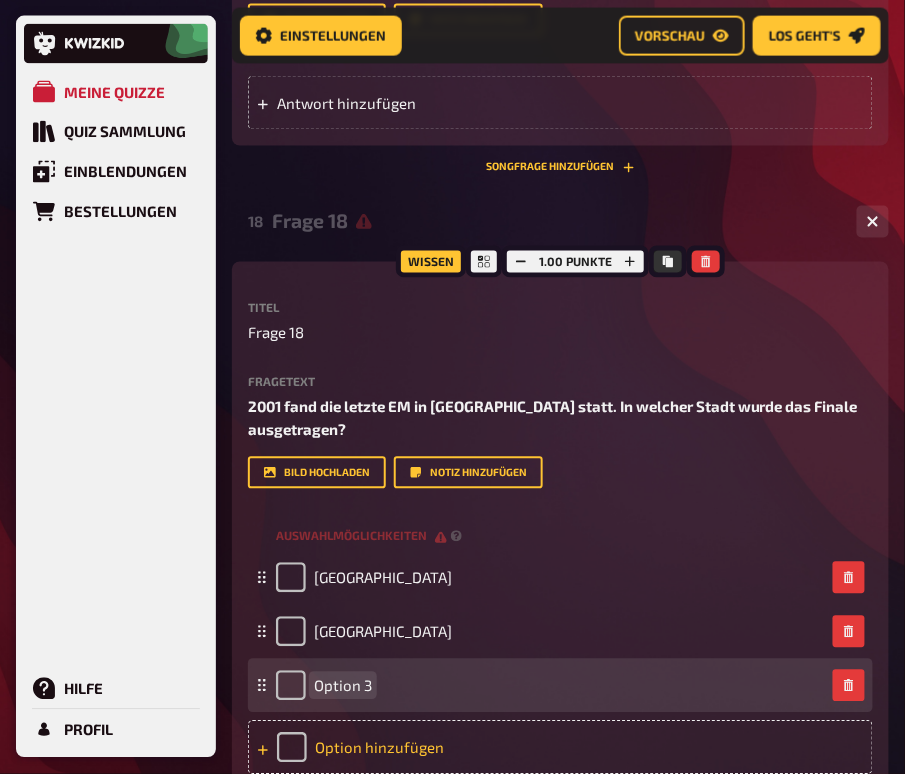 click on "Option 3" at bounding box center (324, 686) 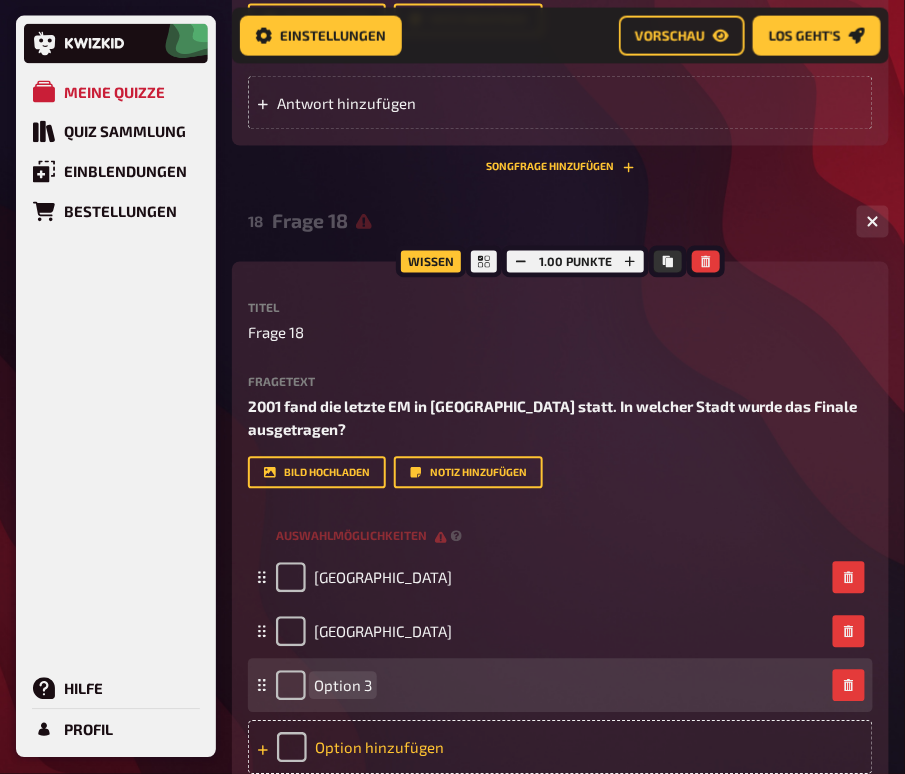 paste 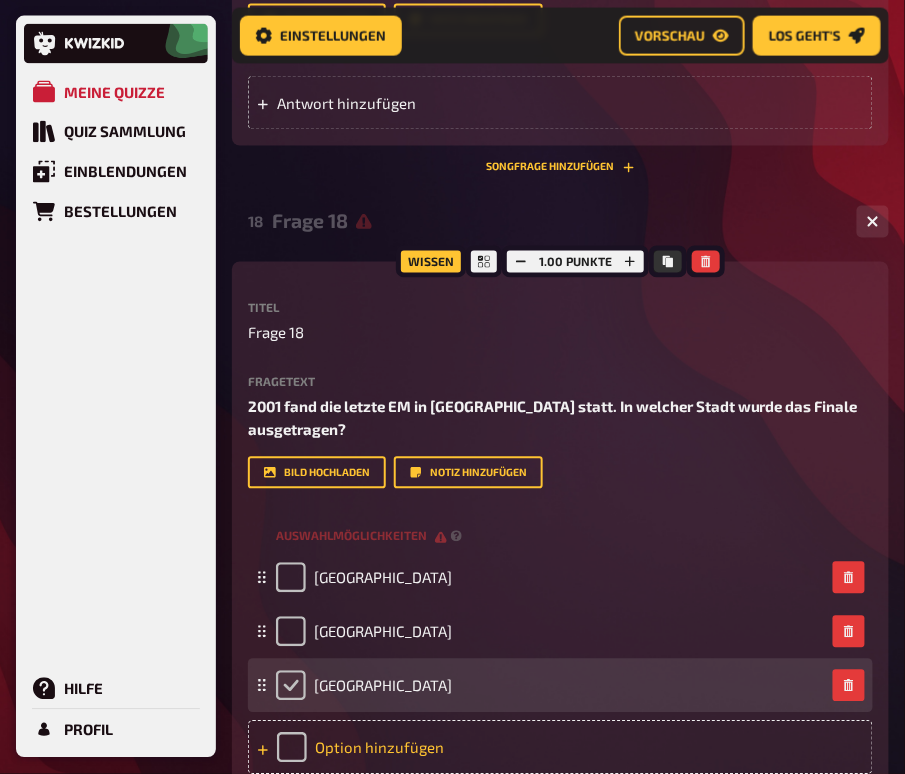 click at bounding box center [291, 686] 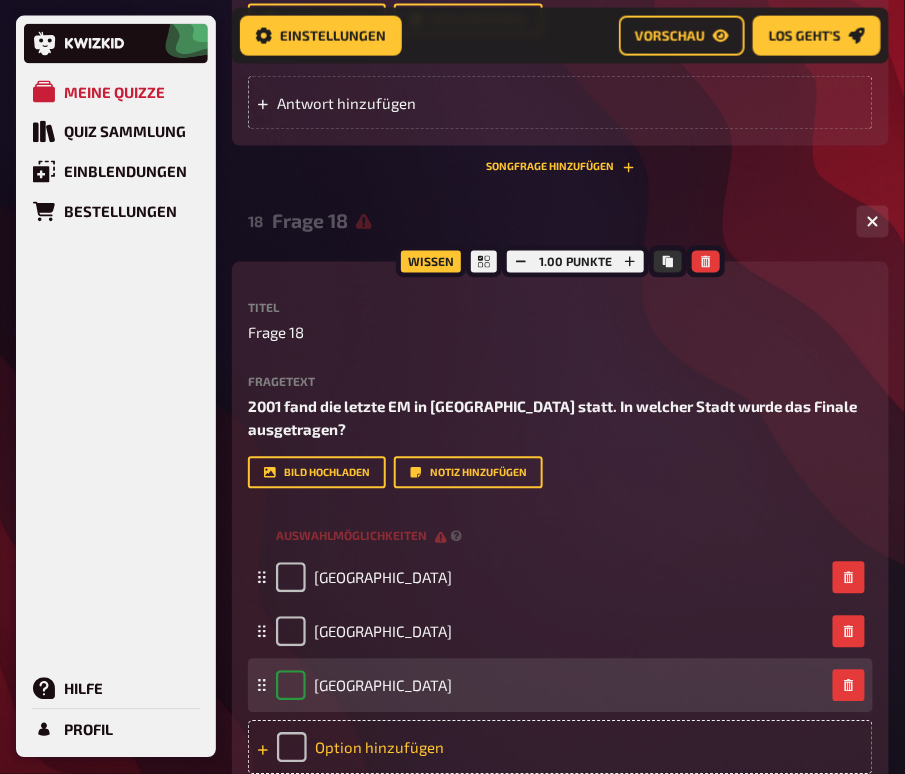 checkbox on "true" 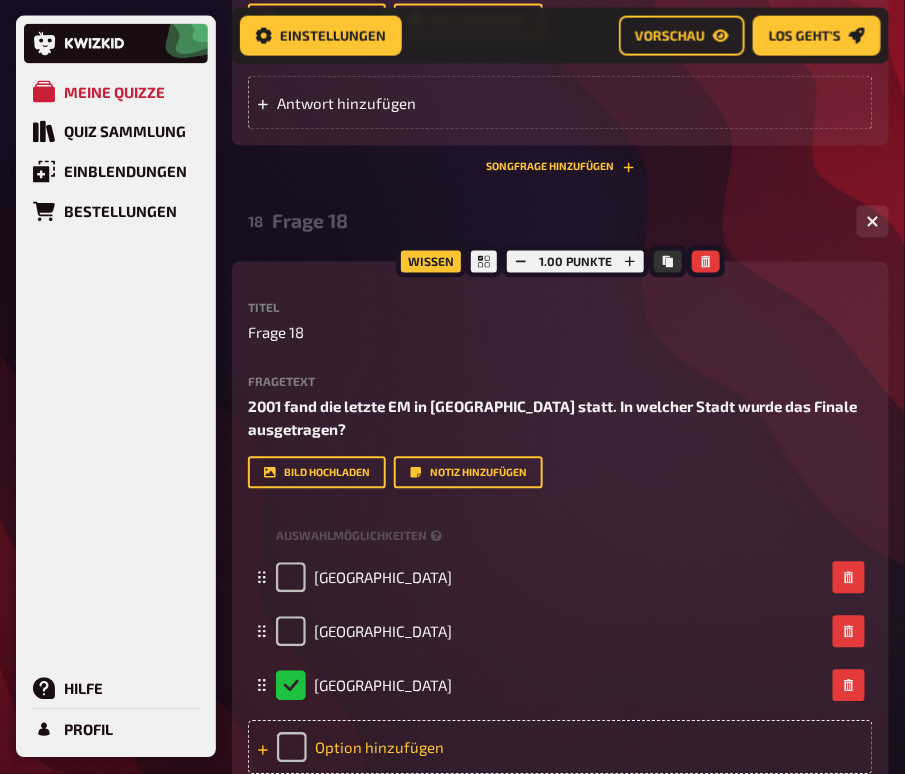 click on "Option hinzufügen" at bounding box center [560, 748] 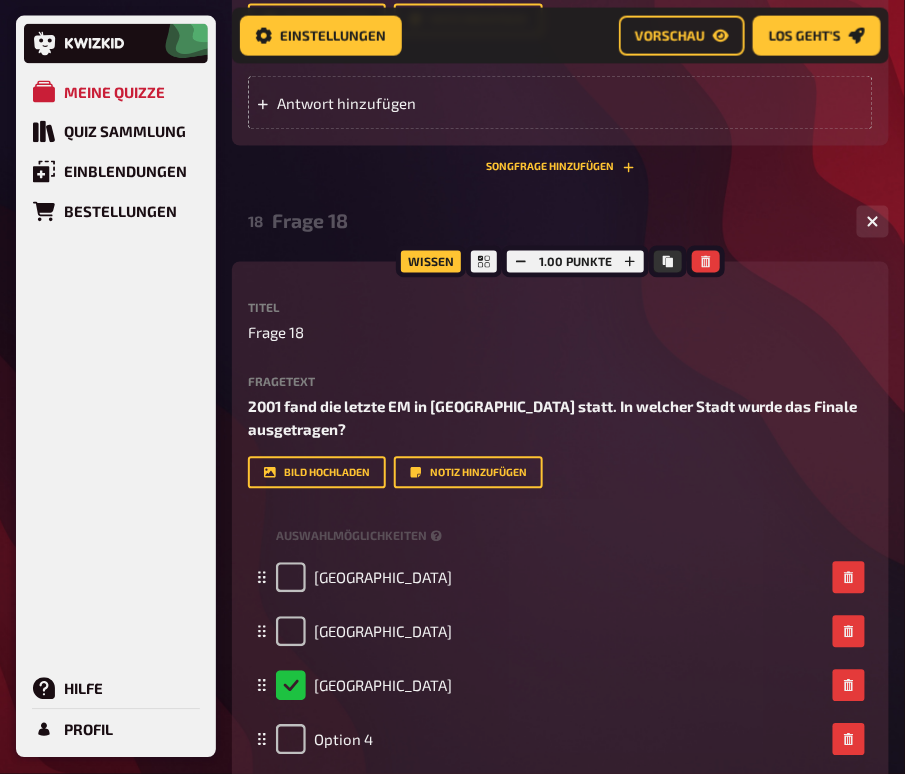 click on "Option 4" at bounding box center [343, 740] 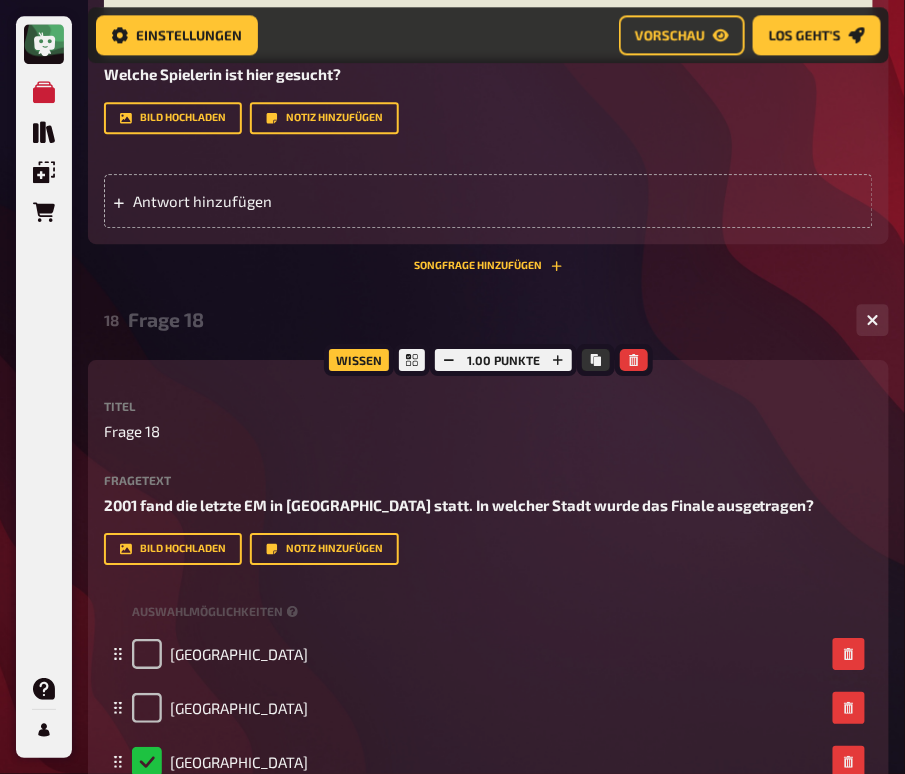 scroll, scrollTop: 13218, scrollLeft: 0, axis: vertical 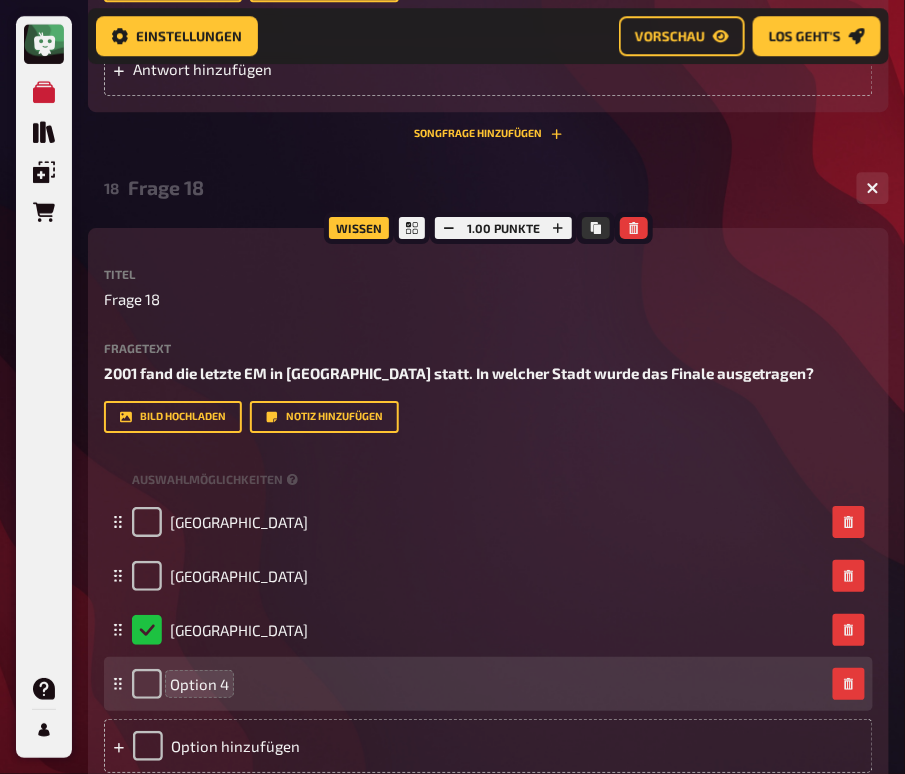 type 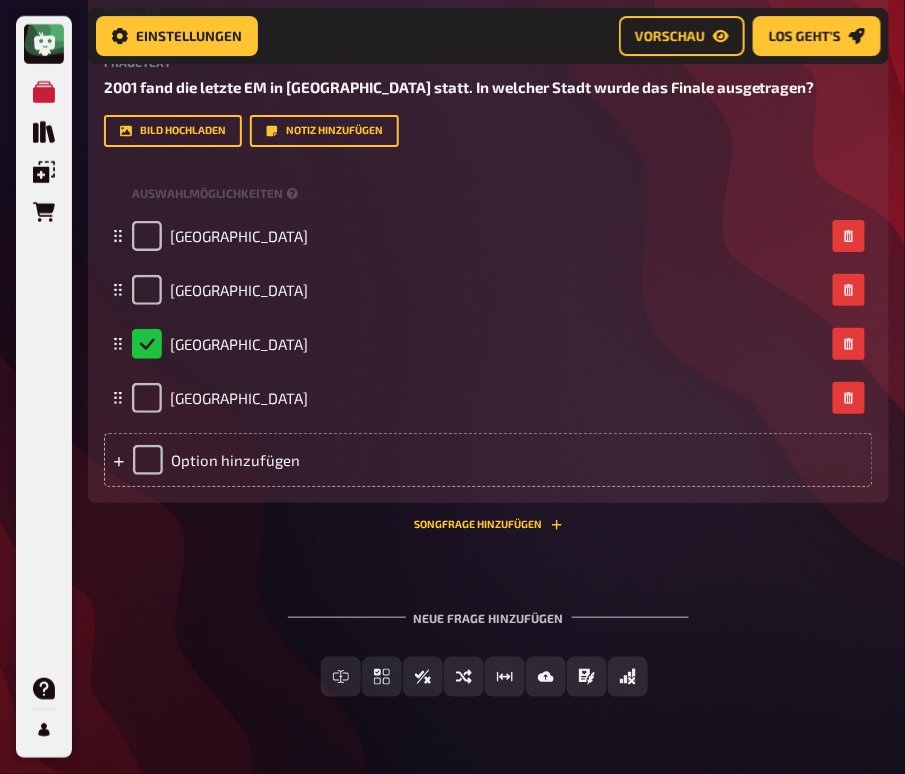 scroll, scrollTop: 13536, scrollLeft: 0, axis: vertical 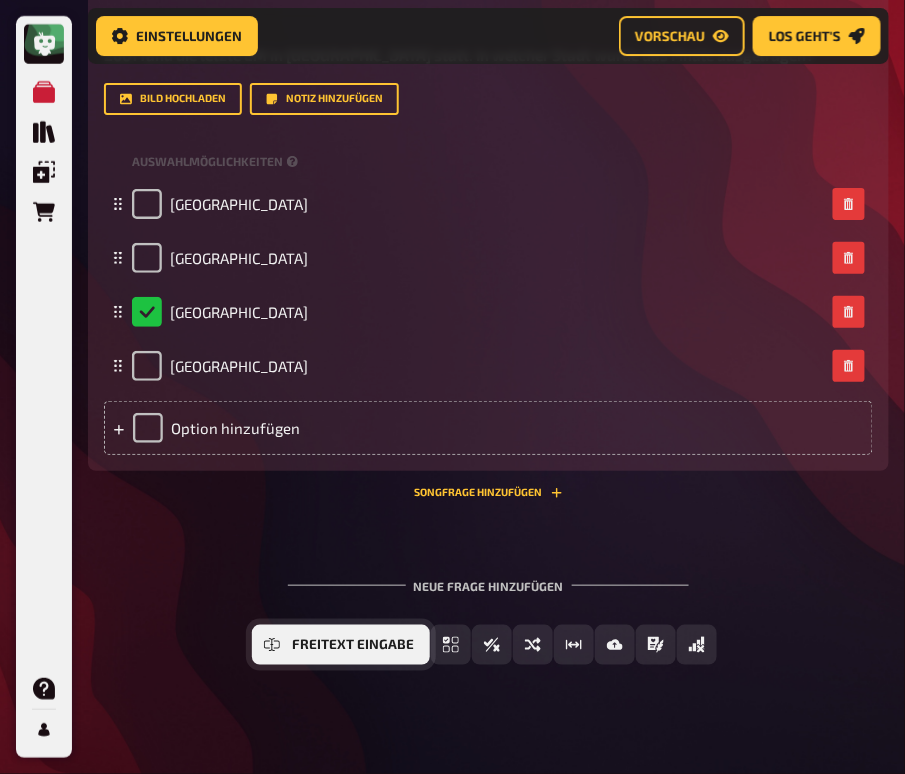 click 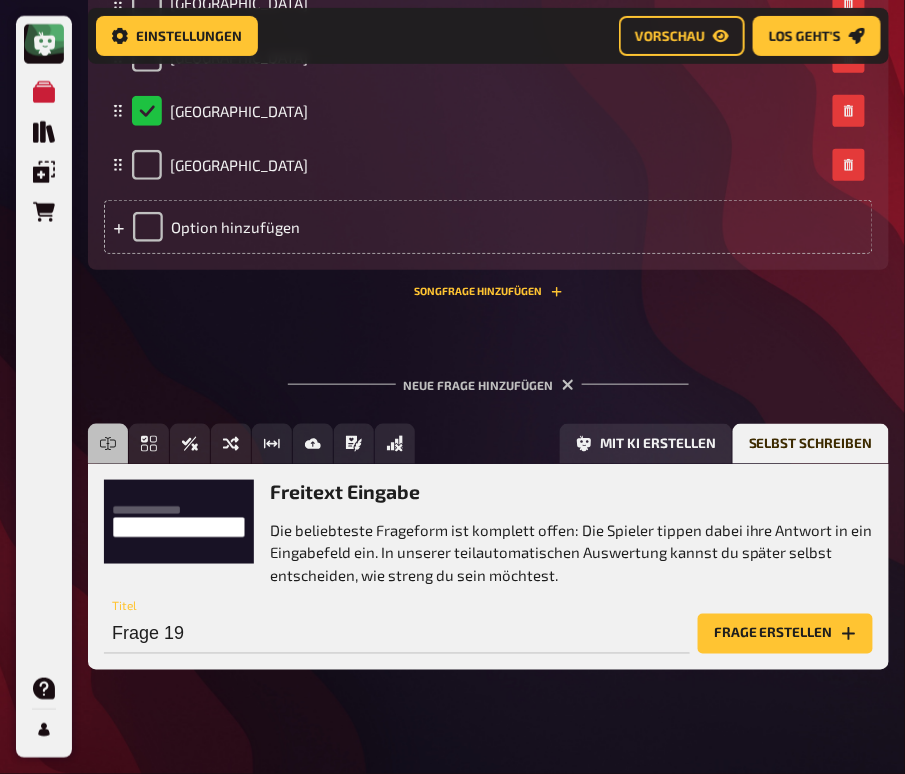 scroll, scrollTop: 13743, scrollLeft: 0, axis: vertical 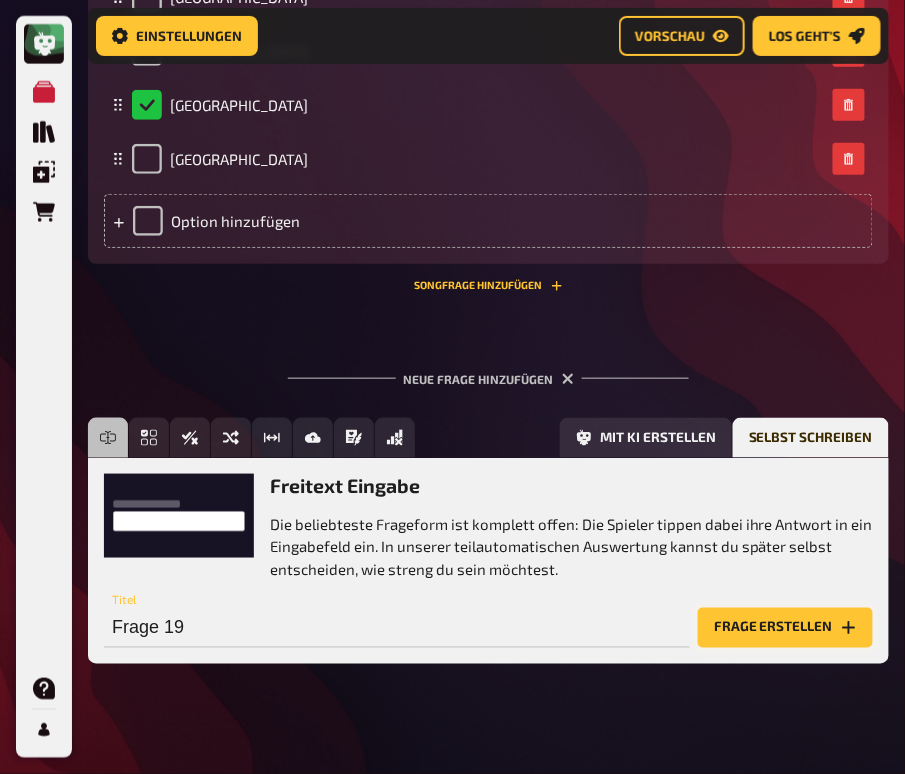 click on "Frage erstellen" at bounding box center (785, 628) 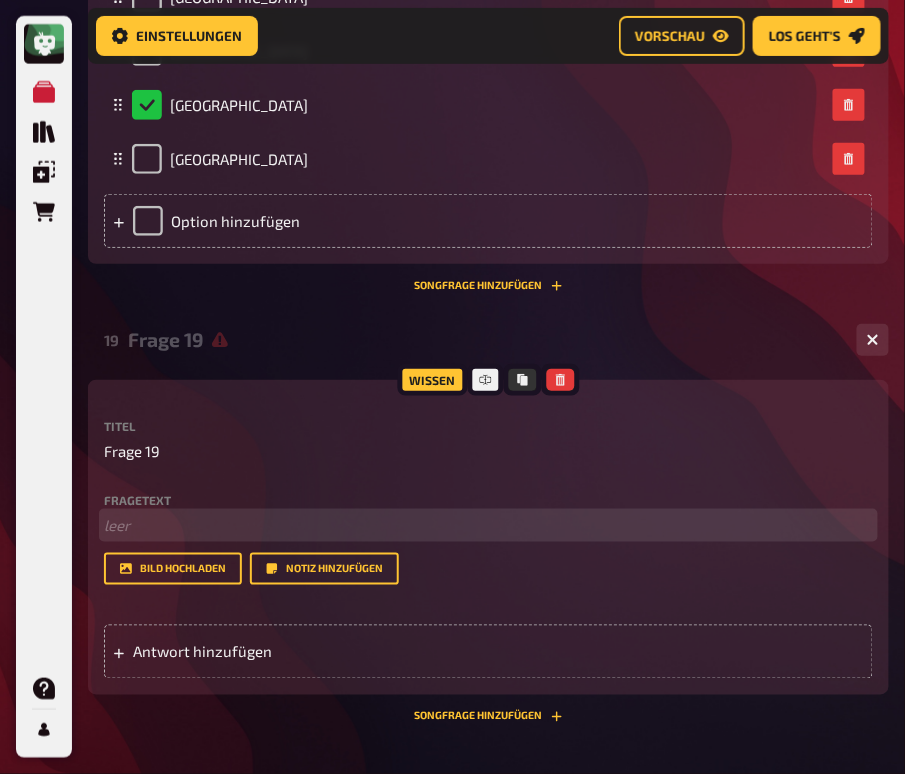 click on "﻿ leer" at bounding box center [488, 525] 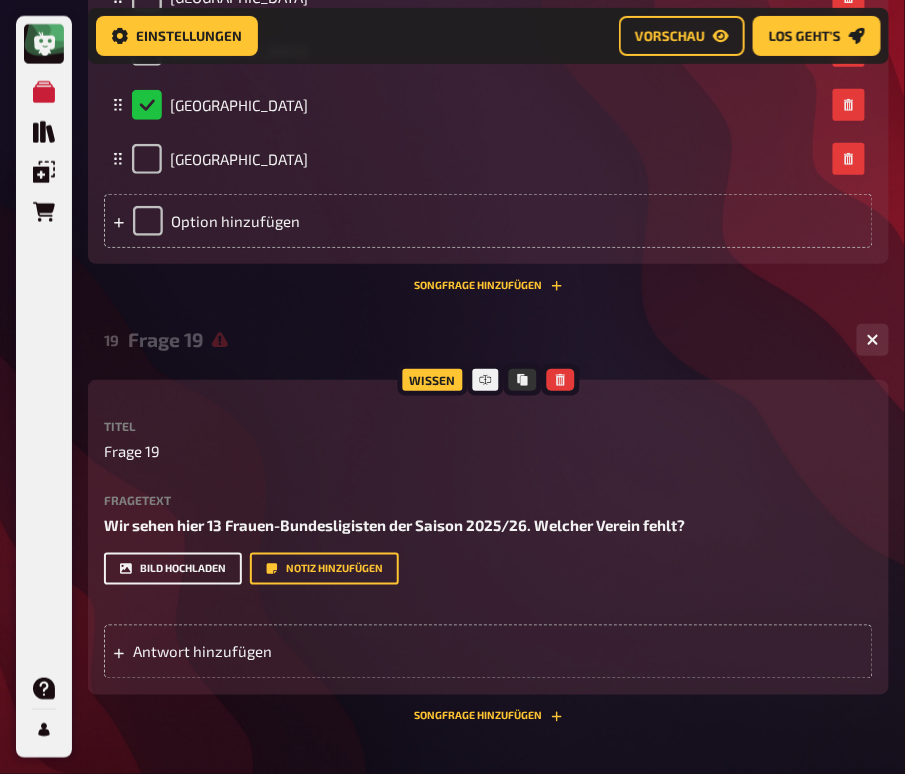 click on "Bild hochladen" at bounding box center [173, 569] 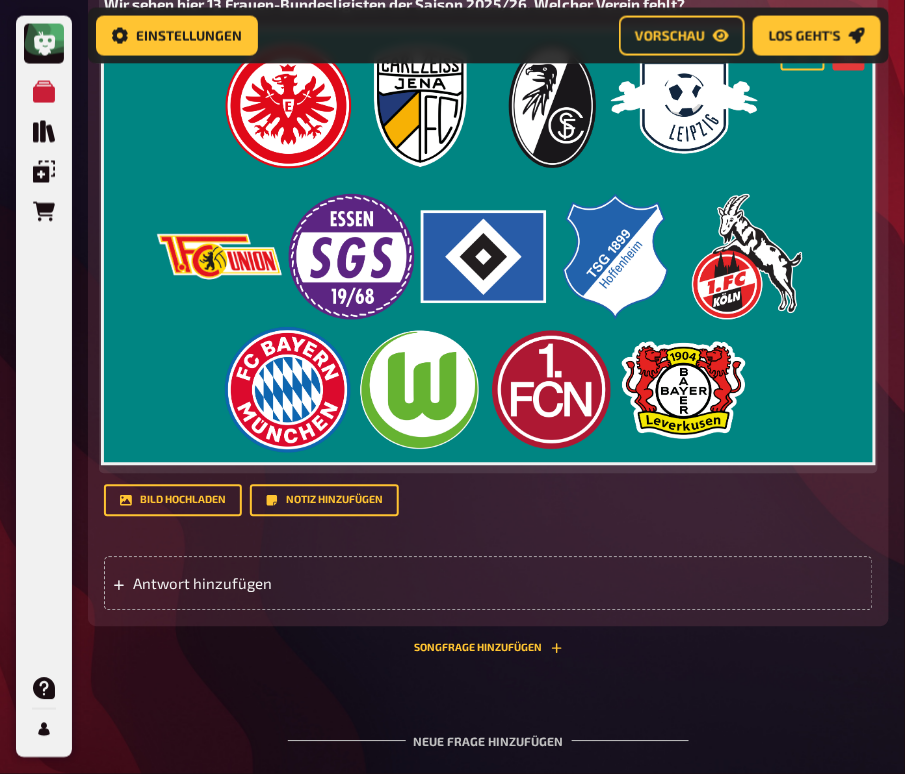 scroll, scrollTop: 14269, scrollLeft: 0, axis: vertical 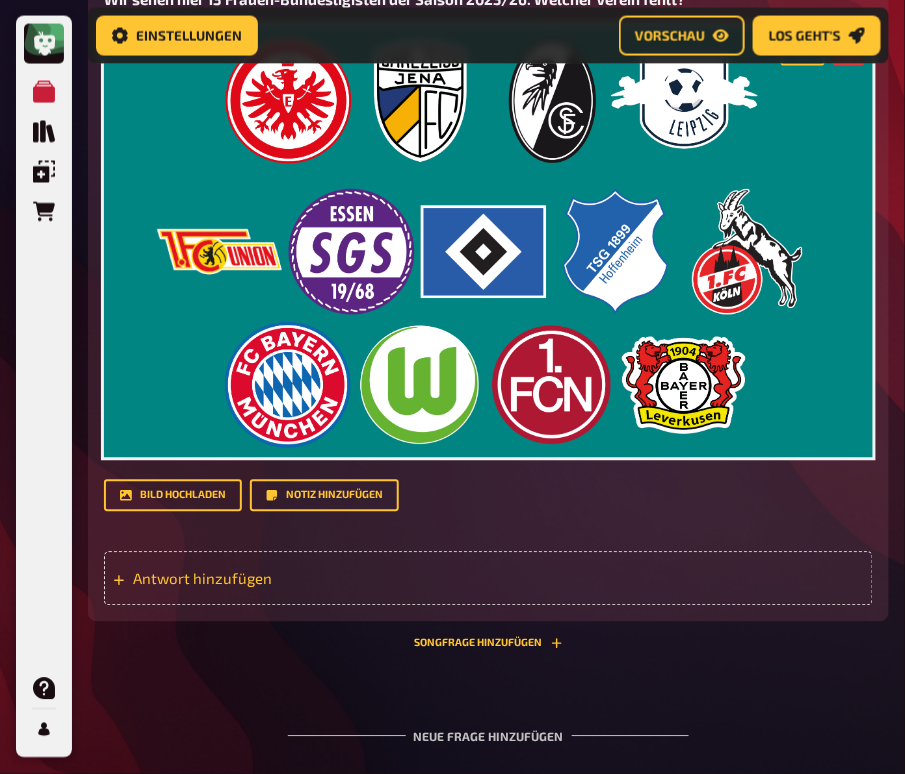 click on "Antwort hinzufügen" at bounding box center (245, 579) 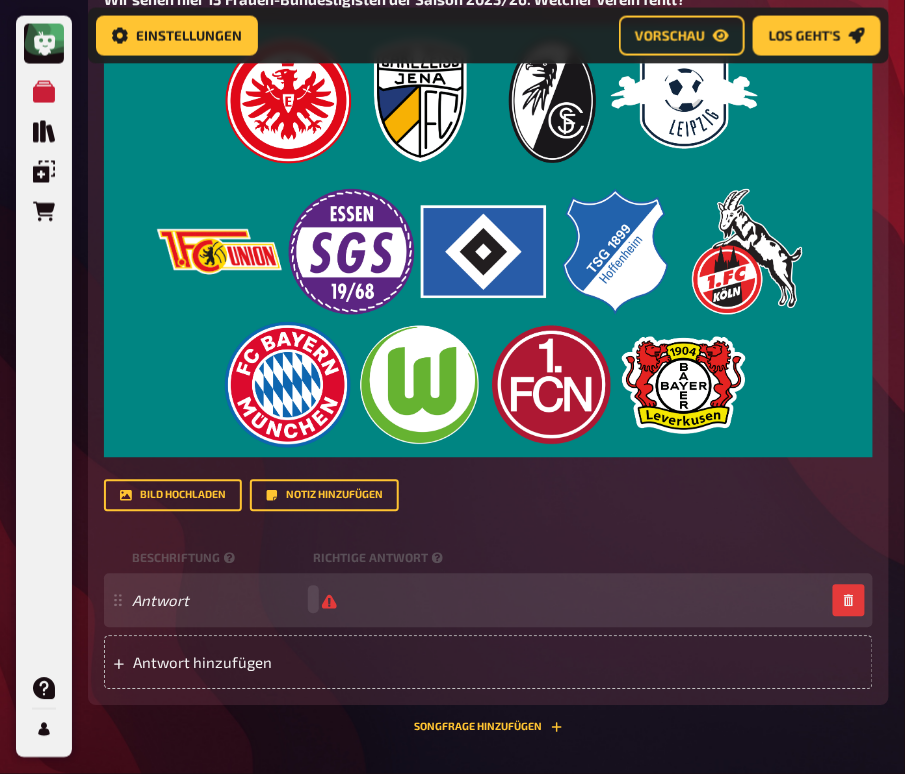 type 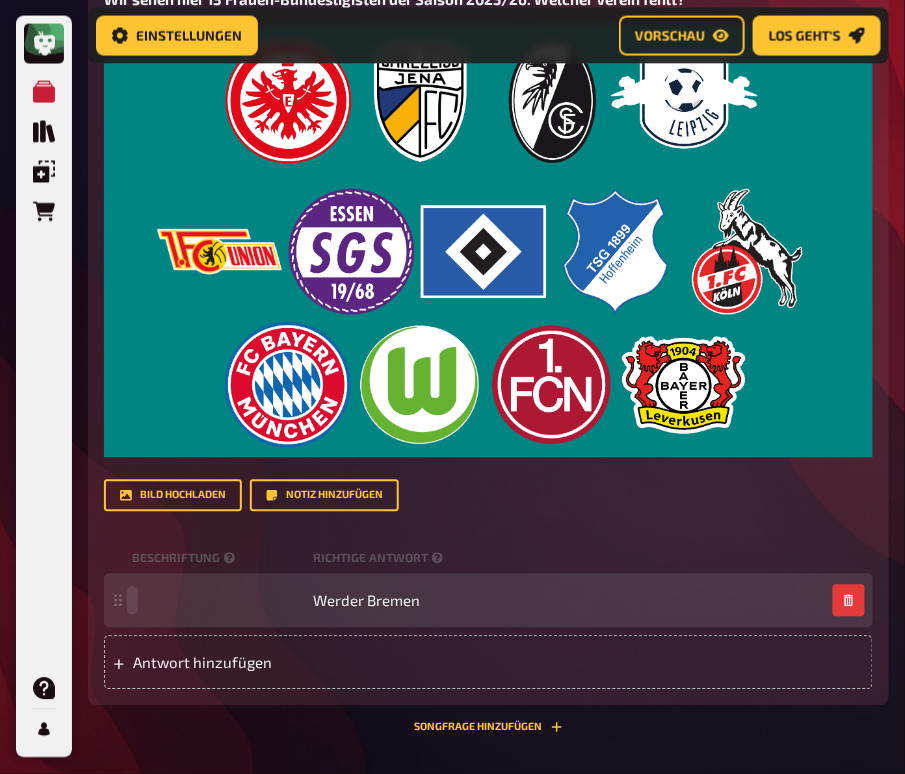 type 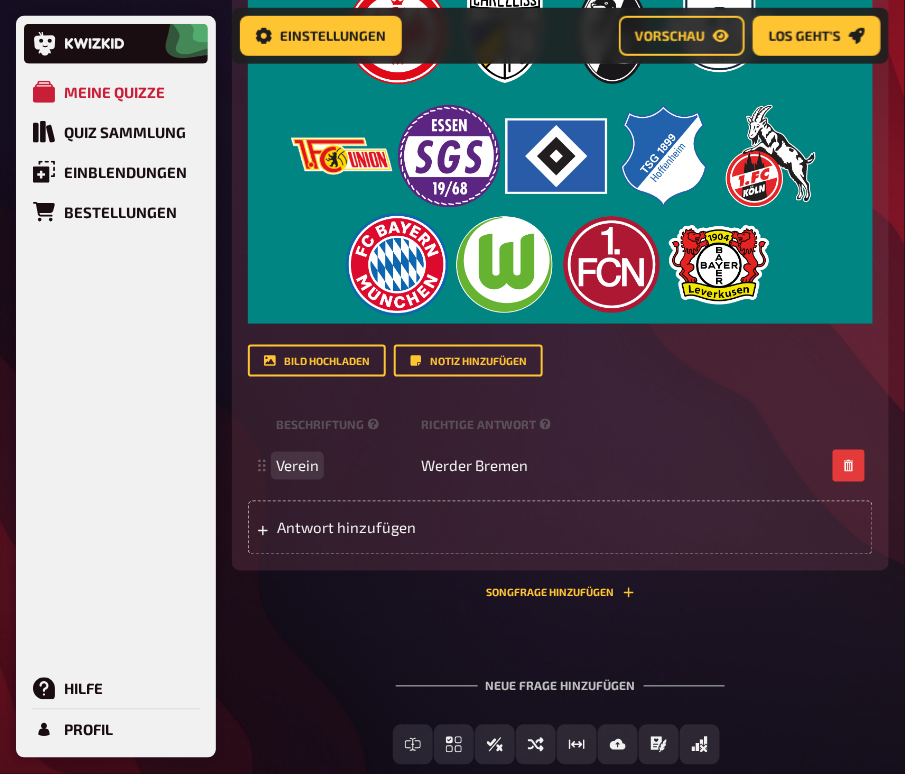 scroll, scrollTop: 13792, scrollLeft: 0, axis: vertical 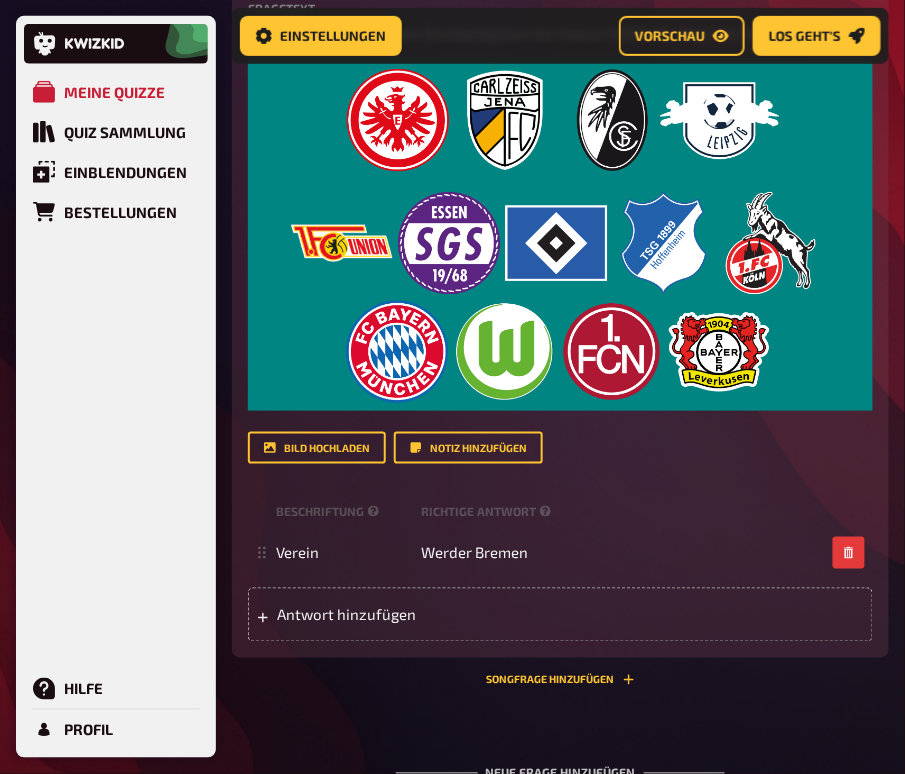 click on "19 Frage 19 1 Wissen 1.00 Punkte Titel Frage 19 Fragetext Wir sehen hier 13 Frauen-Bundesligisten der Saison 2025/26. Welcher Verein fehlt?  ﻿ Hier hinziehen für Dateiupload Bild hochladen   Notiz hinzufügen Beschriftung Richtige Antwort Verein Werder Bremen
To pick up a draggable item, press the space bar.
While dragging, use the arrow keys to move the item.
Press space again to drop the item in its new position, or press escape to cancel.
Antwort hinzufügen Songfrage hinzufügen" at bounding box center [560, 262] 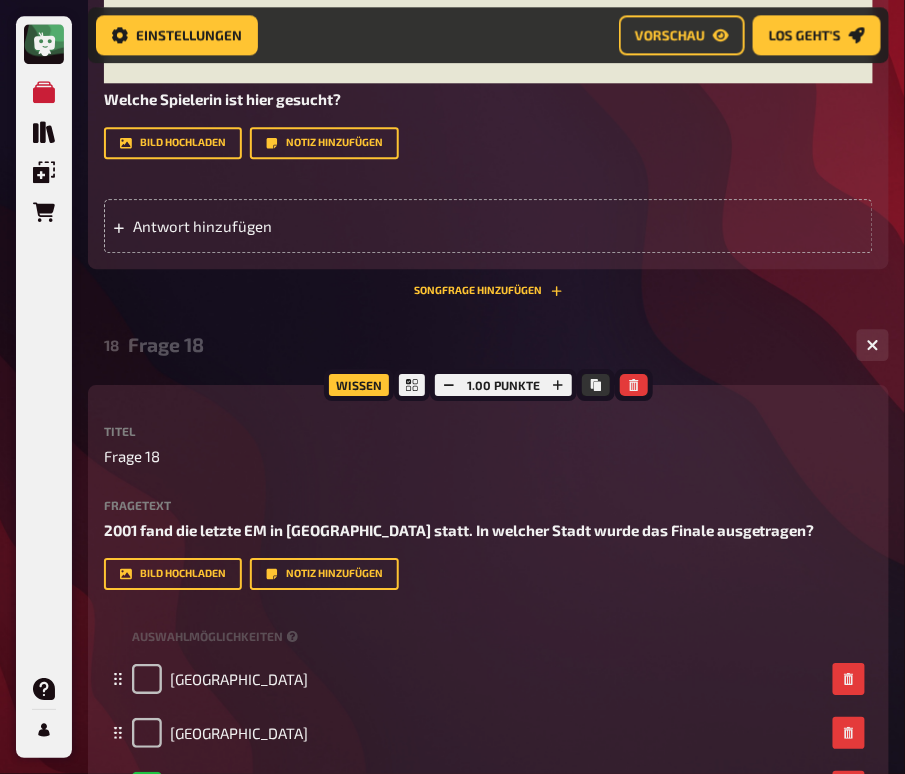 scroll, scrollTop: 13560, scrollLeft: 0, axis: vertical 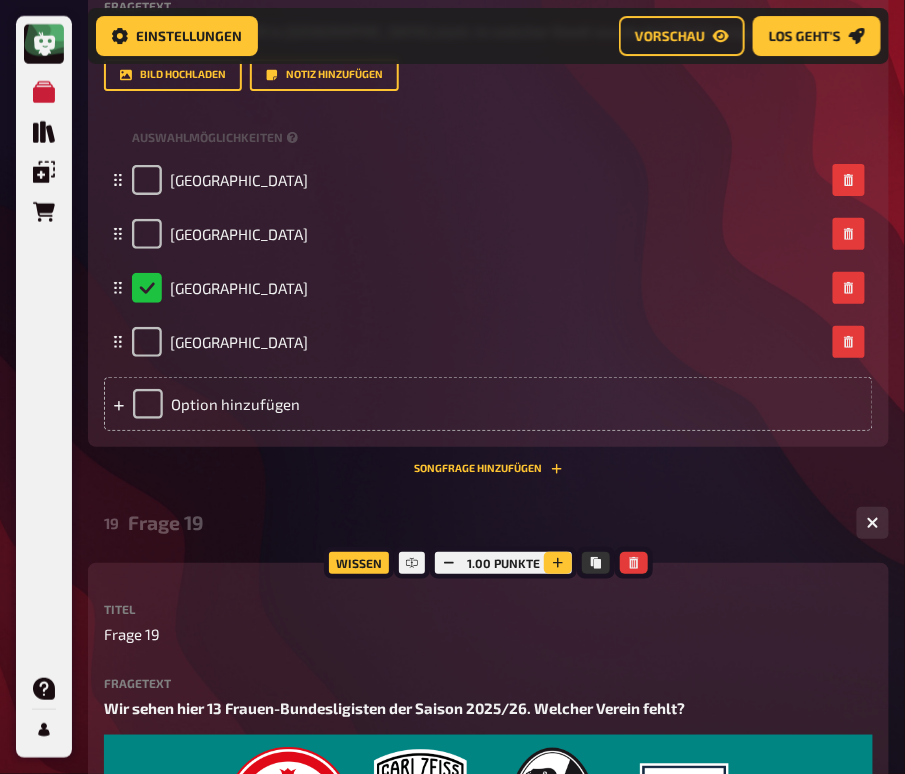 click 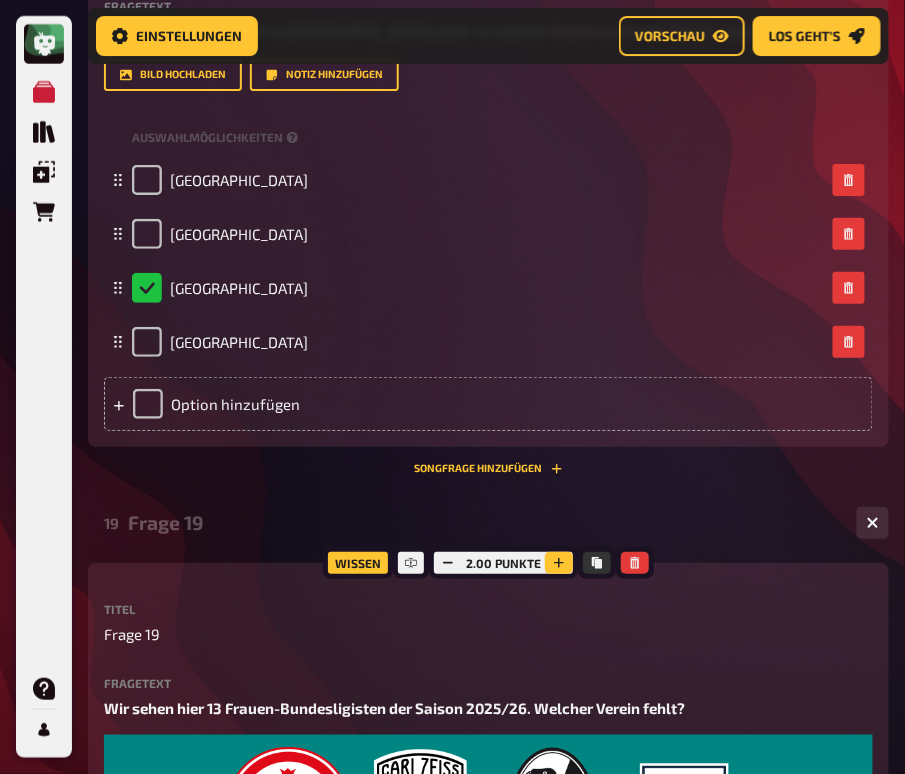 click 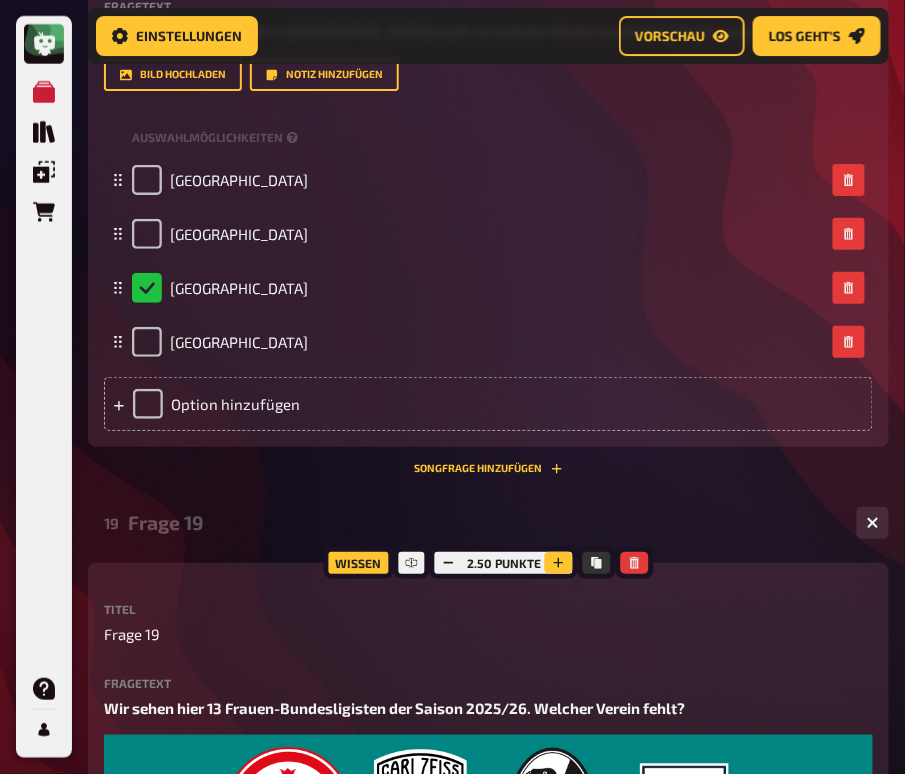 click 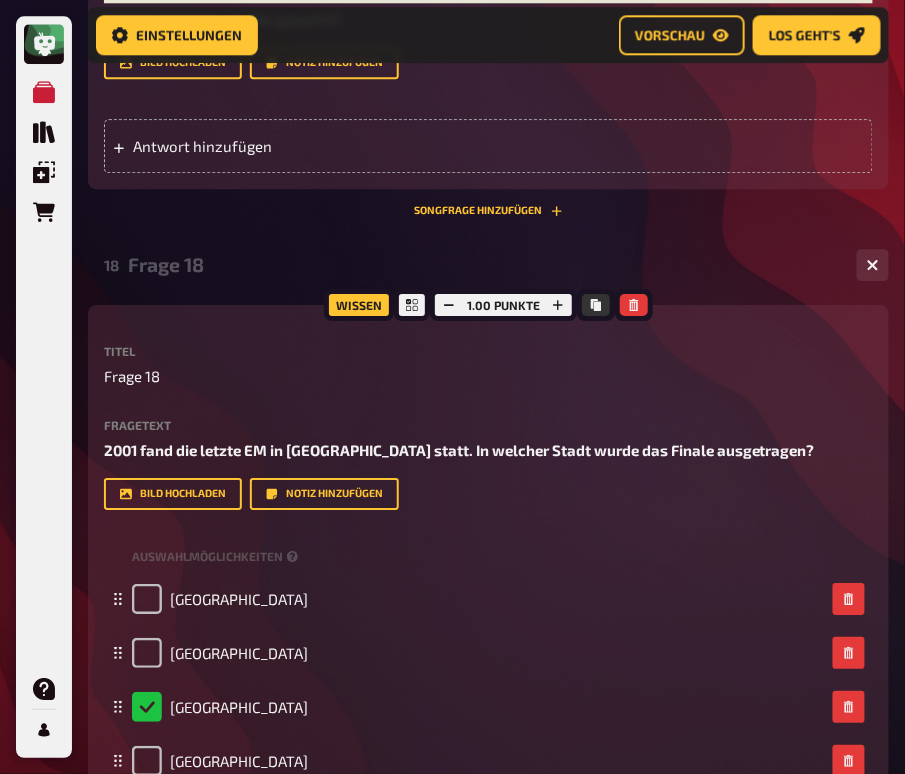 scroll, scrollTop: 13110, scrollLeft: 0, axis: vertical 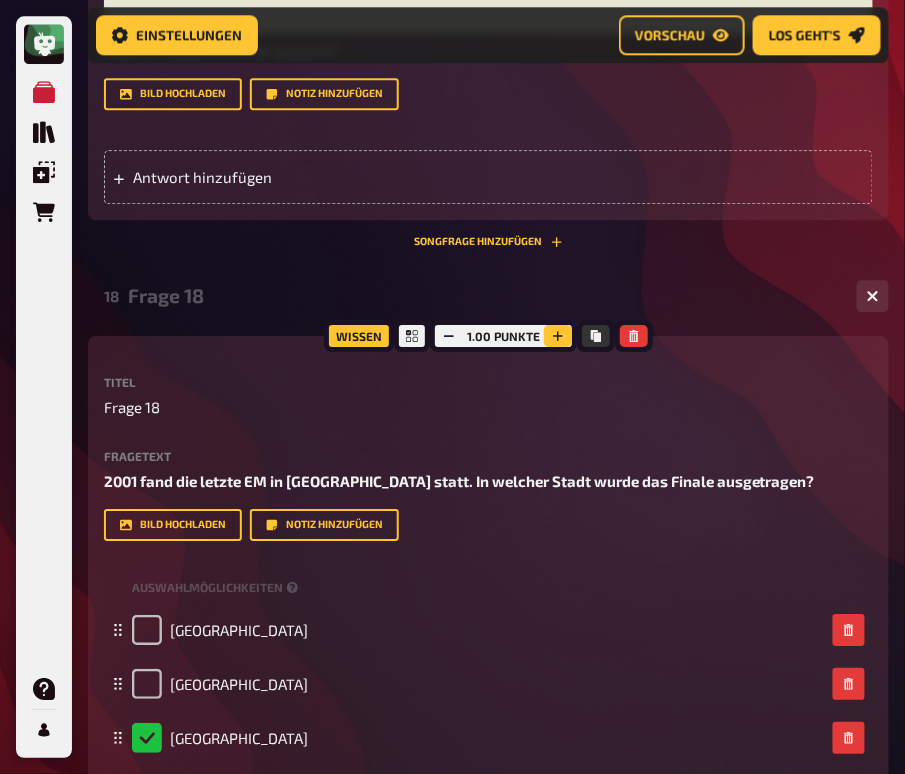 click 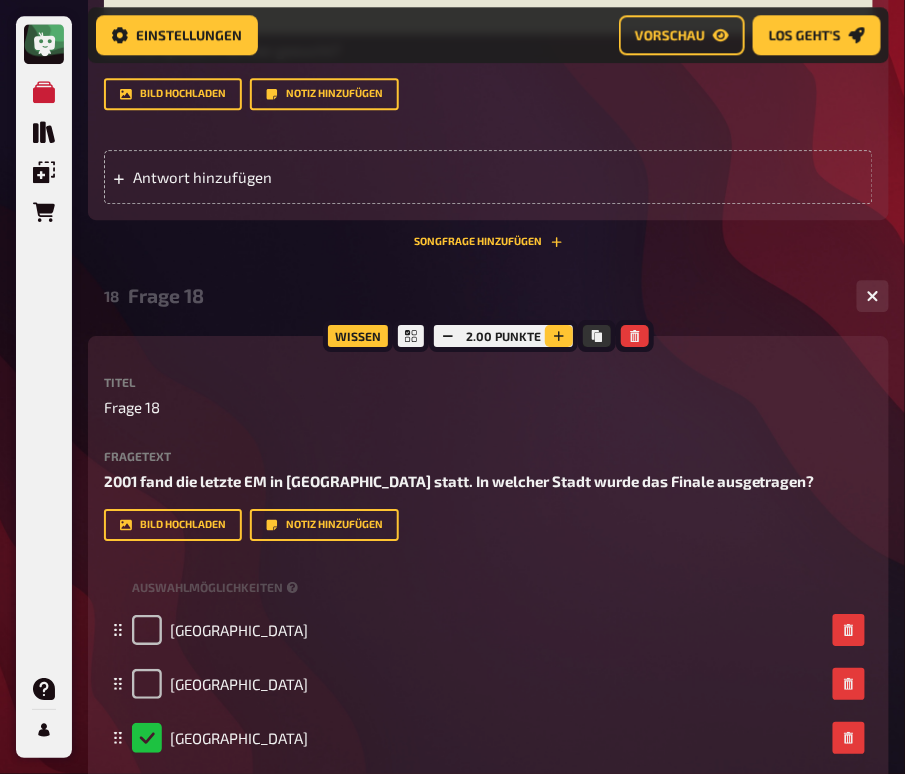click 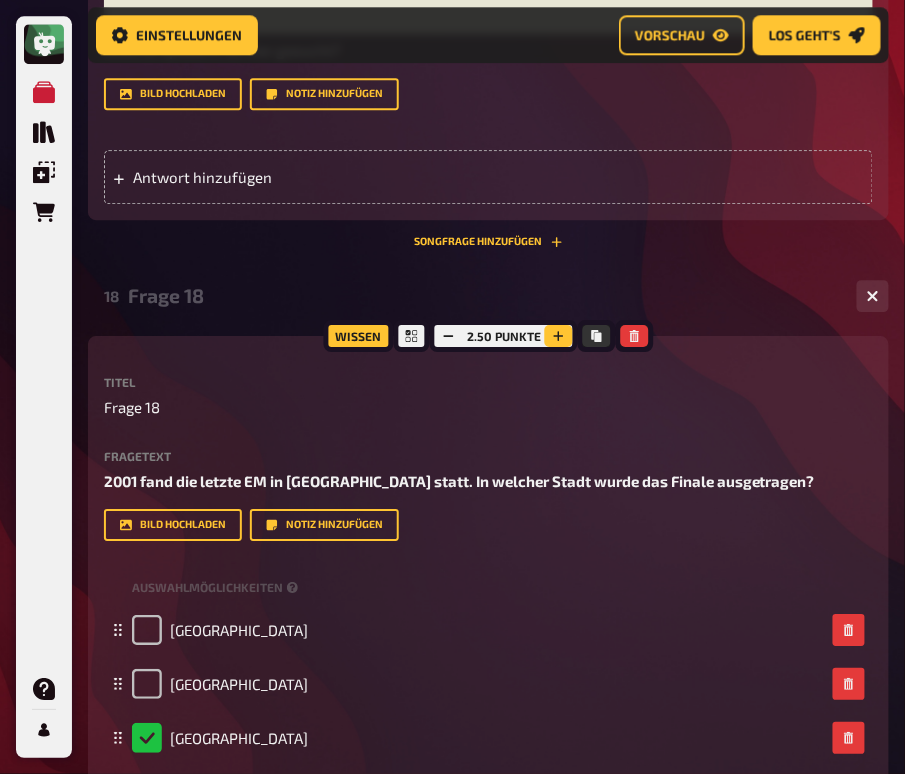 click 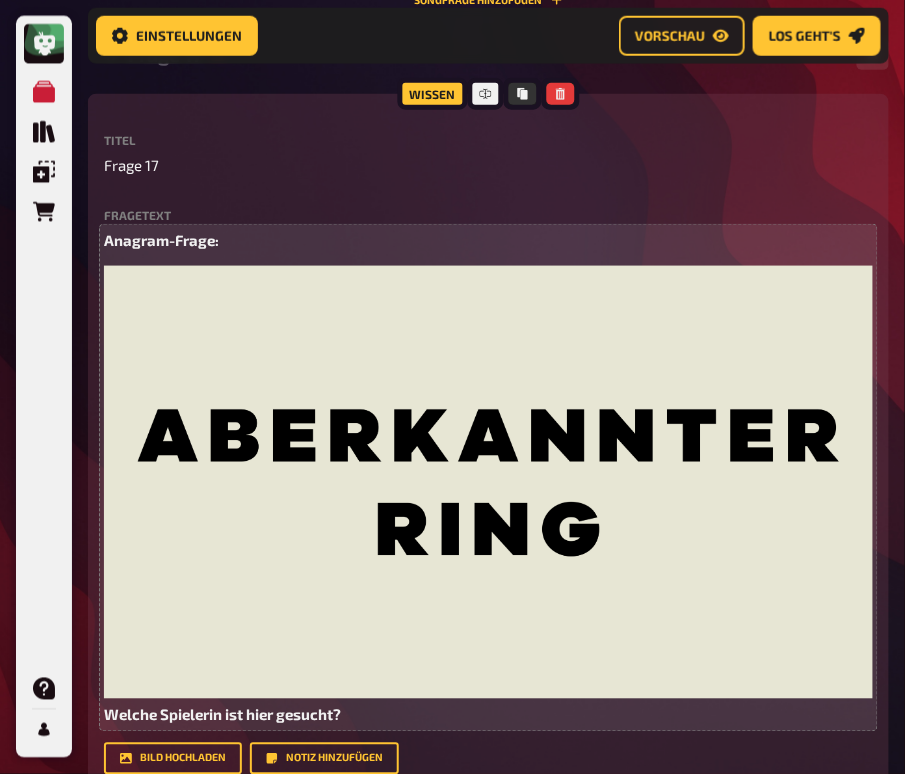 scroll, scrollTop: 12377, scrollLeft: 0, axis: vertical 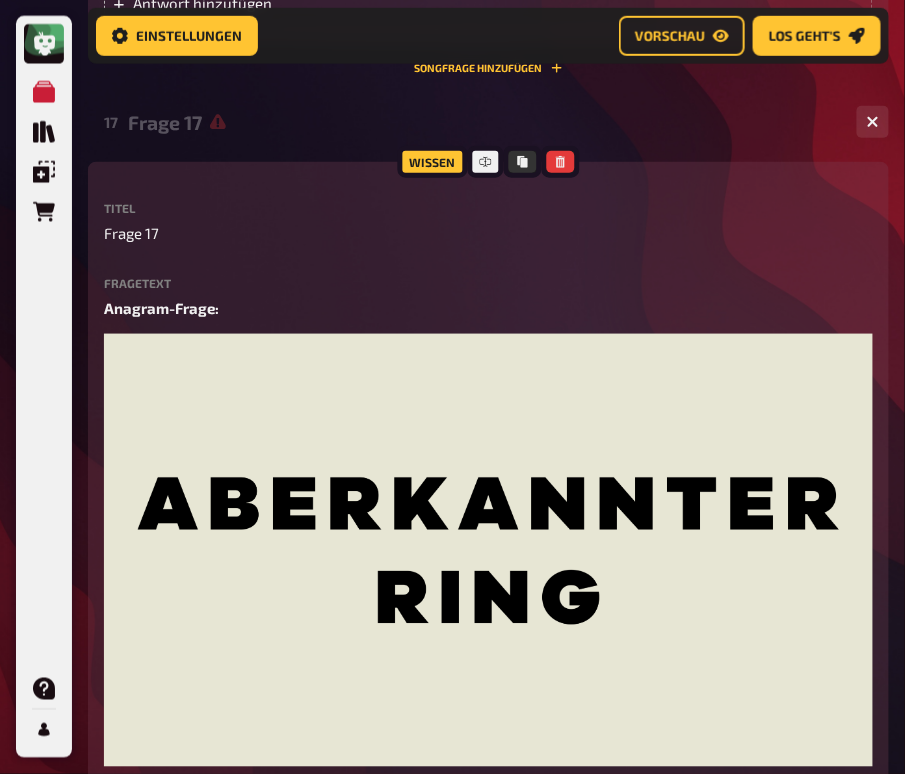 click on "Titel Frage 17 Fragetext Anagram-Frage: ﻿  Welche Spielerin ist hier gesucht? Hier hinziehen für Dateiupload Bild hochladen   Notiz hinzufügen" at bounding box center (488, 522) 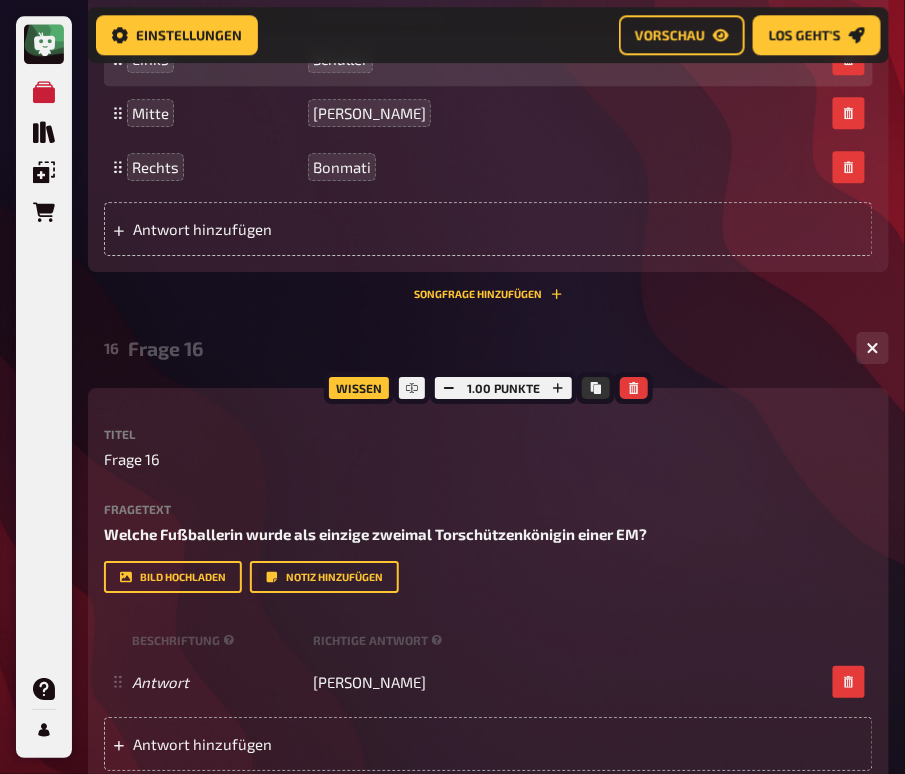 scroll, scrollTop: 11627, scrollLeft: 0, axis: vertical 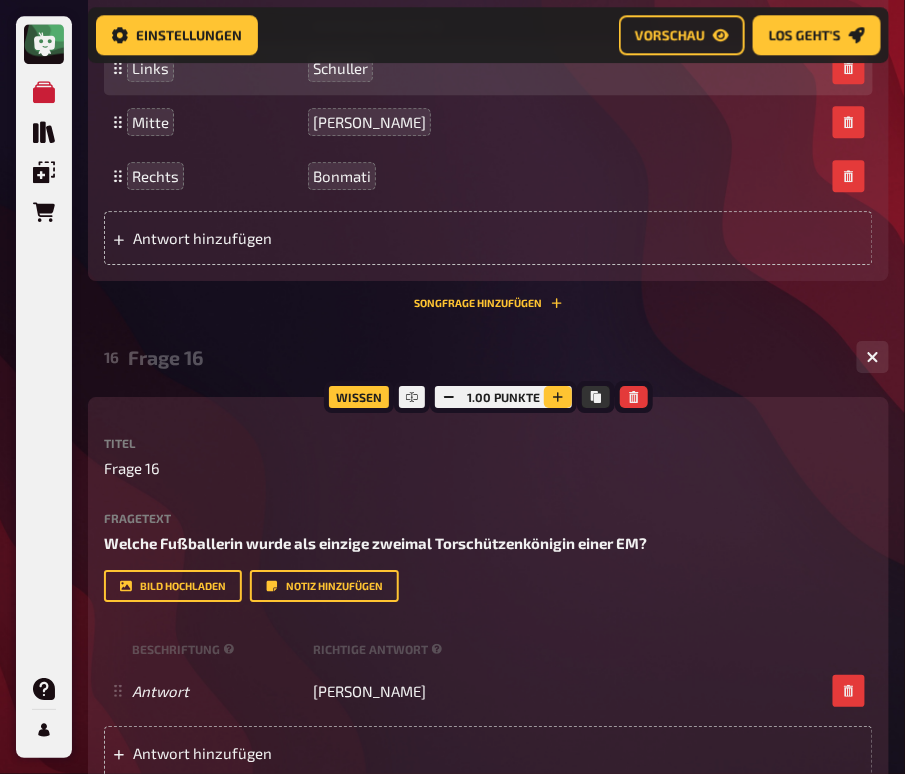 click 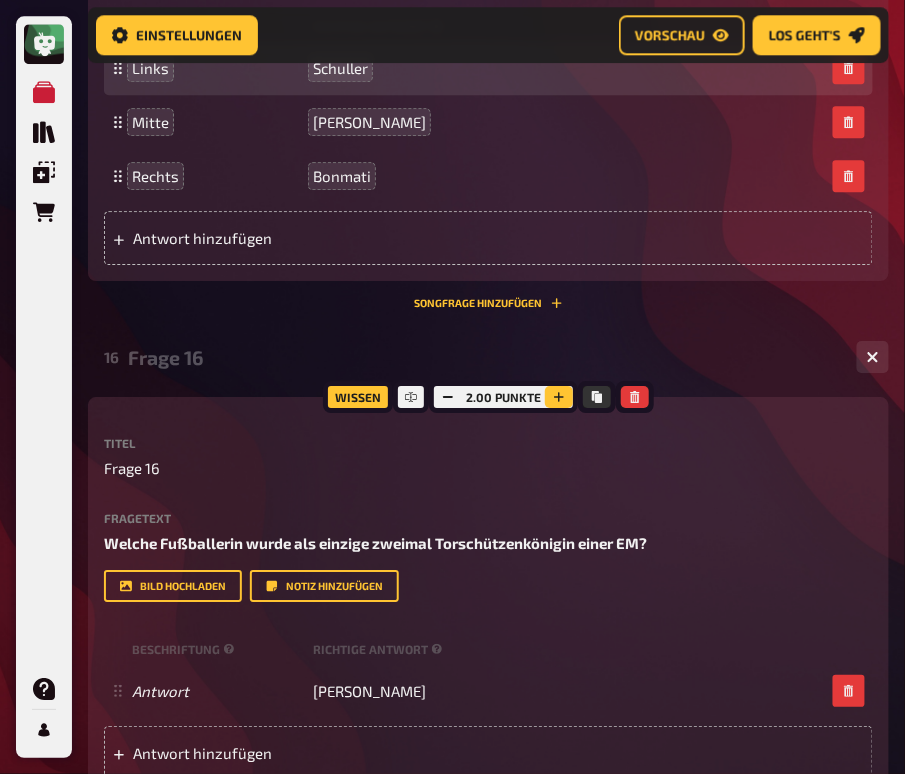 click 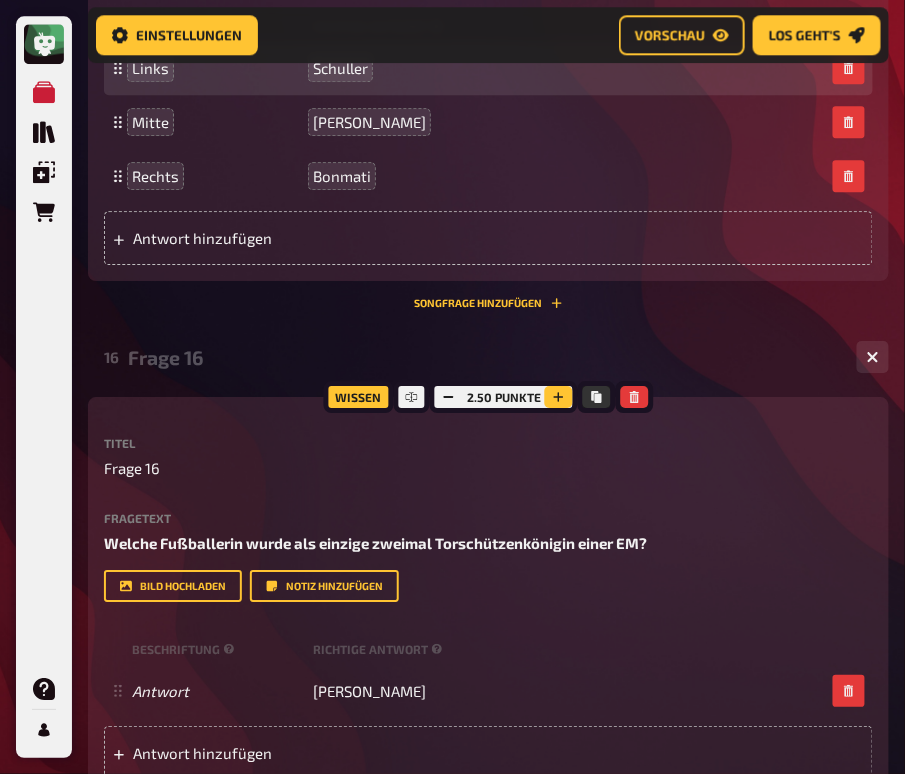 click 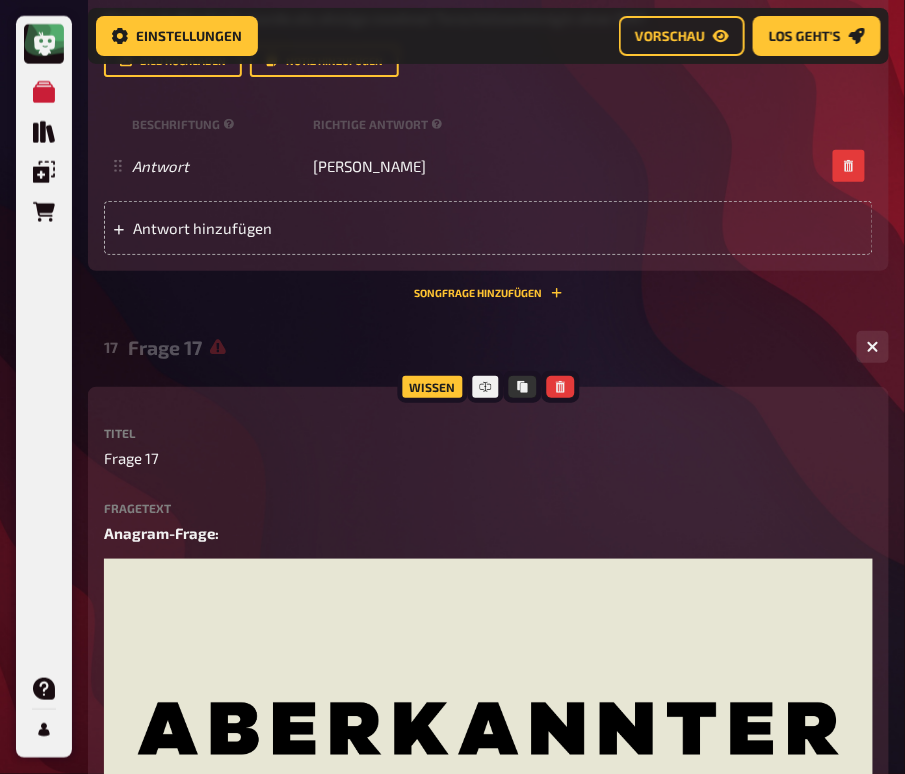 scroll, scrollTop: 12198, scrollLeft: 0, axis: vertical 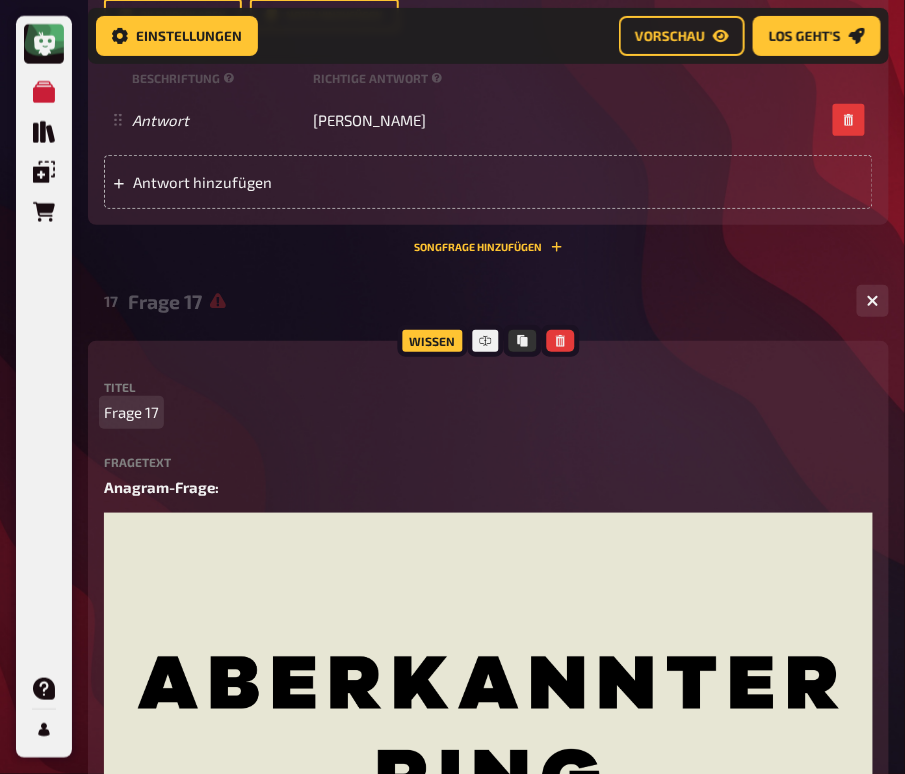 click on "Titel Frage 17" at bounding box center [488, 402] 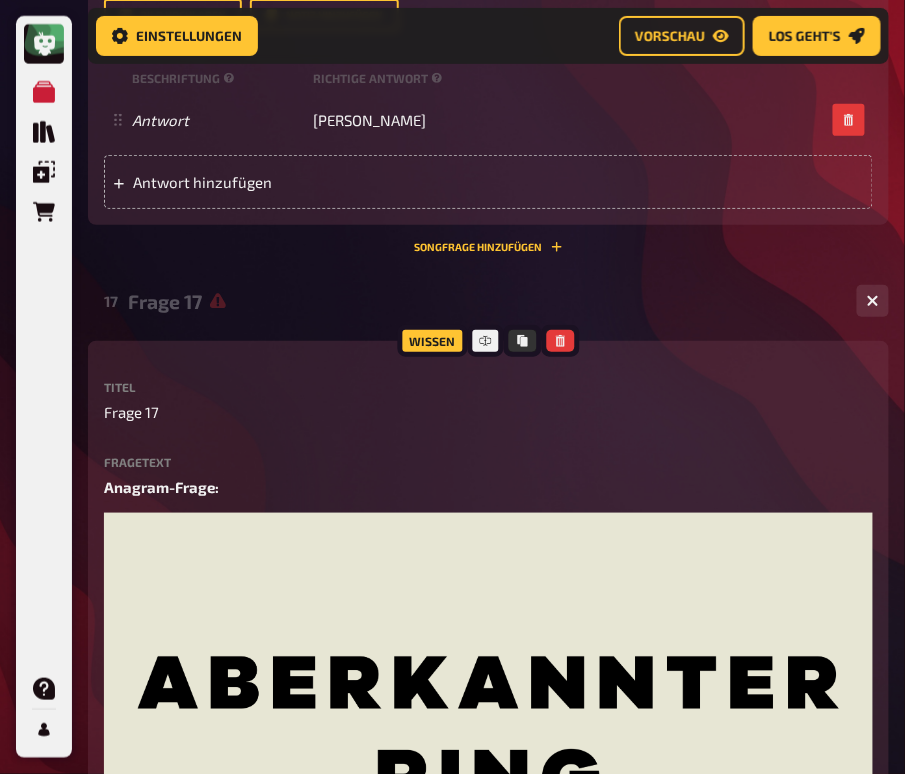 click on "Titel Frage 17 Fragetext Anagram-Frage: ﻿  Welche Spielerin ist hier gesucht? Hier hinziehen für Dateiupload Bild hochladen   Notiz hinzufügen" at bounding box center [488, 701] 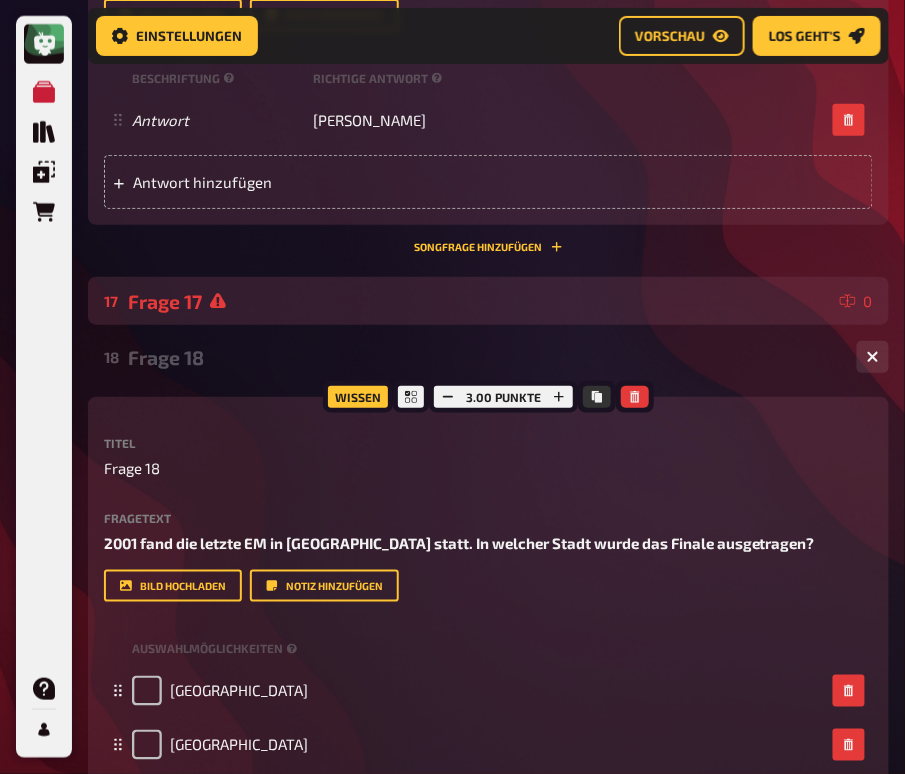 click on "Frage 17" at bounding box center [480, 301] 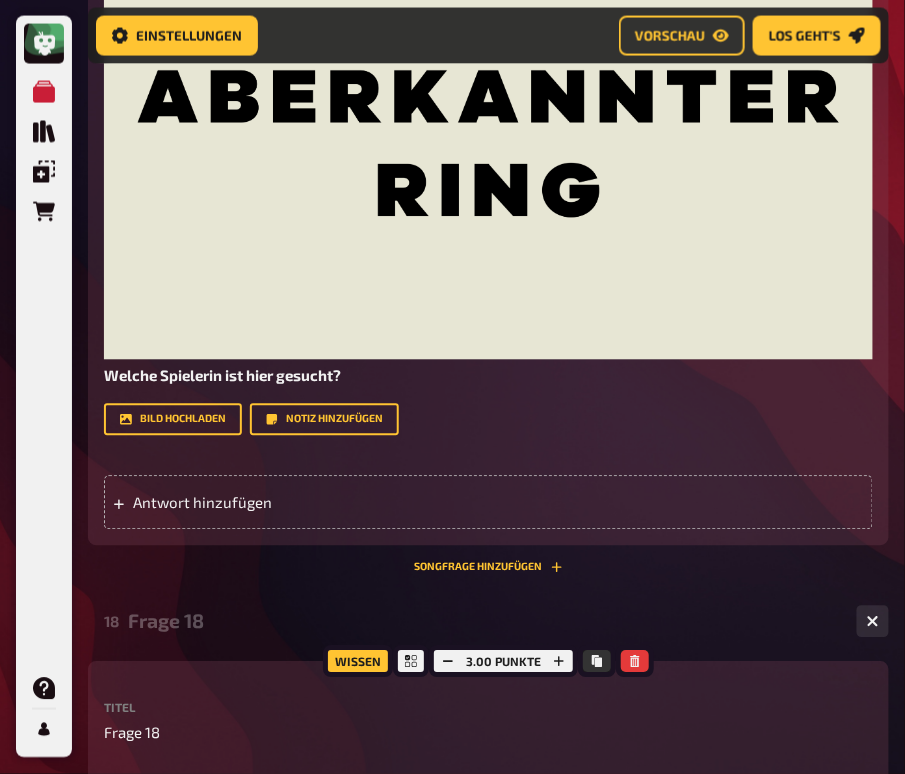 scroll, scrollTop: 12788, scrollLeft: 0, axis: vertical 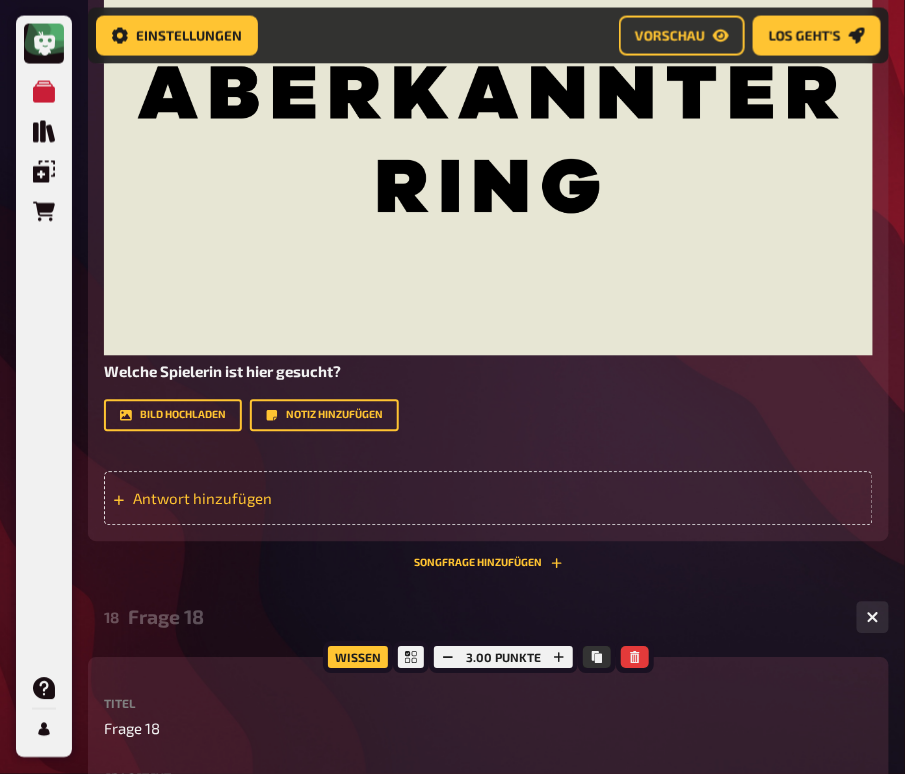 click on "Antwort hinzufügen" at bounding box center [245, 499] 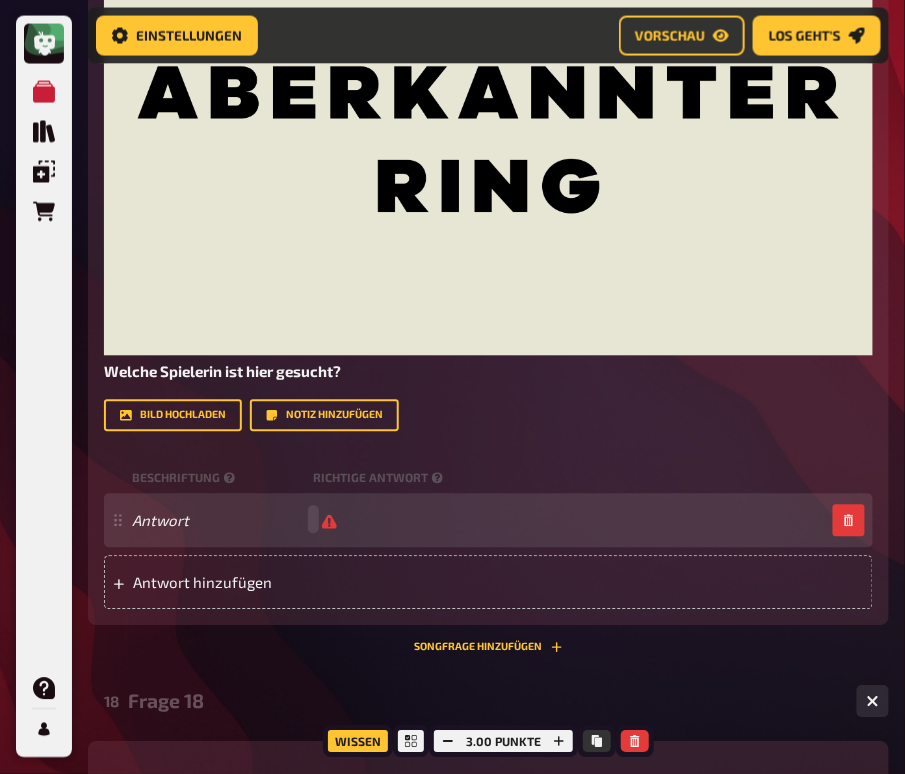 type 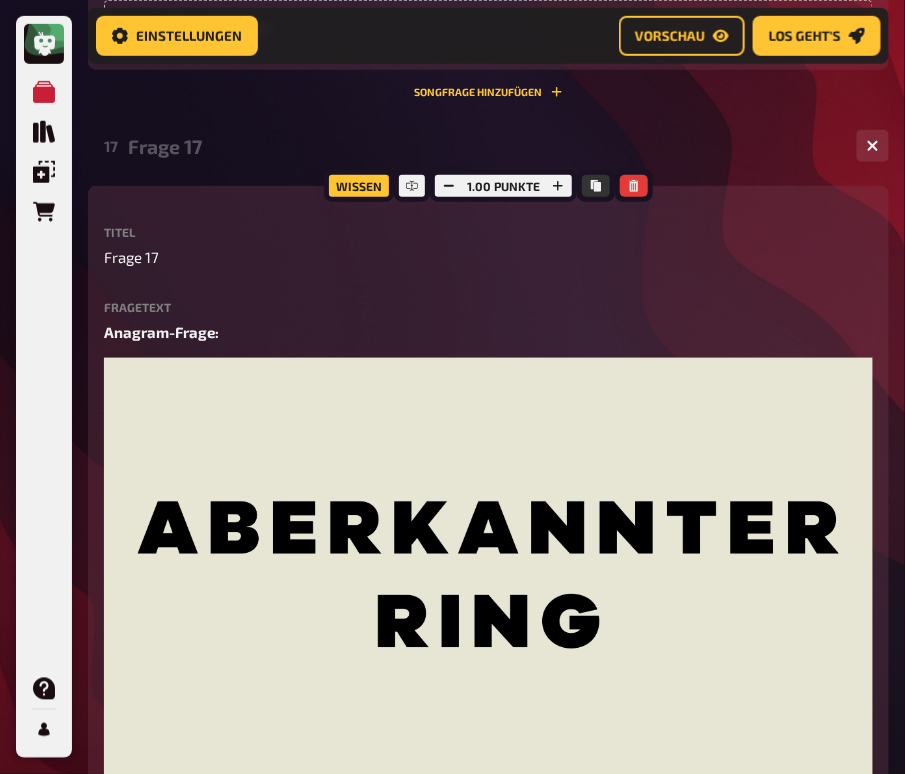 scroll, scrollTop: 12346, scrollLeft: 0, axis: vertical 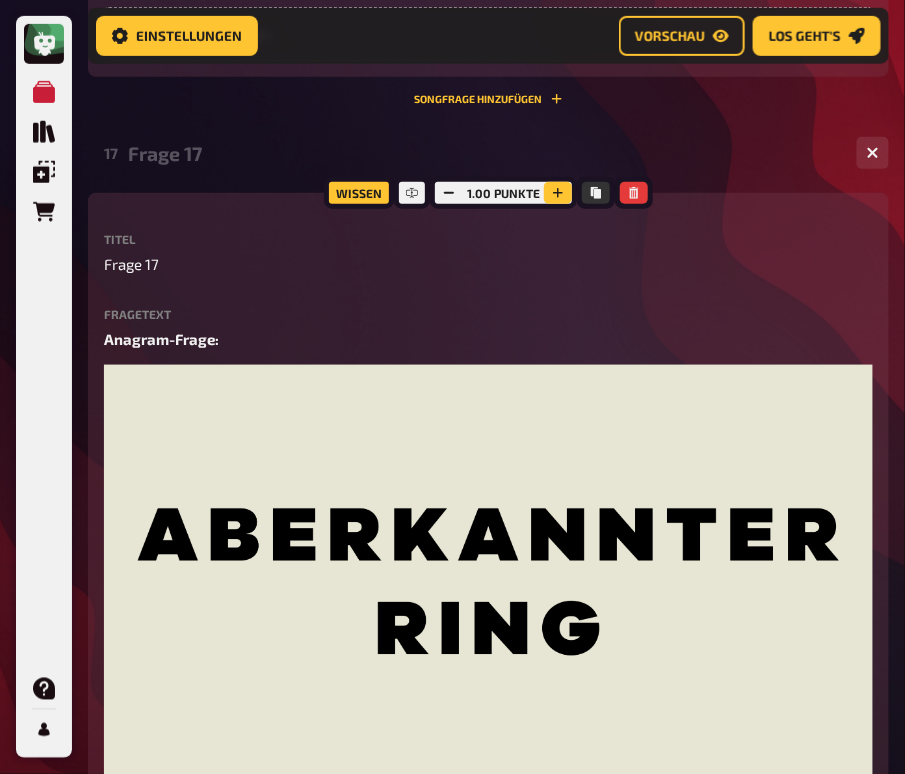 click 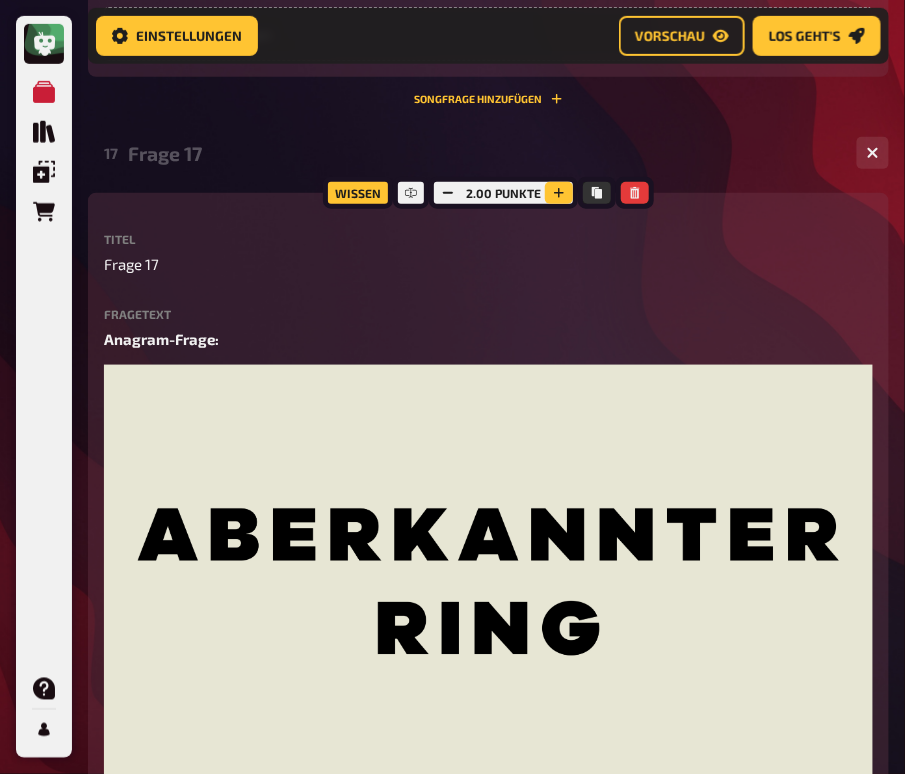 click 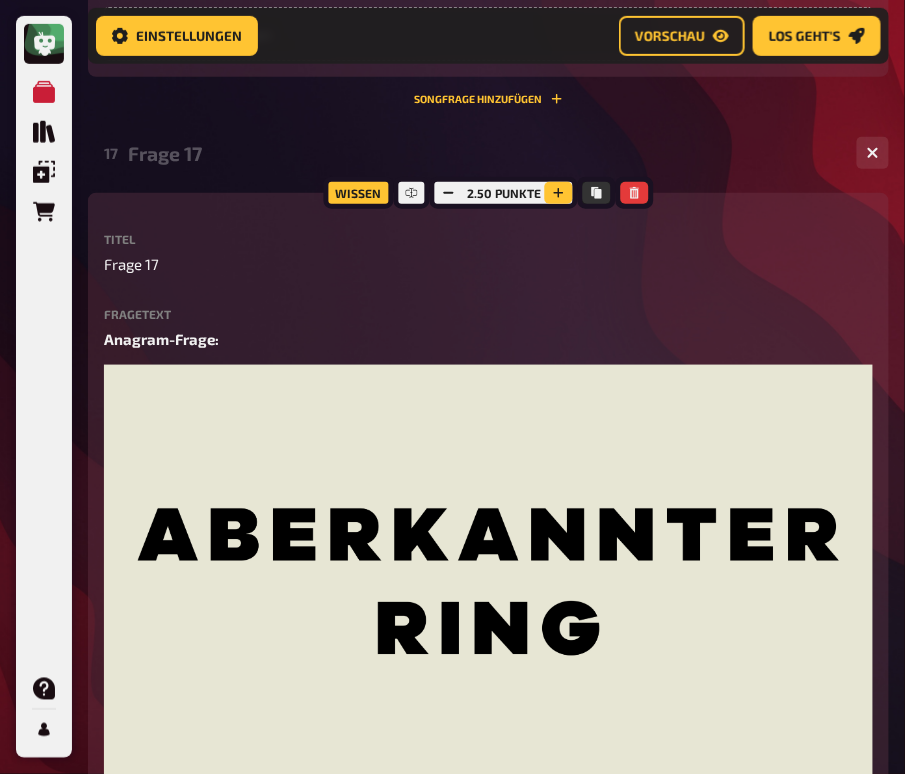 click 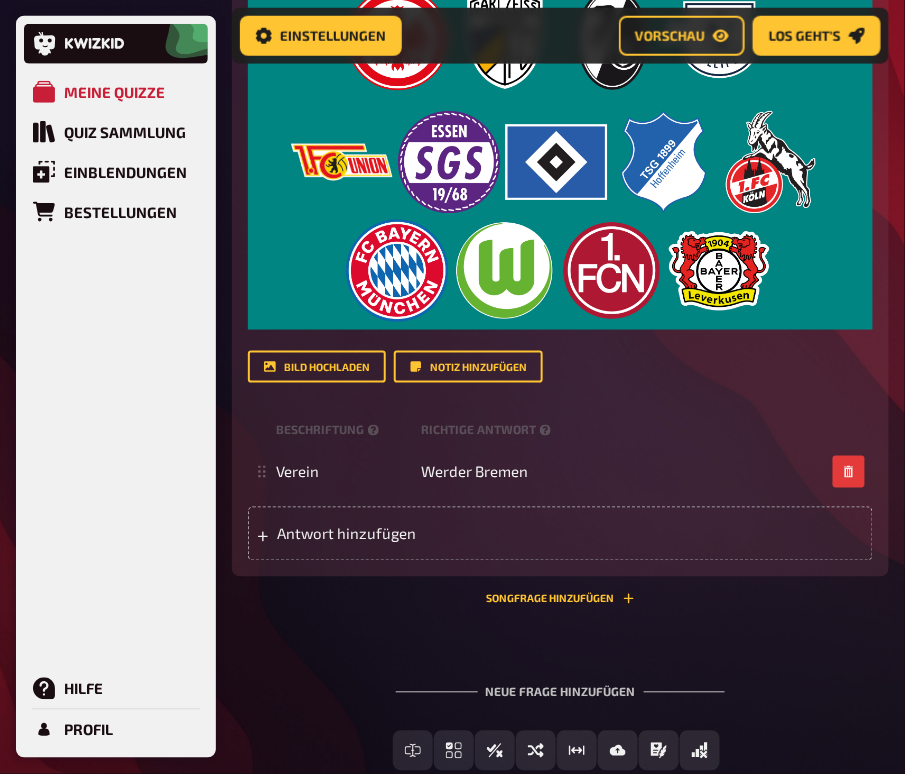 scroll, scrollTop: 14030, scrollLeft: 0, axis: vertical 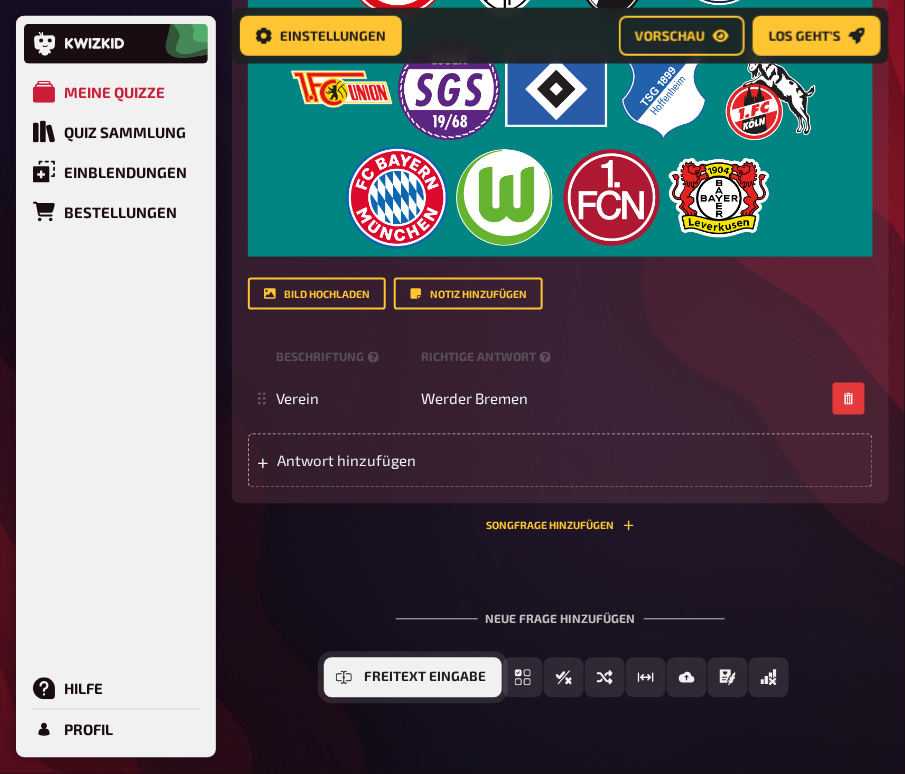 click on "Freitext Eingabe" at bounding box center (413, 678) 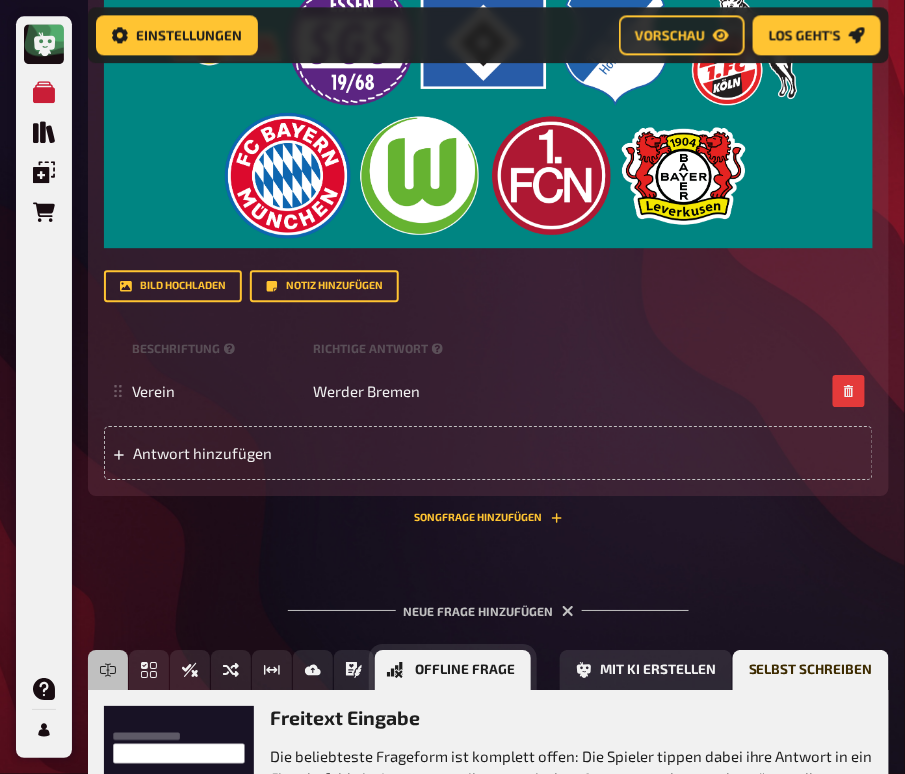 scroll, scrollTop: 14795, scrollLeft: 0, axis: vertical 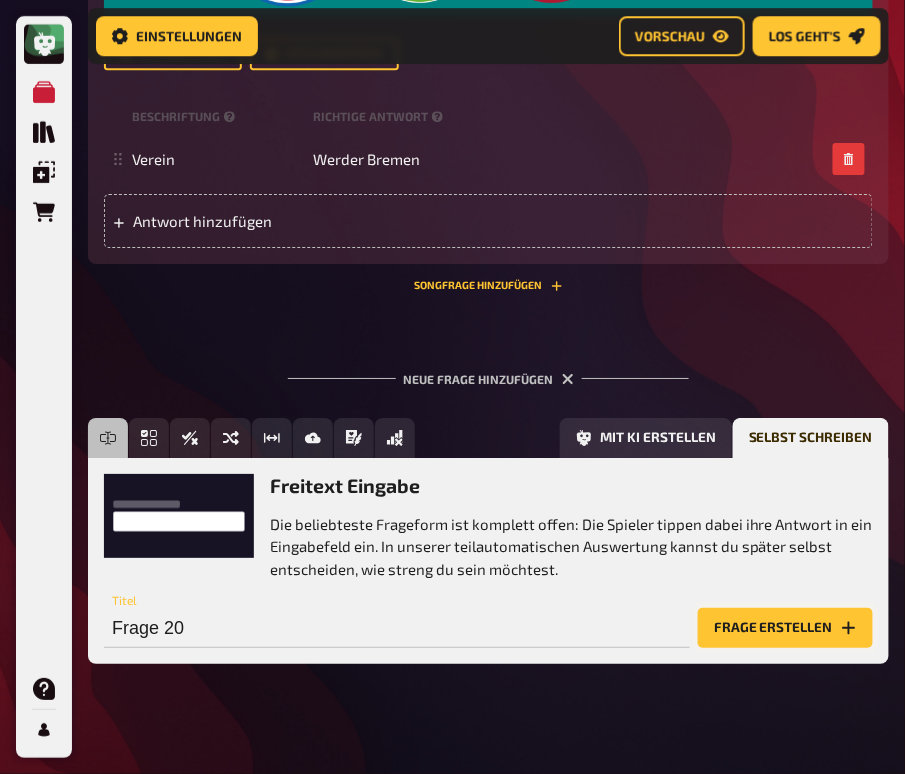 click on "Frage erstellen" at bounding box center [785, 628] 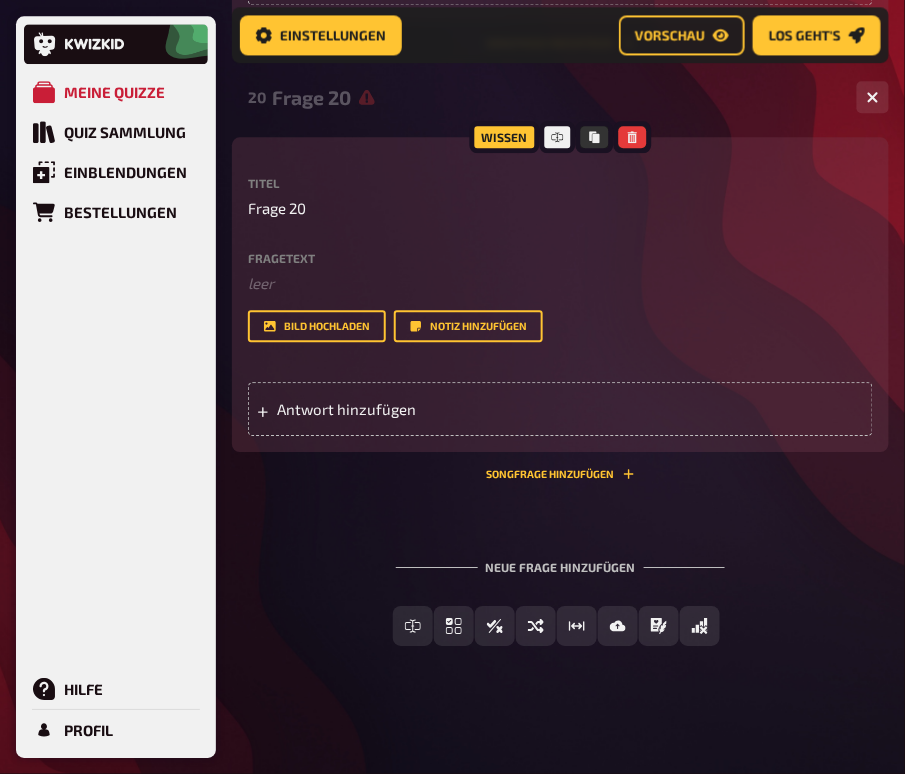 scroll, scrollTop: 14318, scrollLeft: 0, axis: vertical 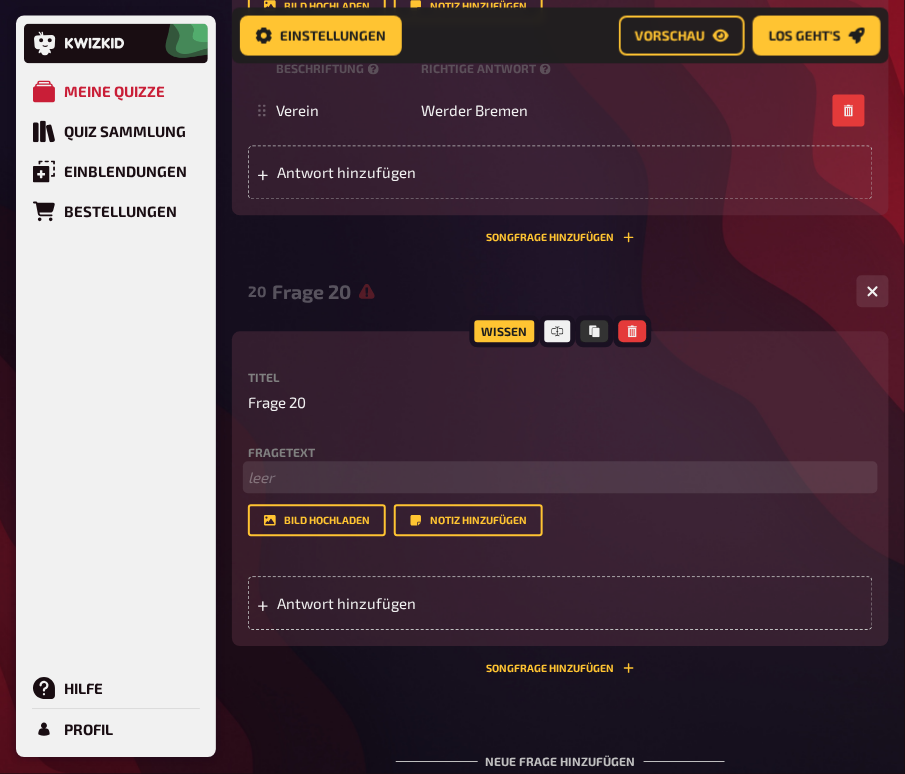 click on "﻿ leer" at bounding box center [560, 478] 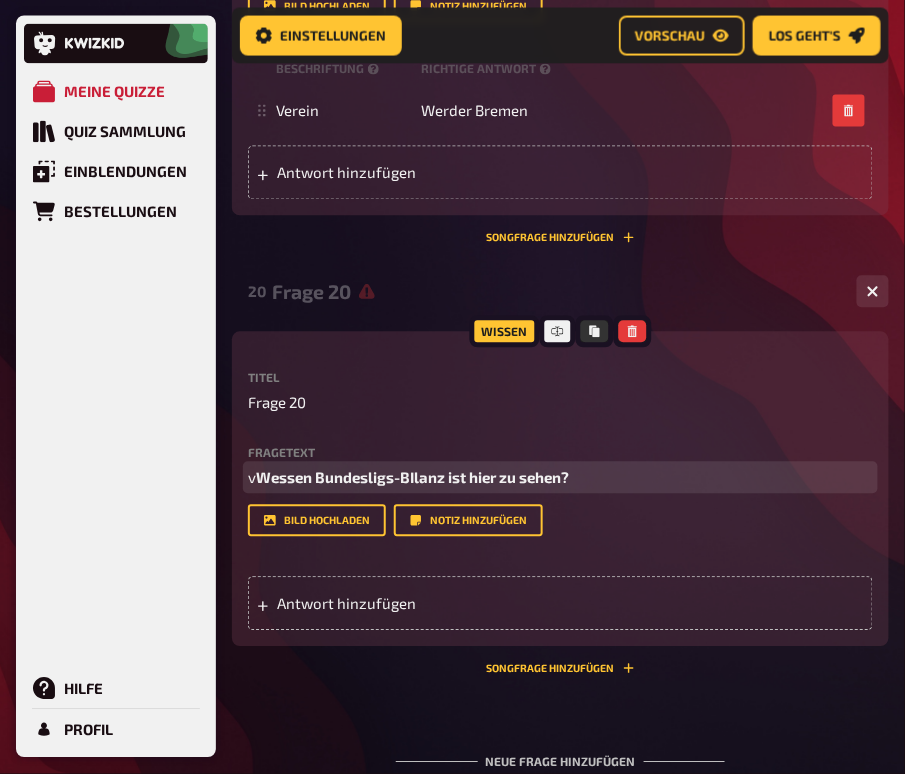click on "Wessen Bundesligs-BIlanz ist hier zu sehen?" at bounding box center [412, 478] 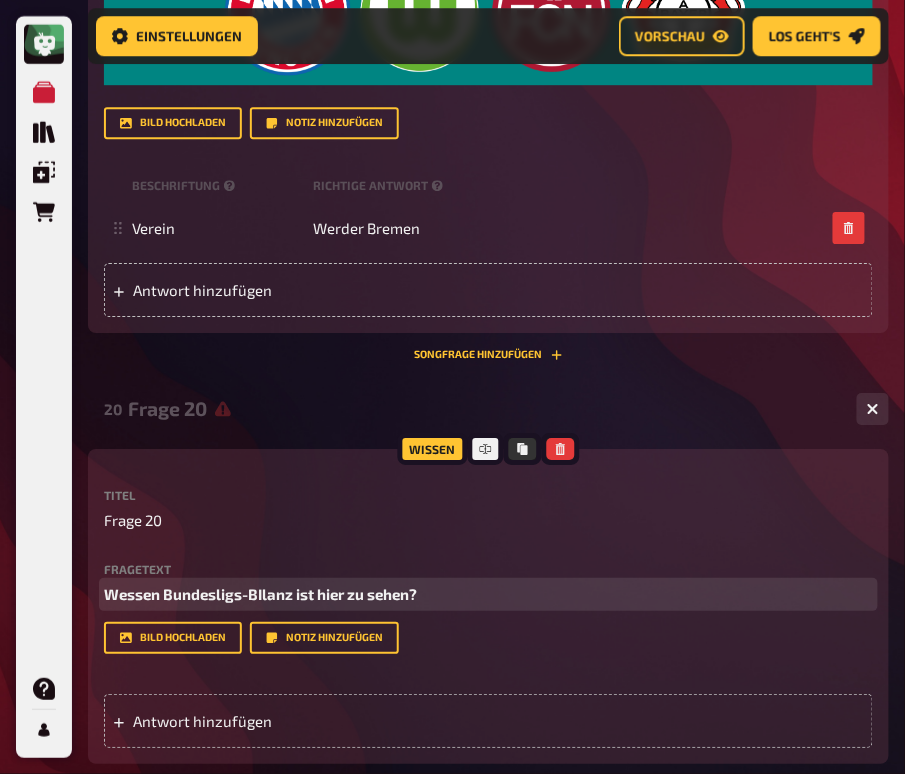 scroll, scrollTop: 14876, scrollLeft: 0, axis: vertical 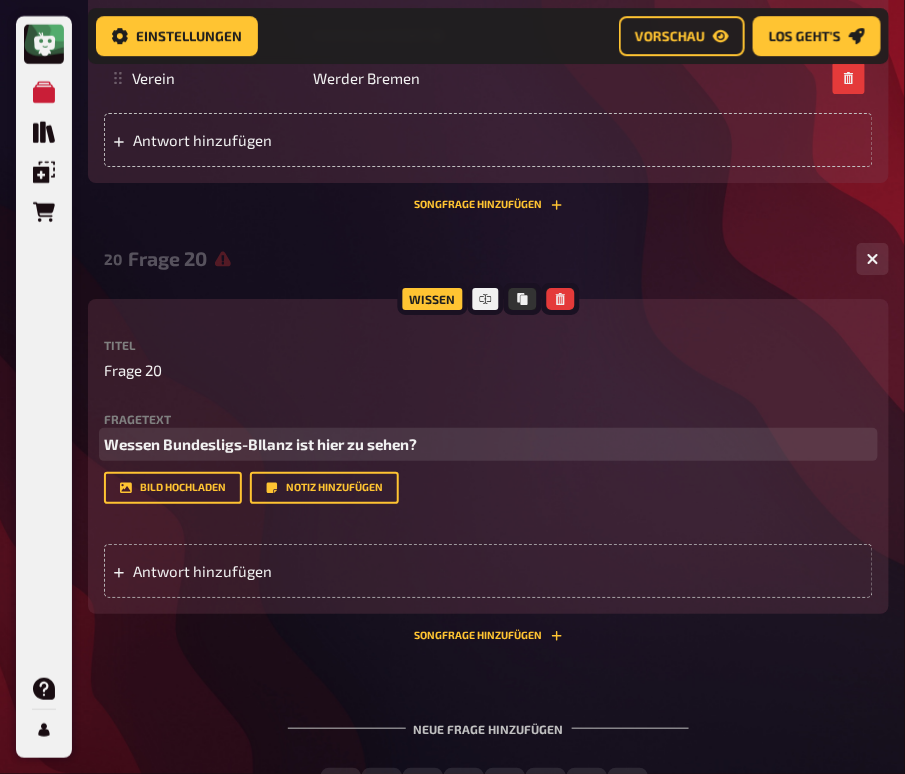click on "Wessen Bundesligs-BIlanz ist hier zu sehen?" at bounding box center (260, 444) 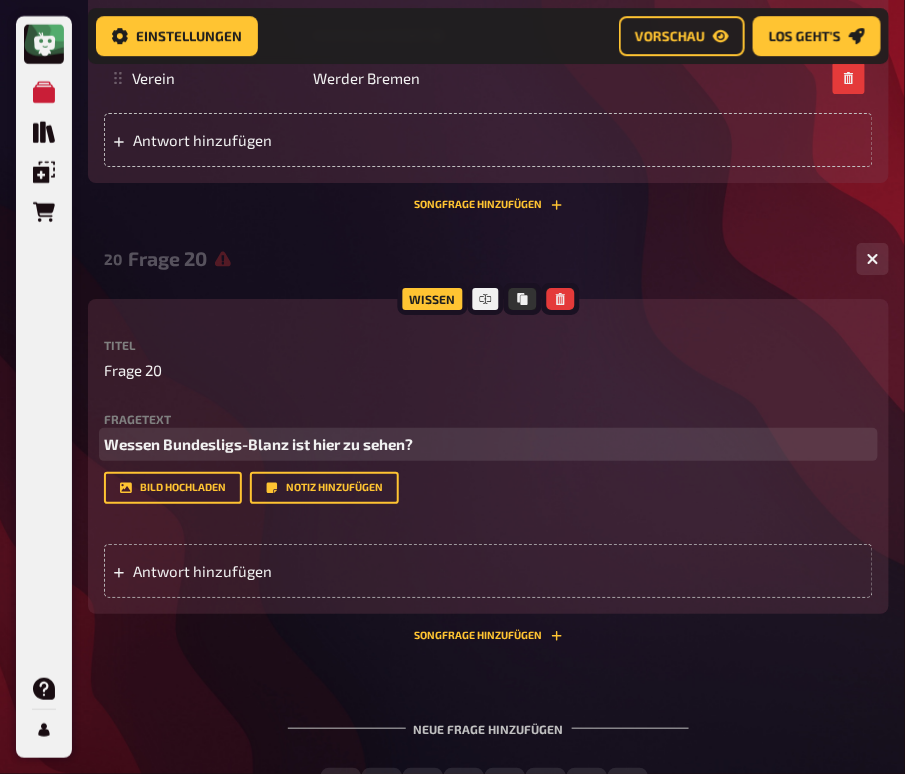 type 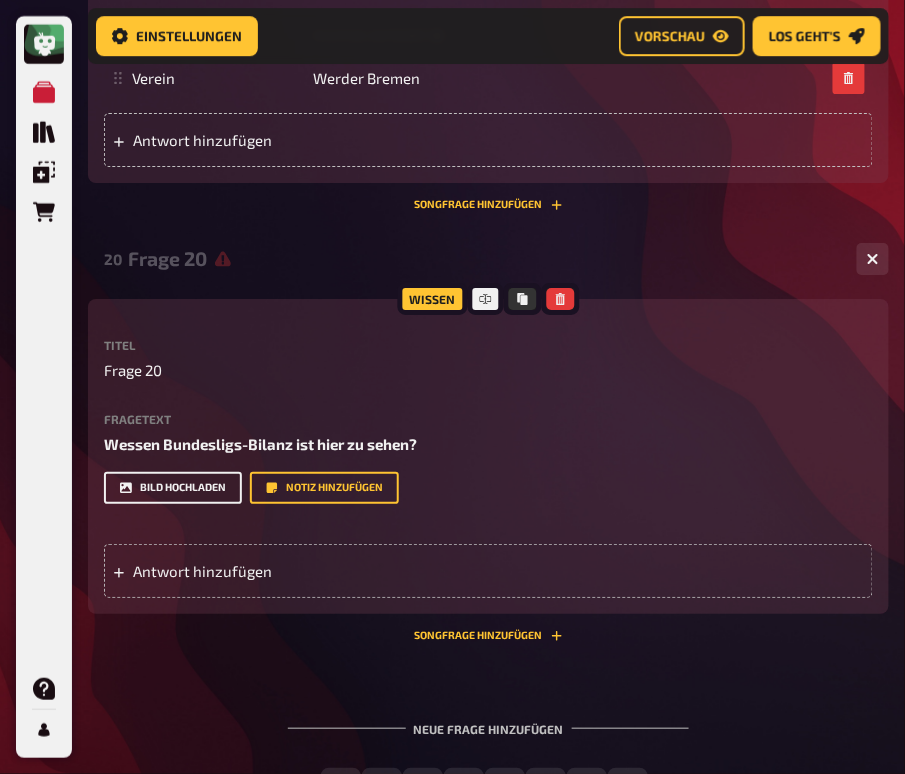 click on "Bild hochladen" at bounding box center [173, 488] 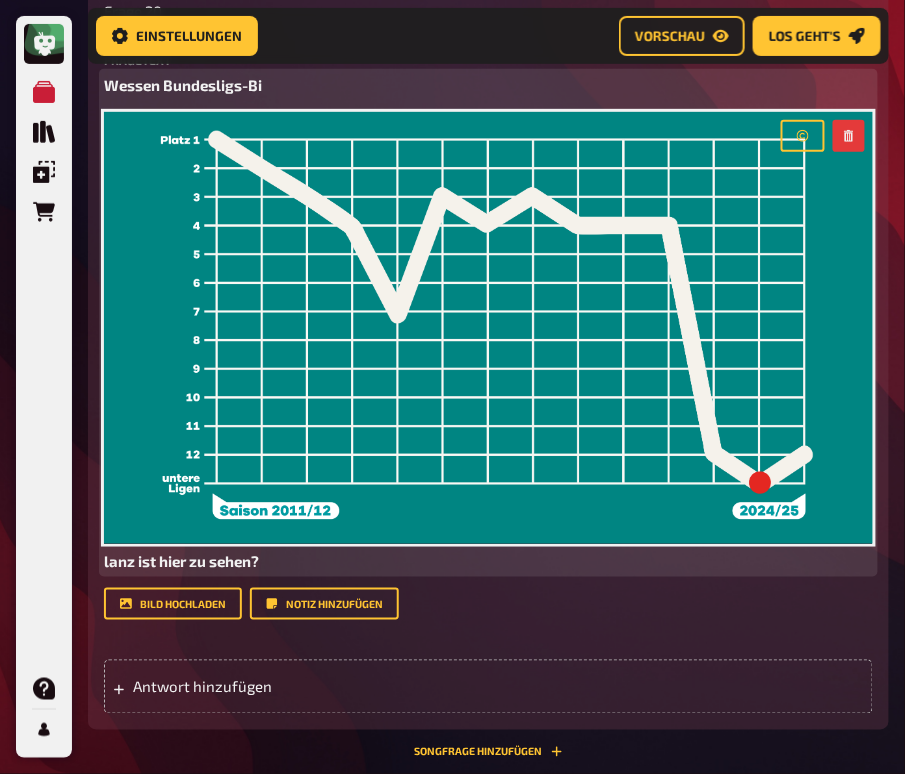 scroll, scrollTop: 15284, scrollLeft: 0, axis: vertical 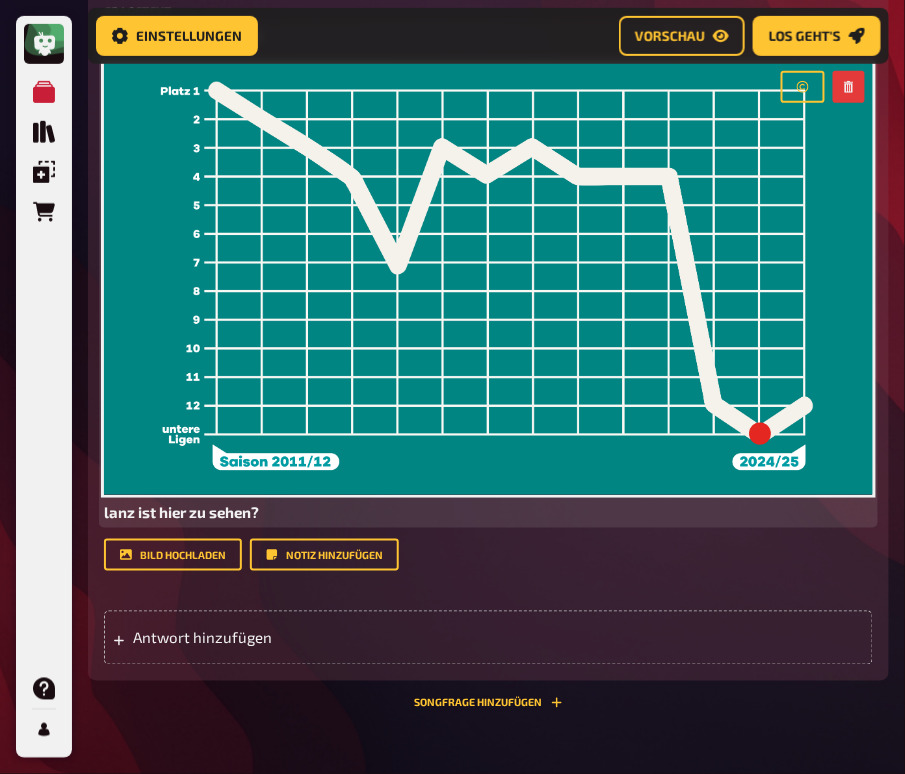 click on "lanz ist hier zu sehen?" at bounding box center [488, 512] 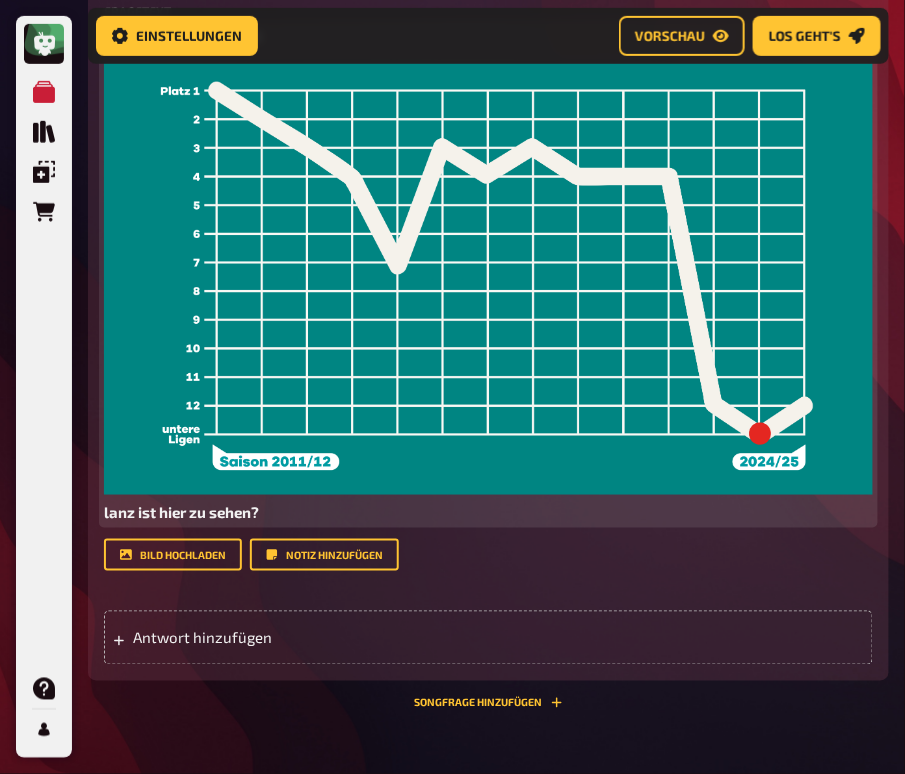 click on "lanz ist hier zu sehen?" at bounding box center [488, 512] 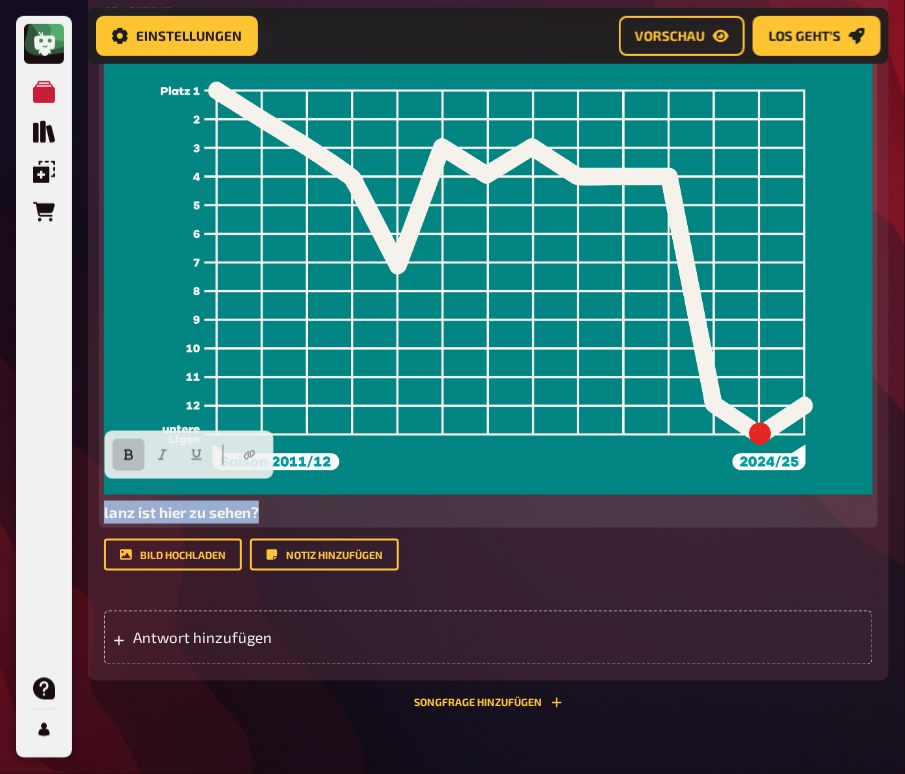 drag, startPoint x: 272, startPoint y: 492, endPoint x: 91, endPoint y: 492, distance: 181 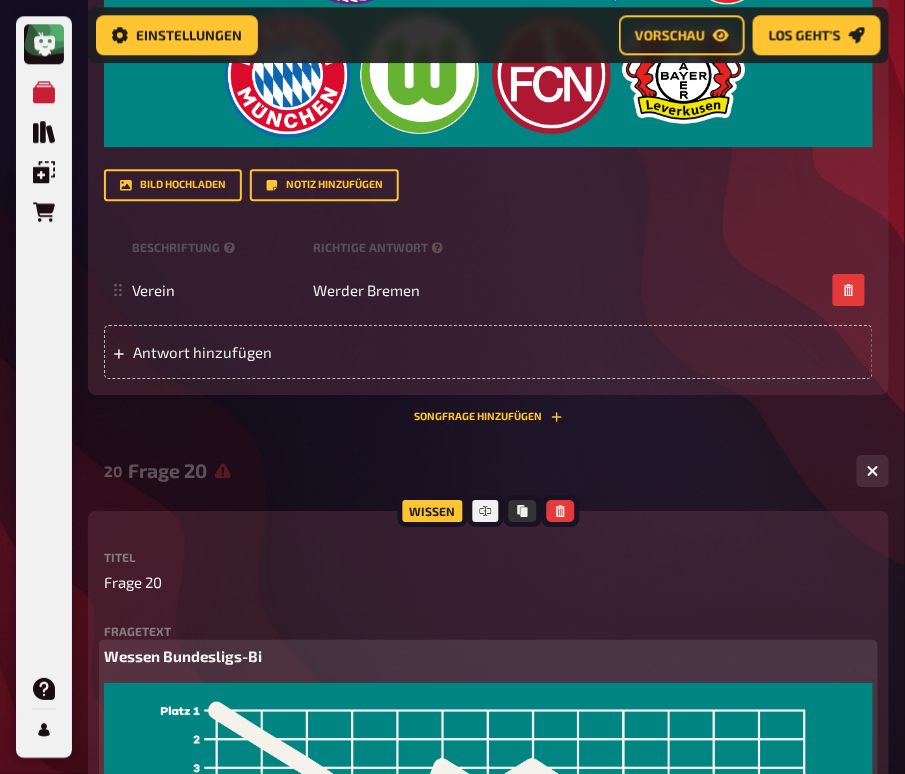 scroll, scrollTop: 14672, scrollLeft: 0, axis: vertical 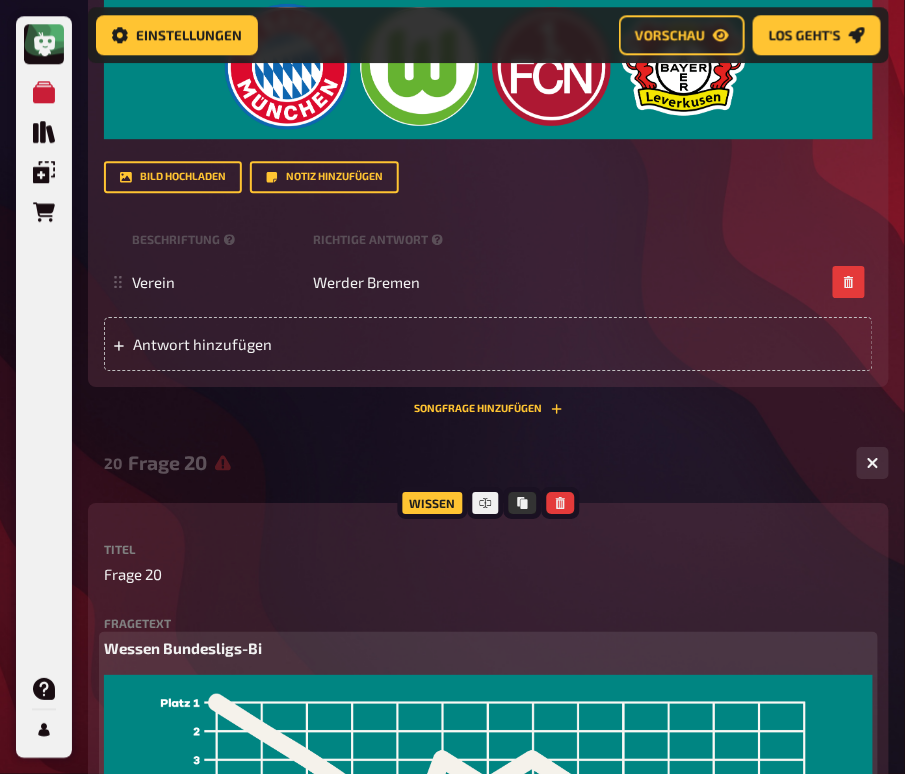click on "Wessen Bundesligs-Bi" at bounding box center [488, 648] 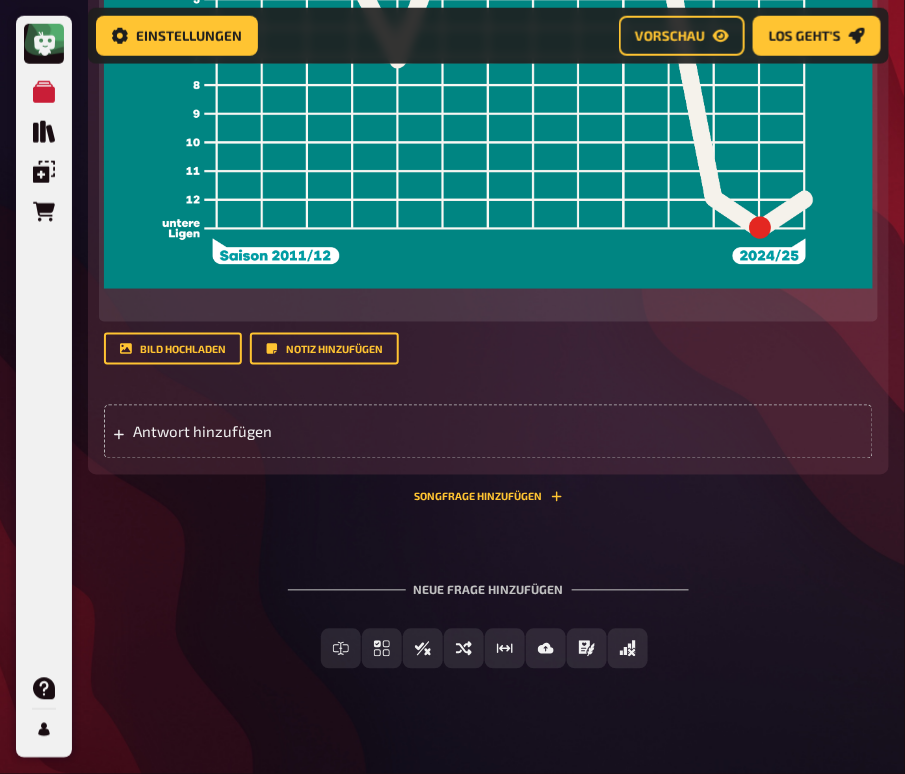 scroll, scrollTop: 15495, scrollLeft: 0, axis: vertical 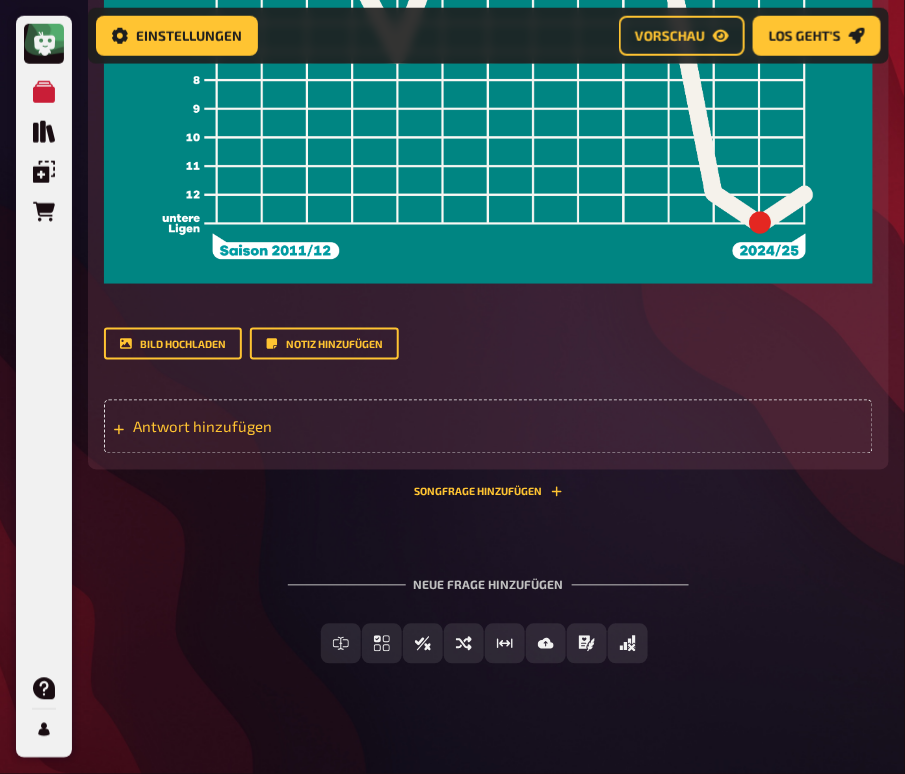 click on "Antwort hinzufügen" at bounding box center (245, 427) 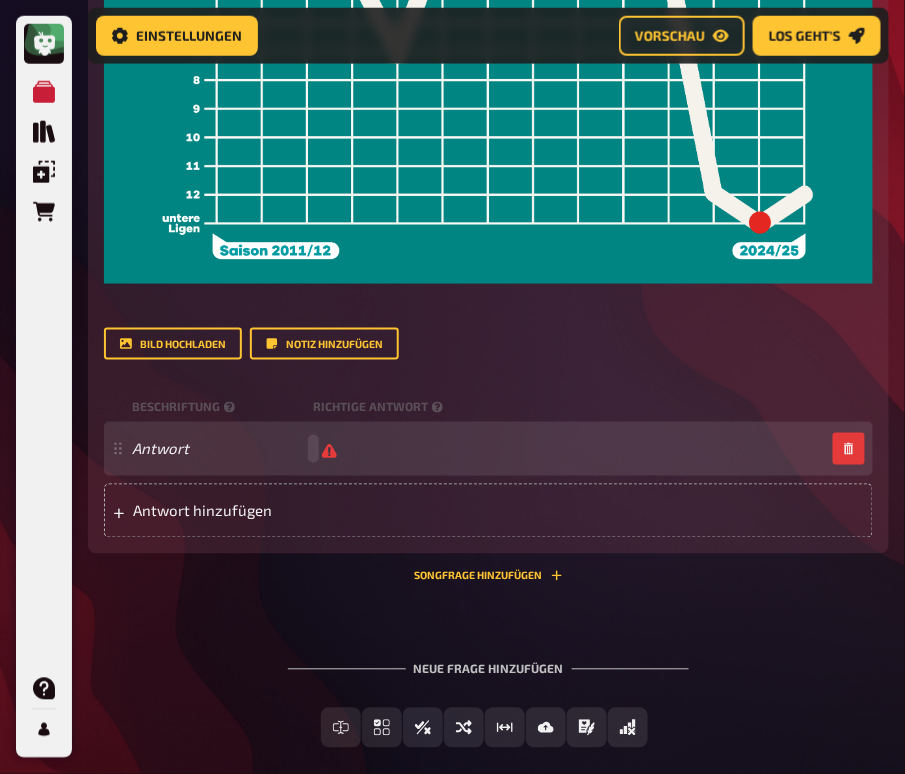 type 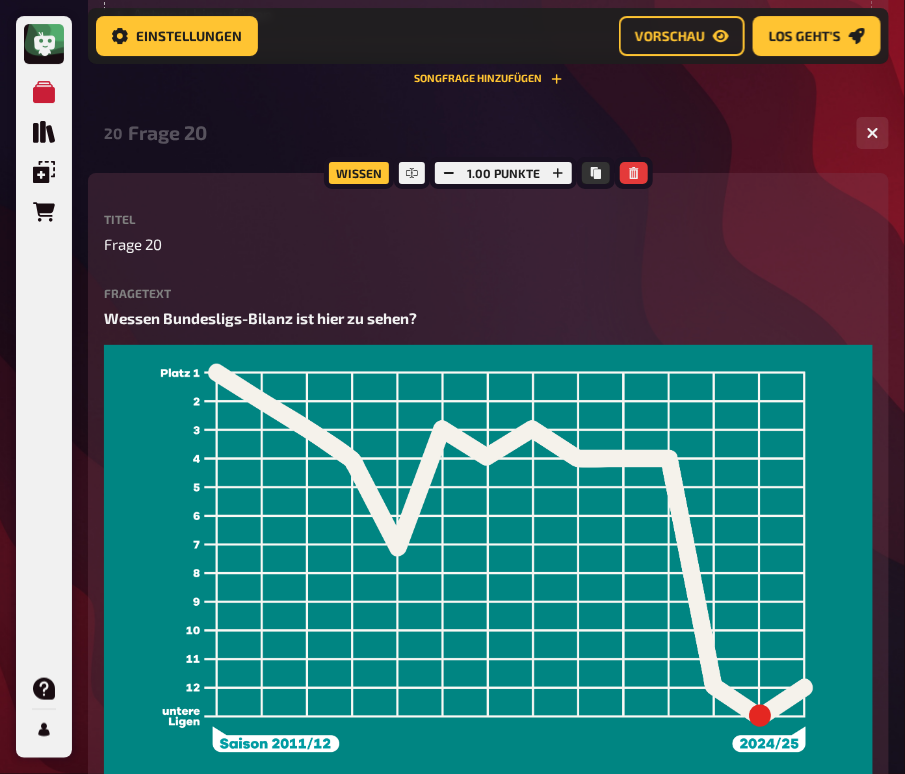 scroll, scrollTop: 14925, scrollLeft: 0, axis: vertical 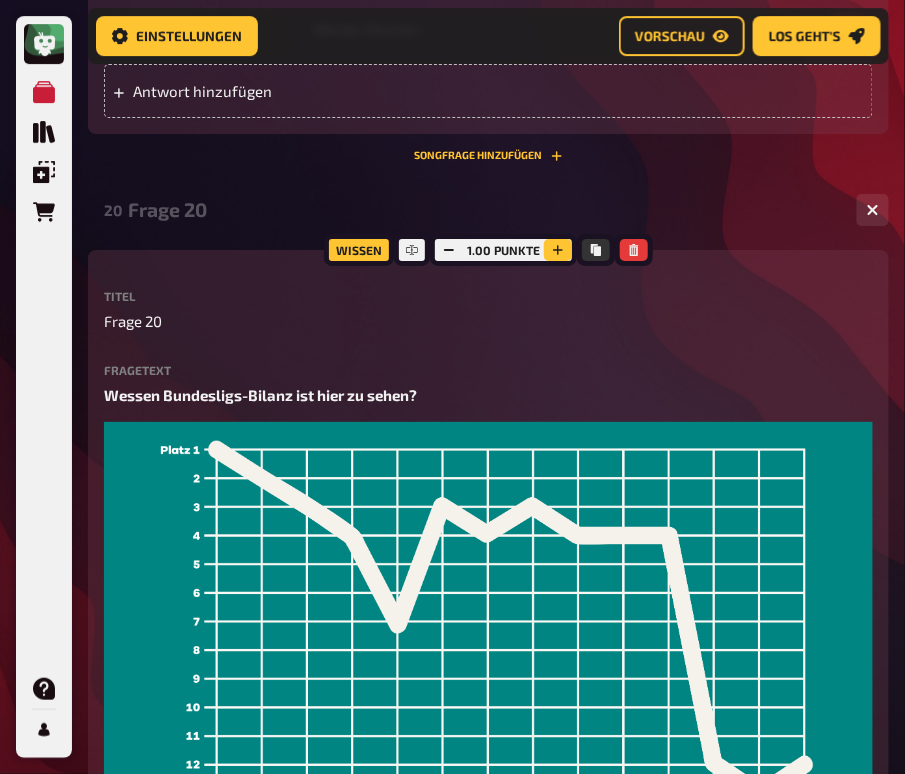 click 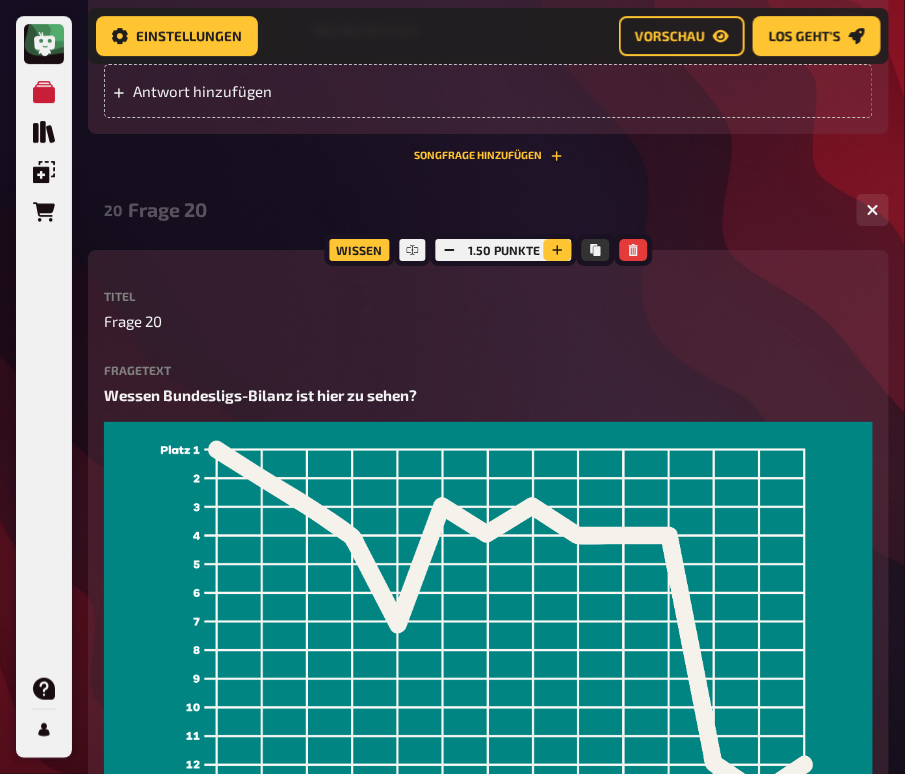 click 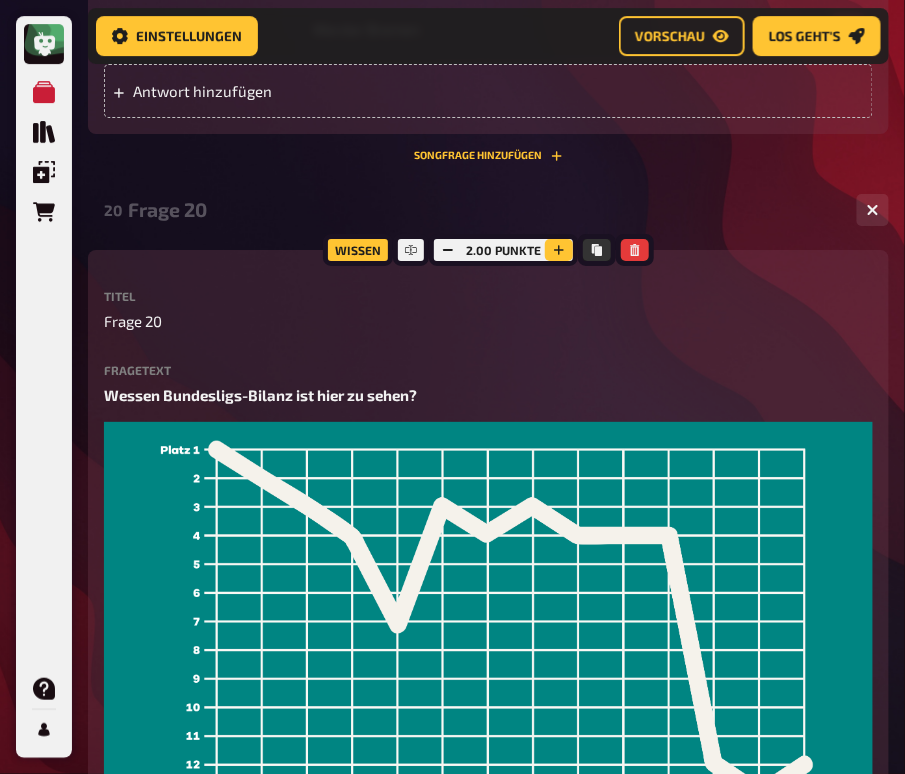 click 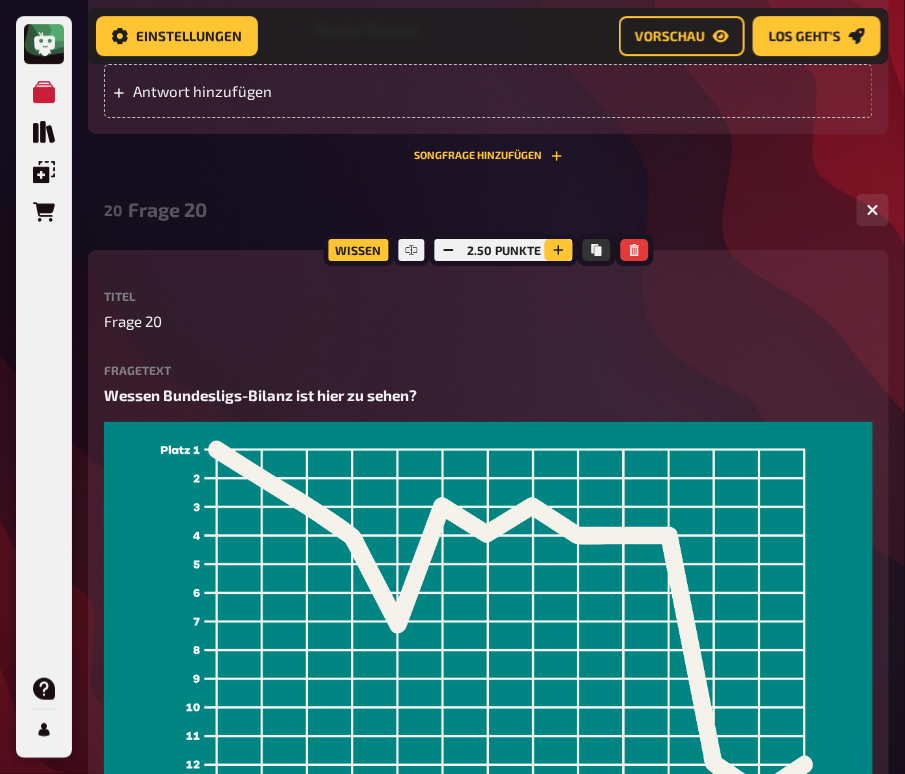 click 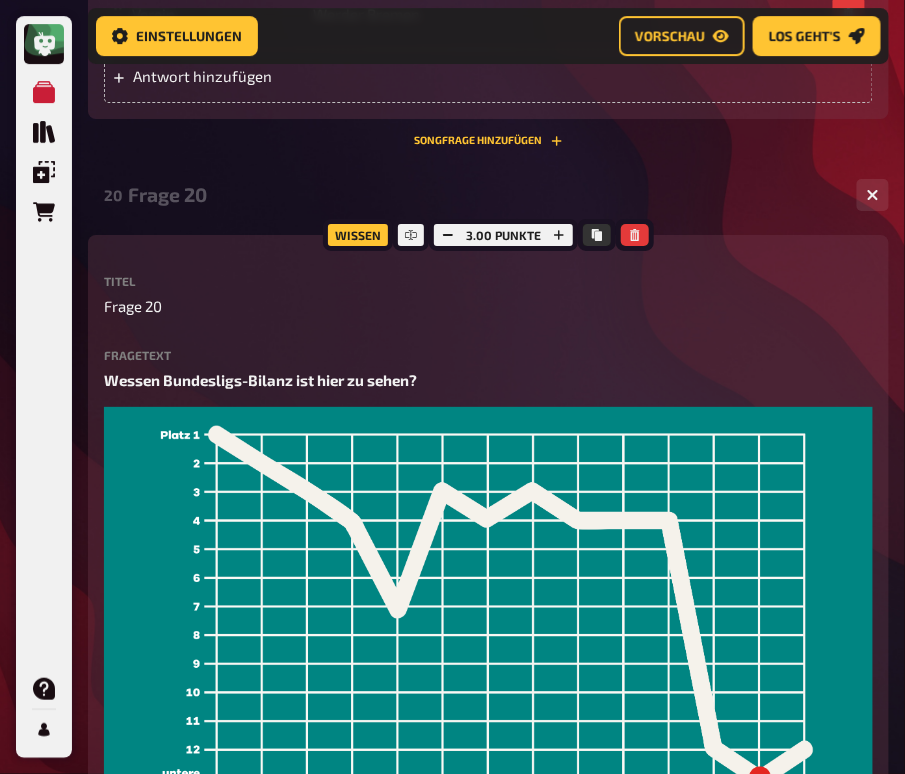 scroll, scrollTop: 15579, scrollLeft: 0, axis: vertical 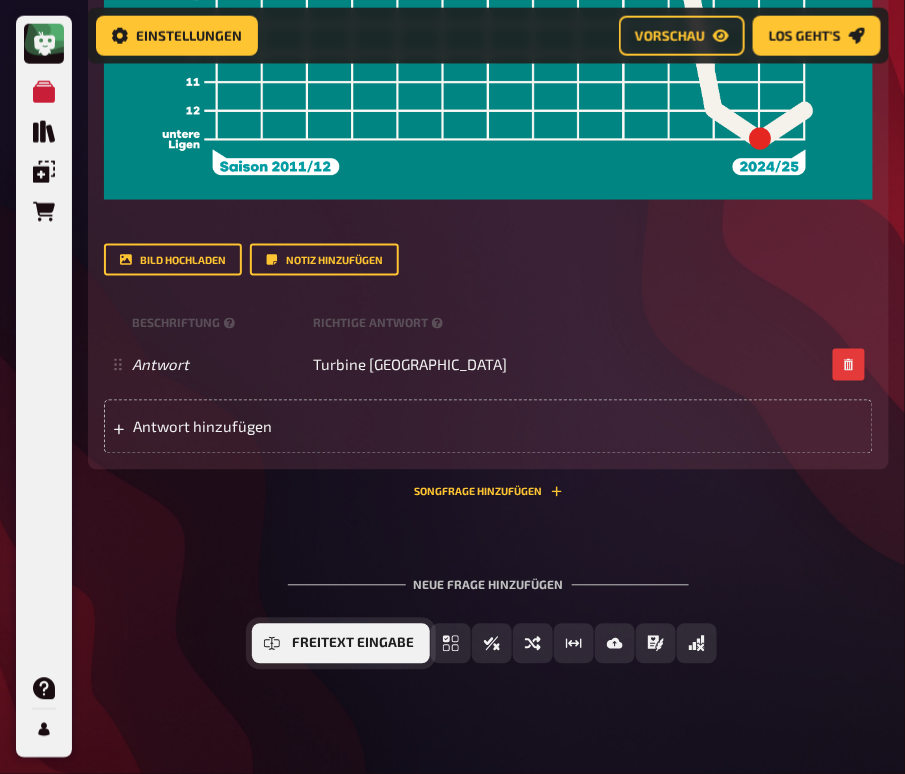 click on "Freitext Eingabe" at bounding box center (341, 644) 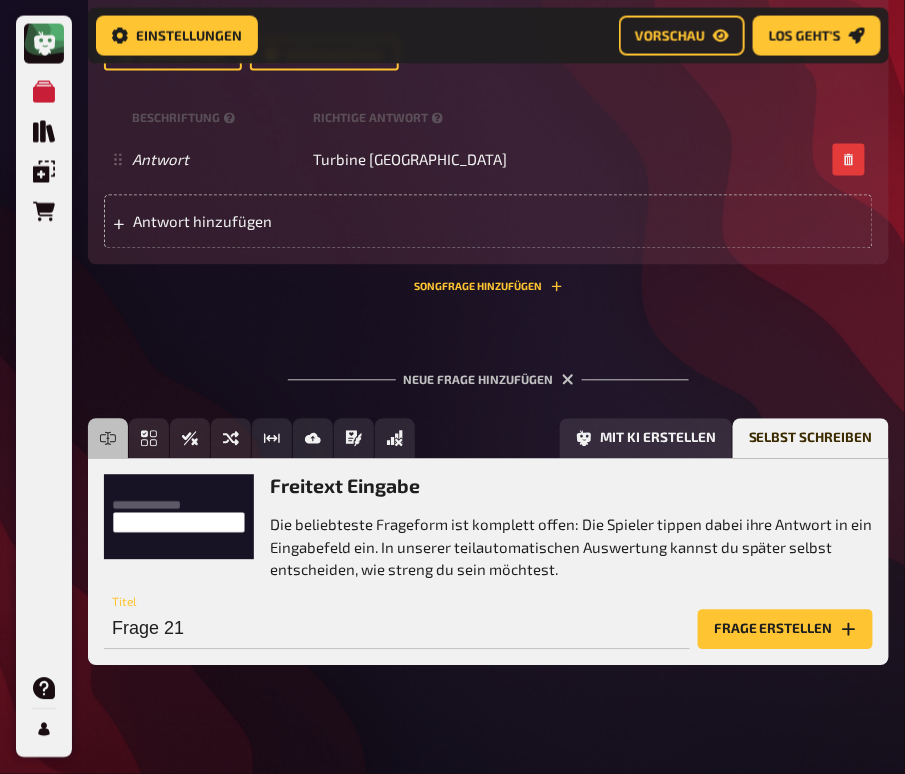 scroll, scrollTop: 15786, scrollLeft: 0, axis: vertical 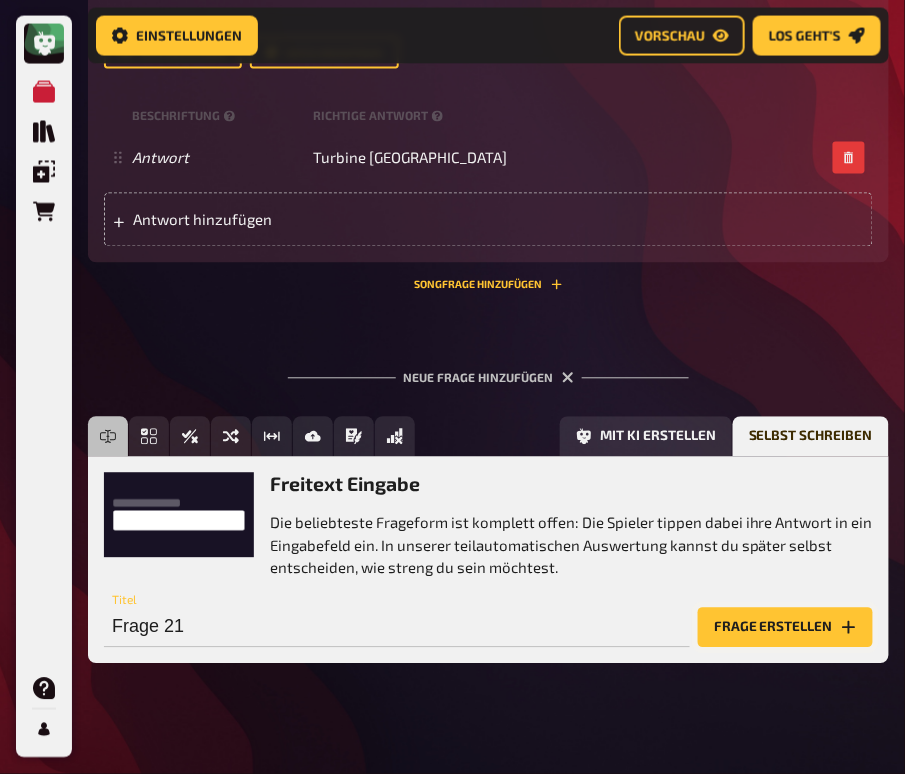 click on "Frage erstellen" at bounding box center [785, 628] 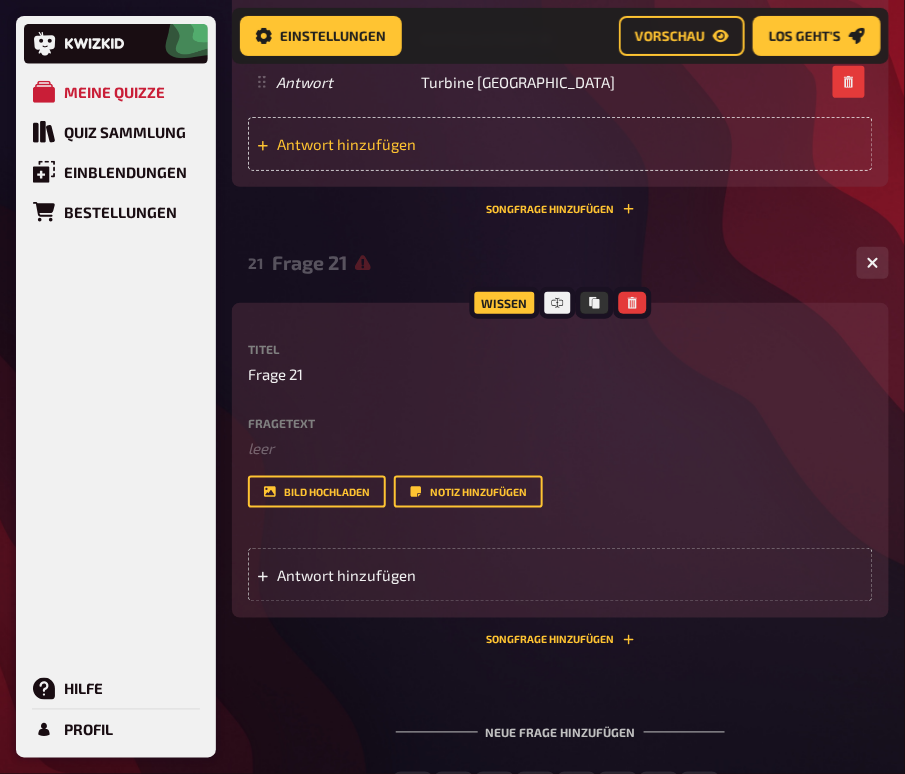 scroll, scrollTop: 15265, scrollLeft: 0, axis: vertical 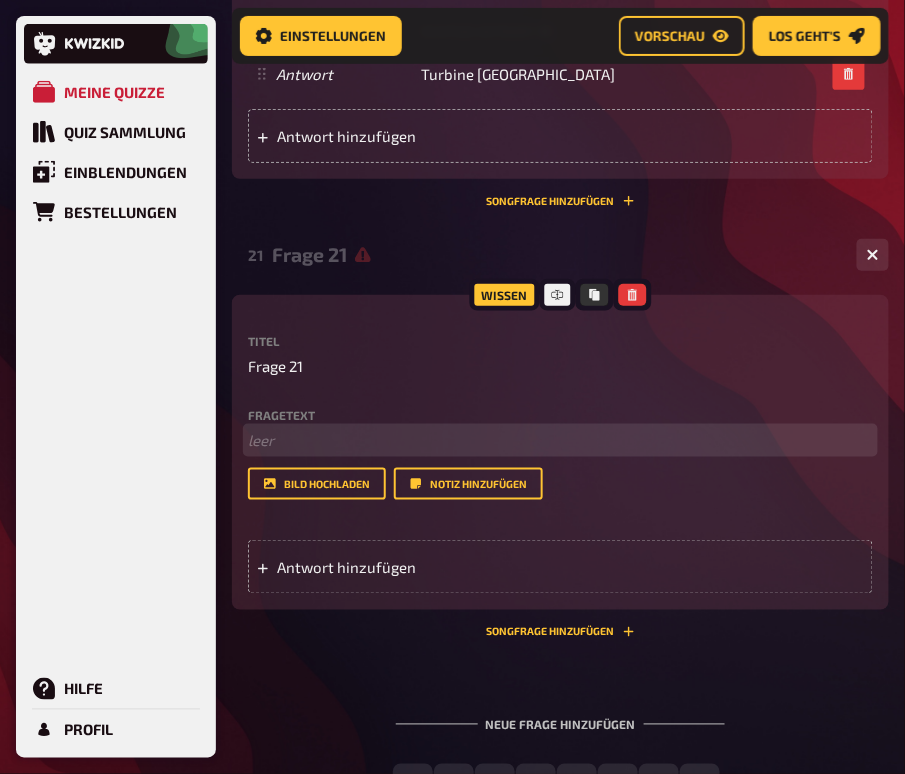 click on "﻿ leer" at bounding box center (560, 440) 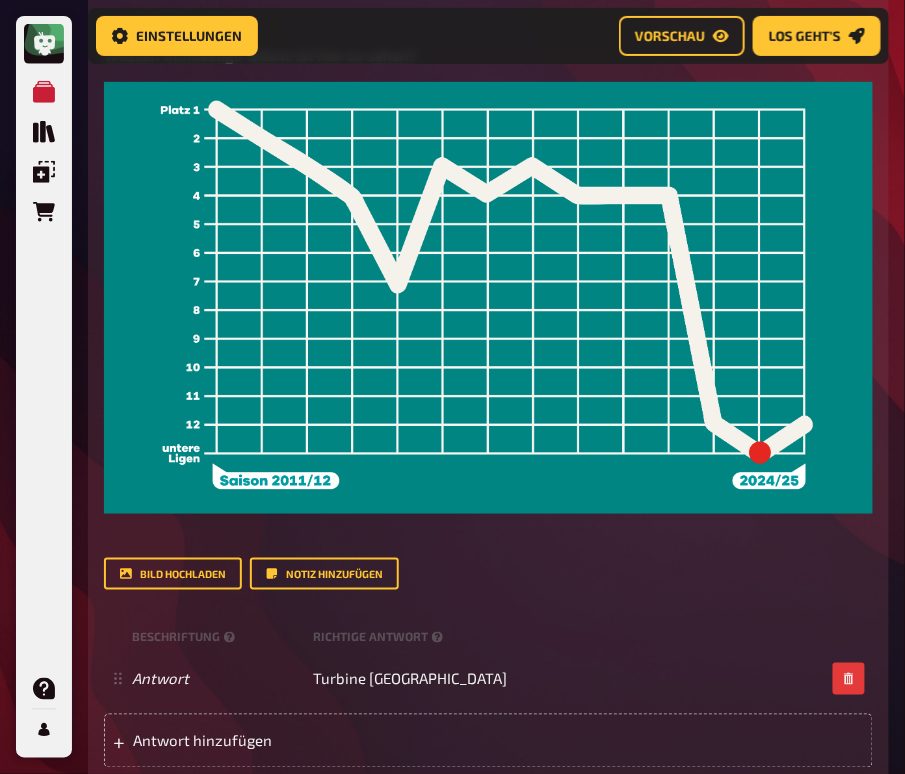 scroll, scrollTop: 15904, scrollLeft: 0, axis: vertical 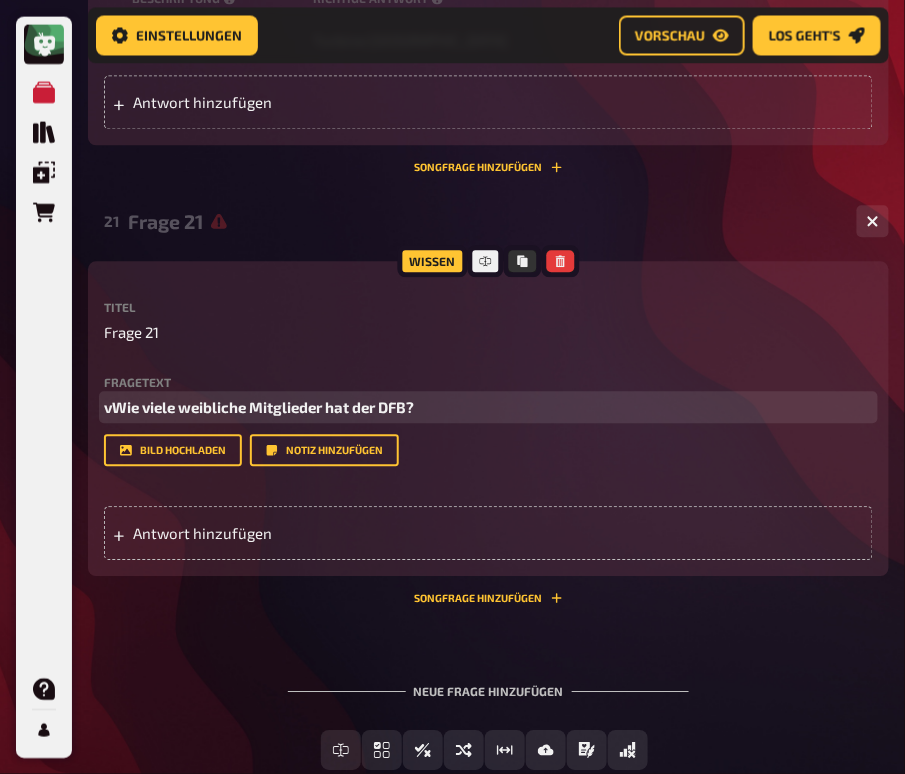 click on "vWie viele weibliche Mitglieder hat der DFB?" at bounding box center (259, 407) 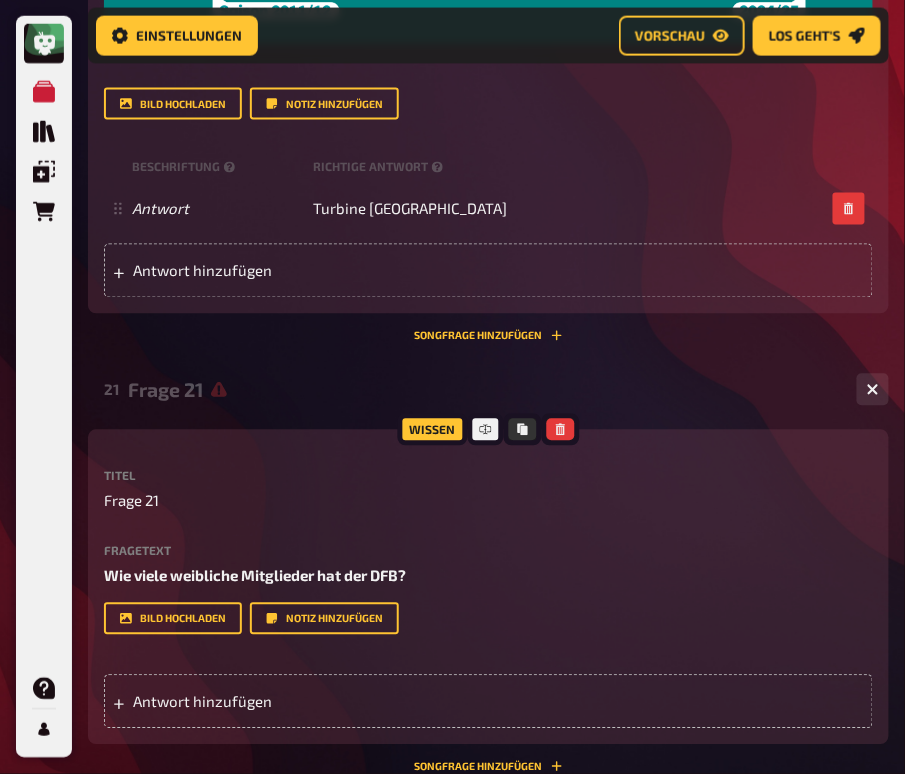 scroll, scrollTop: 15904, scrollLeft: 0, axis: vertical 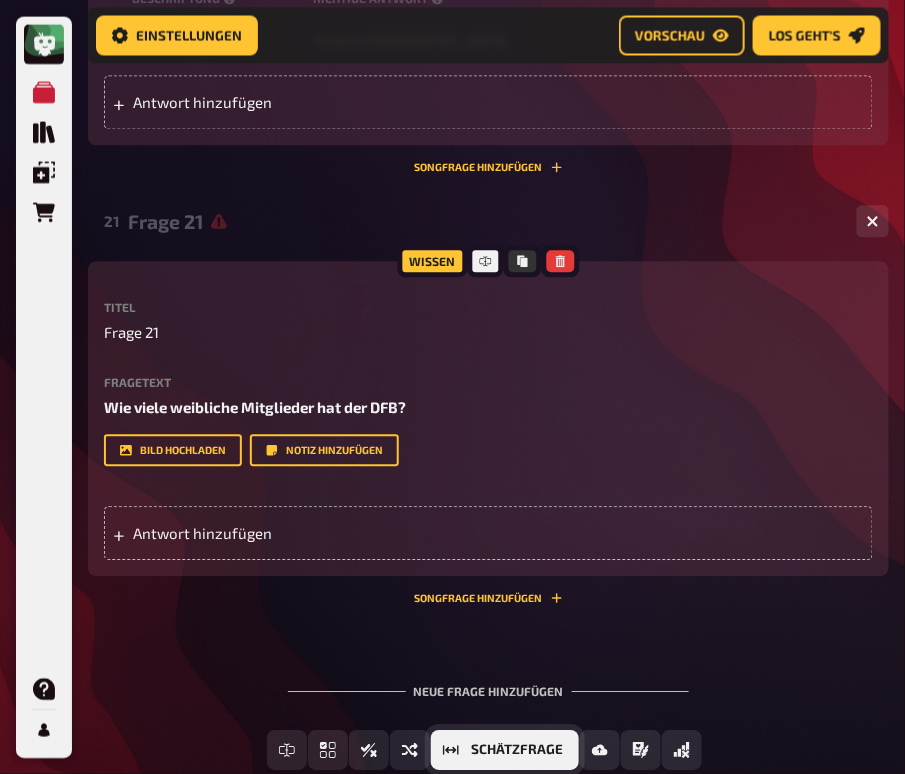 click on "Schätzfrage" at bounding box center [517, 750] 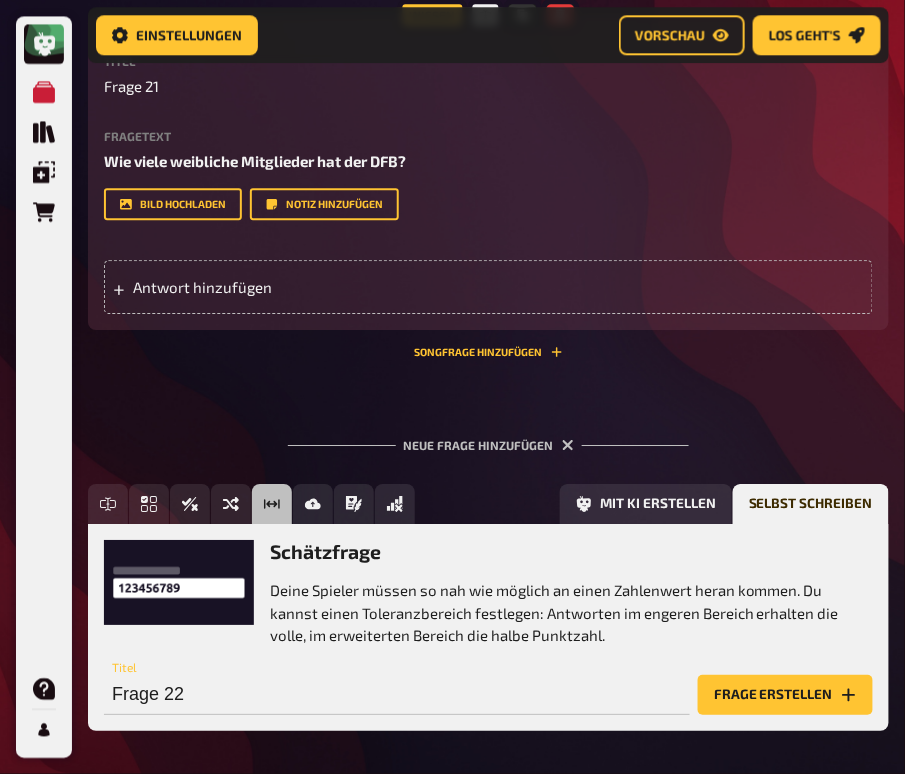 scroll, scrollTop: 16217, scrollLeft: 0, axis: vertical 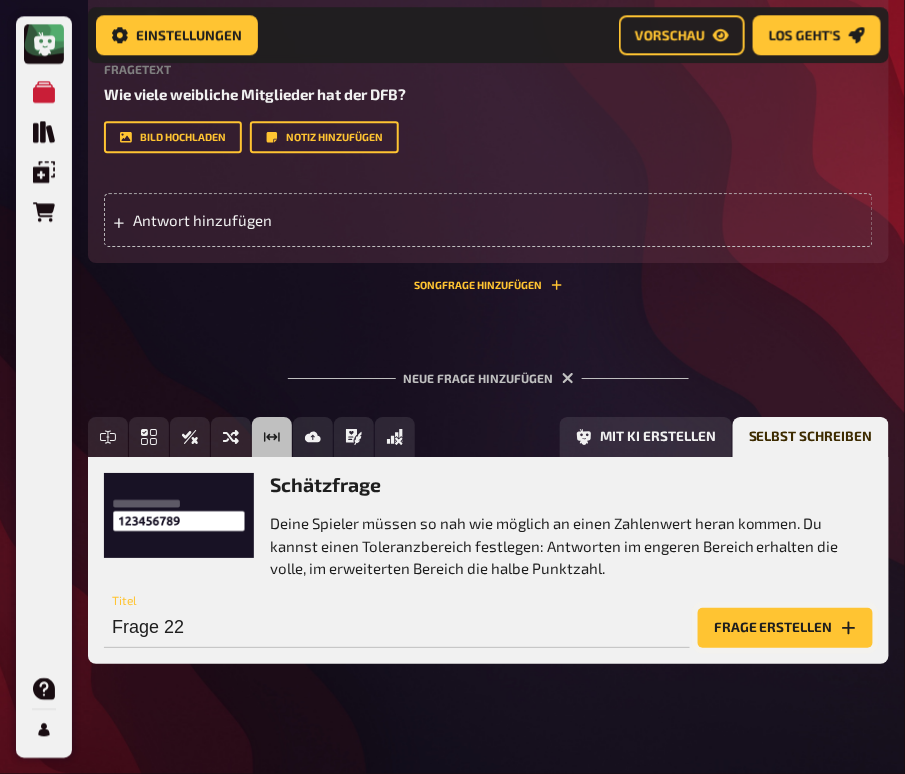 click on "Frage erstellen" at bounding box center (785, 628) 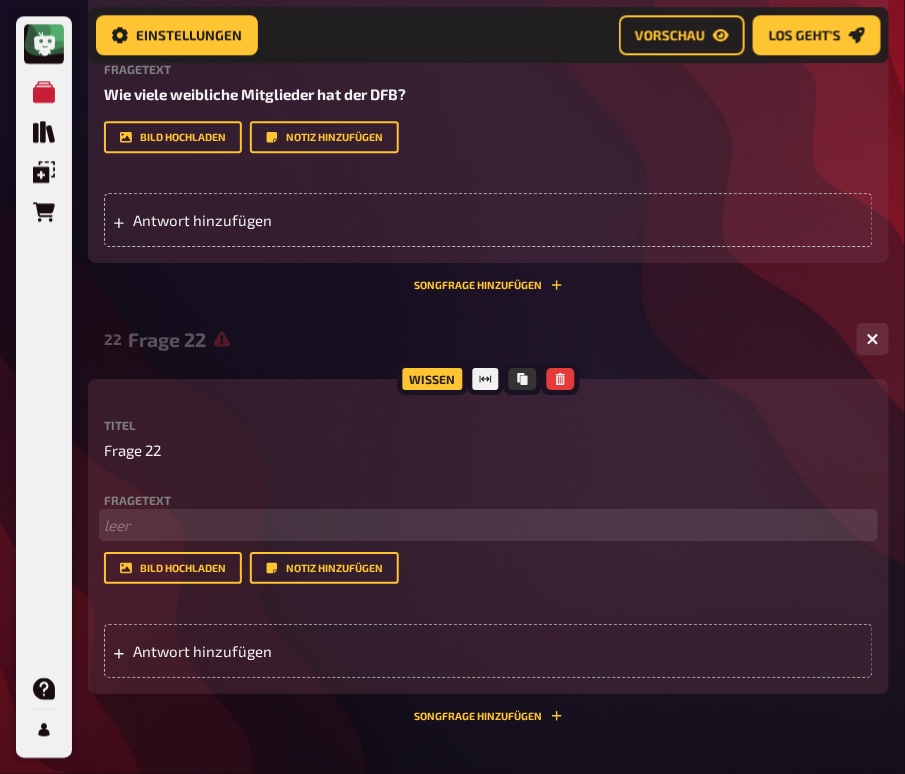 click on "﻿ leer" at bounding box center [488, 525] 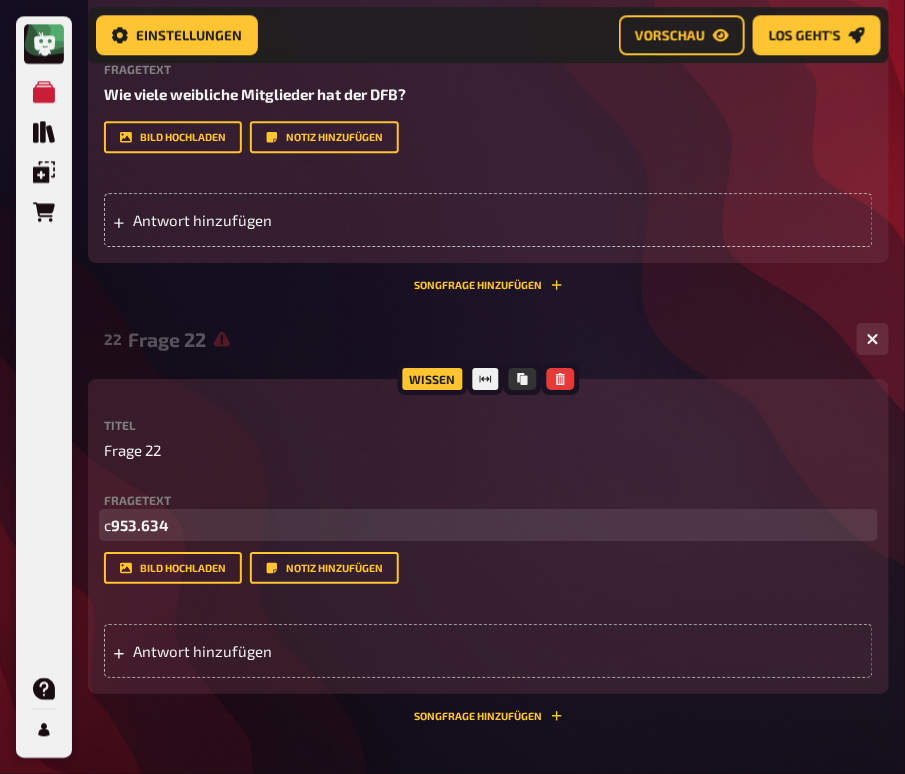 click on "953.634" at bounding box center [140, 525] 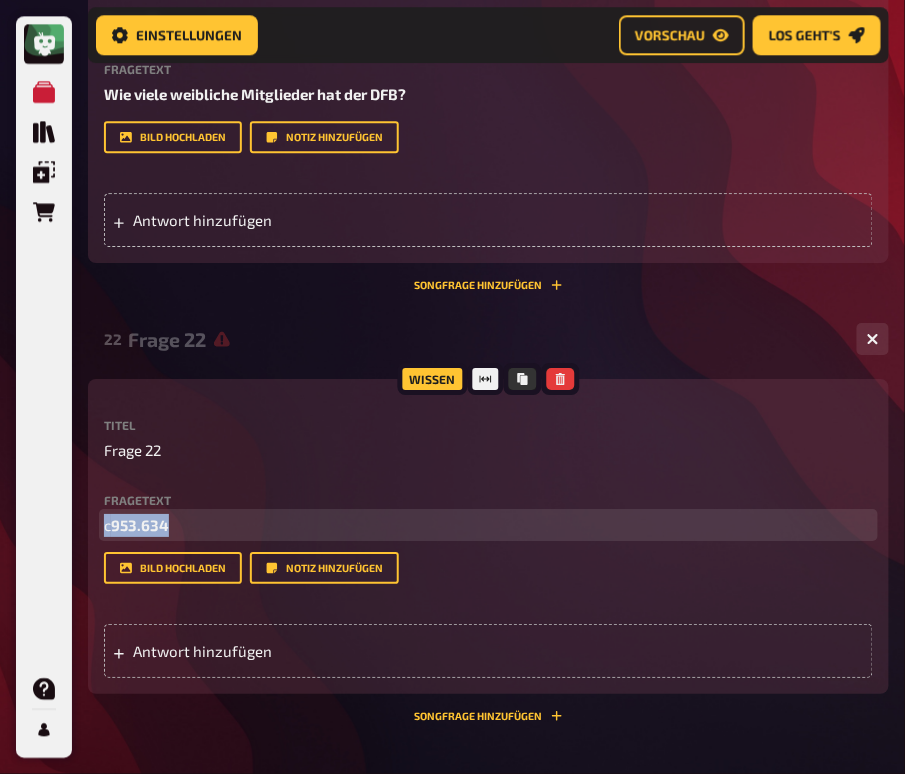 click on "953.634" at bounding box center [140, 525] 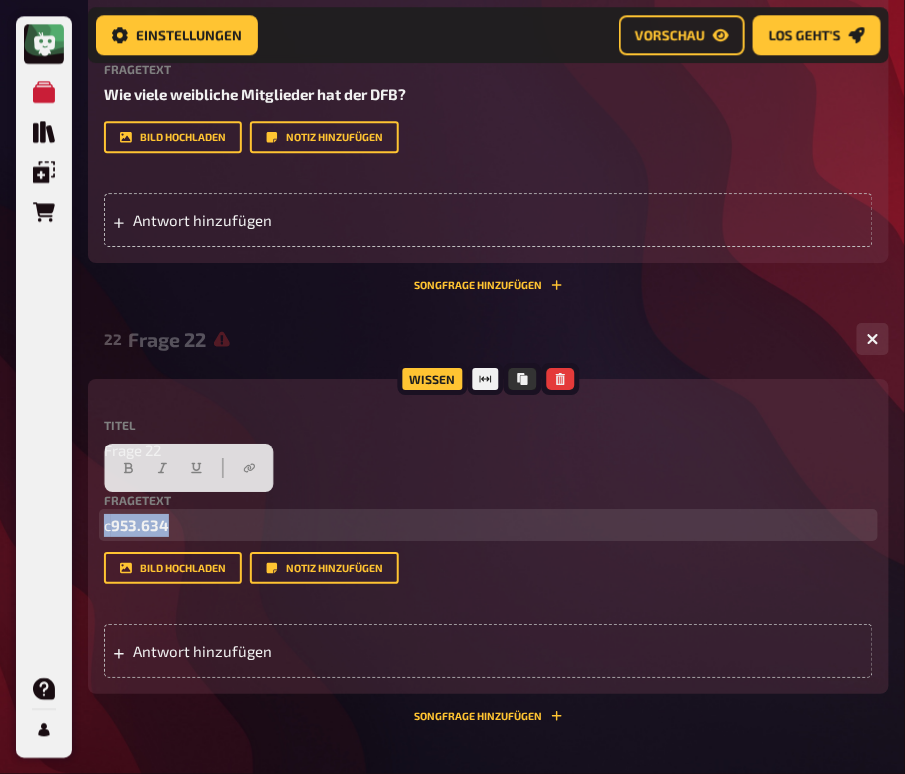 click on "953.634" at bounding box center (140, 525) 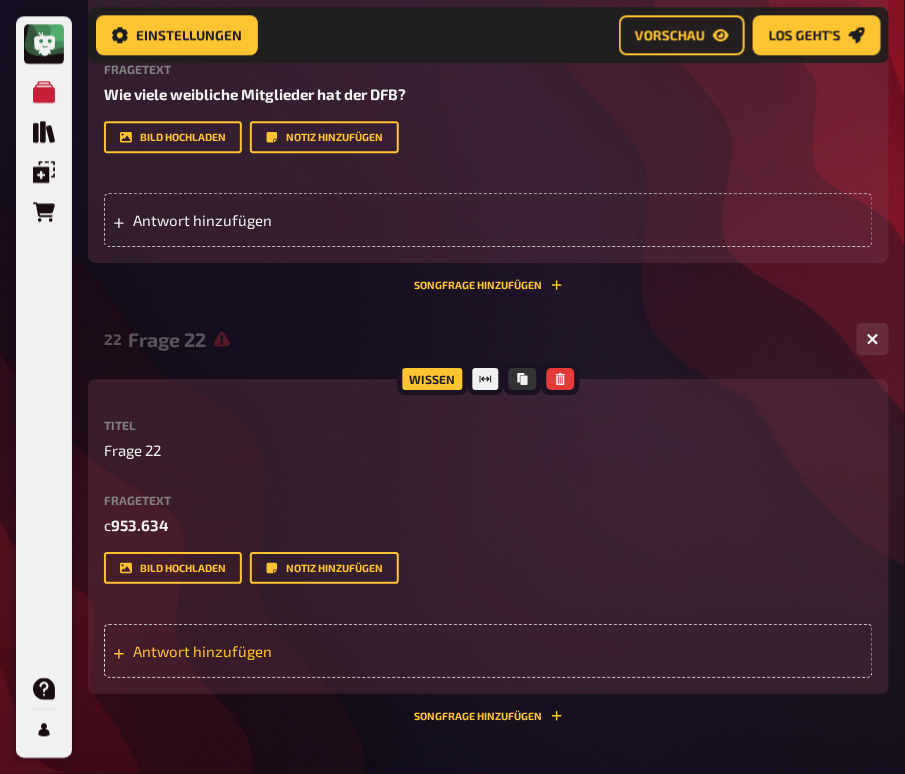 click on "Antwort hinzufügen" at bounding box center (245, 651) 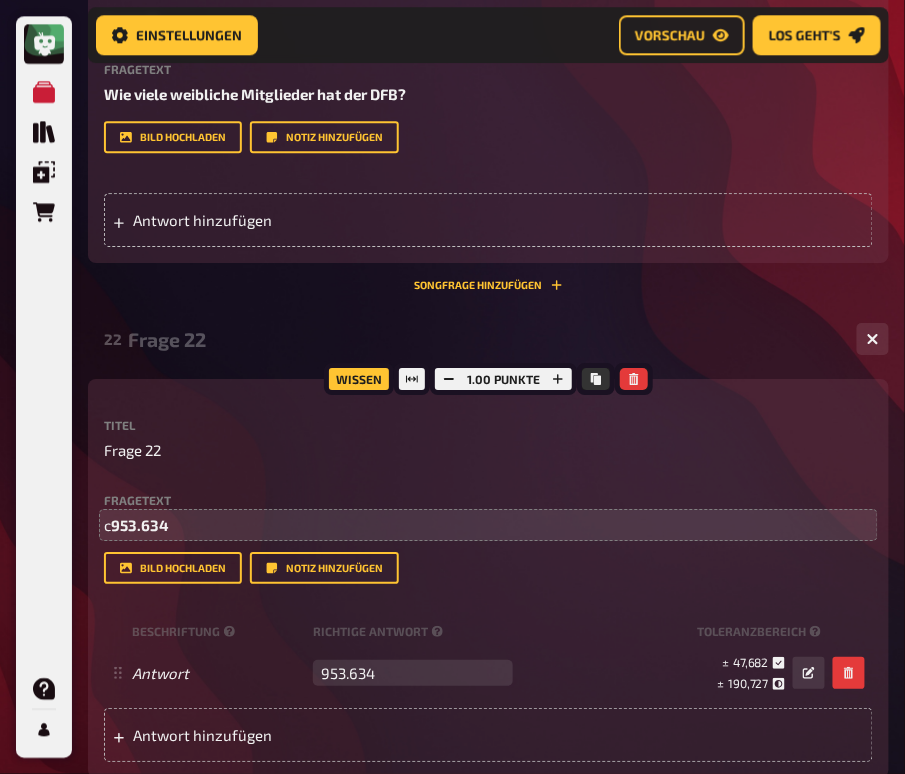 type on "953.634" 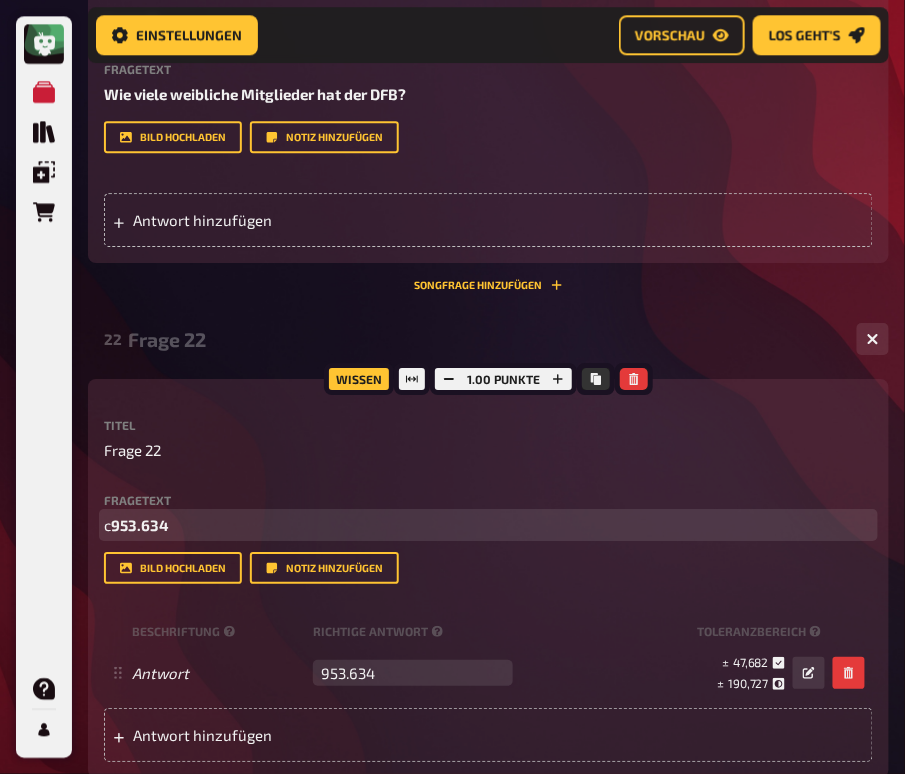 click on "953.634" at bounding box center (140, 525) 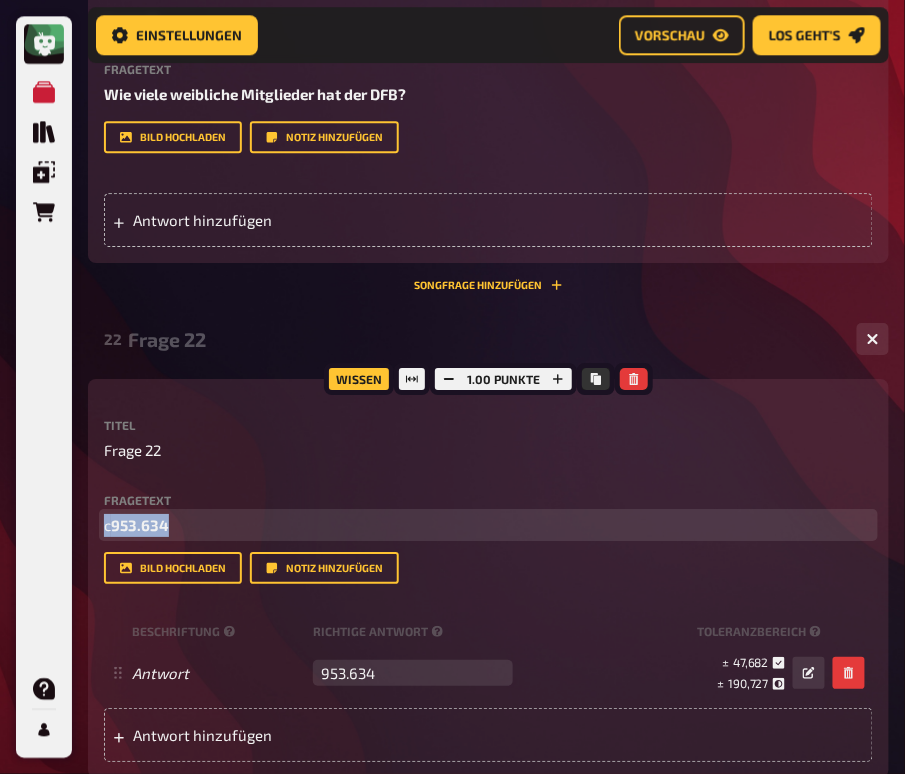 click on "953.634" at bounding box center (140, 525) 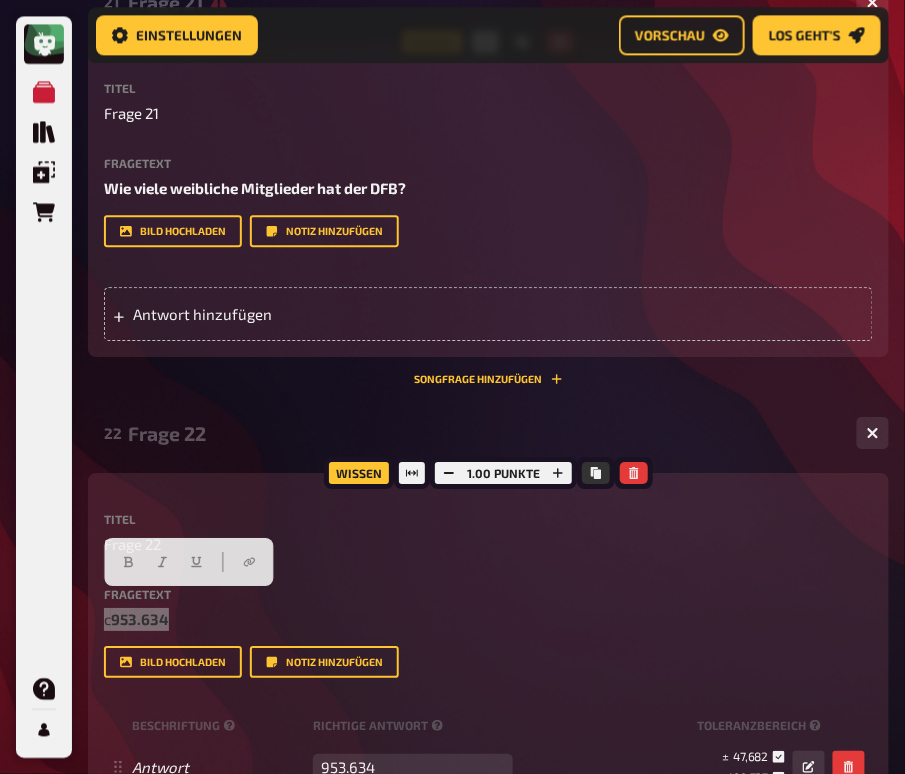 scroll, scrollTop: 16217, scrollLeft: 0, axis: vertical 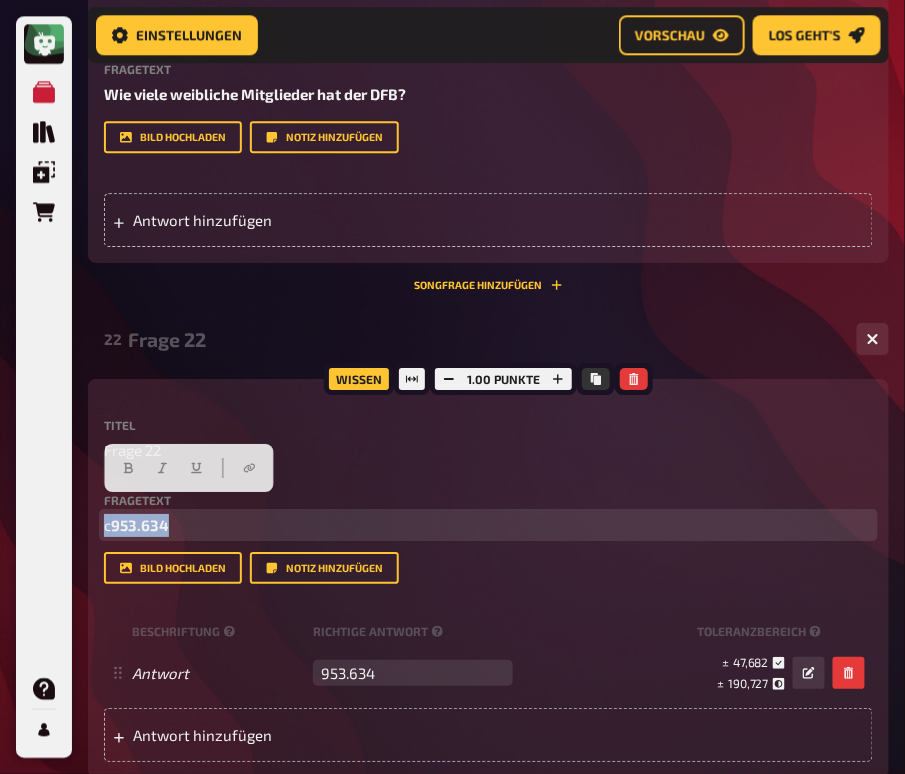 click on "c 953.634" at bounding box center (488, 525) 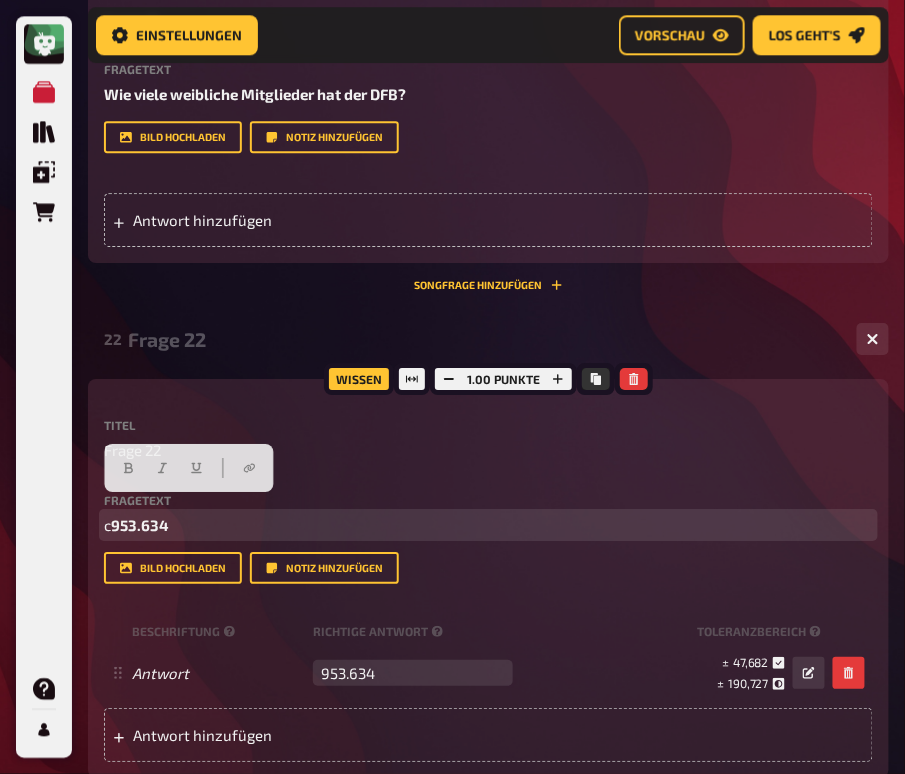 click on "c 953.634" at bounding box center (488, 525) 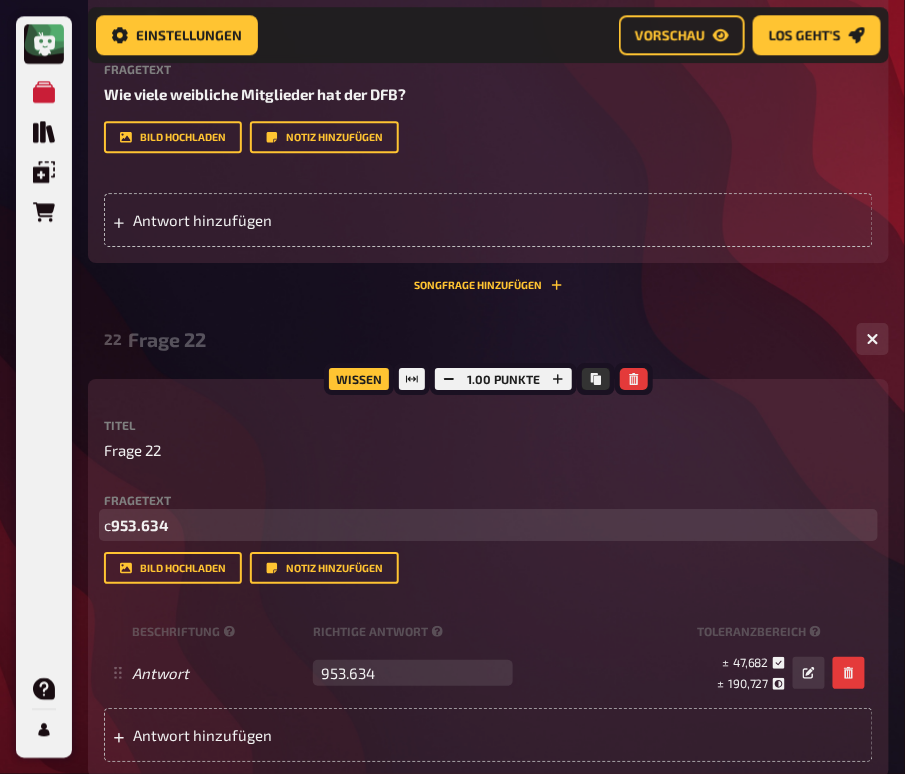 type 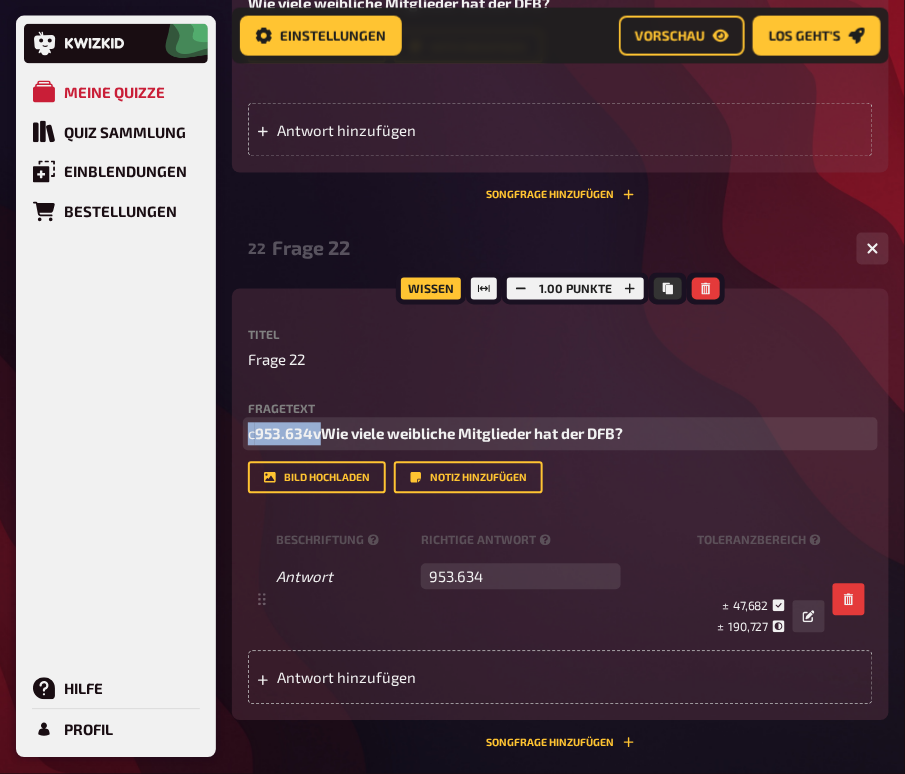 scroll, scrollTop: 15578, scrollLeft: 0, axis: vertical 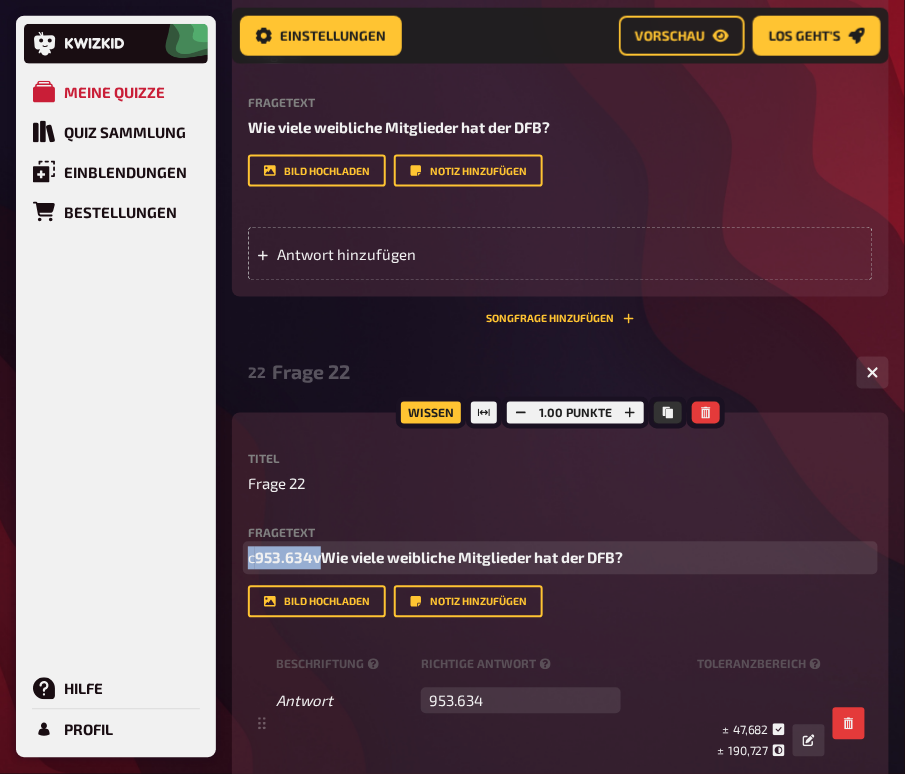 drag, startPoint x: 176, startPoint y: 506, endPoint x: 58, endPoint y: 506, distance: 118 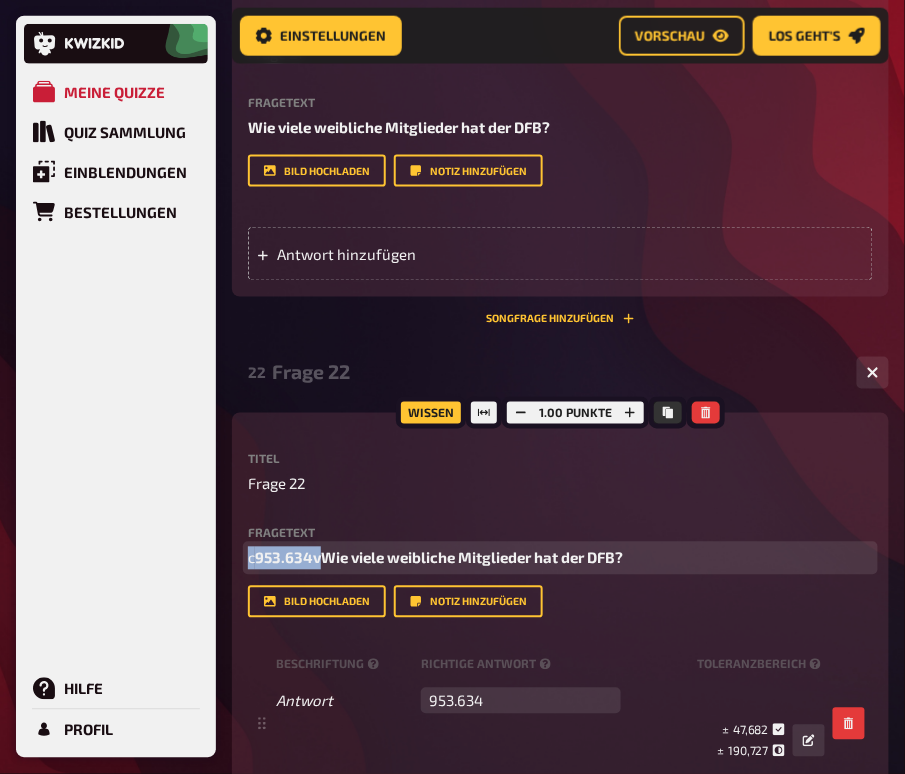 click on "Meine Quizze Quiz Sammlung Einblendungen Bestellungen Hilfe Profil Home Meine Quizze 11FREUNDE-BRLO-Frauen-EM-Spezial Vorbereitung Vorbereitung Inhalte Bearbeiten Quiz Lobby Moderation undefined Auswertung Siegerehrung Einstellungen Vorschau Los geht's Los geht's 11FREUNDE-BRLO-Frauen-EM-Spezial 01 Frage 1 8 Wissen 1.00 Punkte Titel Frage 1 Fragetext ﻿ Welche Nation qualifizierte sich nicht für die EM 2025? Hier hinziehen für Dateiupload Bild hochladen   Notiz hinzufügen Auswahlmöglichkeiten [GEOGRAPHIC_DATA] [GEOGRAPHIC_DATA] [GEOGRAPHIC_DATA] [GEOGRAPHIC_DATA] [GEOGRAPHIC_DATA] [GEOGRAPHIC_DATA] [GEOGRAPHIC_DATA] [GEOGRAPHIC_DATA]
To pick up a draggable item, press the space bar.
While dragging, use the arrow keys to move the item.
Press space again to drop the item in its new position, or press escape to cancel.
Option hinzufügen Songfrage hinzufügen   02 Frage 2 1 Wissen 1.00 Punkte Titel Frage 2 Fragetext Welches Stadion hält den Zuschauerrekord für ein Frauenfußballspiel auf deutschem Boden? Hier hinziehen für Dateiupload Bild hochladen     03 1" at bounding box center [452, -7206] 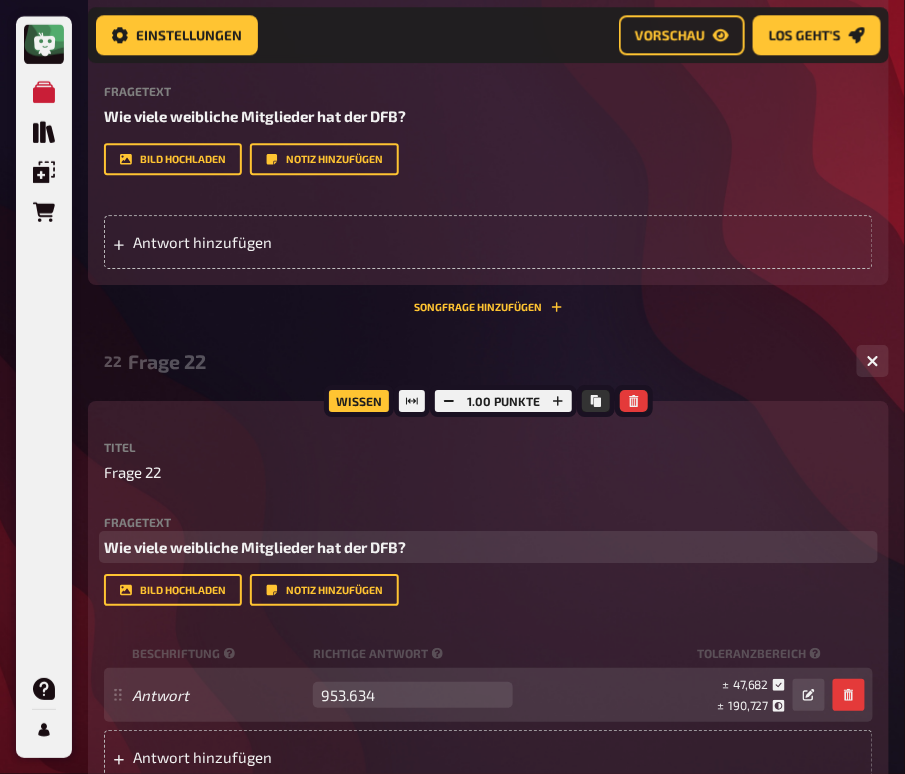 scroll, scrollTop: 16289, scrollLeft: 0, axis: vertical 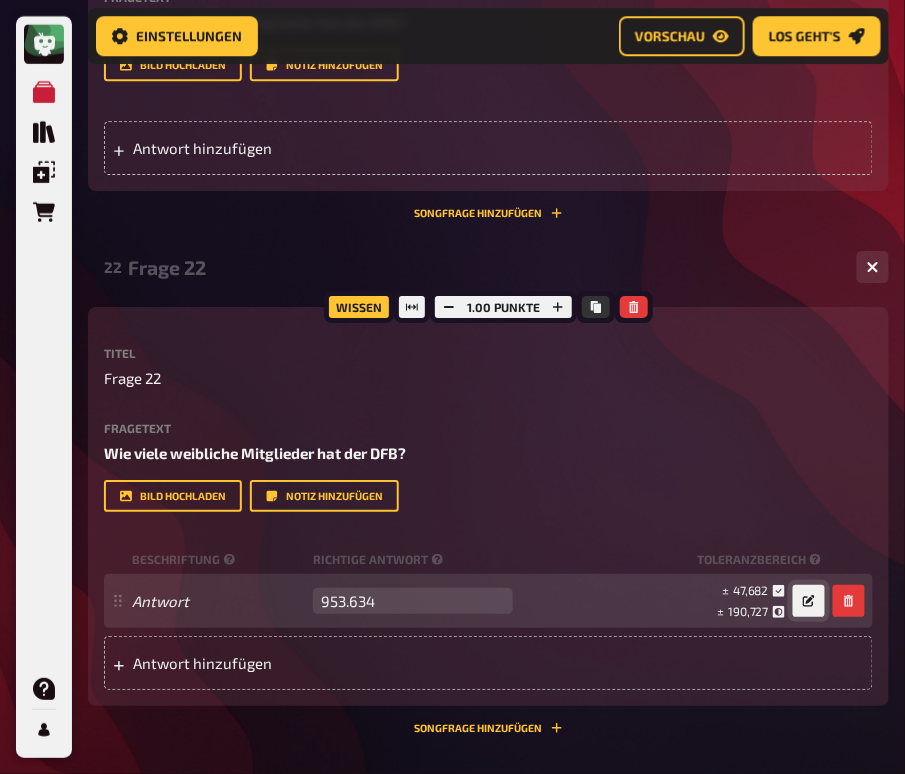 click 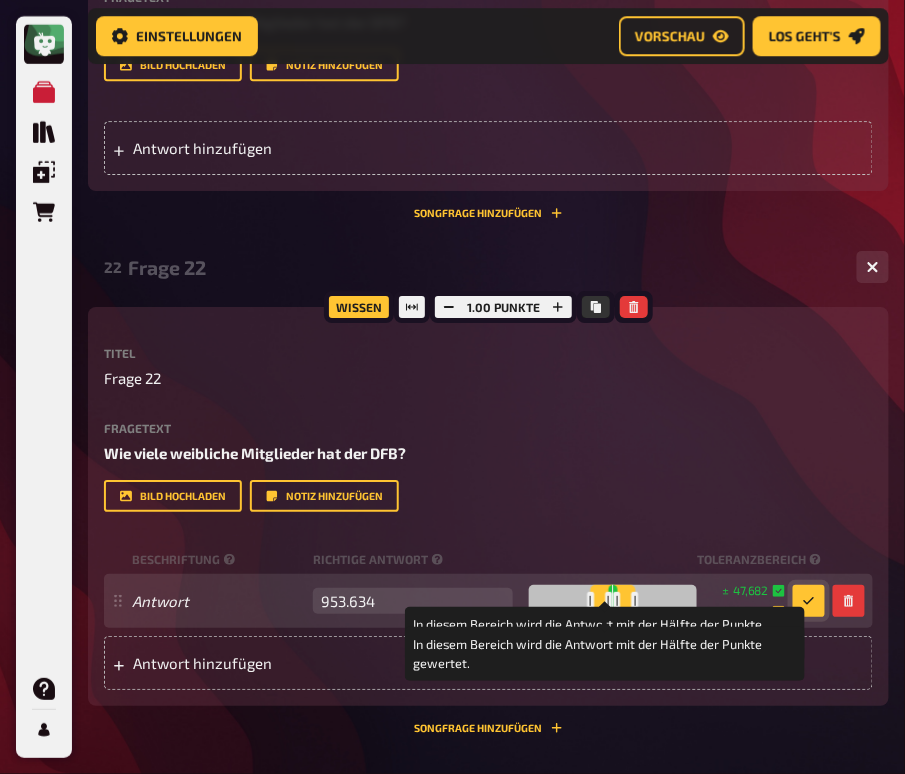 click at bounding box center [635, 601] 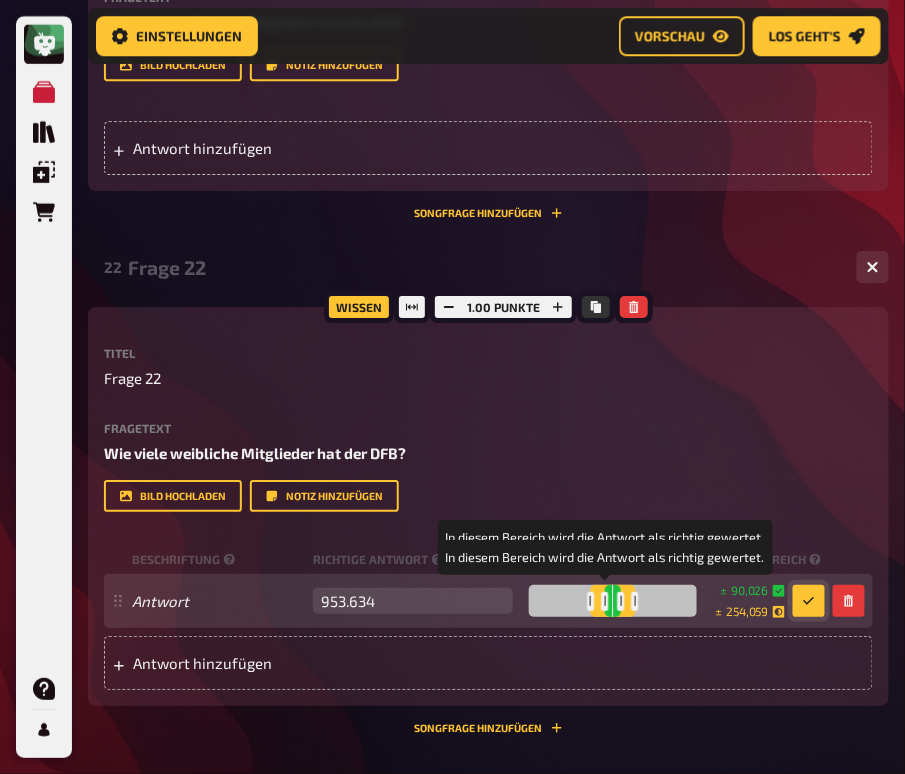 click at bounding box center (621, 601) 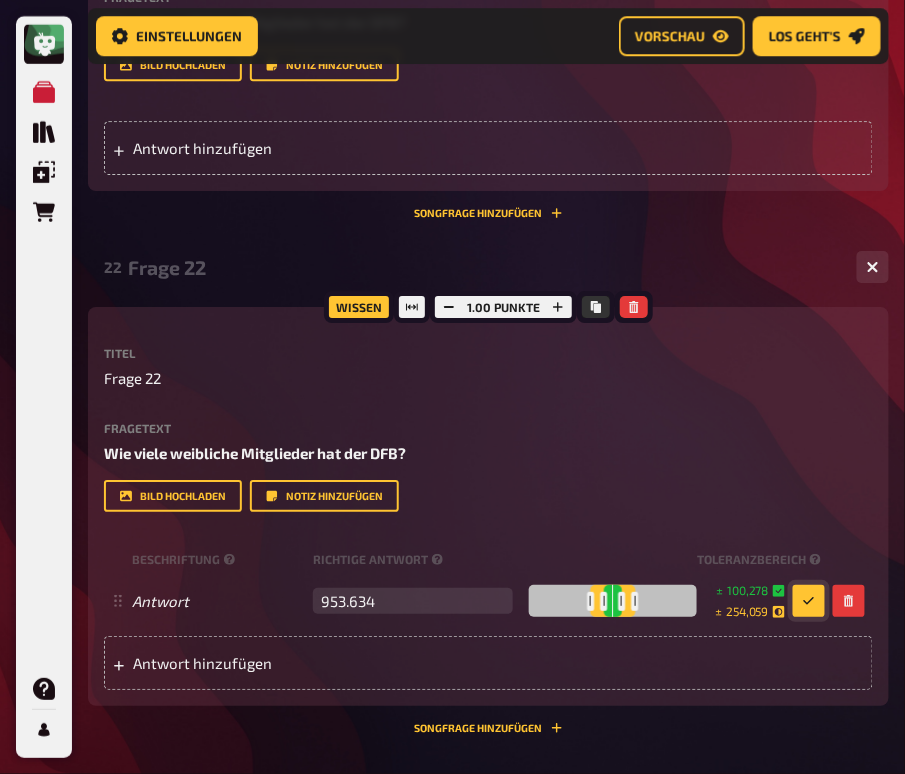 click on "Fragetext Wie viele weibliche Mitglieder hat der DFB?  Hier hinziehen für Dateiupload Bild hochladen   Notiz hinzufügen" at bounding box center [488, 467] 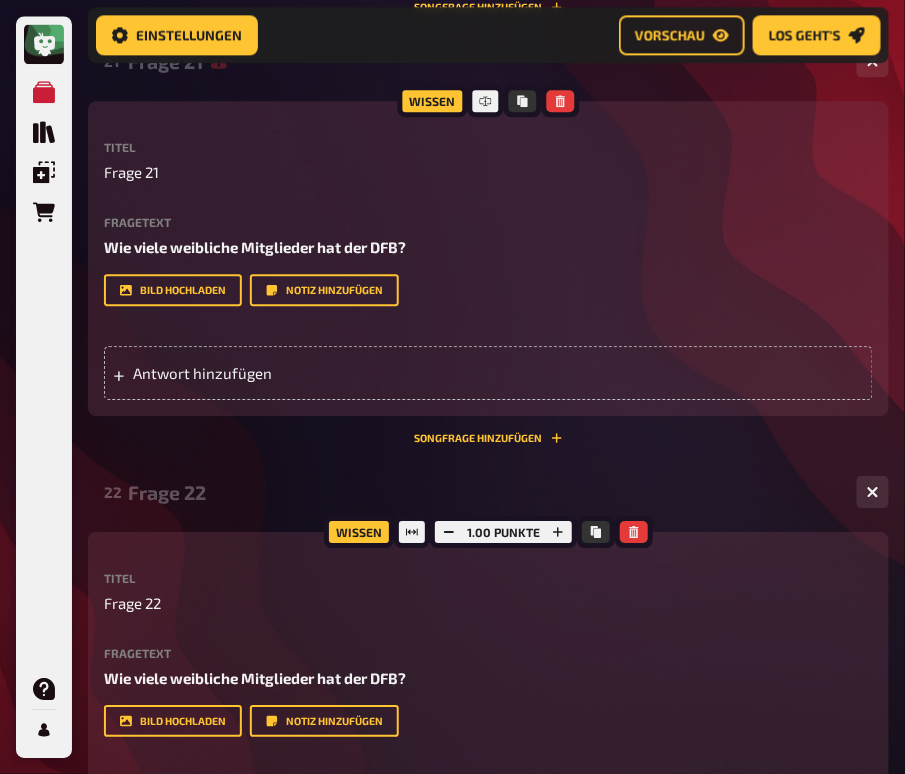 scroll, scrollTop: 16075, scrollLeft: 0, axis: vertical 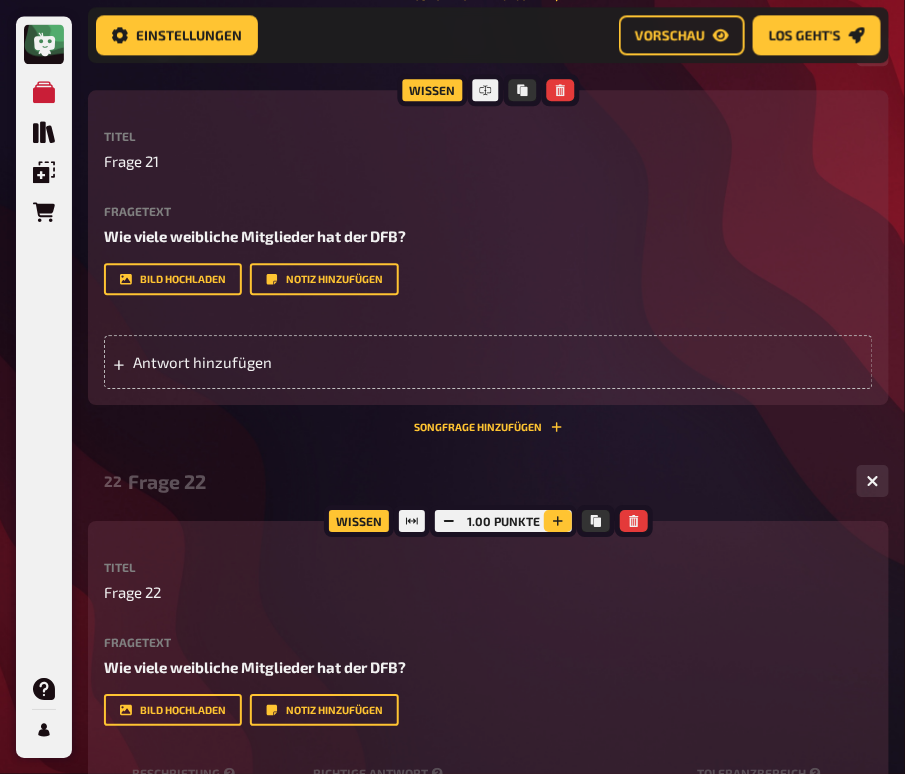 click 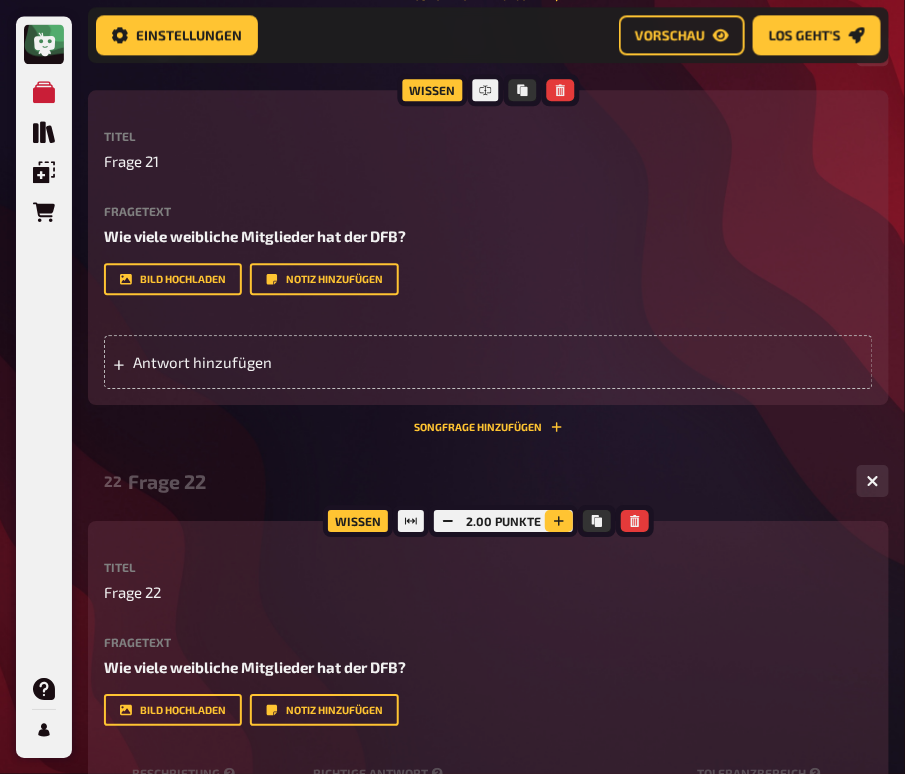 click 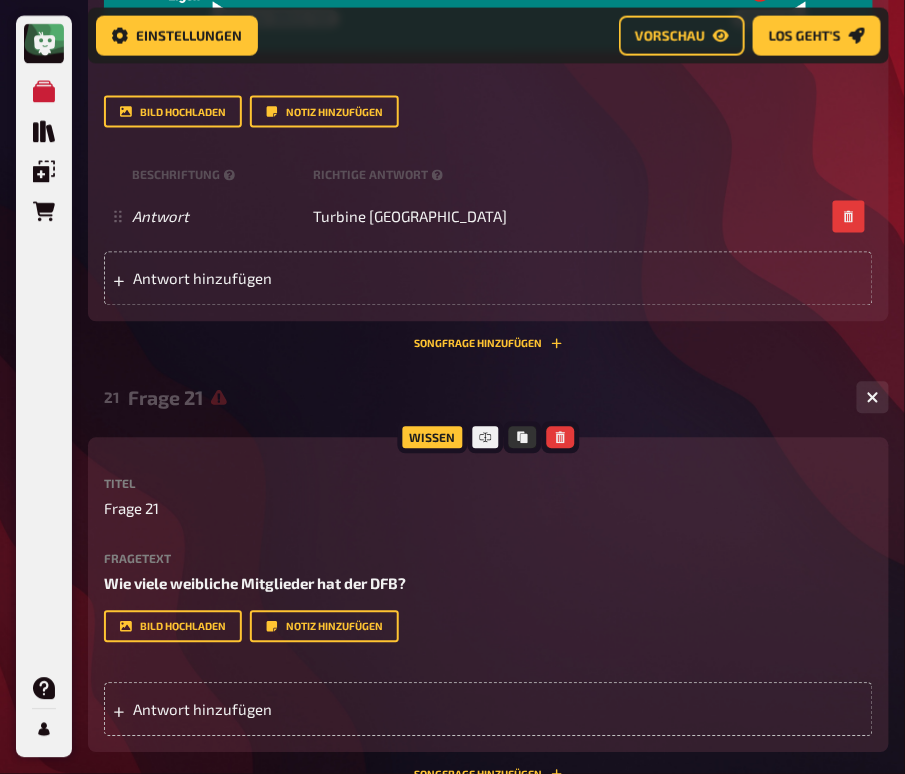 scroll, scrollTop: 15740, scrollLeft: 0, axis: vertical 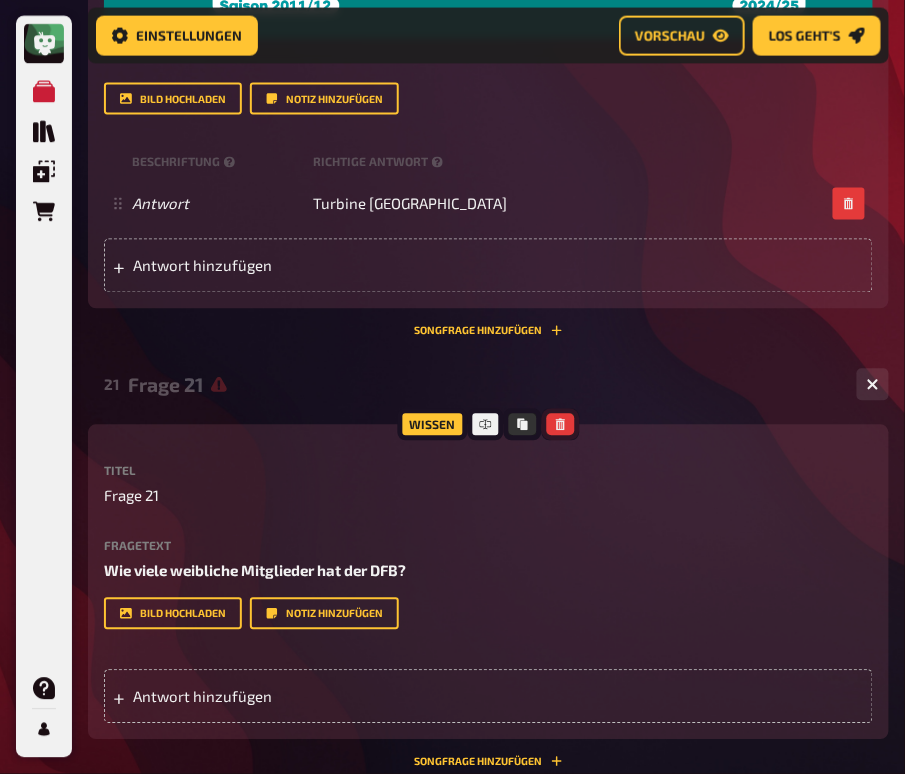 click 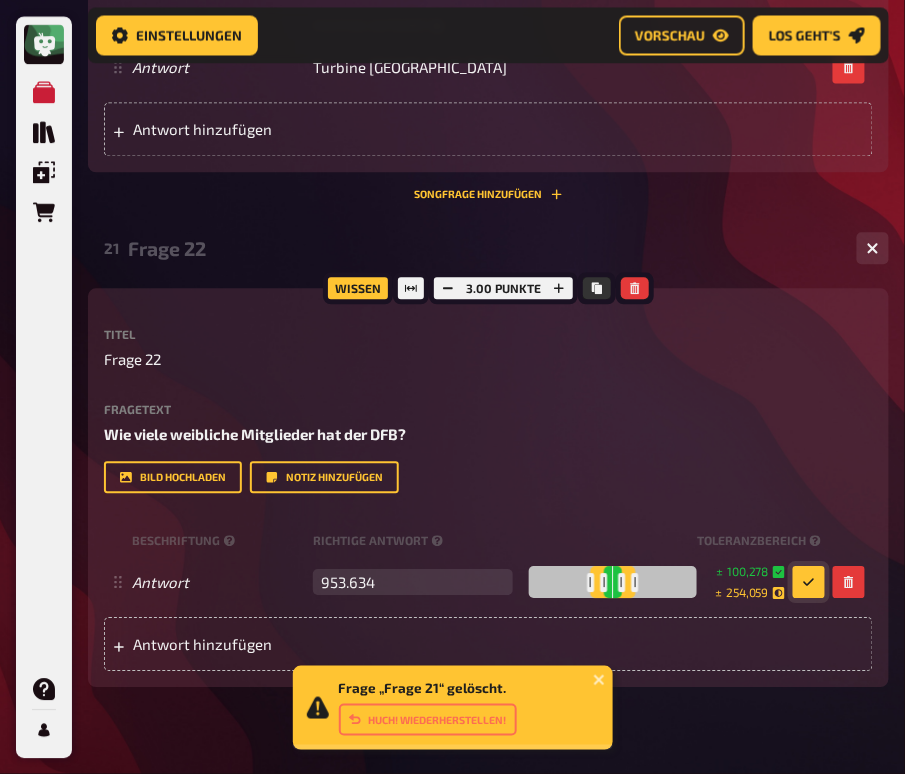 scroll, scrollTop: 16094, scrollLeft: 0, axis: vertical 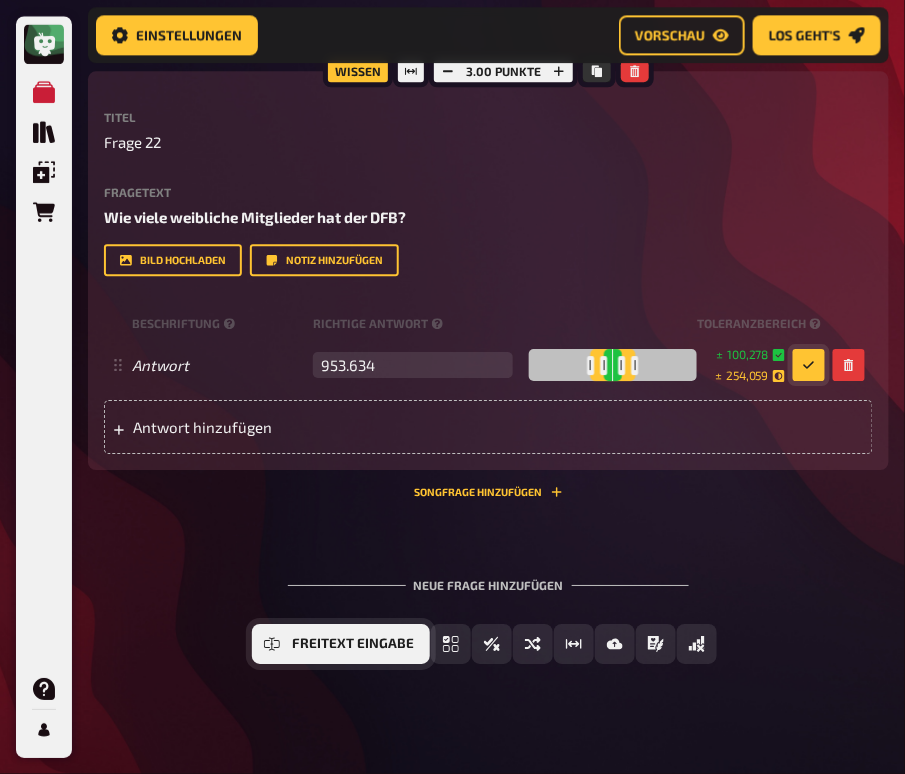 click on "Freitext Eingabe" at bounding box center [353, 644] 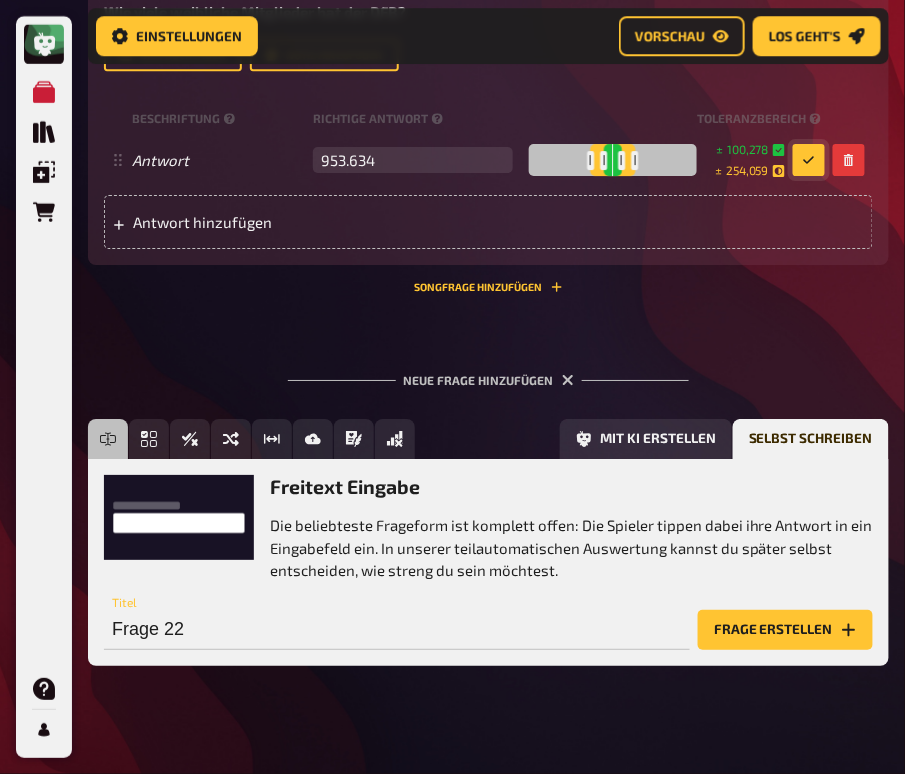 scroll, scrollTop: 16301, scrollLeft: 0, axis: vertical 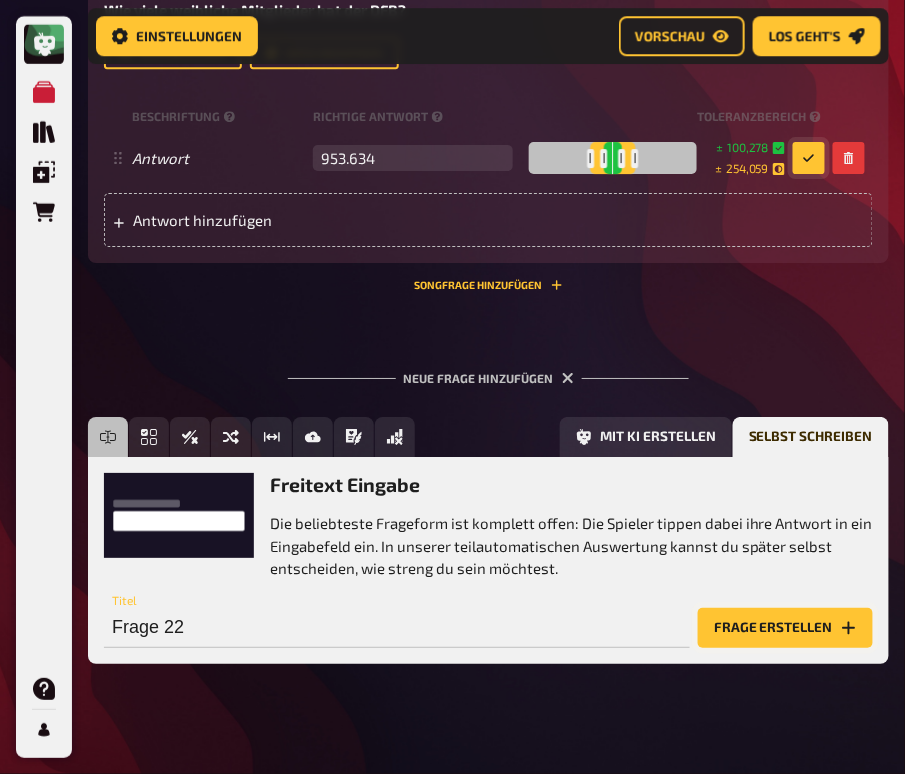 click on "Frage erstellen" at bounding box center (785, 628) 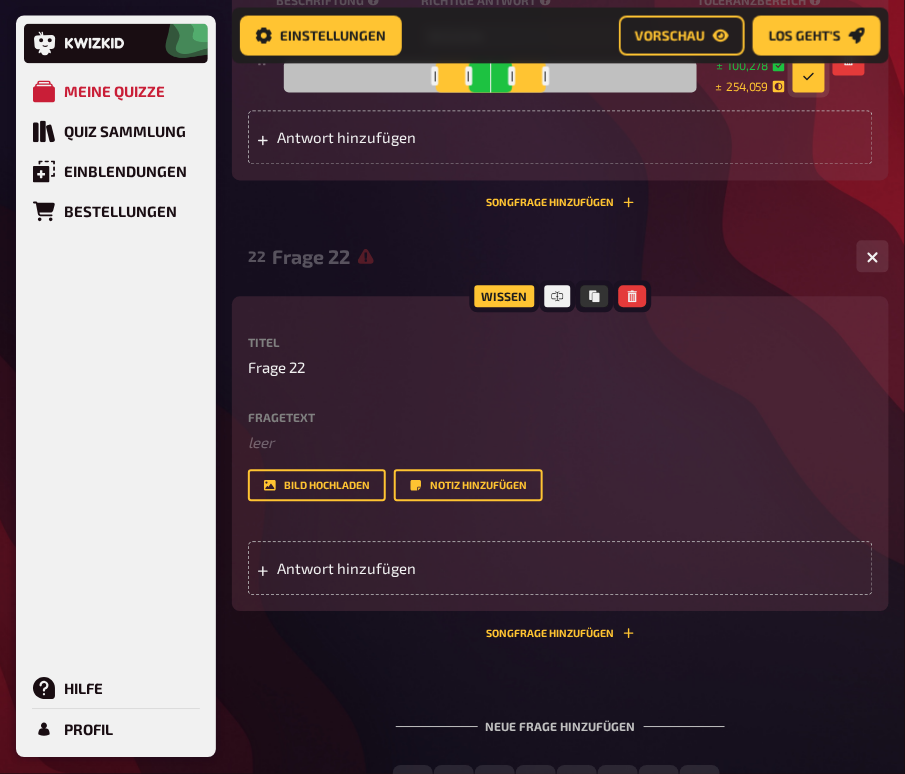 scroll, scrollTop: 15662, scrollLeft: 0, axis: vertical 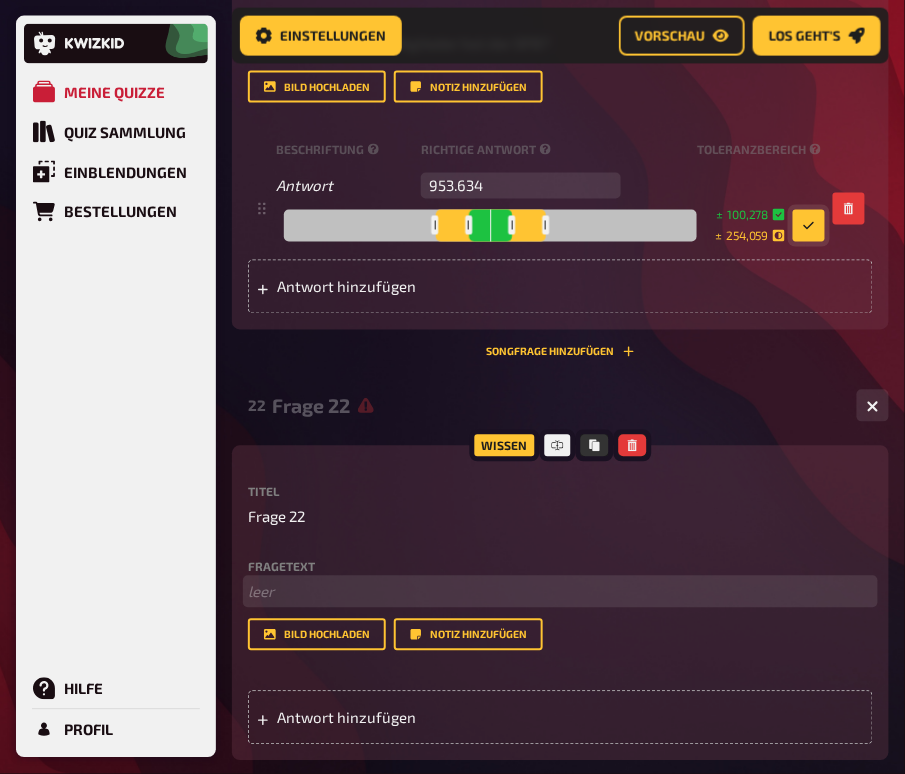 click on "﻿ leer" at bounding box center (560, 592) 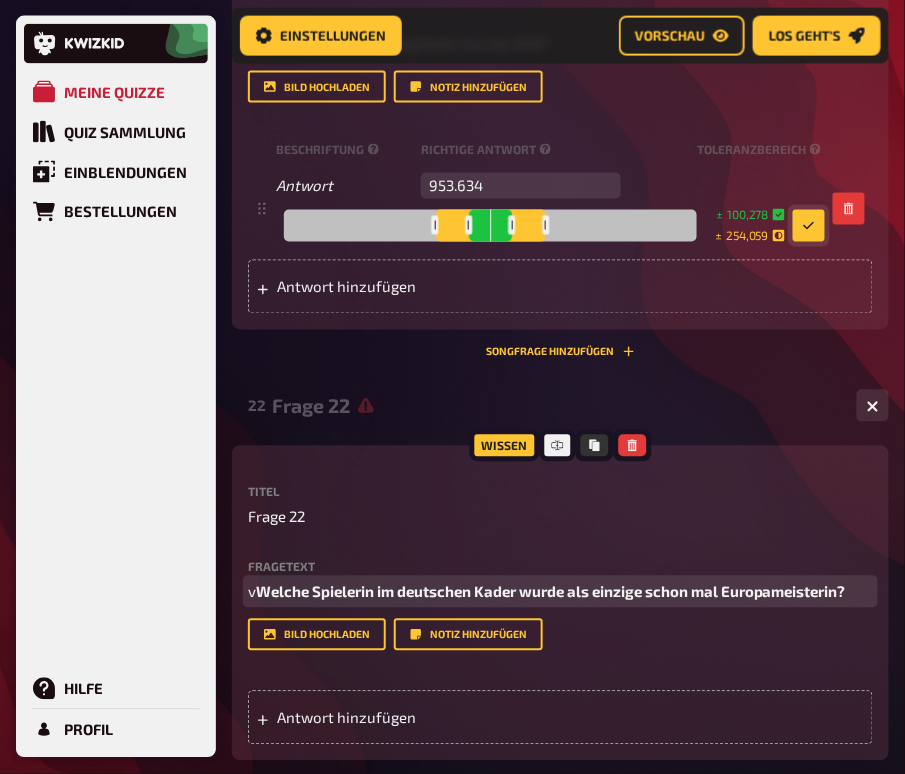 click on "Welche Spielerin im deutschen Kader wurde als einzige schon mal Europameisterin?" at bounding box center [551, 592] 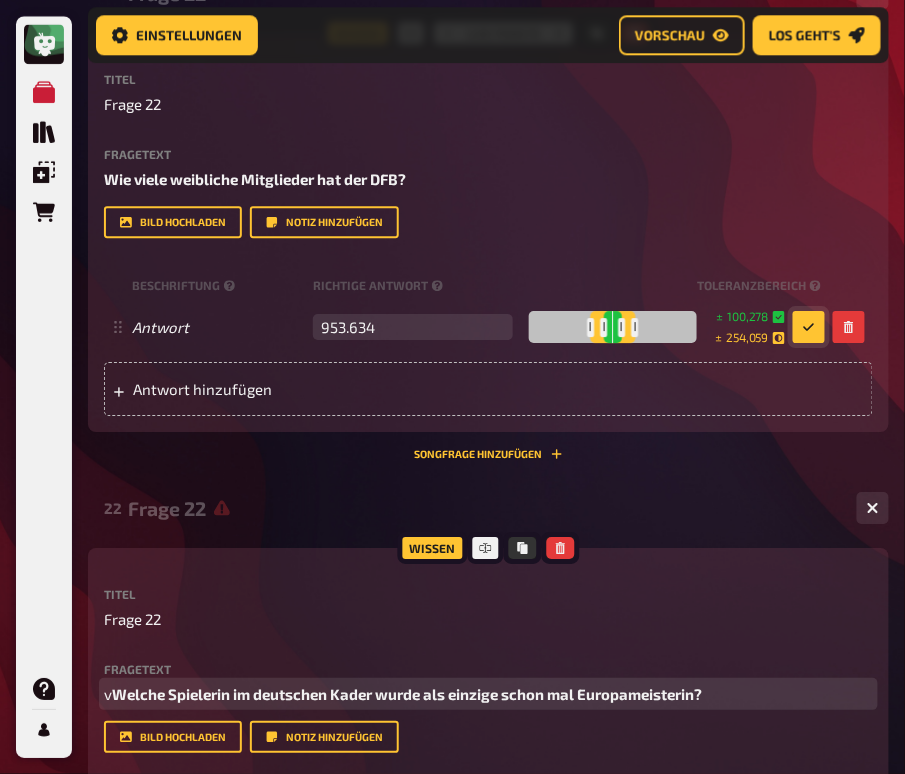 scroll, scrollTop: 16301, scrollLeft: 0, axis: vertical 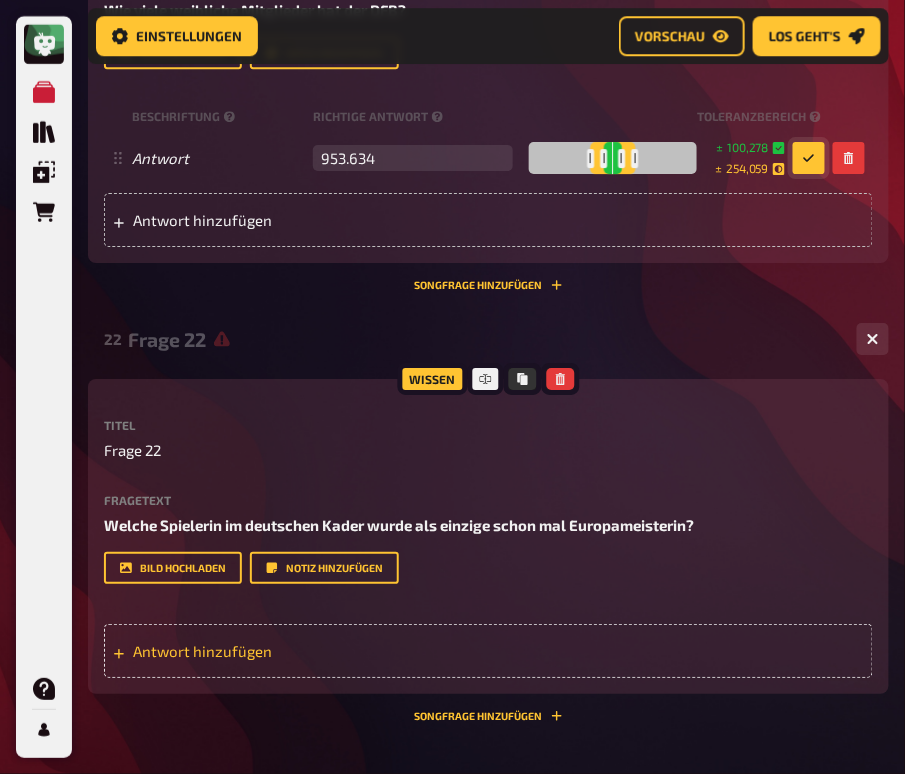 click on "Antwort hinzufügen" at bounding box center (245, 651) 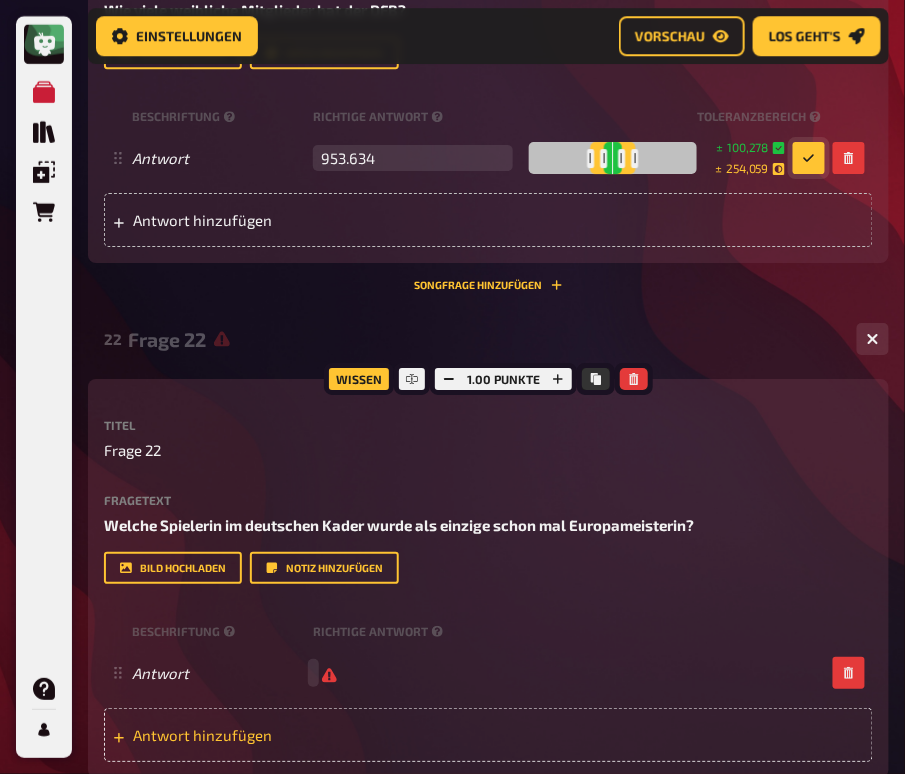 type 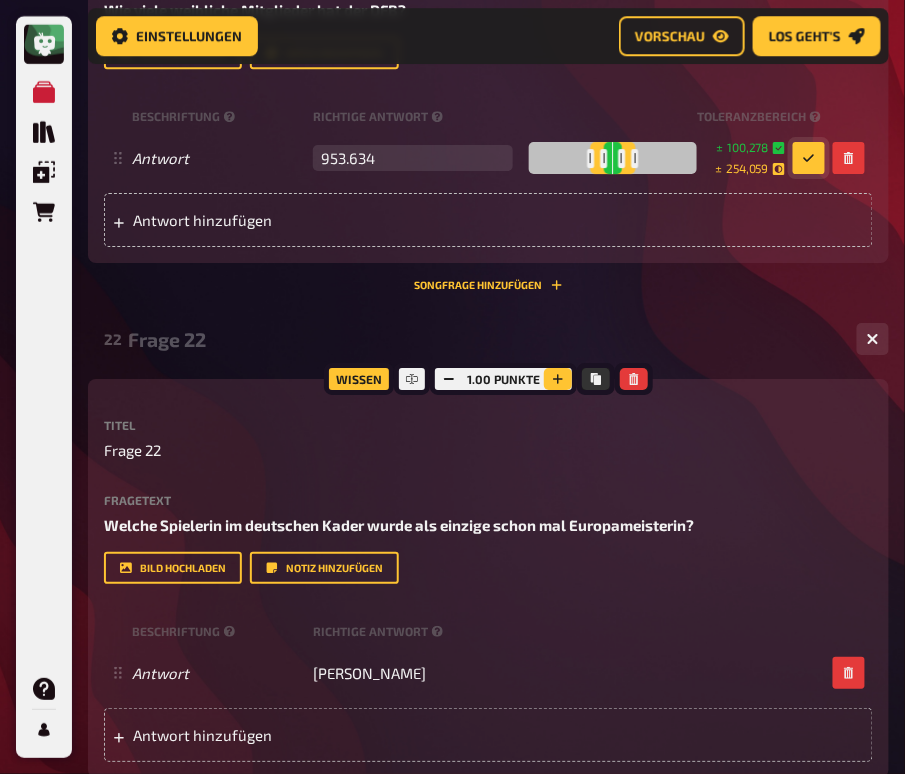 click 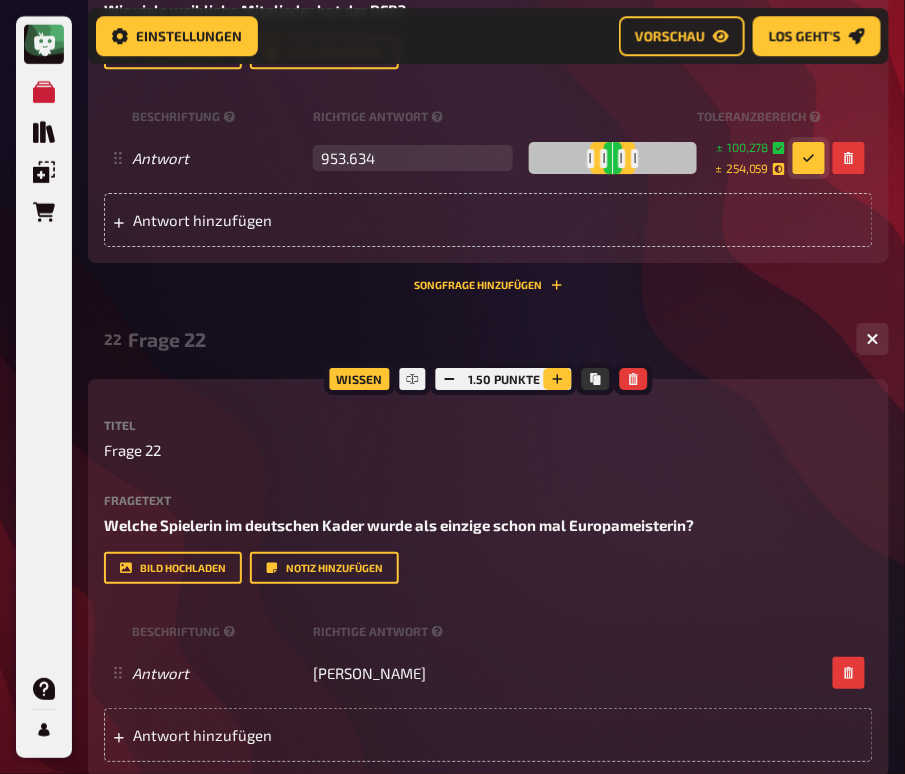 click 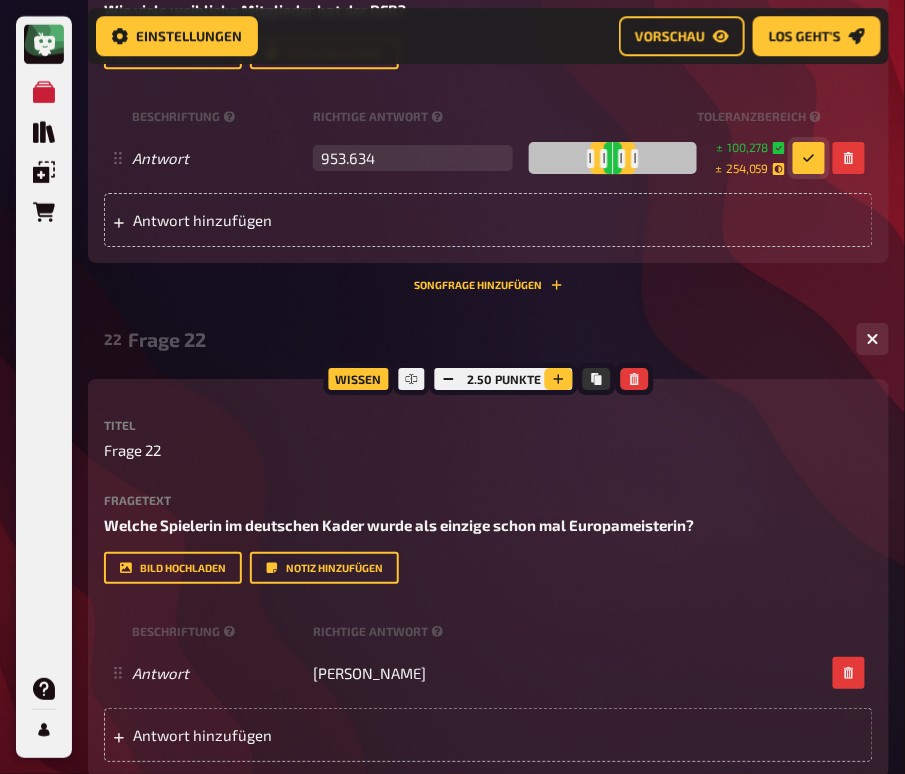 click 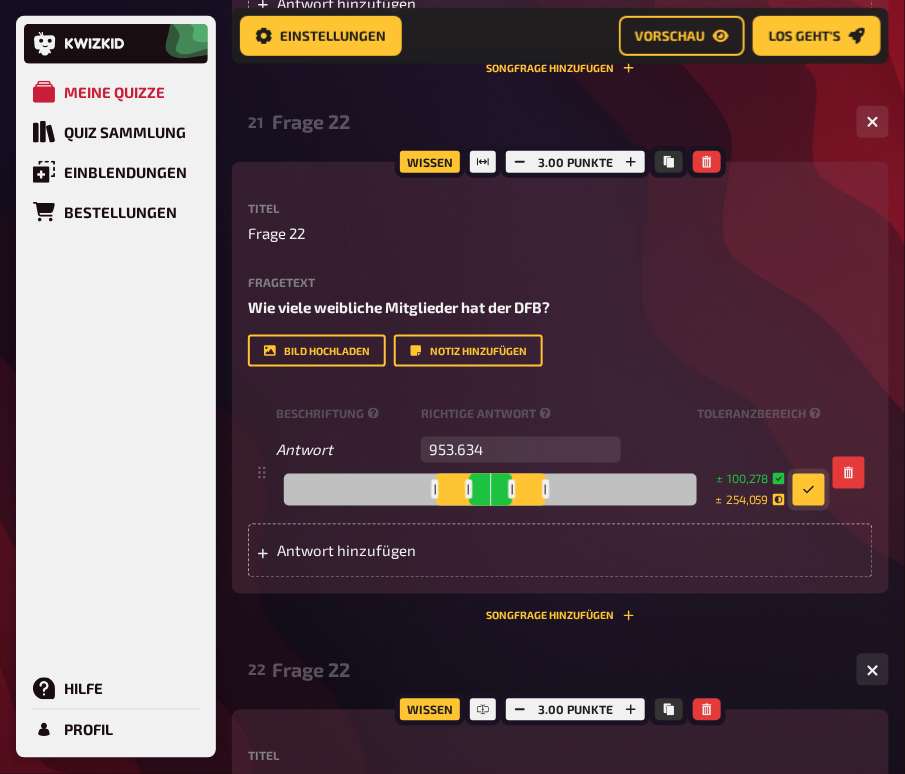 scroll, scrollTop: 15424, scrollLeft: 0, axis: vertical 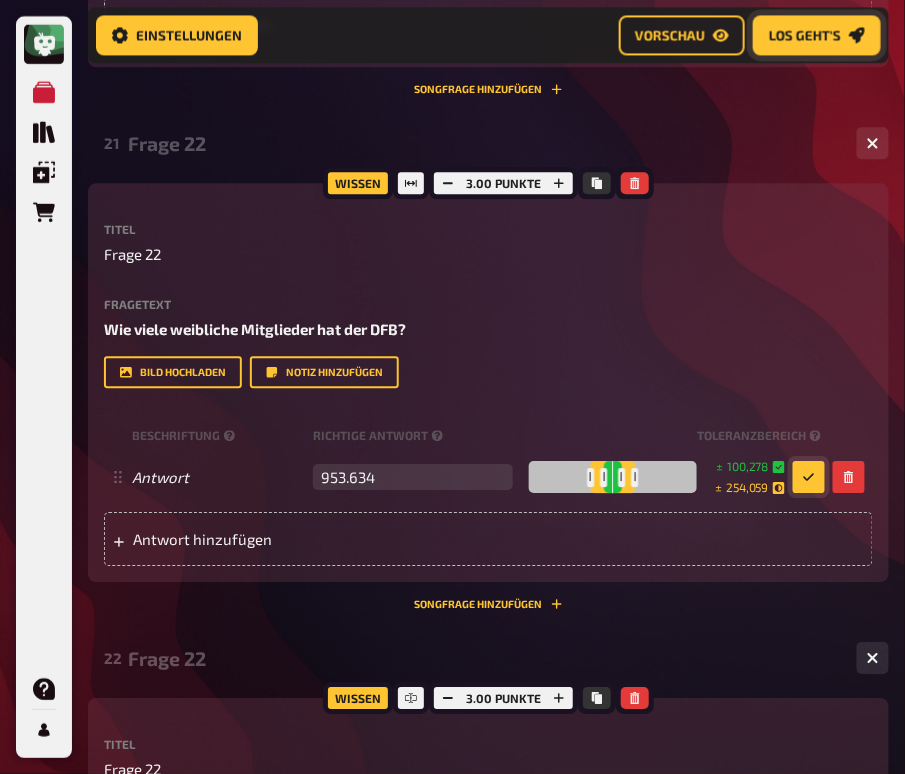 click on "Los geht's" at bounding box center (805, 36) 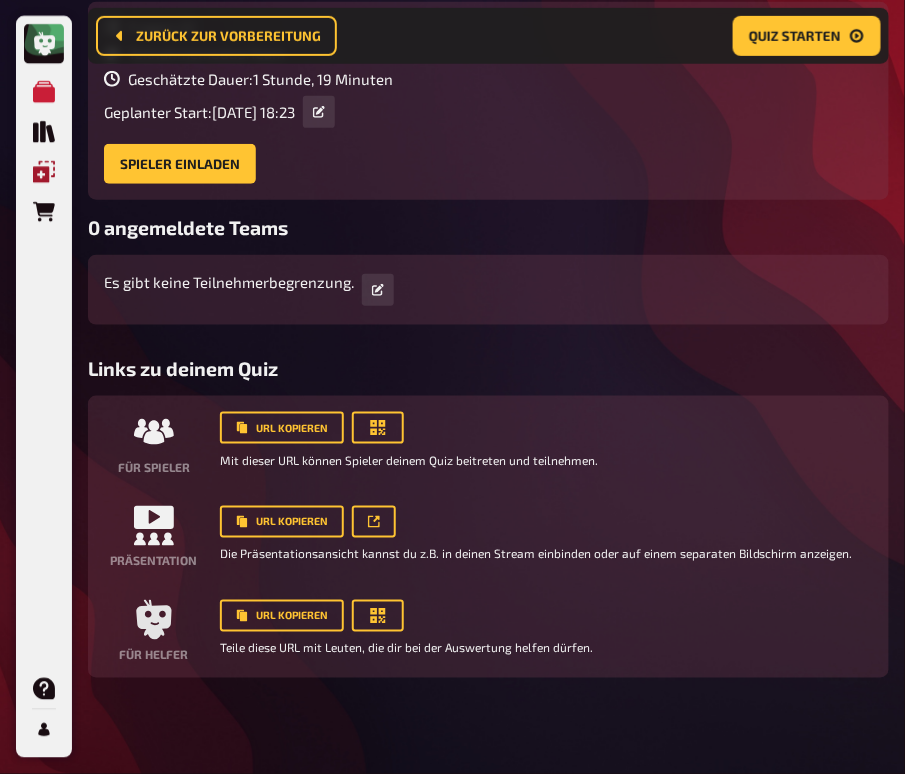 scroll, scrollTop: 260, scrollLeft: 0, axis: vertical 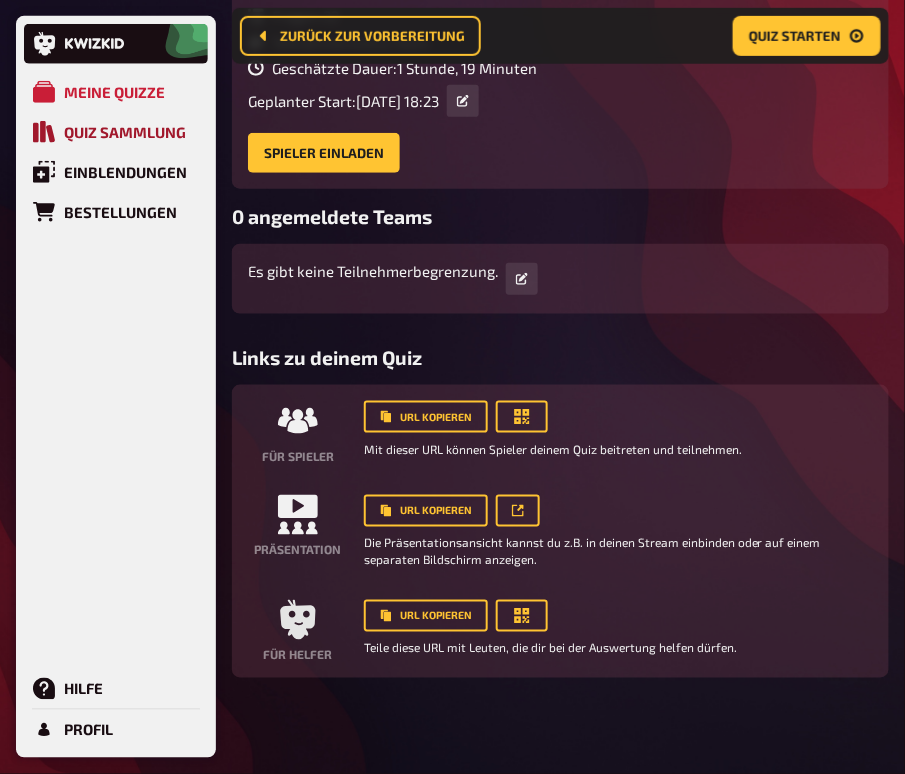 click on "Quiz Sammlung" at bounding box center [125, 132] 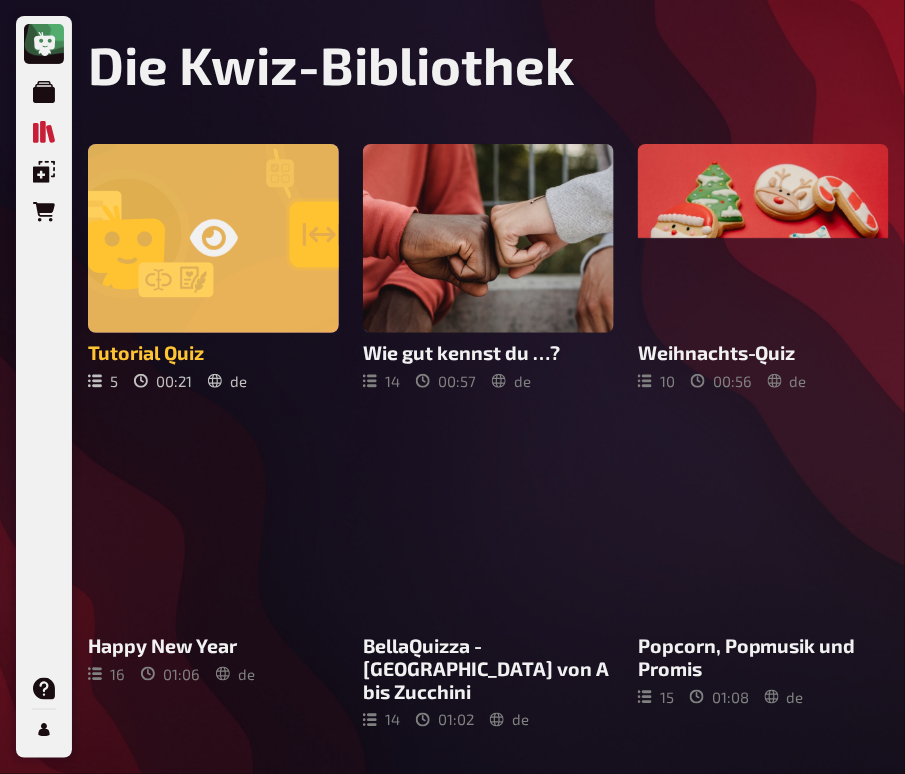 scroll, scrollTop: 0, scrollLeft: 0, axis: both 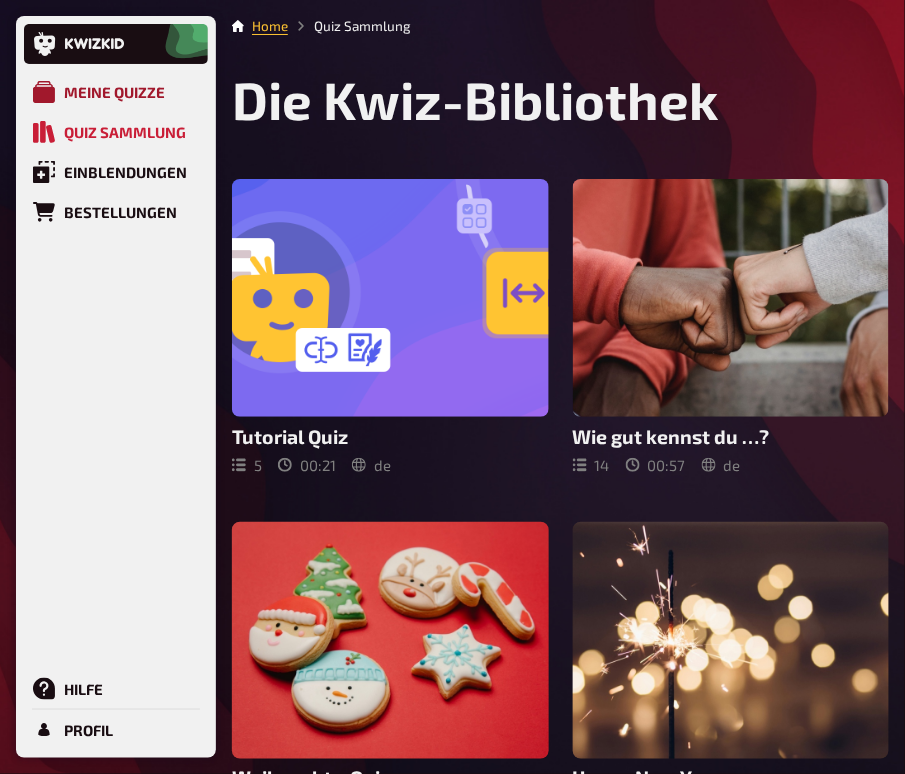 click on "Meine Quizze" at bounding box center (114, 92) 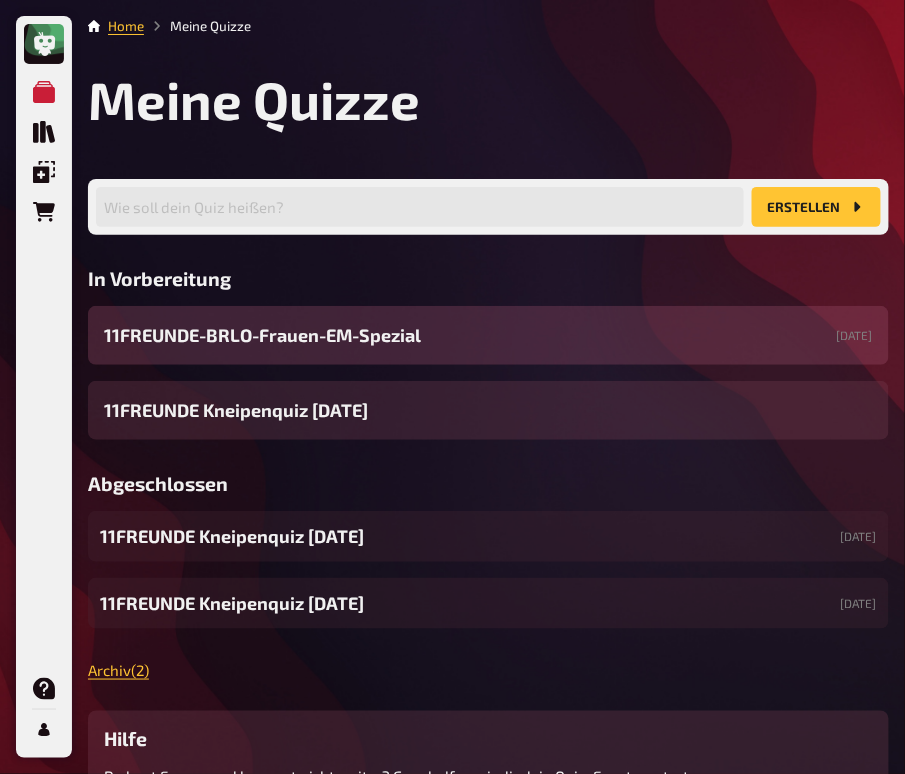 click on "11FREUNDE-BRLO-Frauen-EM-Spezial" at bounding box center (262, 335) 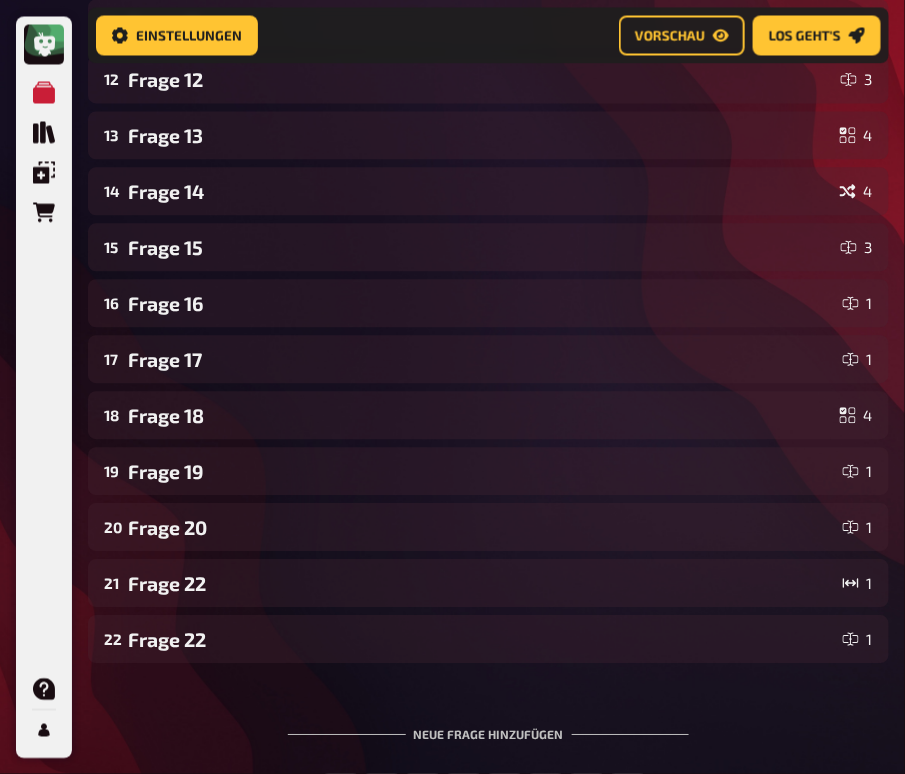 scroll, scrollTop: 998, scrollLeft: 0, axis: vertical 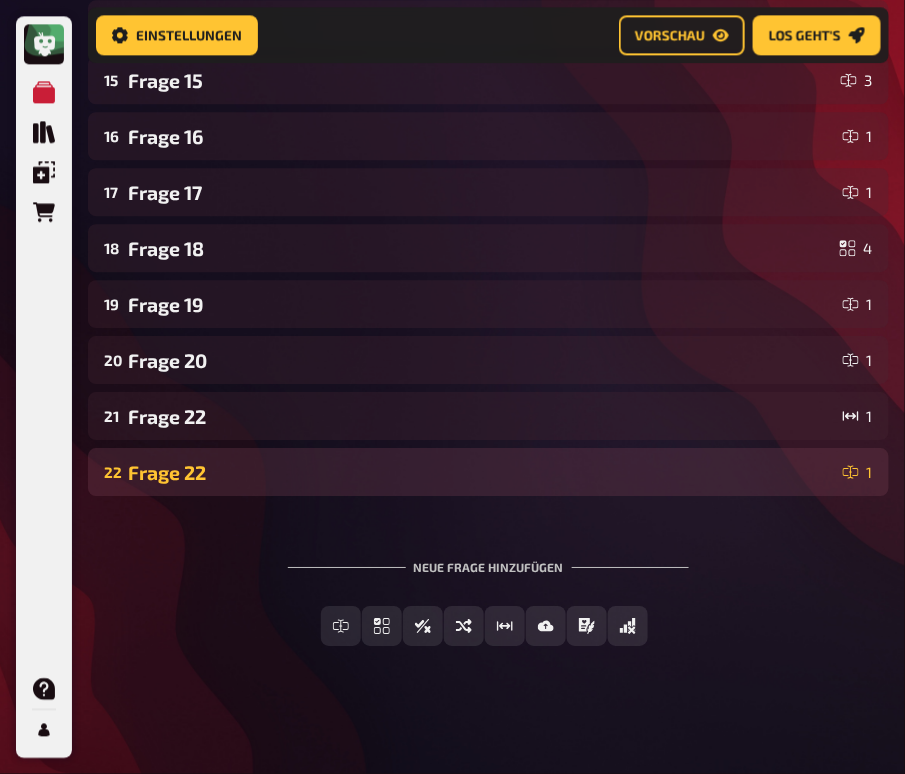 click on "Frage 22" at bounding box center (481, 472) 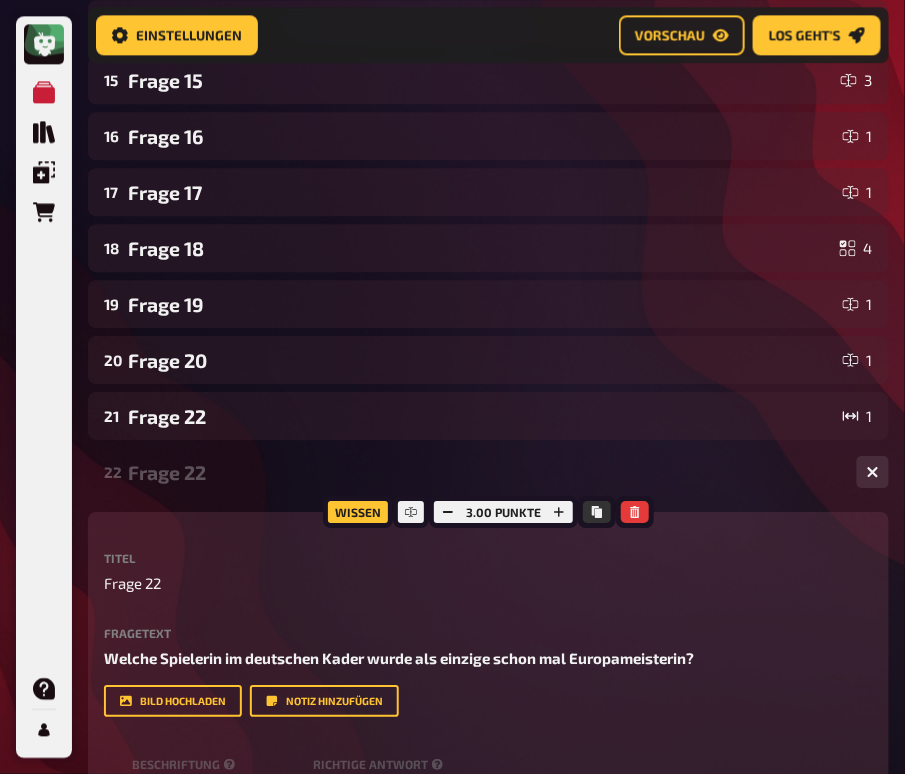 click on "Frage 22" at bounding box center (484, 472) 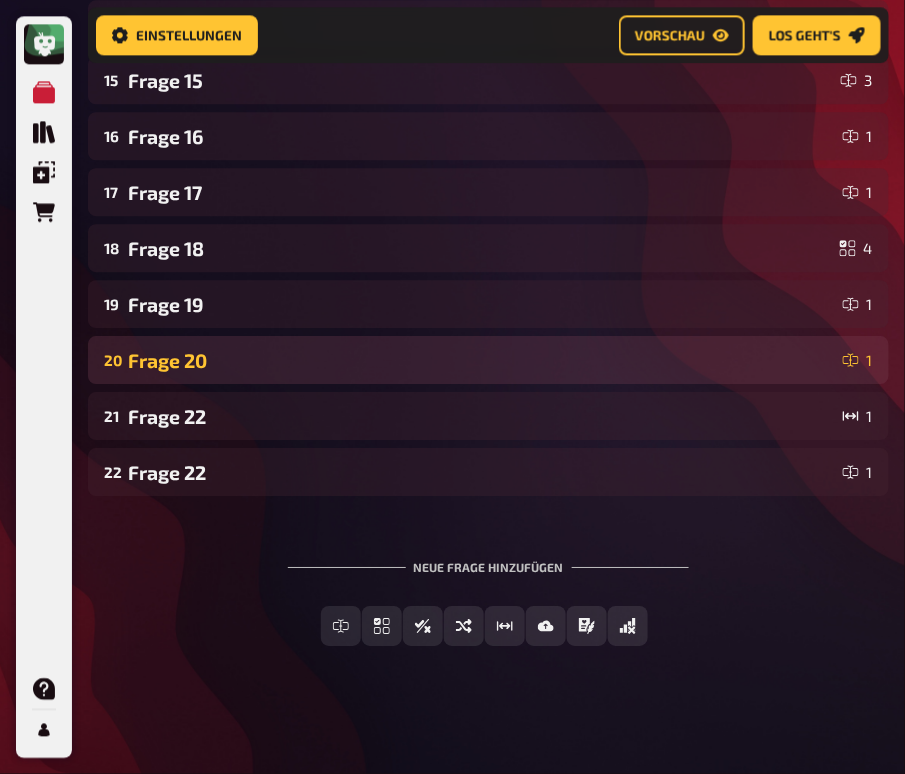 drag, startPoint x: 162, startPoint y: 468, endPoint x: 161, endPoint y: 373, distance: 95.005264 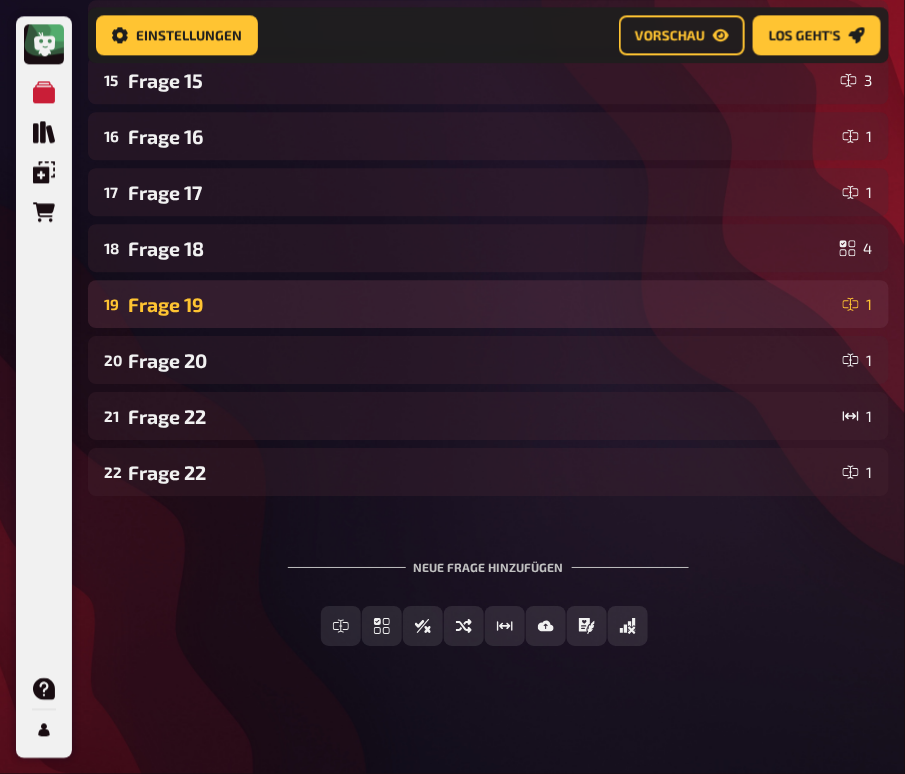 drag, startPoint x: 228, startPoint y: 476, endPoint x: 236, endPoint y: 315, distance: 161.19864 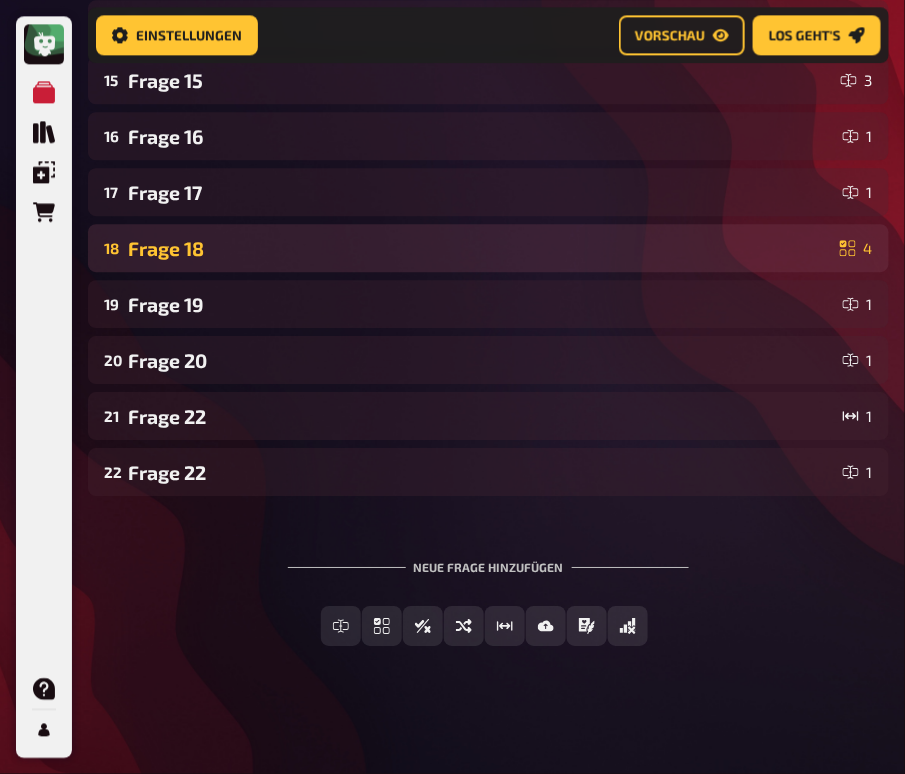 drag, startPoint x: 104, startPoint y: 478, endPoint x: 109, endPoint y: 270, distance: 208.06009 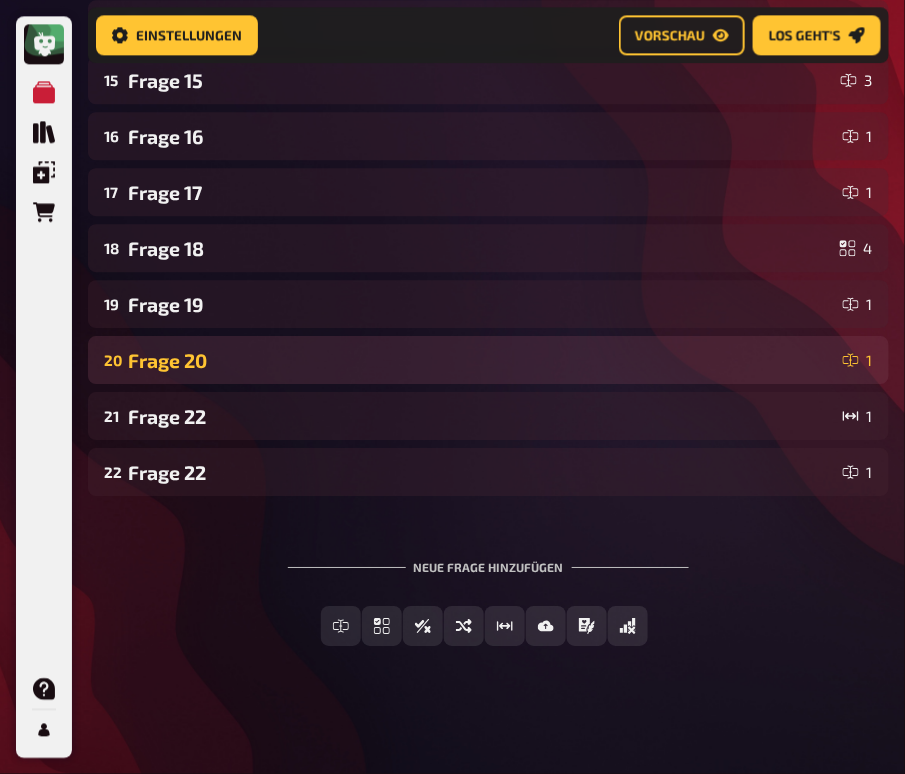 drag, startPoint x: 234, startPoint y: 475, endPoint x: 217, endPoint y: 377, distance: 99.46356 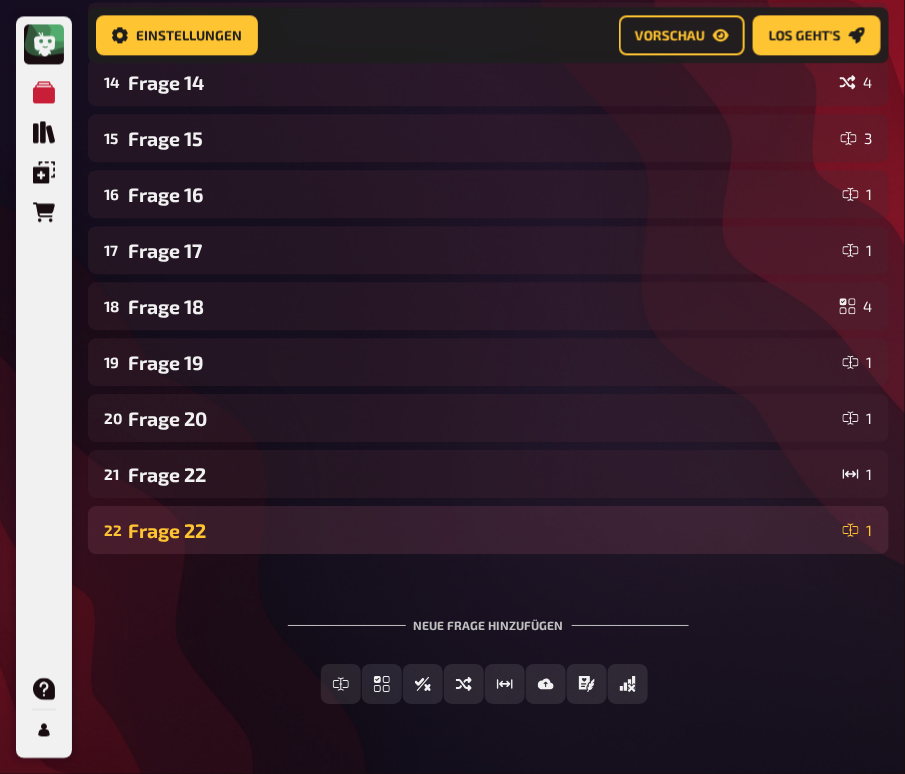 scroll, scrollTop: 921, scrollLeft: 0, axis: vertical 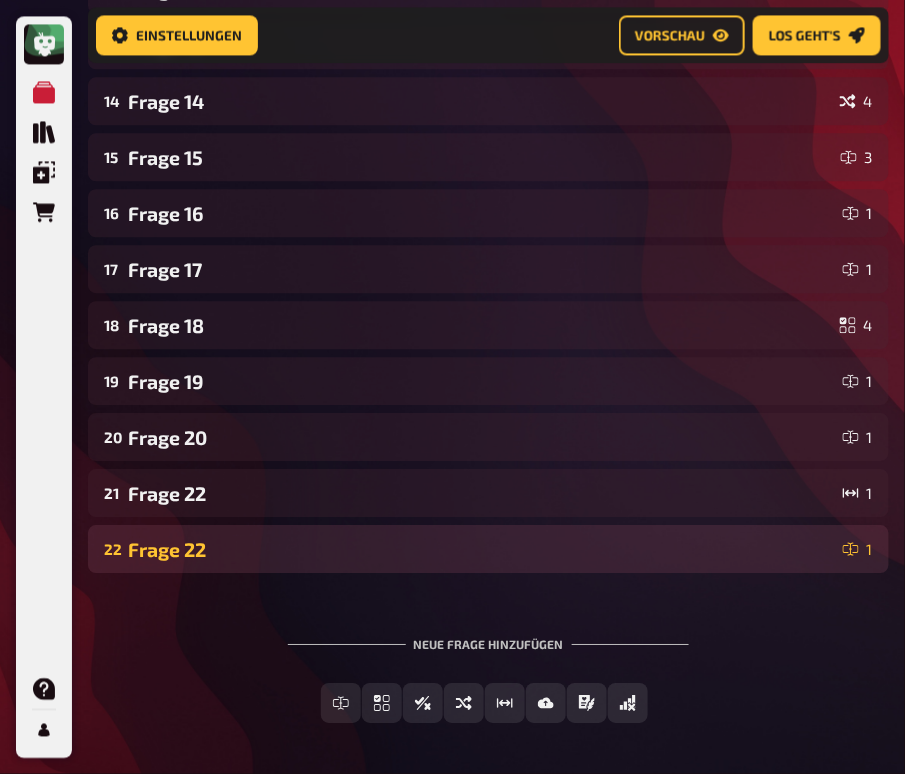 click on "22 Frage 22 1" at bounding box center [488, 549] 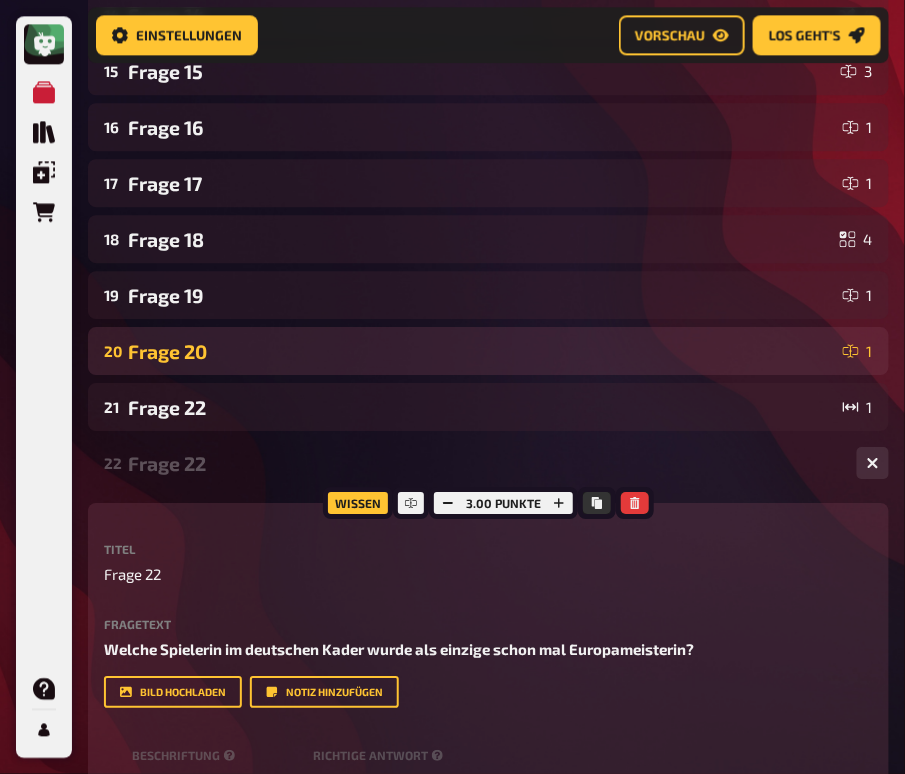 scroll, scrollTop: 1041, scrollLeft: 0, axis: vertical 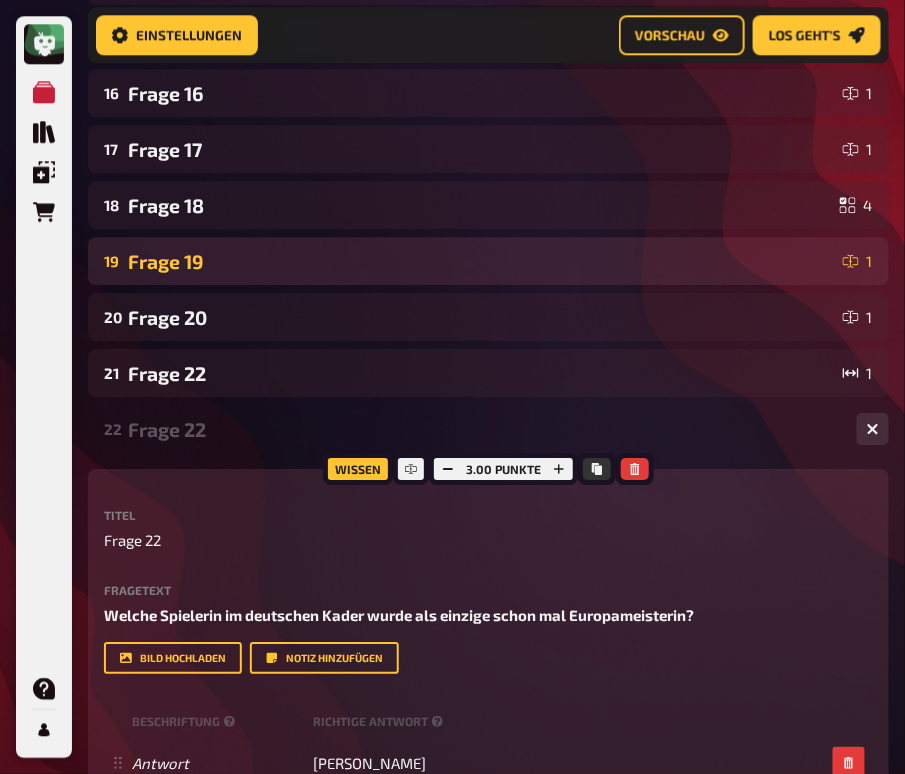 click on "Frage 19" at bounding box center [481, 261] 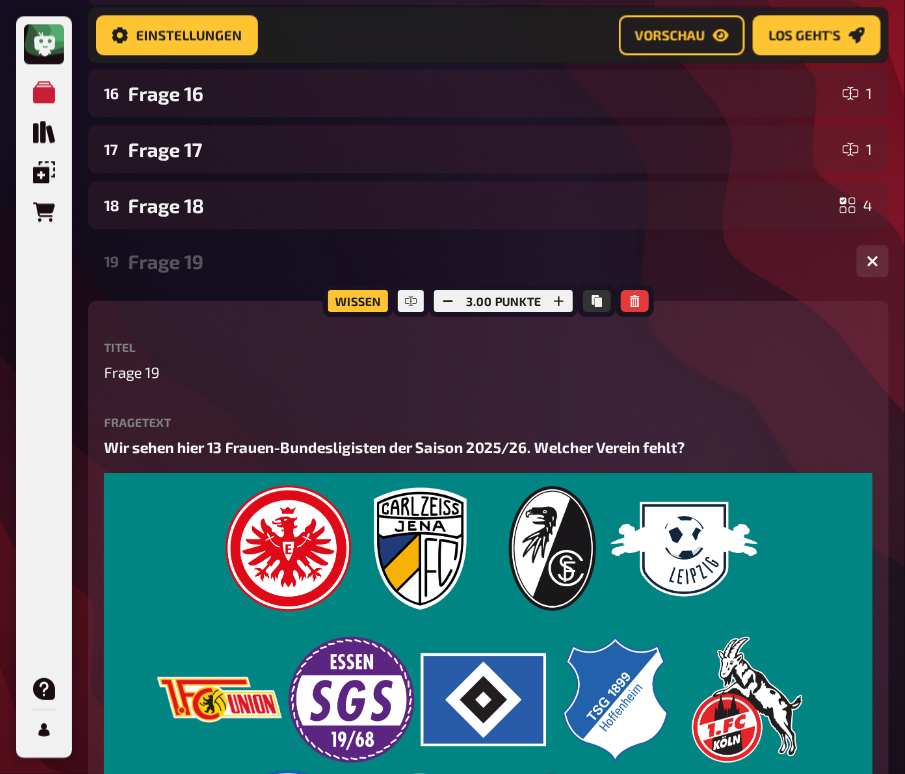 click on "Frage 19" at bounding box center [484, 261] 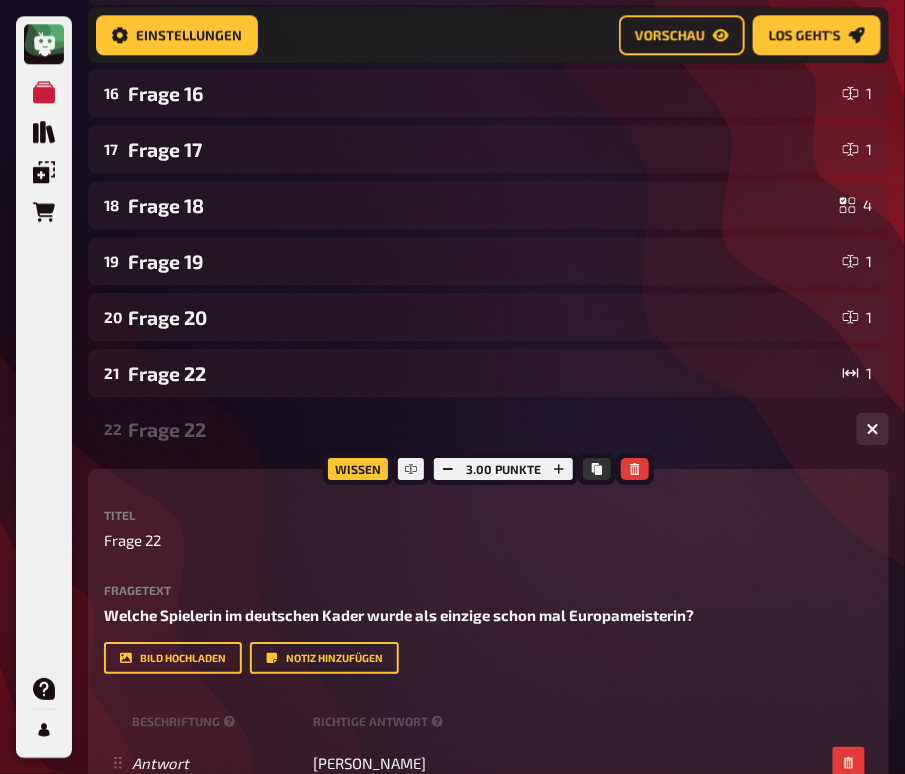 click on "Frage 22" at bounding box center (484, 429) 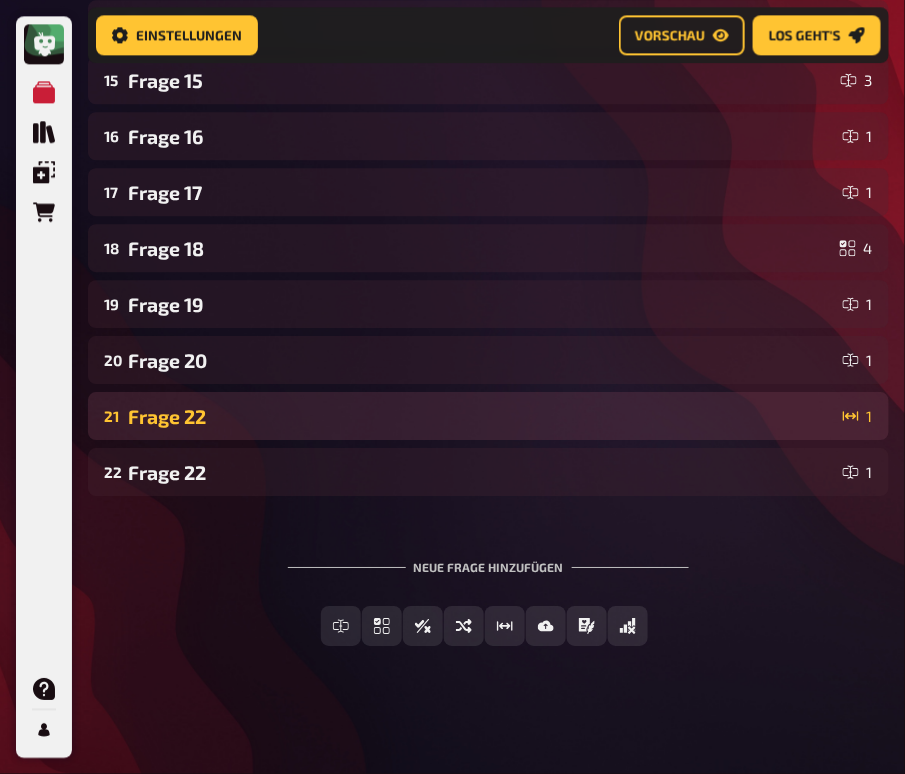 scroll, scrollTop: 998, scrollLeft: 0, axis: vertical 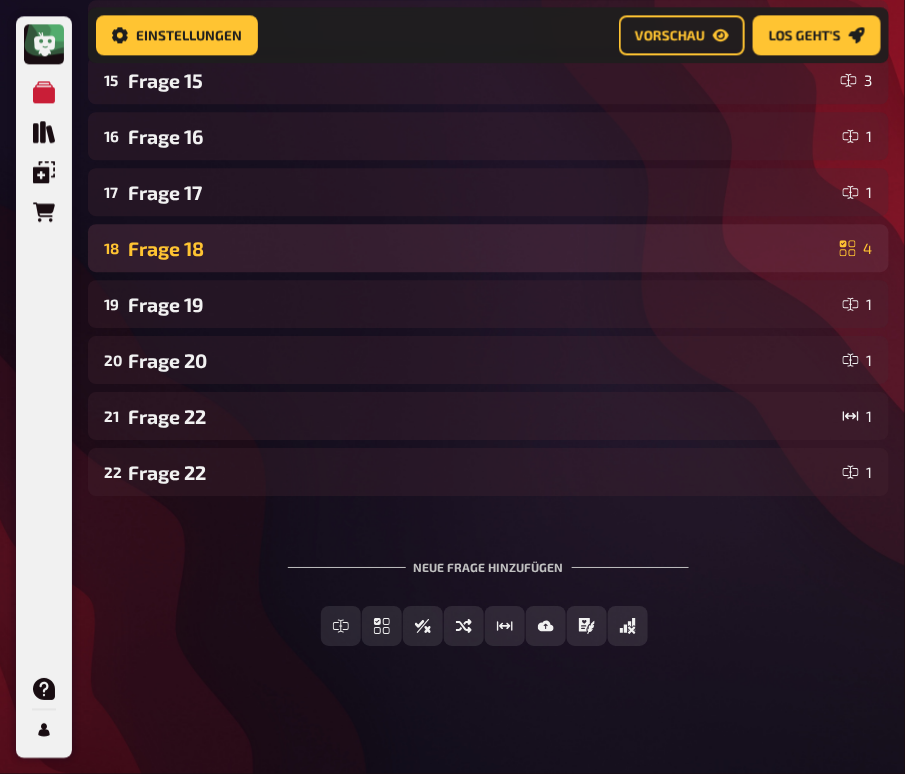 drag, startPoint x: 122, startPoint y: 474, endPoint x: 100, endPoint y: 269, distance: 206.17711 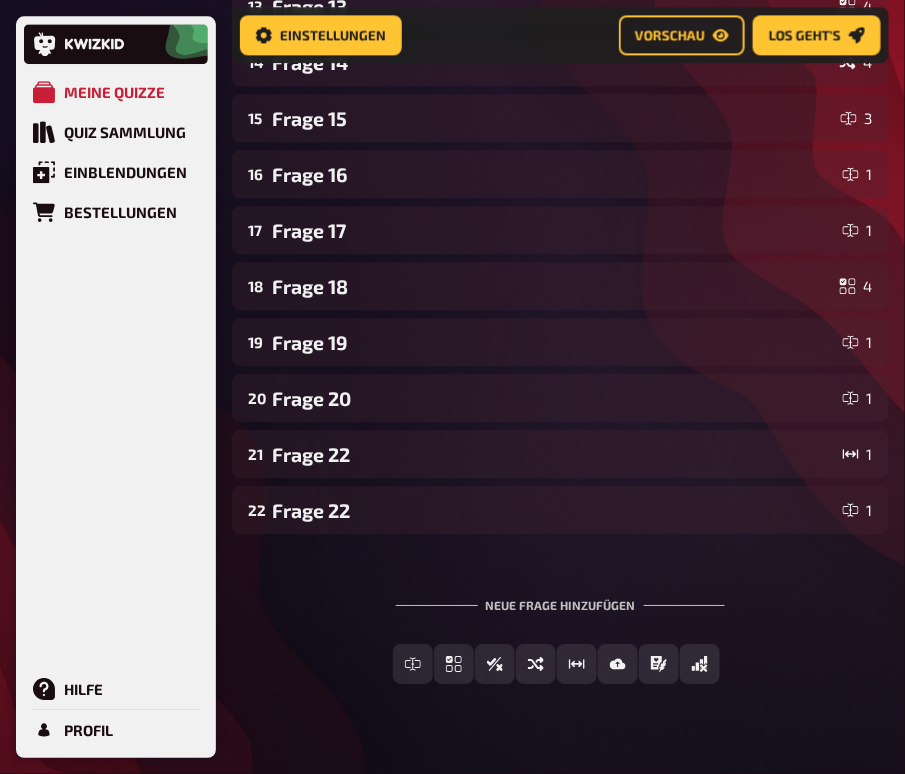 scroll, scrollTop: 952, scrollLeft: 0, axis: vertical 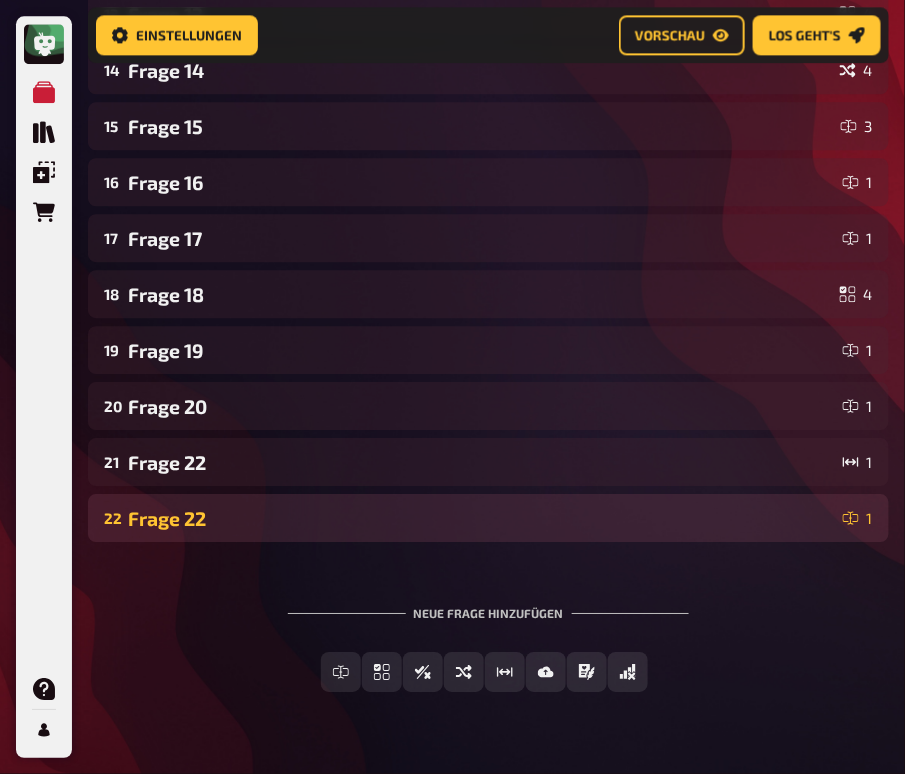 click on "22 Frage 22 1" at bounding box center [488, 518] 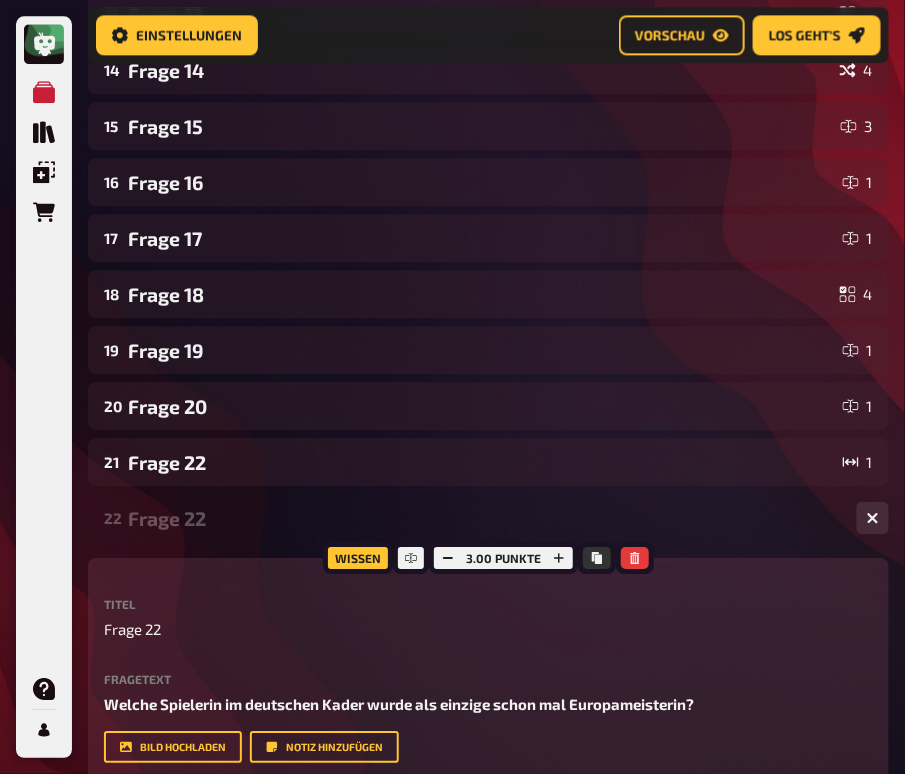 click on "Frage 22" at bounding box center (484, 518) 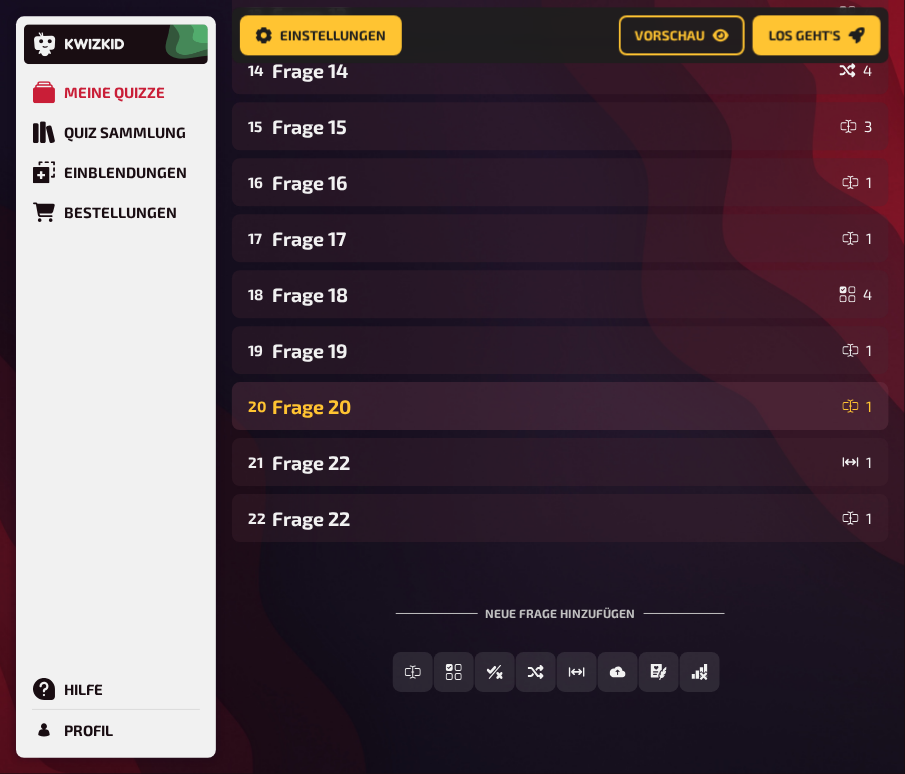 drag, startPoint x: 253, startPoint y: 516, endPoint x: 272, endPoint y: 398, distance: 119.519875 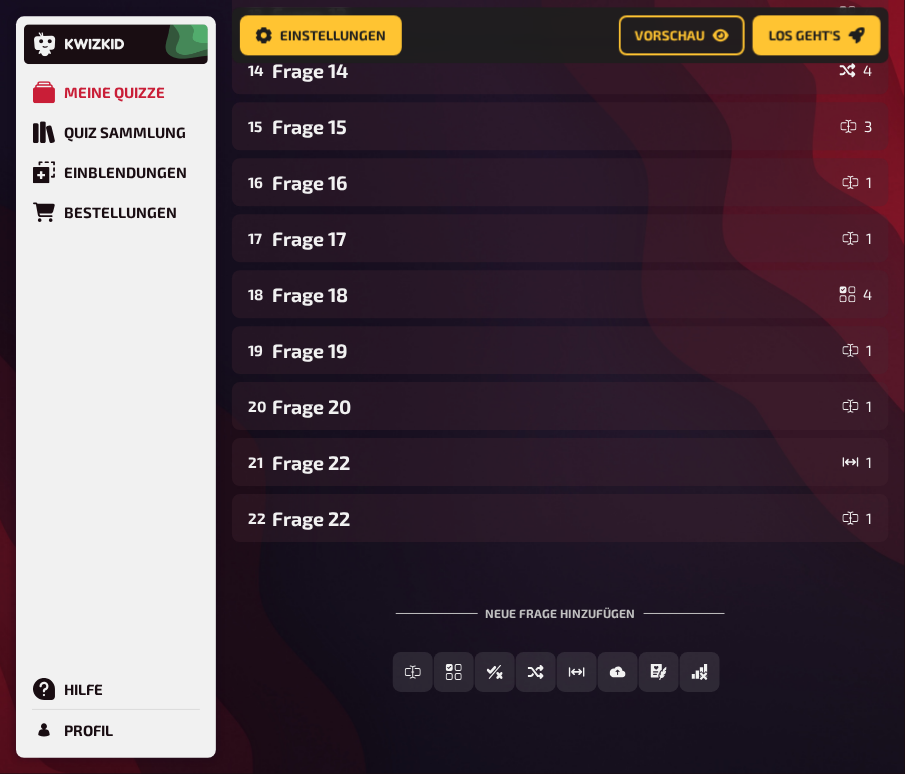 drag, startPoint x: 396, startPoint y: 414, endPoint x: 424, endPoint y: 568, distance: 156.52477 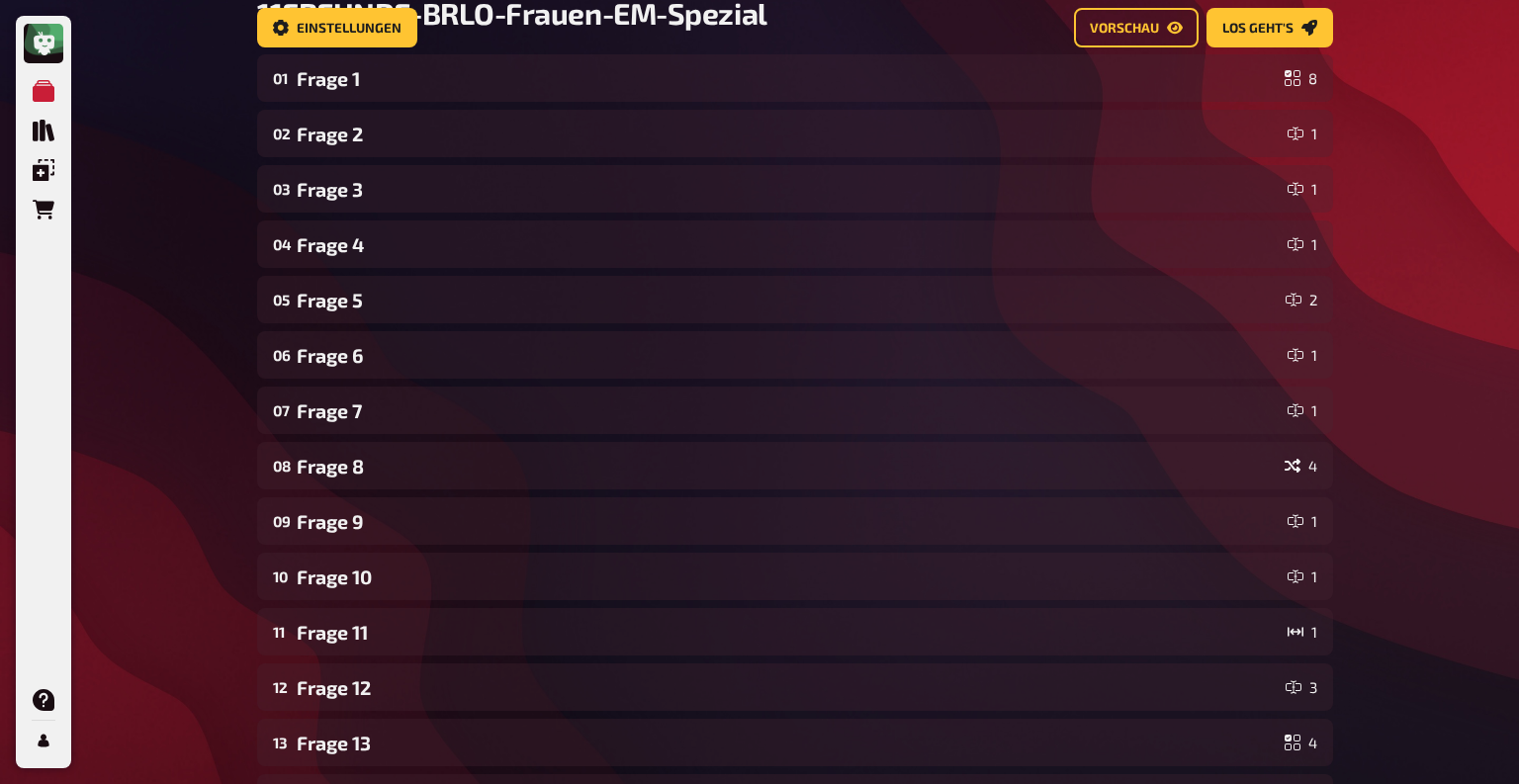 scroll, scrollTop: 0, scrollLeft: 0, axis: both 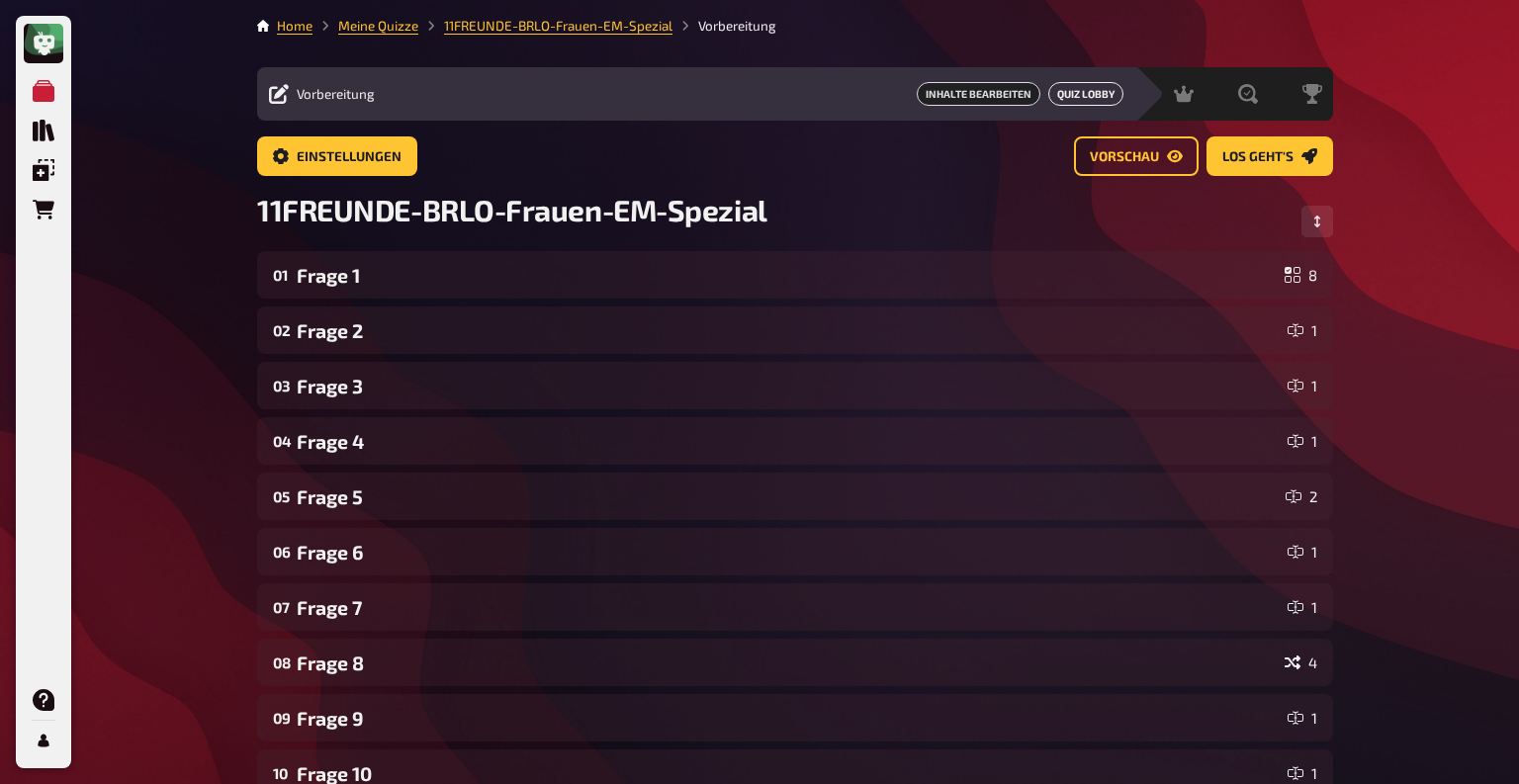 click on "Quiz Lobby" at bounding box center (1086, 94) 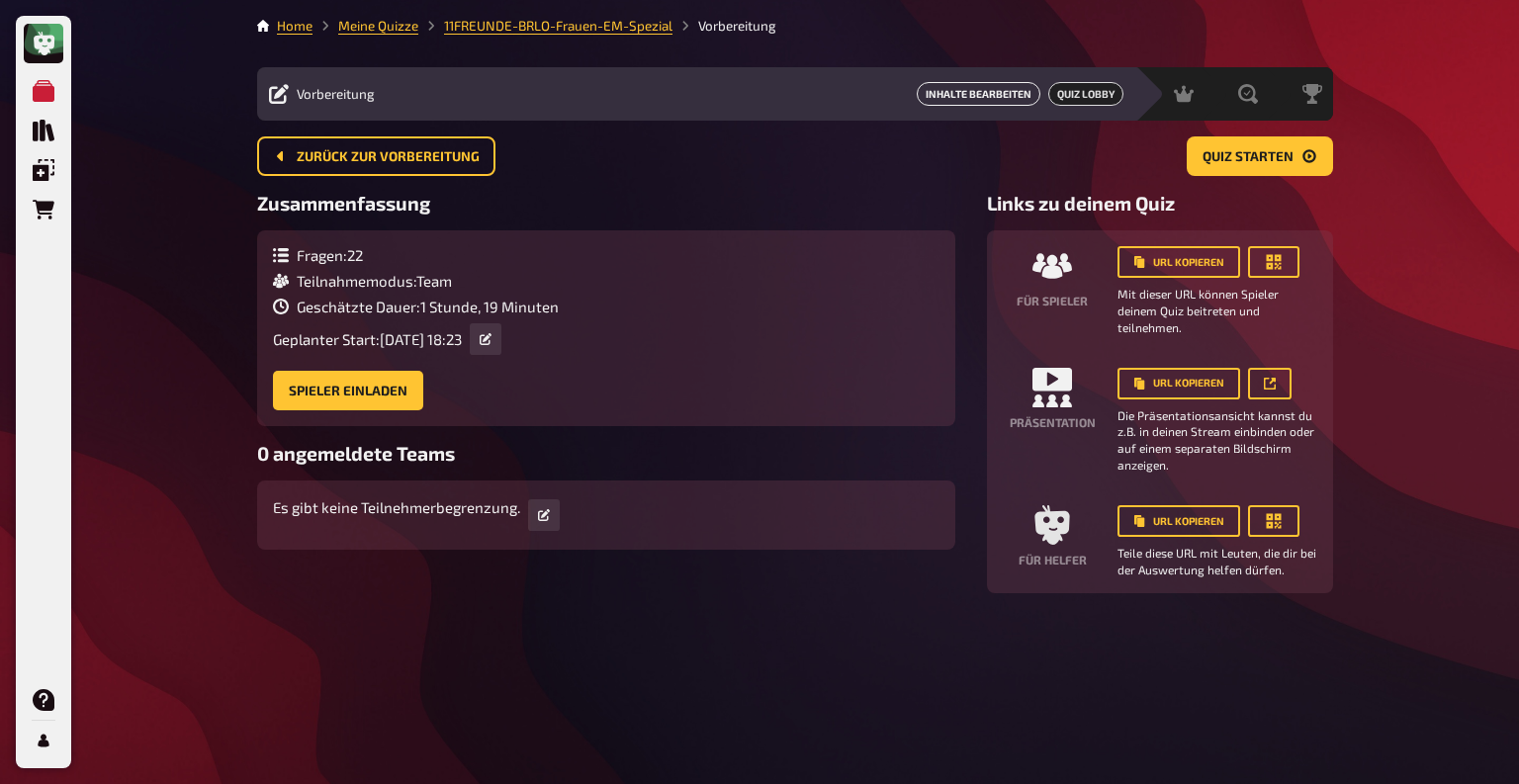 click on "Inhalte Bearbeiten" at bounding box center (978, 94) 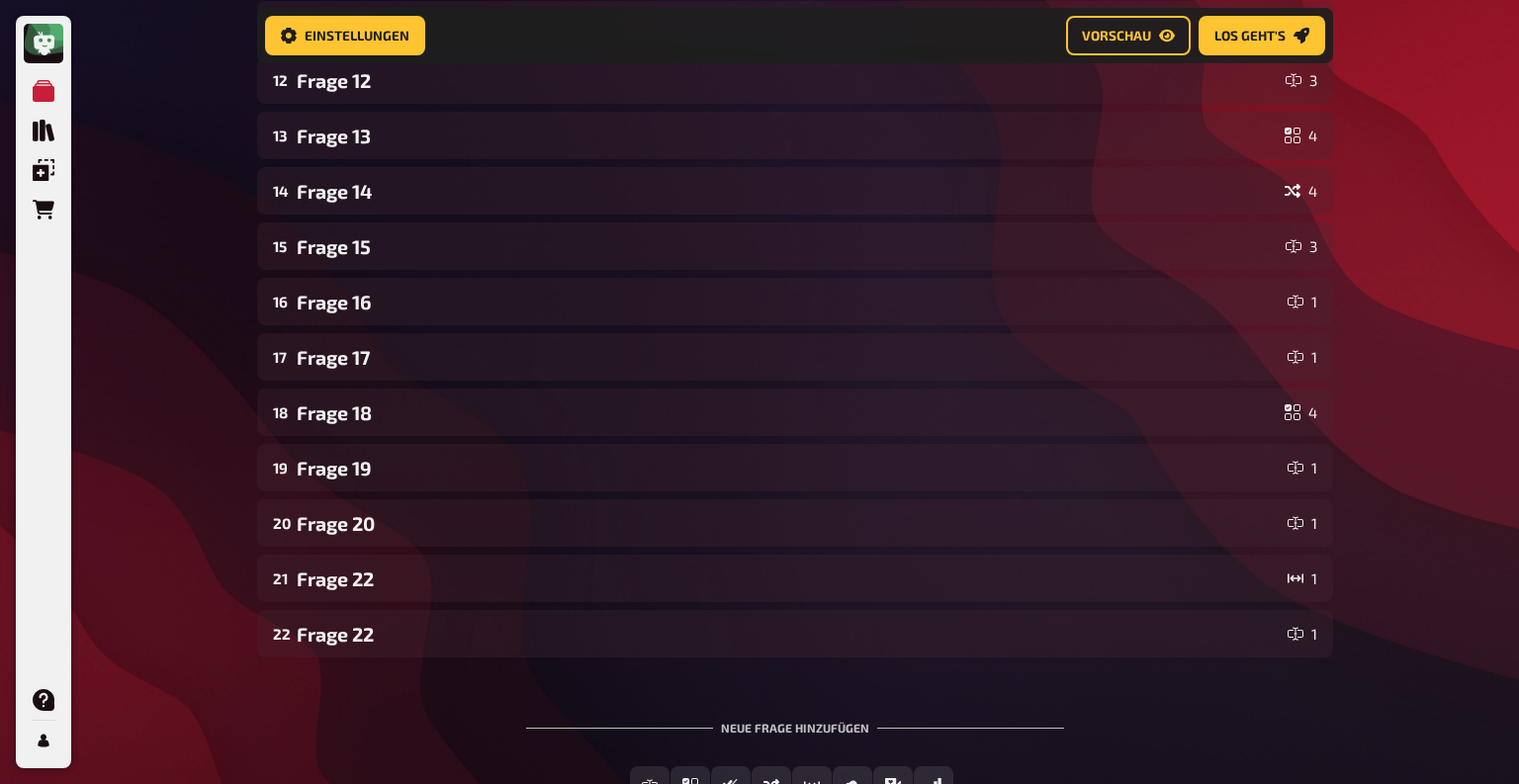 scroll, scrollTop: 968, scrollLeft: 0, axis: vertical 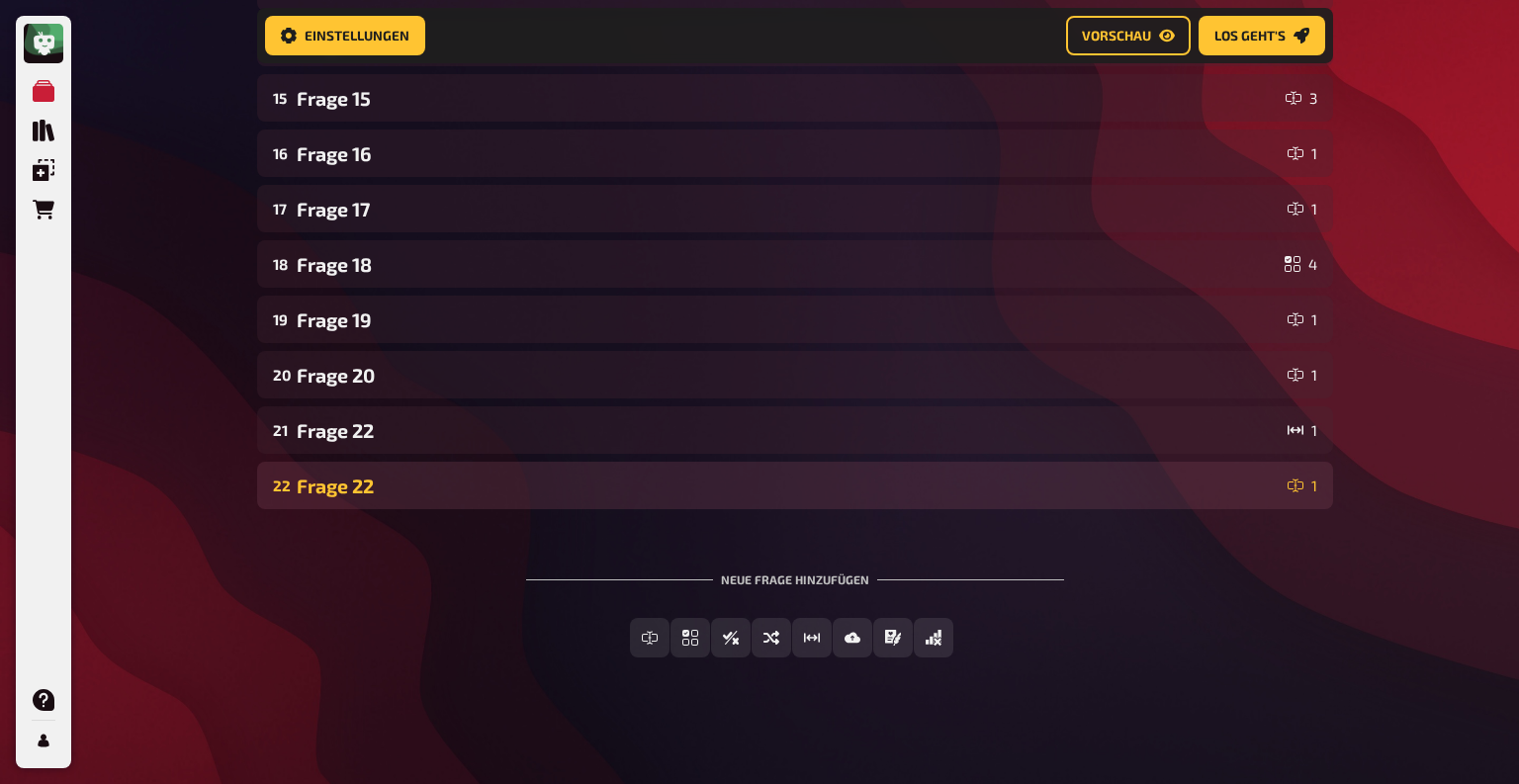 click on "22 Frage 22 1" at bounding box center [795, 485] 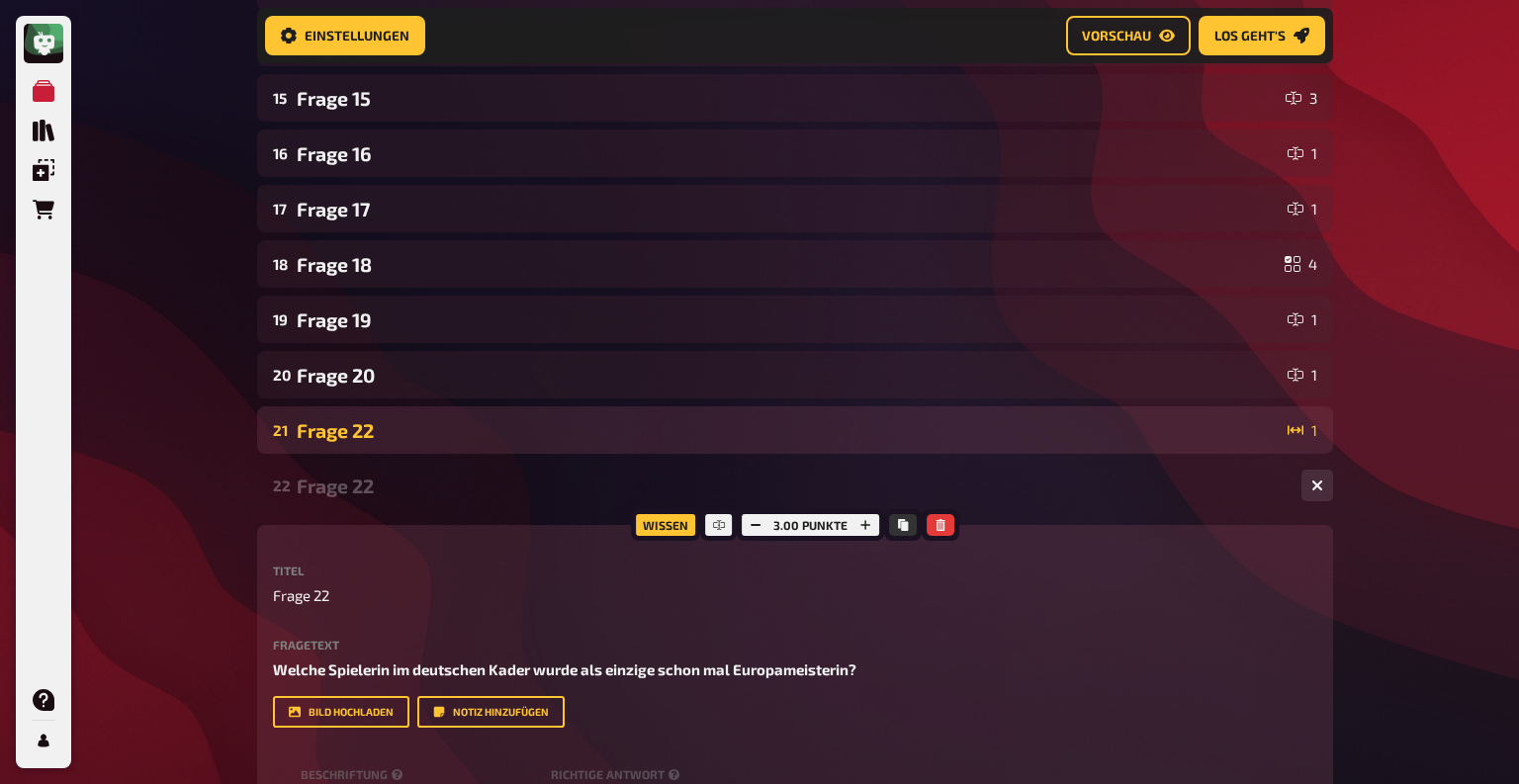 click on "Frage 22" at bounding box center (788, 430) 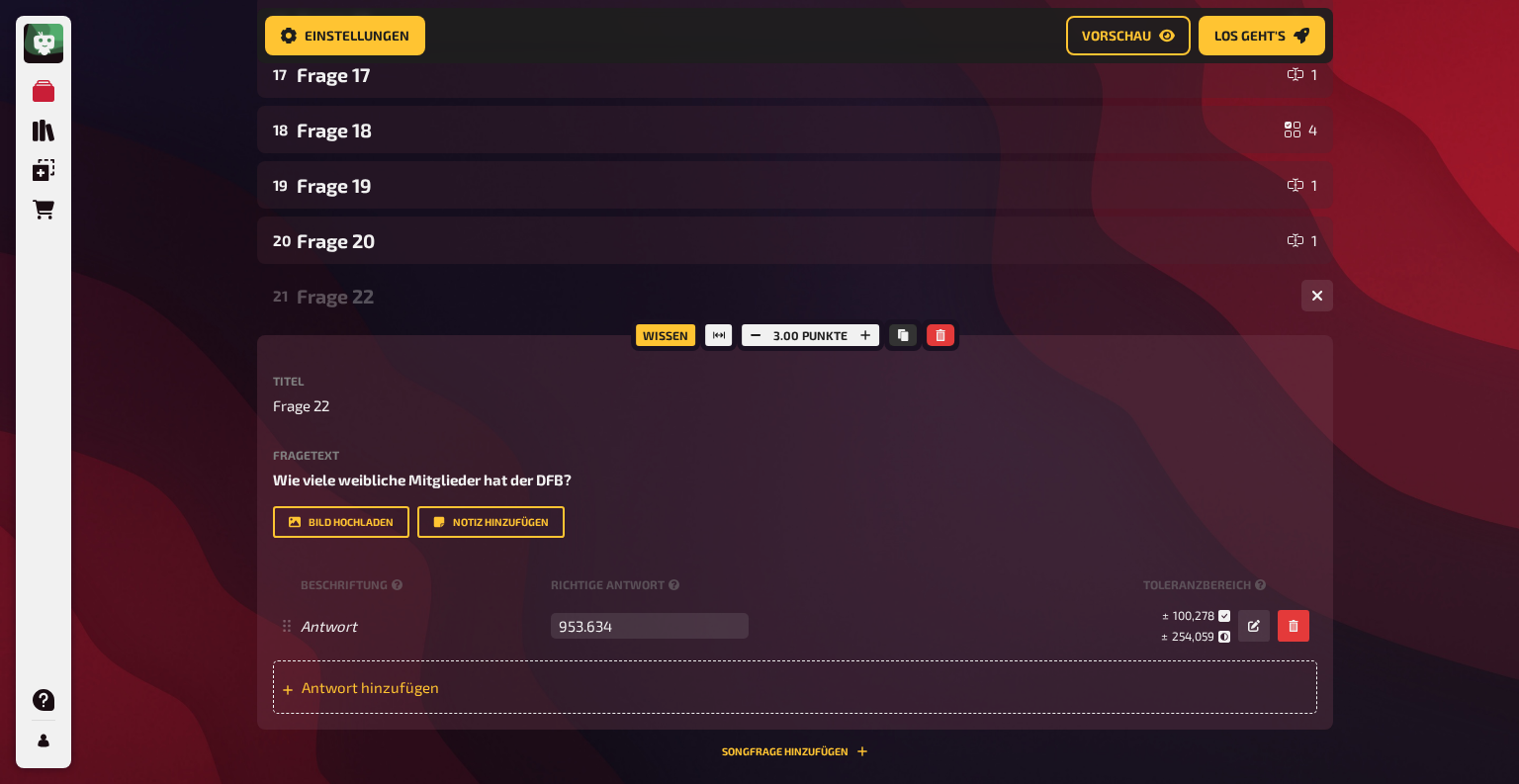 scroll, scrollTop: 1062, scrollLeft: 0, axis: vertical 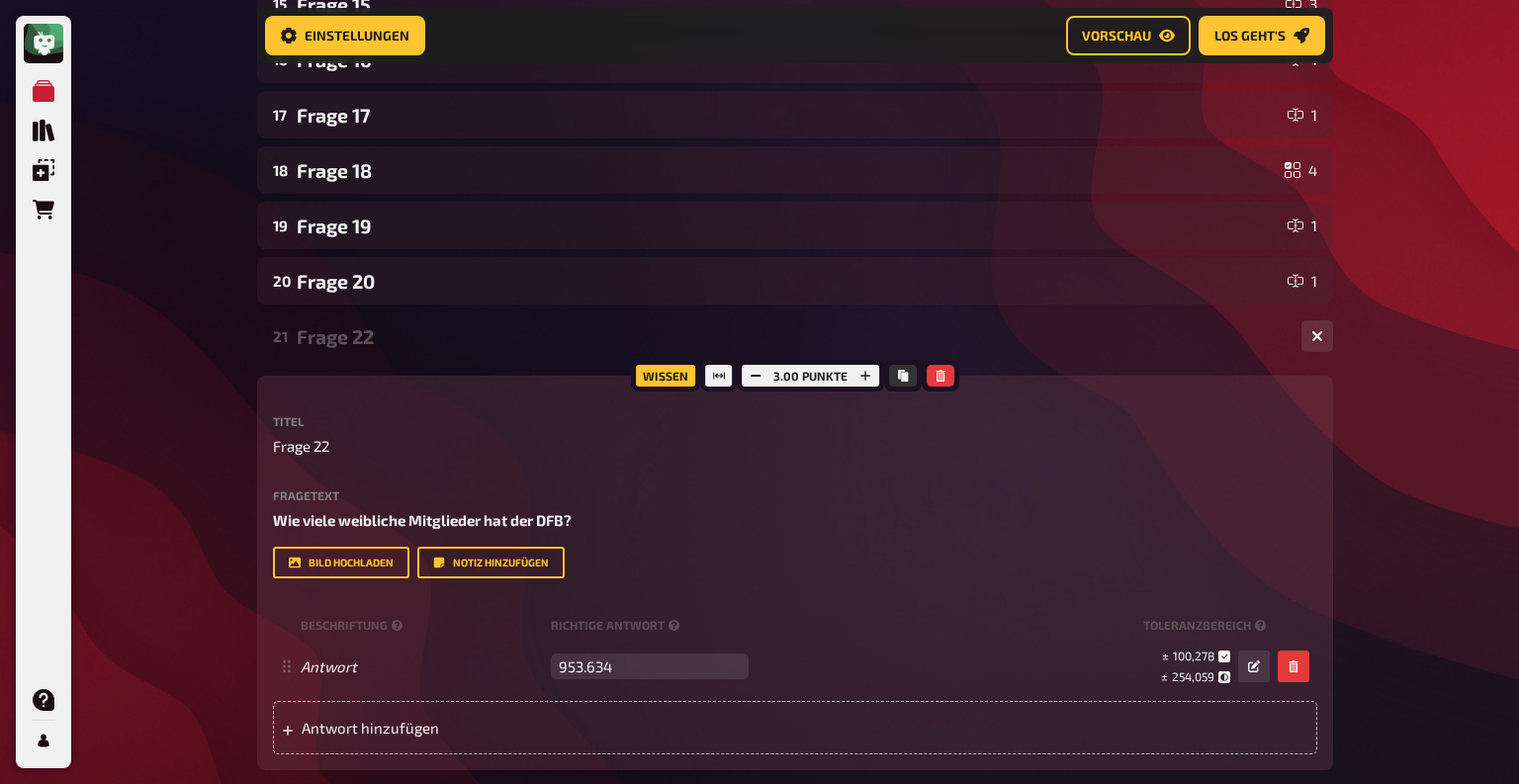 click on "Frage 22" at bounding box center (791, 336) 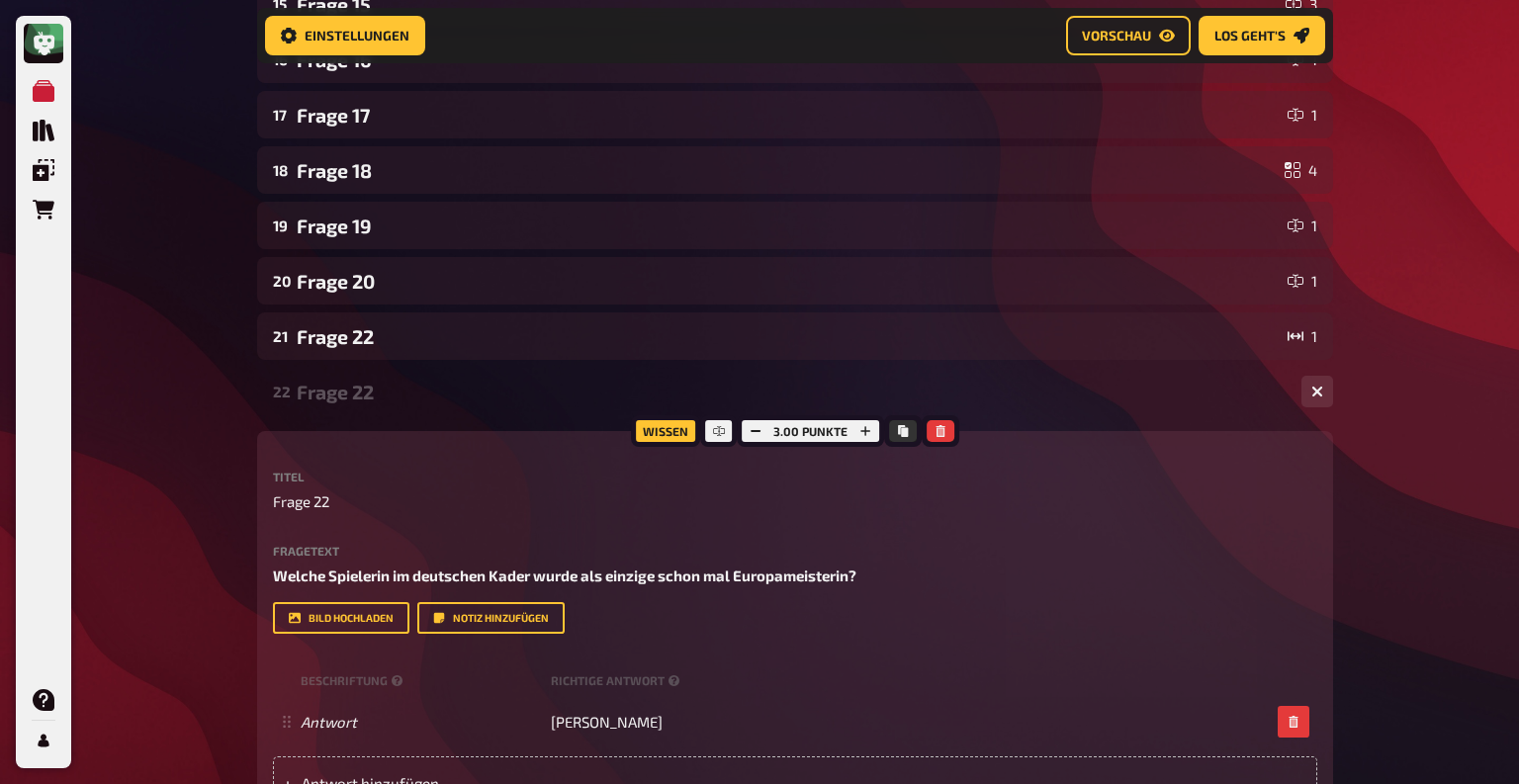 click on "Frage 22" at bounding box center [791, 392] 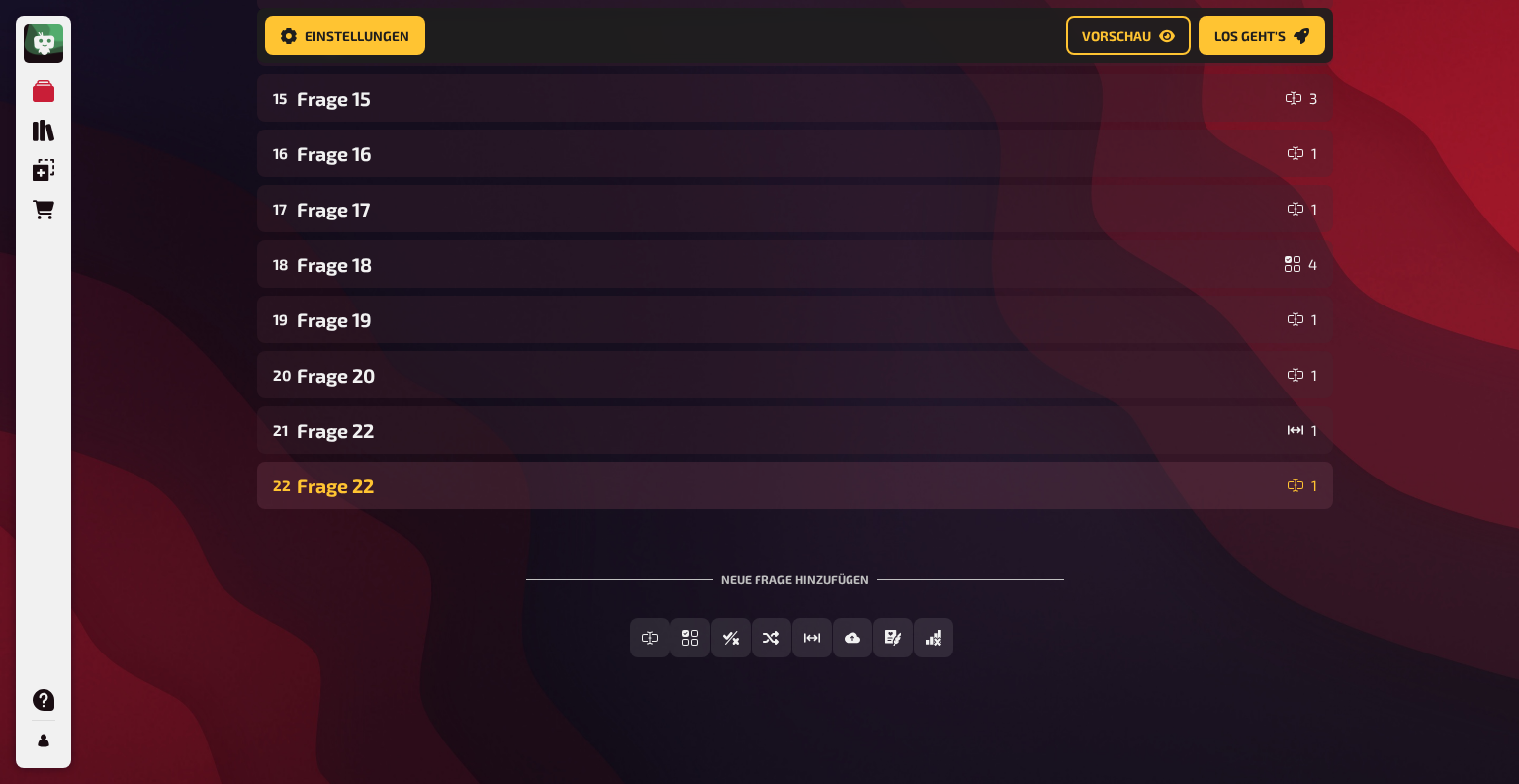 click on "Frage 22" at bounding box center (788, 485) 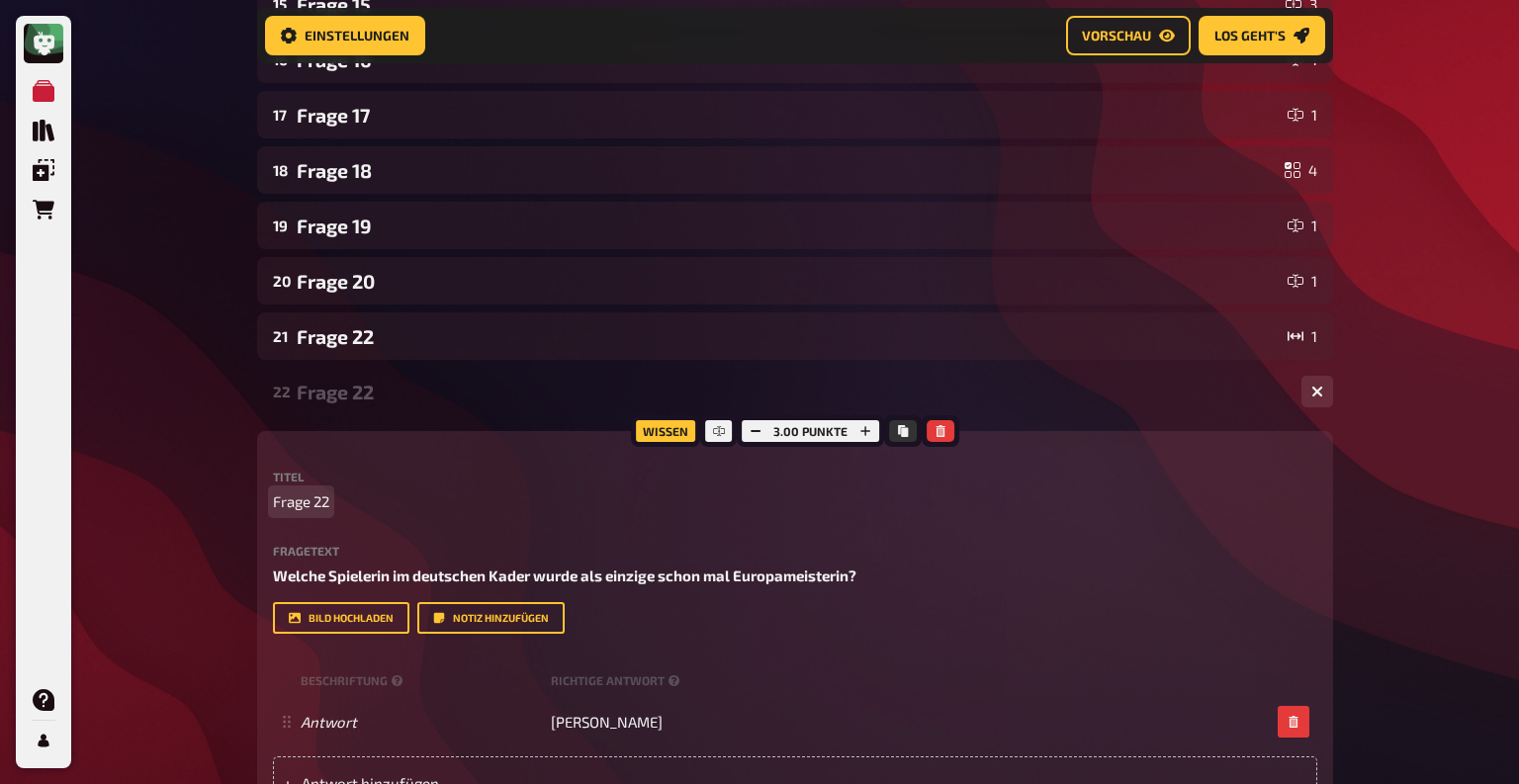 click on "Frage 22" at bounding box center [301, 501] 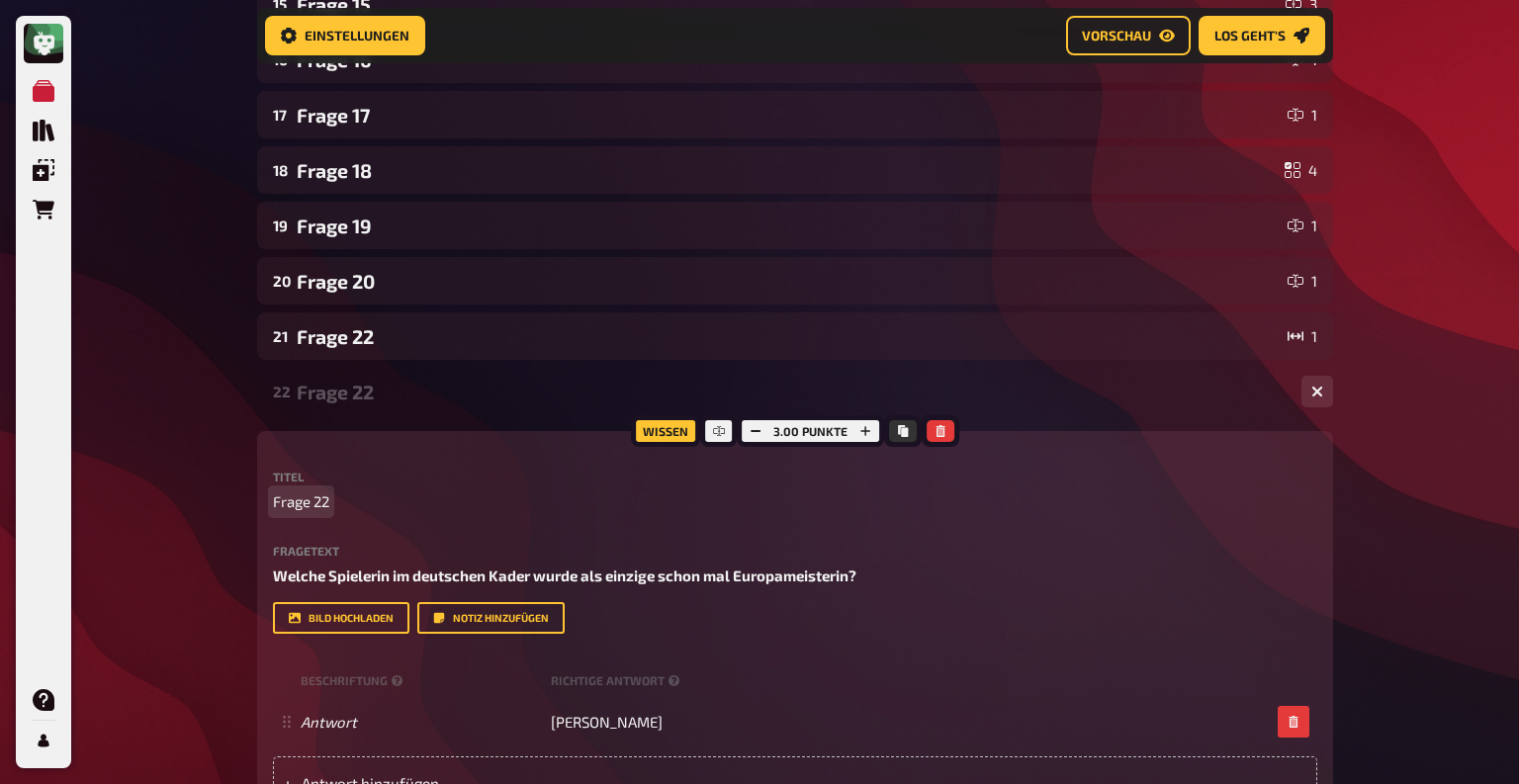 type 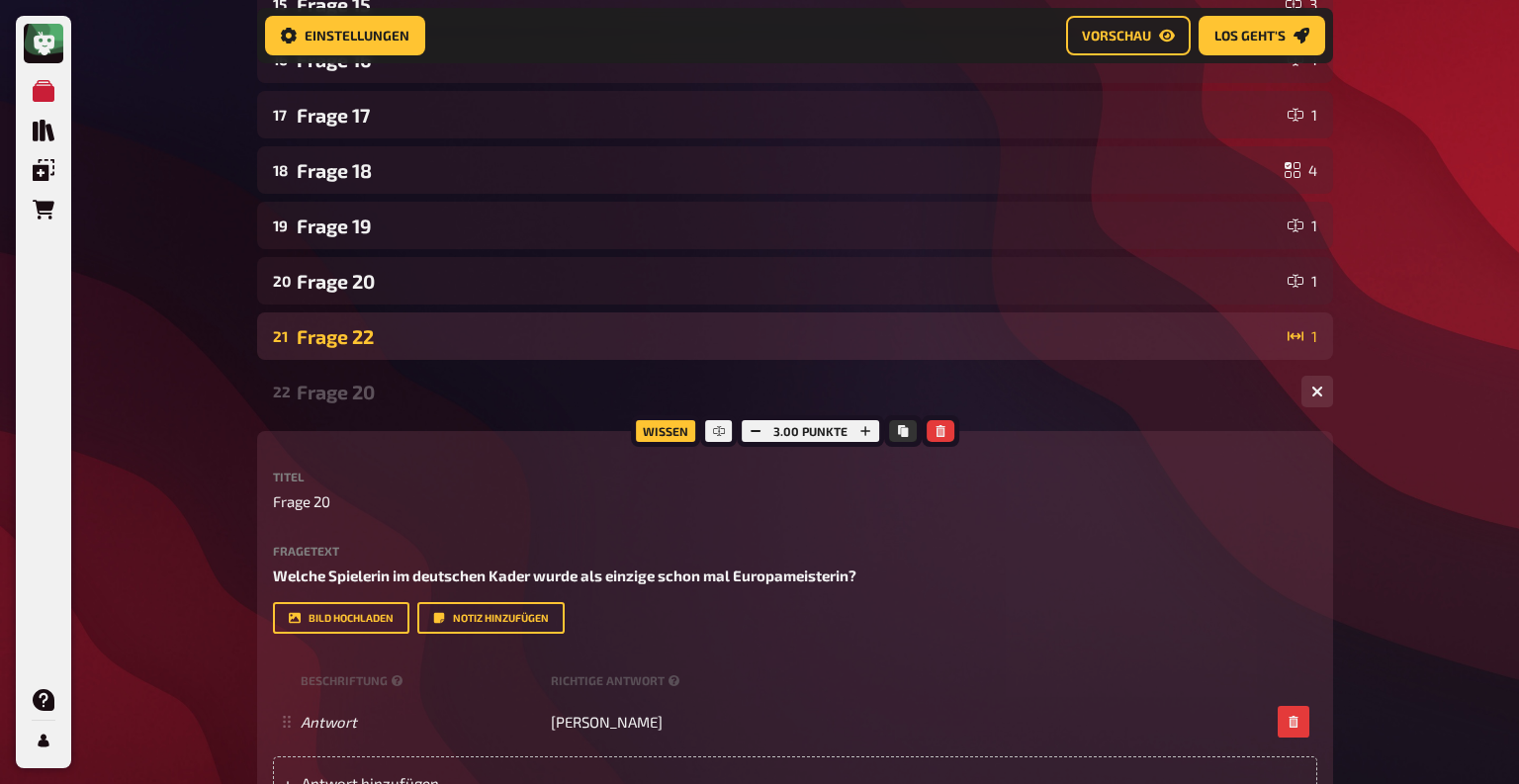 click on "Frage 22" at bounding box center [788, 336] 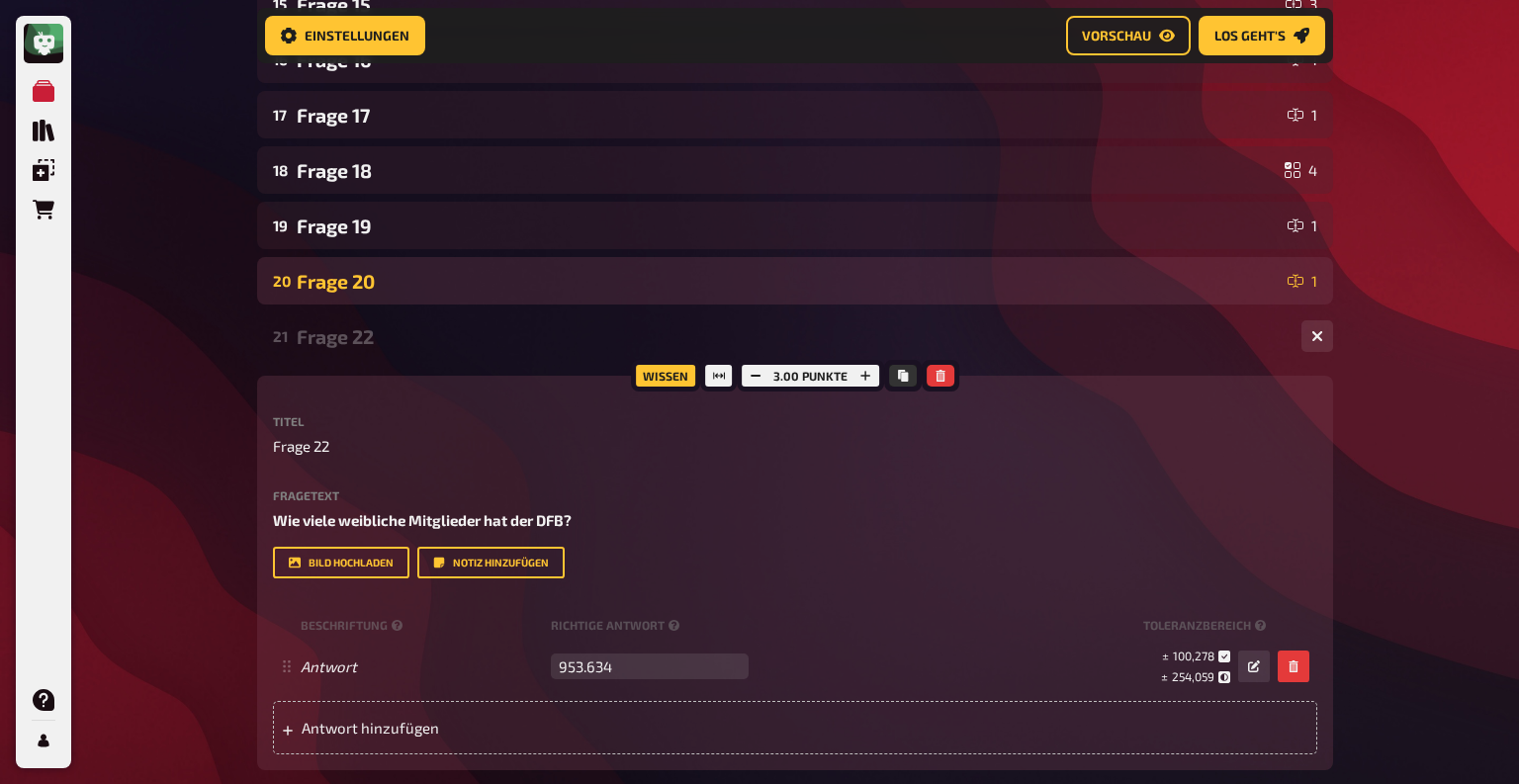 click on "Frage 20" at bounding box center (788, 281) 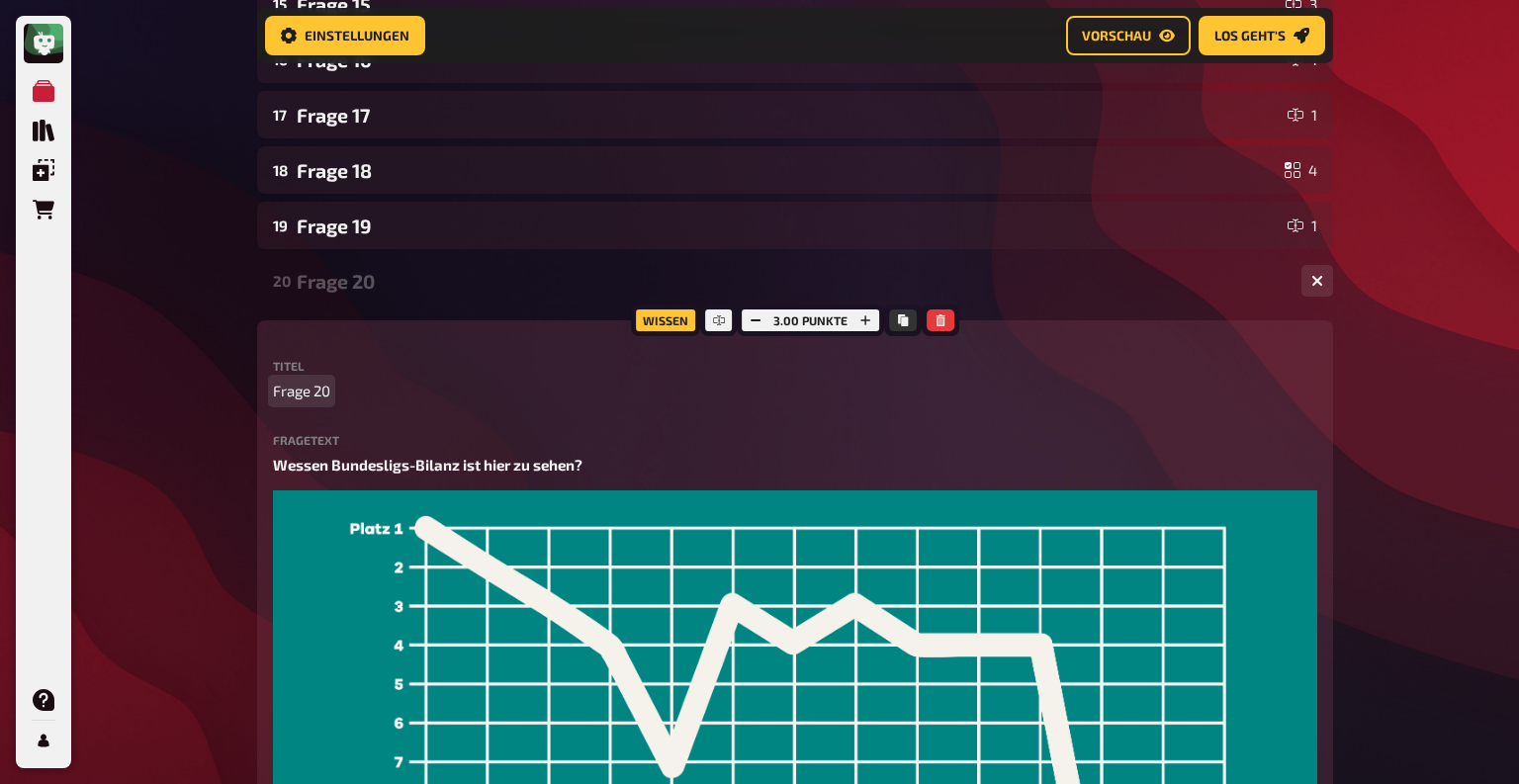 click on "Frage 20" at bounding box center (302, 391) 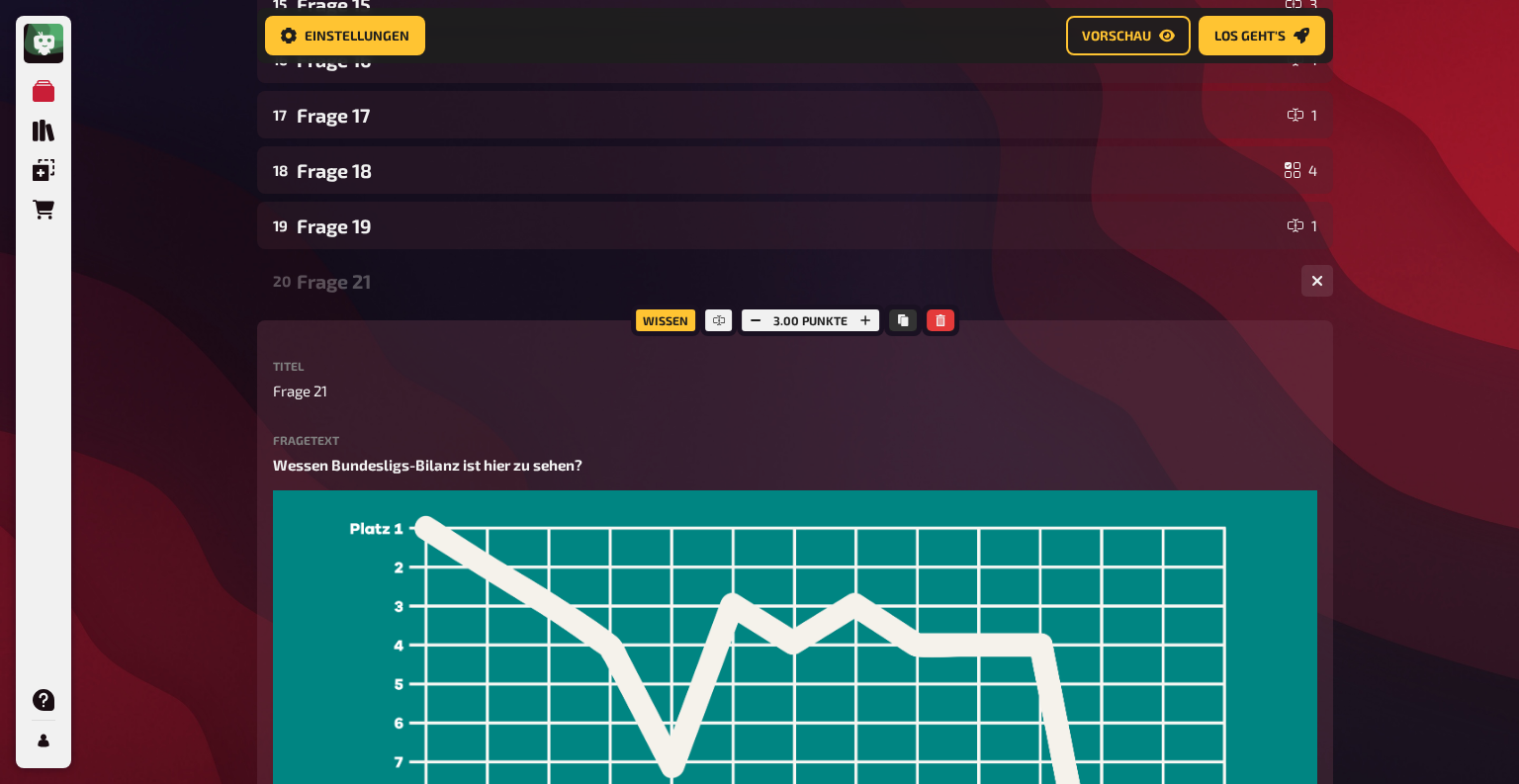click on "Frage 21" at bounding box center (791, 281) 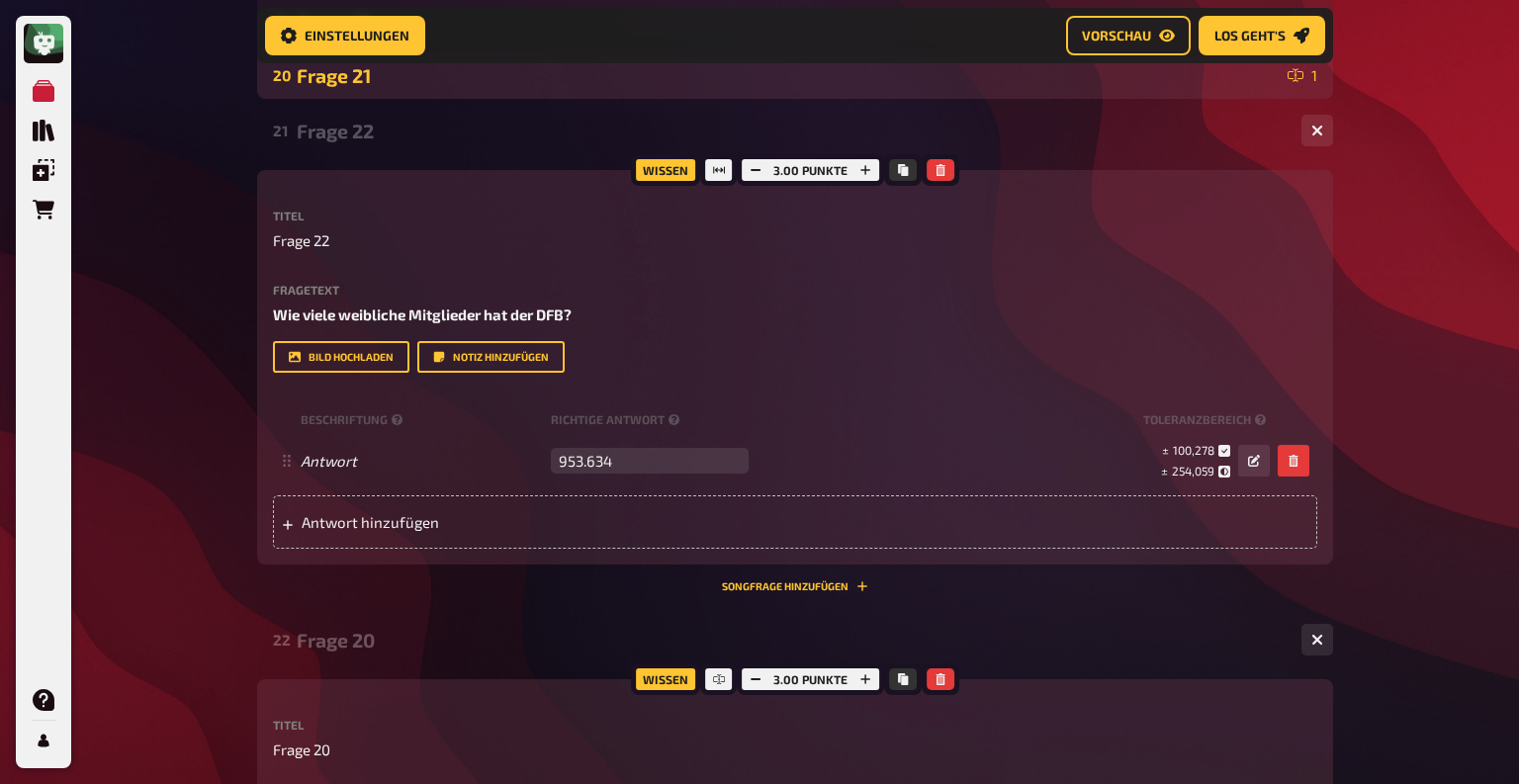 scroll, scrollTop: 1306, scrollLeft: 0, axis: vertical 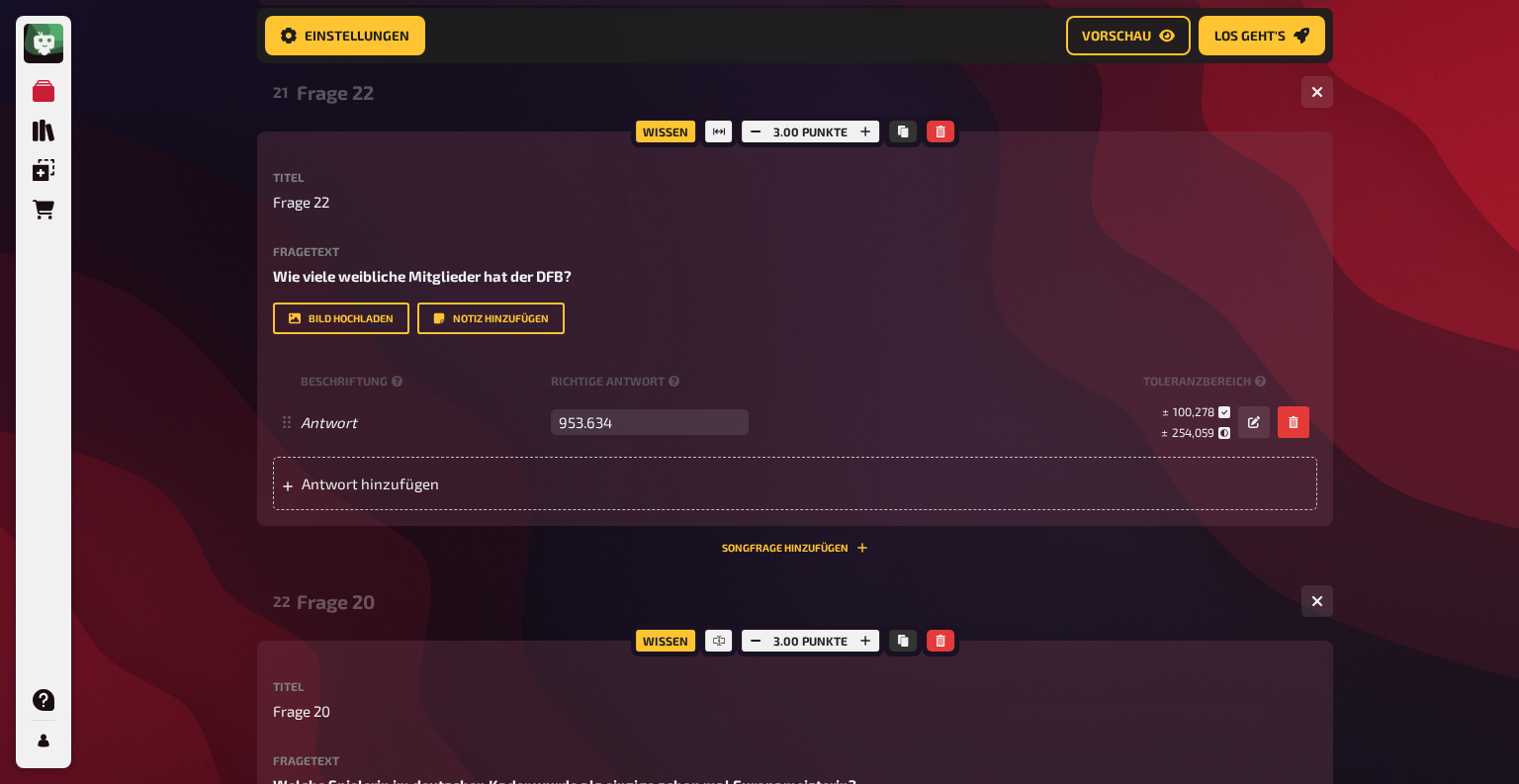 click on "01 Frage 1 8 02 Frage 2 1 03 Frage 3 1 04 Frage 4 1 05 Frage 5 2 06 Frage 6 1 07 Frage 7 1 08 Frage 8 4 09 Frage 9 1 10 Frage 10 1 11 Frage 11 1 12 Frage 12 3 13 Frage 13 4 14 Frage 14 4 15 Frage 15 3 16 Frage 16 1 17 Frage 17 1 18 Frage 18 4 19 Frage 19 1 20 Frage 21 1 21 Frage 22 1 Wissen 3.00 Punkte Titel Frage 22 Fragetext Wie viele weibliche Mitglieder hat der DFB?  Hier hinziehen für Dateiupload Bild hochladen   Notiz hinzufügen Beschriftung Richtige Antwort Toleranzbereich Antwort 953.634 leer ±   100,278 ±   254,059 ±   953,634
To pick up a draggable item, press the space bar.
While dragging, use the arrow keys to move the item.
Press space again to drop the item in its new position, or press escape to cancel.
Antwort hinzufügen Songfrage hinzufügen   22 Frage 20 1 Wissen 3.00 Punkte Titel Frage 20 Fragetext Welche Spielerin im deutschen Kader wurde als einzige schon mal Europameisterin? Hier hinziehen für Dateiupload Bild hochladen   Notiz hinzufügen Beschriftung Antwort" at bounding box center [795, 20] 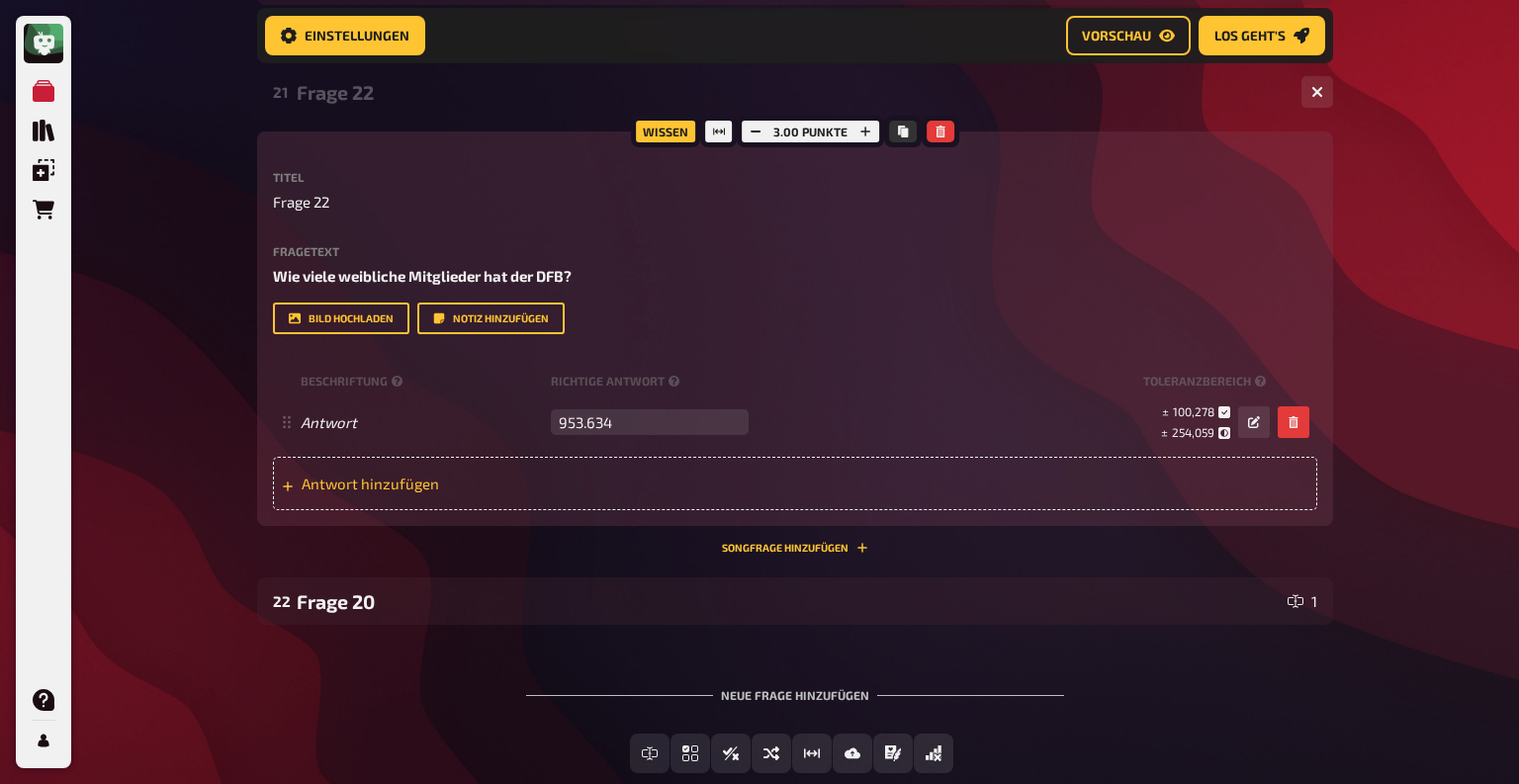 drag, startPoint x: 315, startPoint y: 603, endPoint x: 327, endPoint y: 496, distance: 107.67079 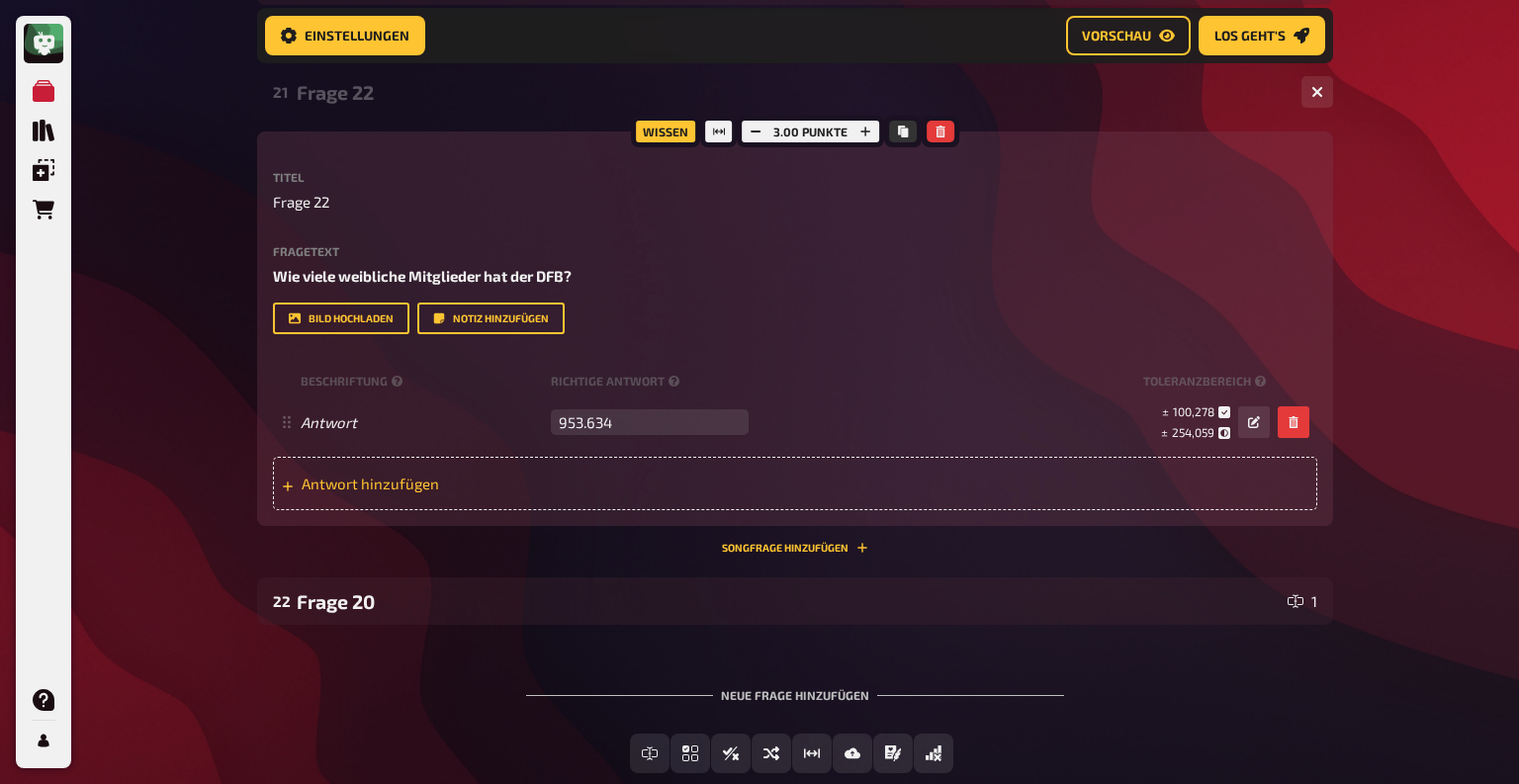 drag, startPoint x: 779, startPoint y: 592, endPoint x: 798, endPoint y: 474, distance: 119.51987 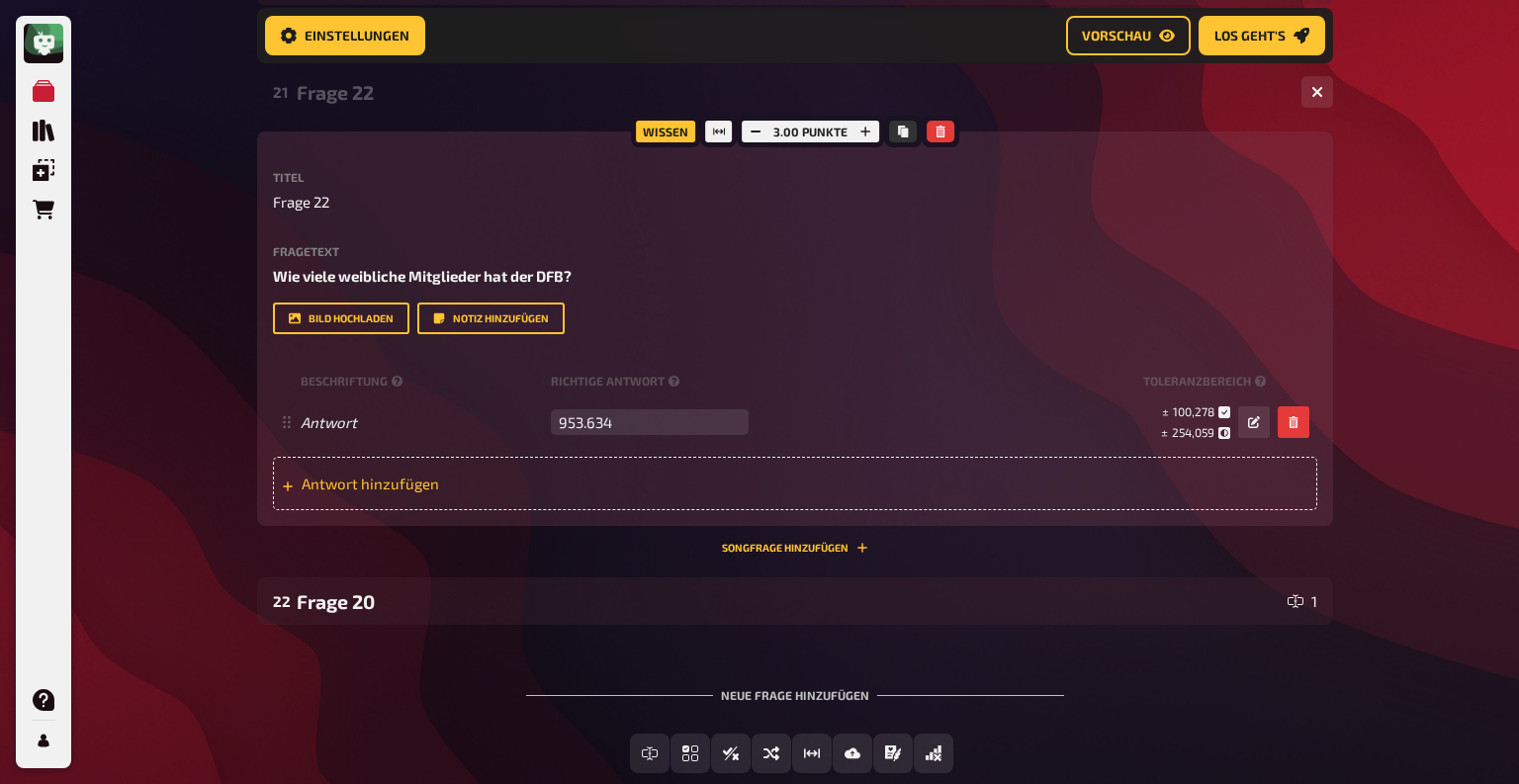 click on "01 Frage 1 8 02 Frage 2 1 03 Frage 3 1 04 Frage 4 1 05 Frage 5 2 06 Frage 6 1 07 Frage 7 1 08 Frage 8 4 09 Frage 9 1 10 Frage 10 1 11 Frage 11 1 12 Frage 12 3 13 Frage 13 4 14 Frage 14 4 15 Frage 15 3 16 Frage 16 1 17 Frage 17 1 18 Frage 18 4 19 Frage 19 1 20 Frage 21 1 21 Frage 22 1 Wissen 3.00 Punkte Titel Frage 22 Fragetext Wie viele weibliche Mitglieder hat der DFB?  Hier hinziehen für Dateiupload Bild hochladen   Notiz hinzufügen Beschriftung Richtige Antwort Toleranzbereich Antwort 953.634 leer ±   100,278 ±   254,059 ±   953,634
To pick up a draggable item, press the space bar.
While dragging, use the arrow keys to move the item.
Press space again to drop the item in its new position, or press escape to cancel.
Antwort hinzufügen Songfrage hinzufügen   22 Frage 20 1
To pick up a draggable item, press the space bar.
While dragging, use the arrow keys to move the item.
Press space again to drop the item in its new position, or press escape to cancel." at bounding box center (795, -208) 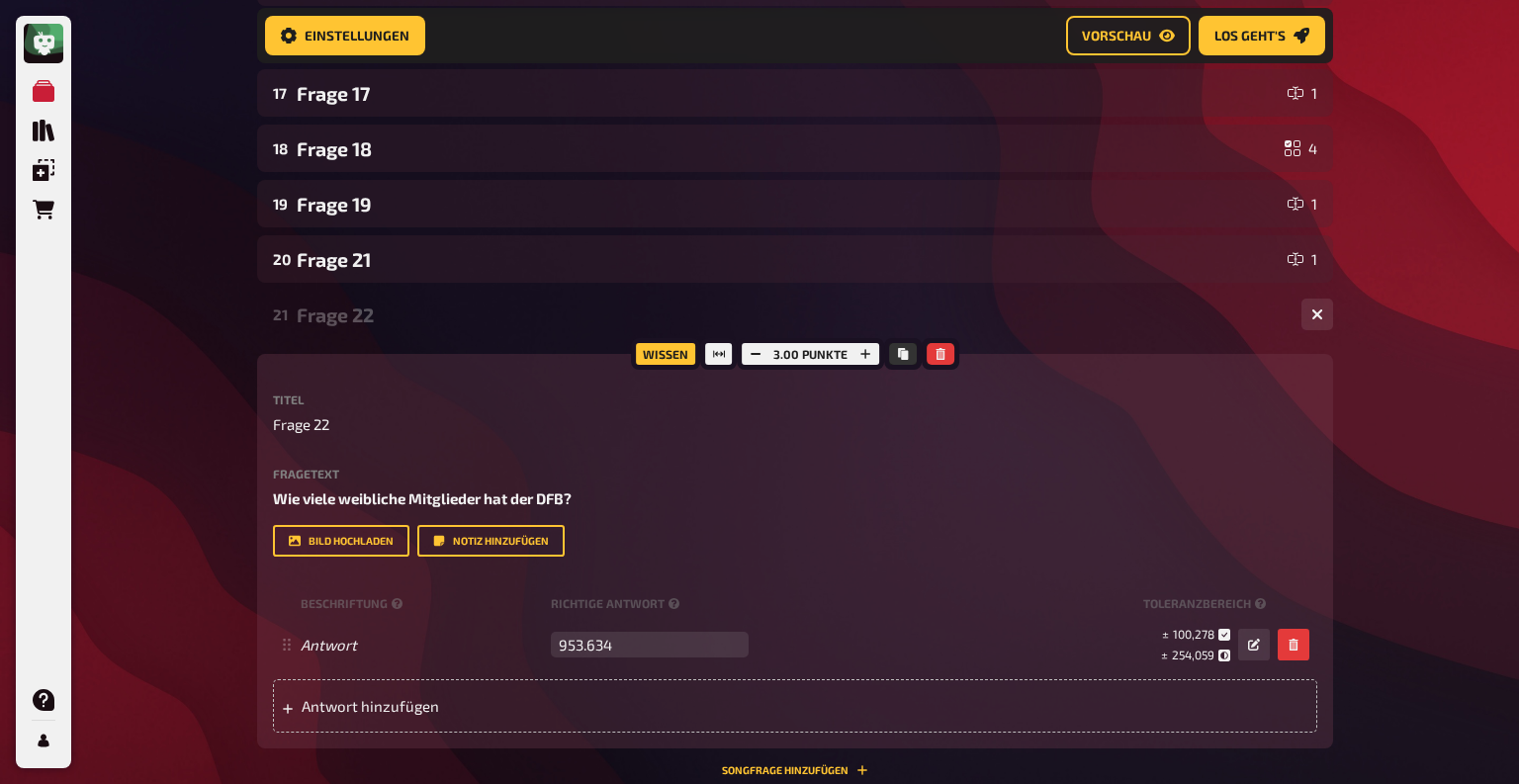 scroll, scrollTop: 1062, scrollLeft: 0, axis: vertical 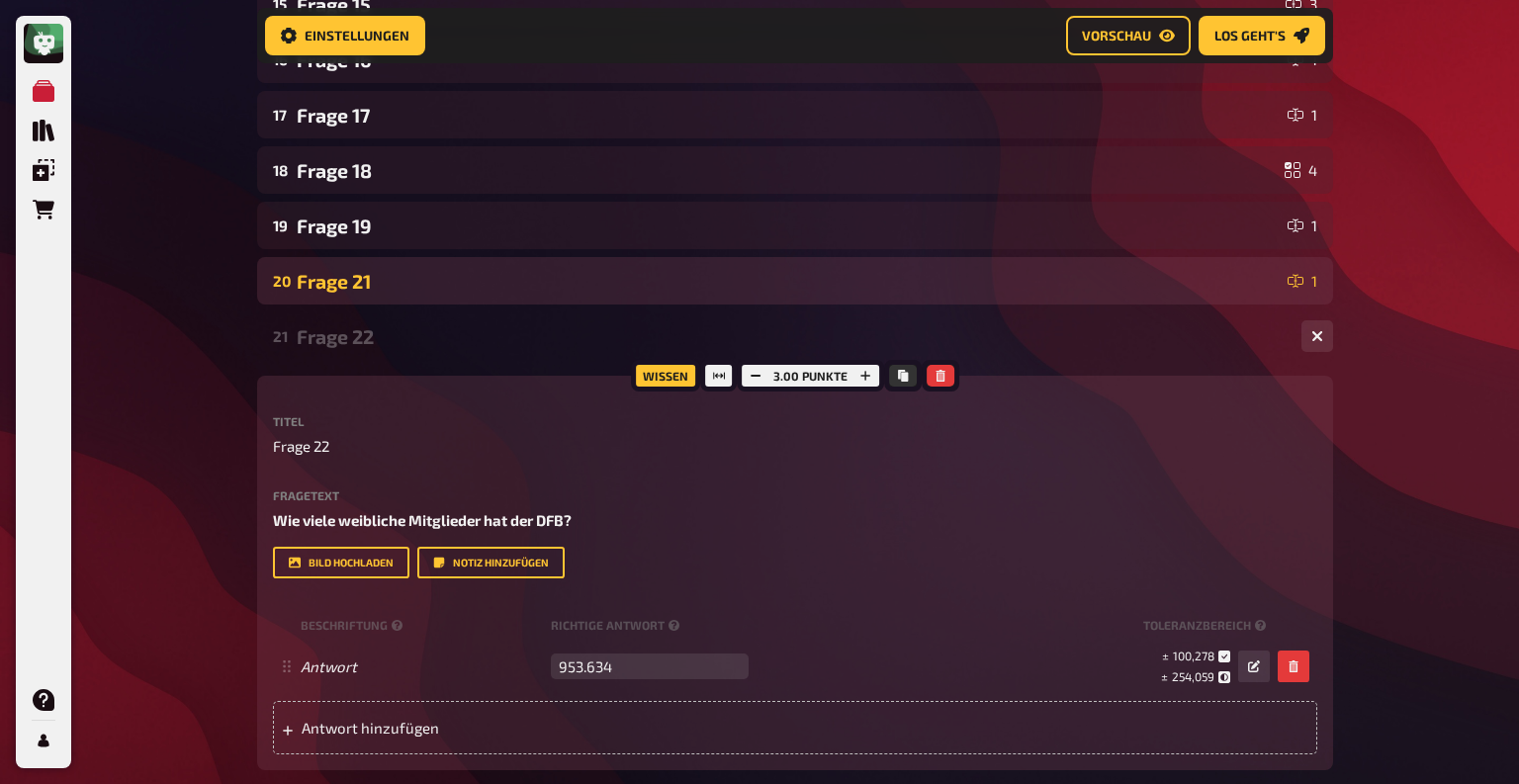click on "Frage 21" at bounding box center (788, 281) 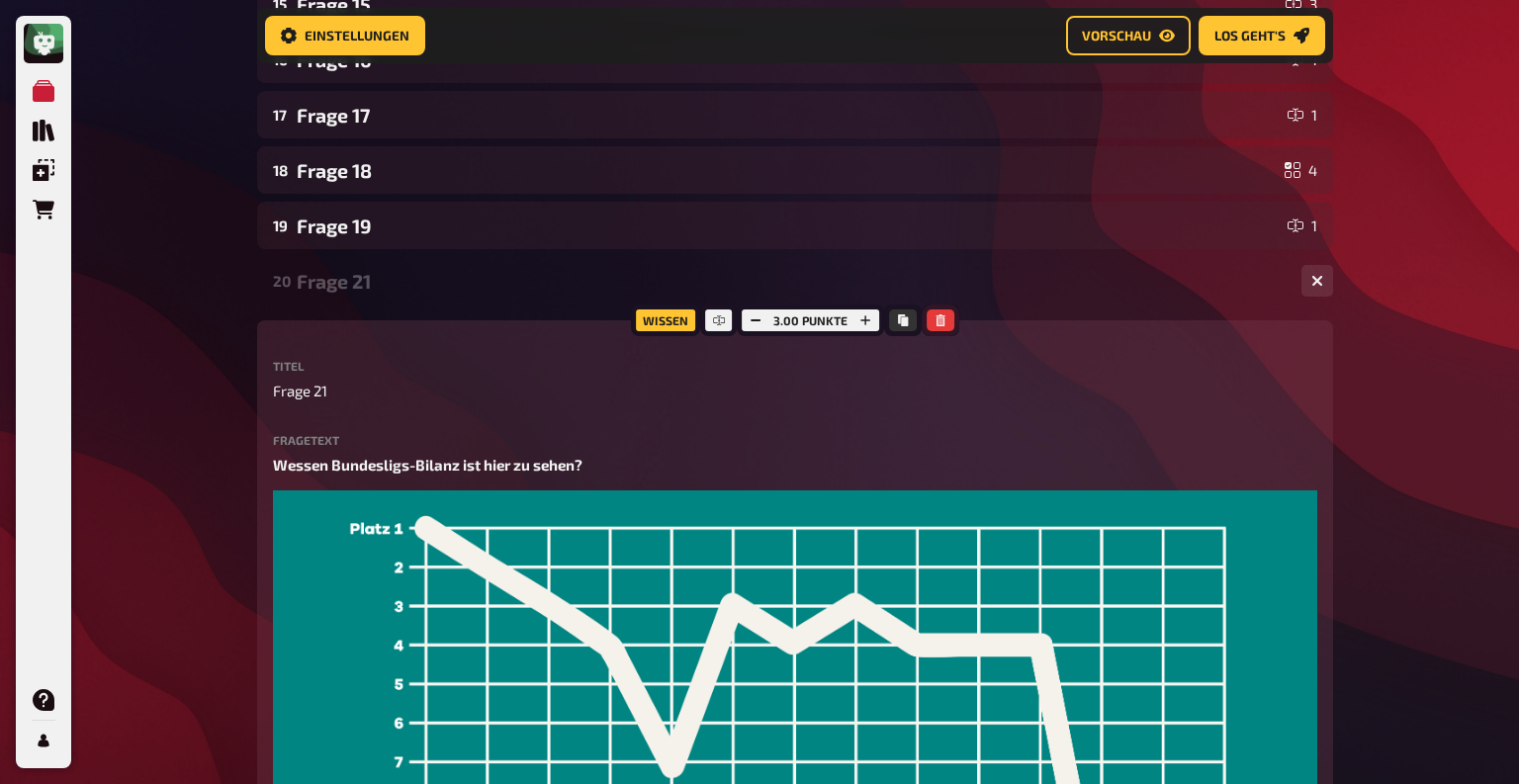 click 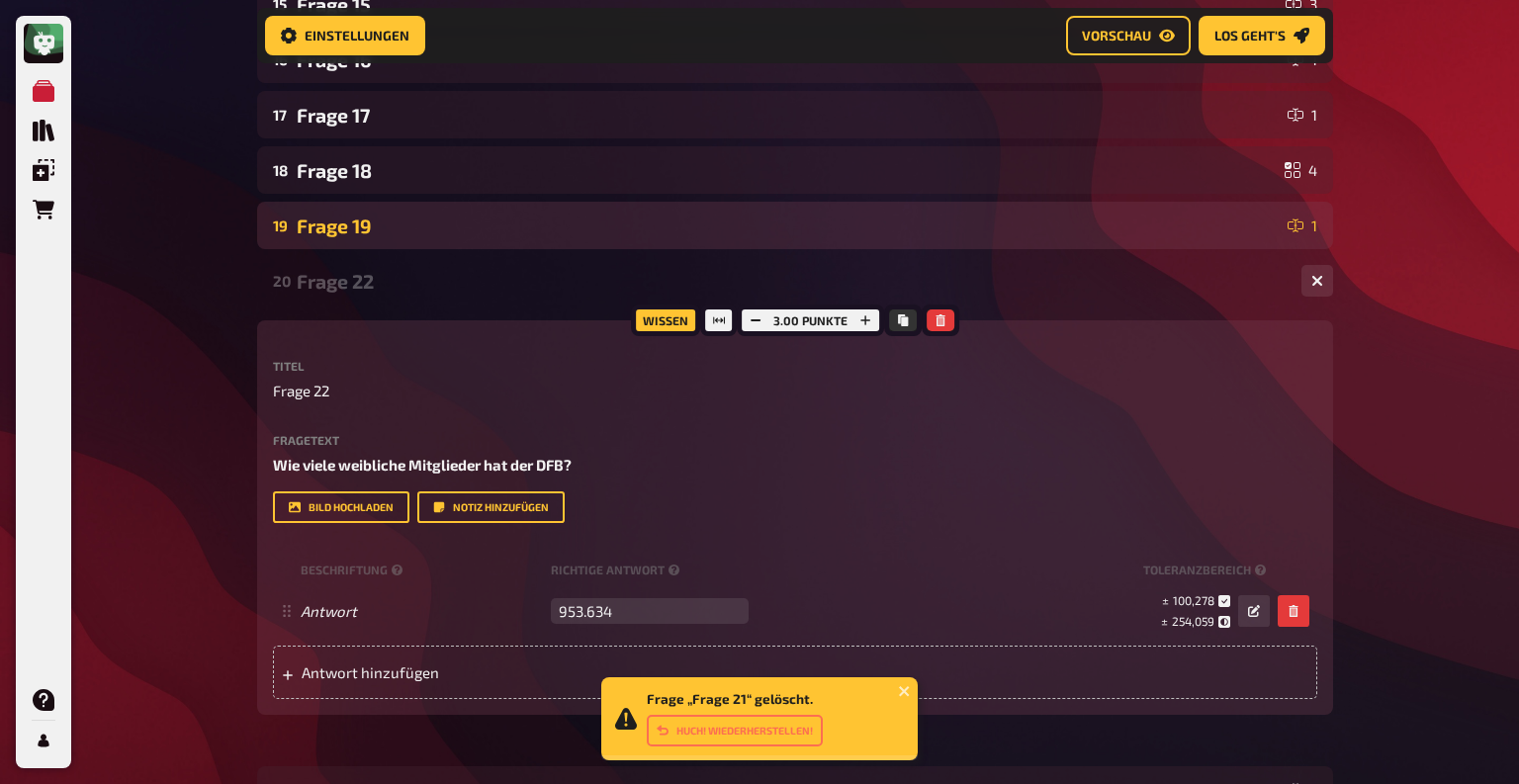 click on "Frage 19" at bounding box center (788, 225) 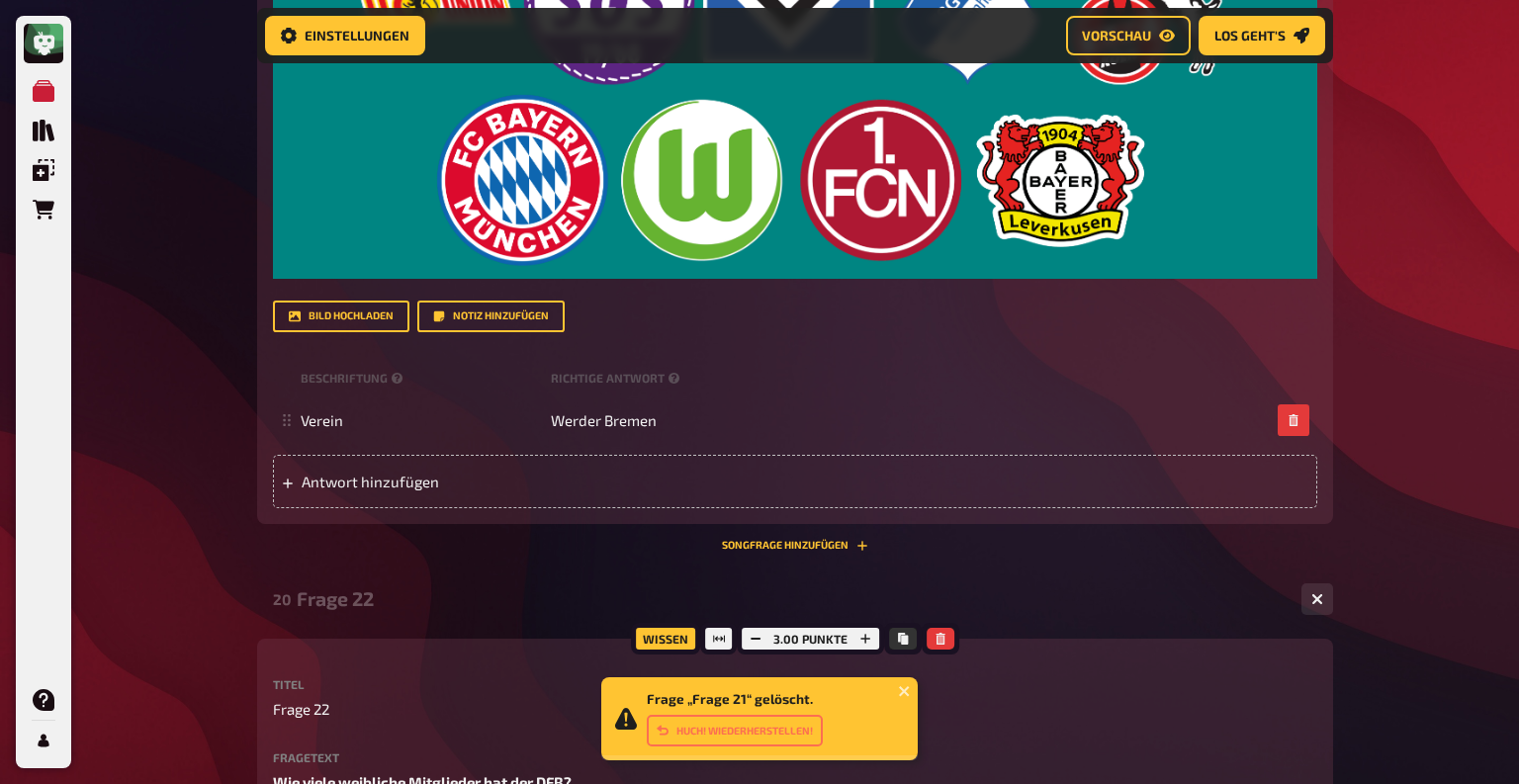 scroll, scrollTop: 1949, scrollLeft: 0, axis: vertical 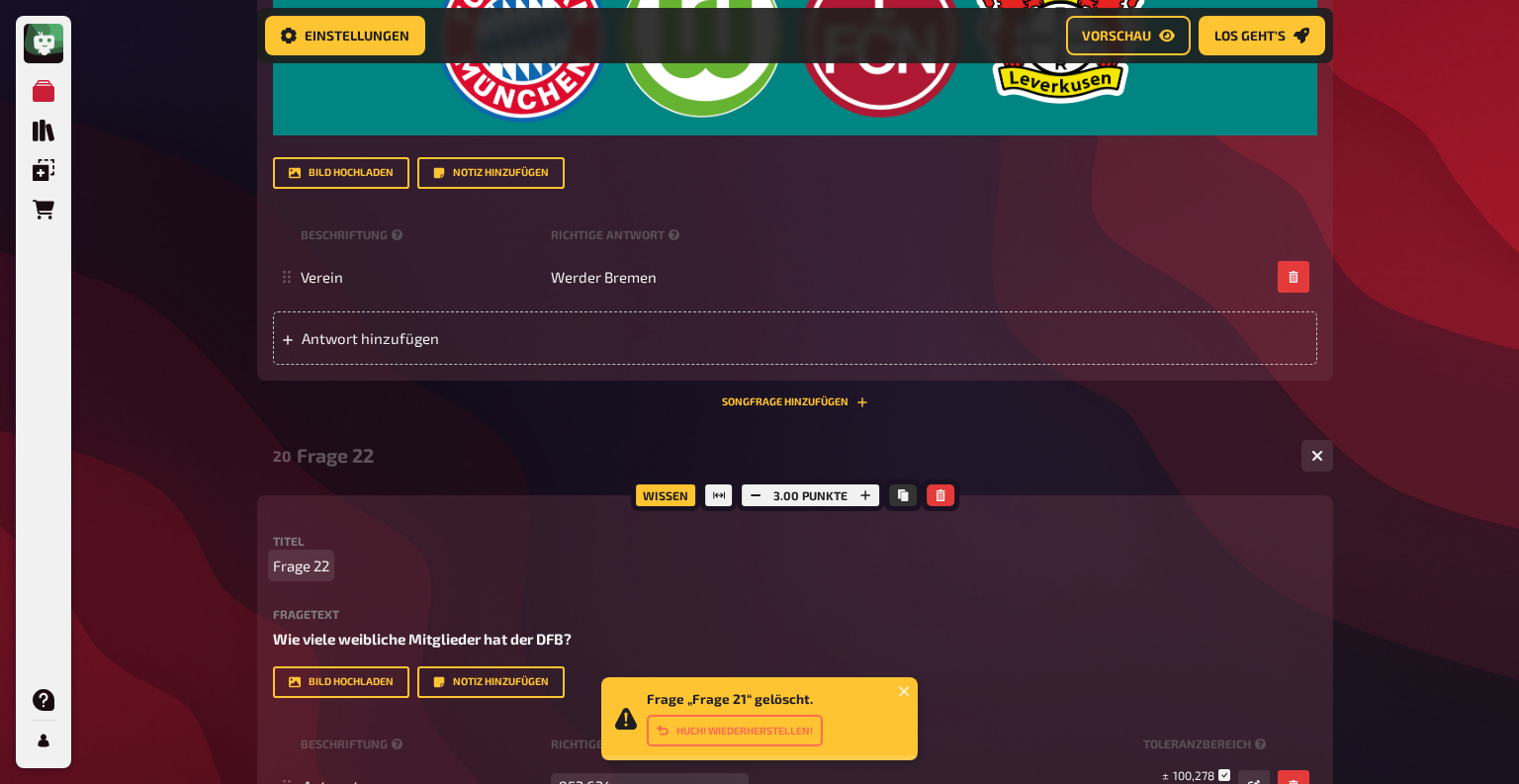 click on "Frage 22" at bounding box center (795, 566) 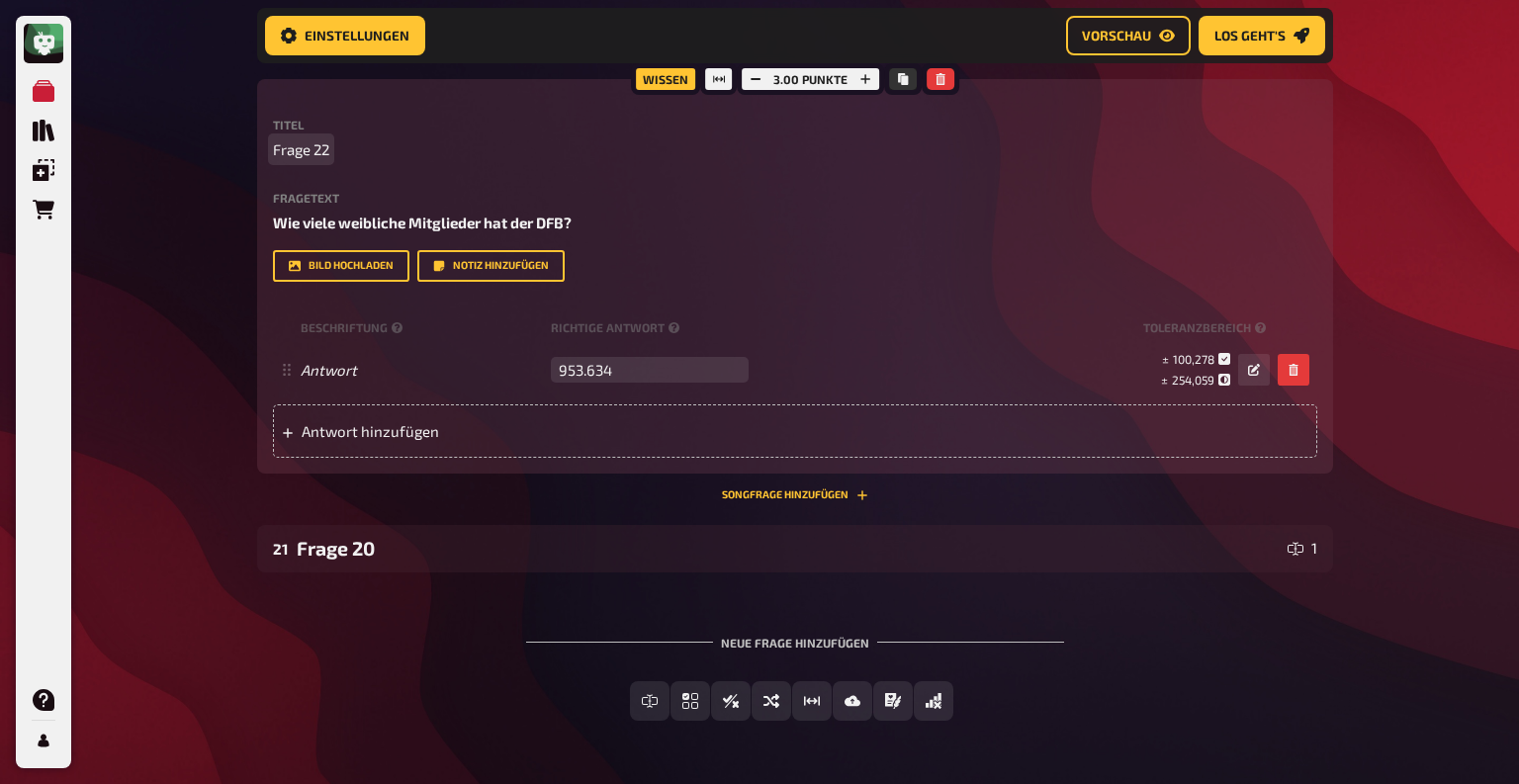 scroll, scrollTop: 2378, scrollLeft: 0, axis: vertical 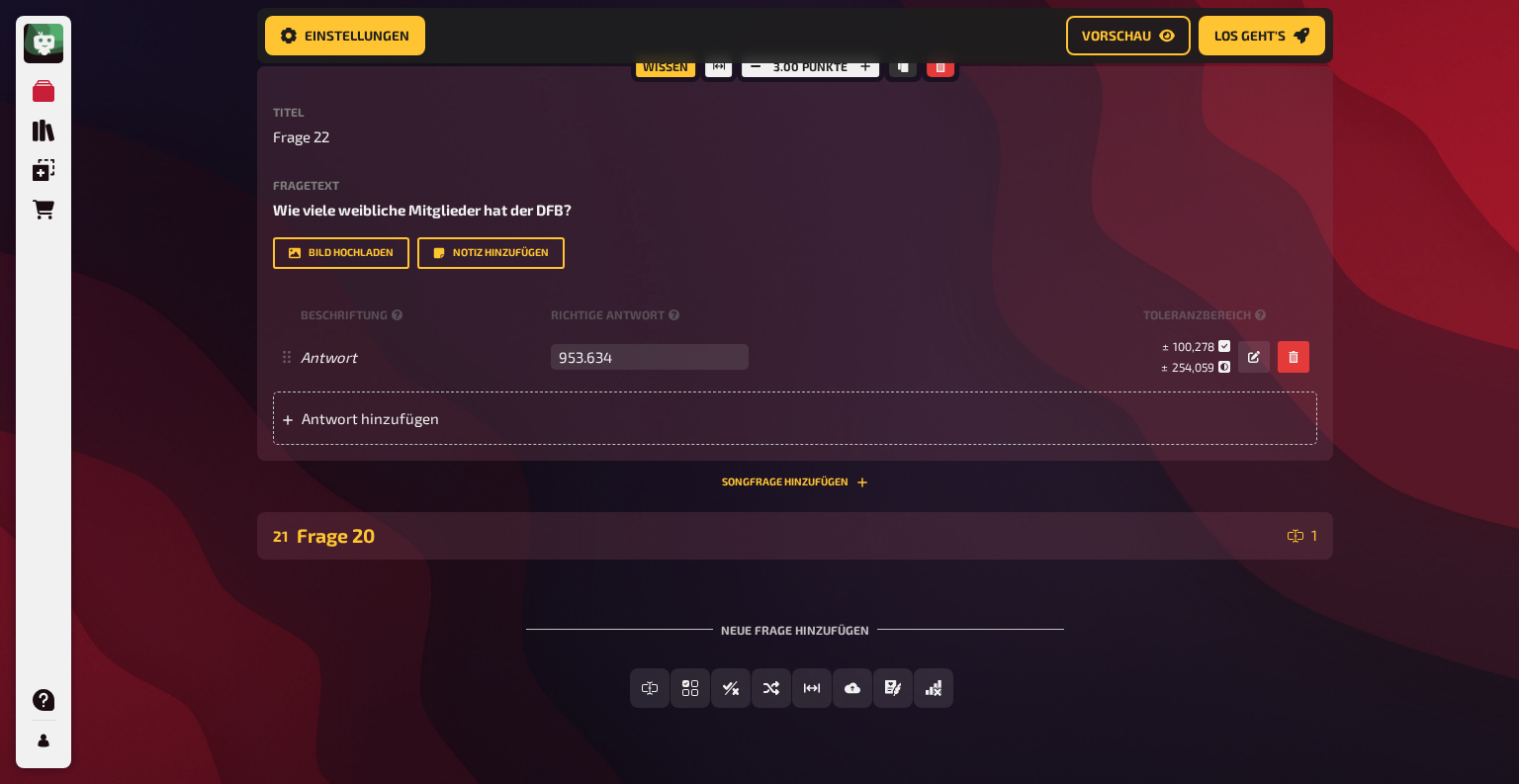 click on "Frage 20" at bounding box center (788, 535) 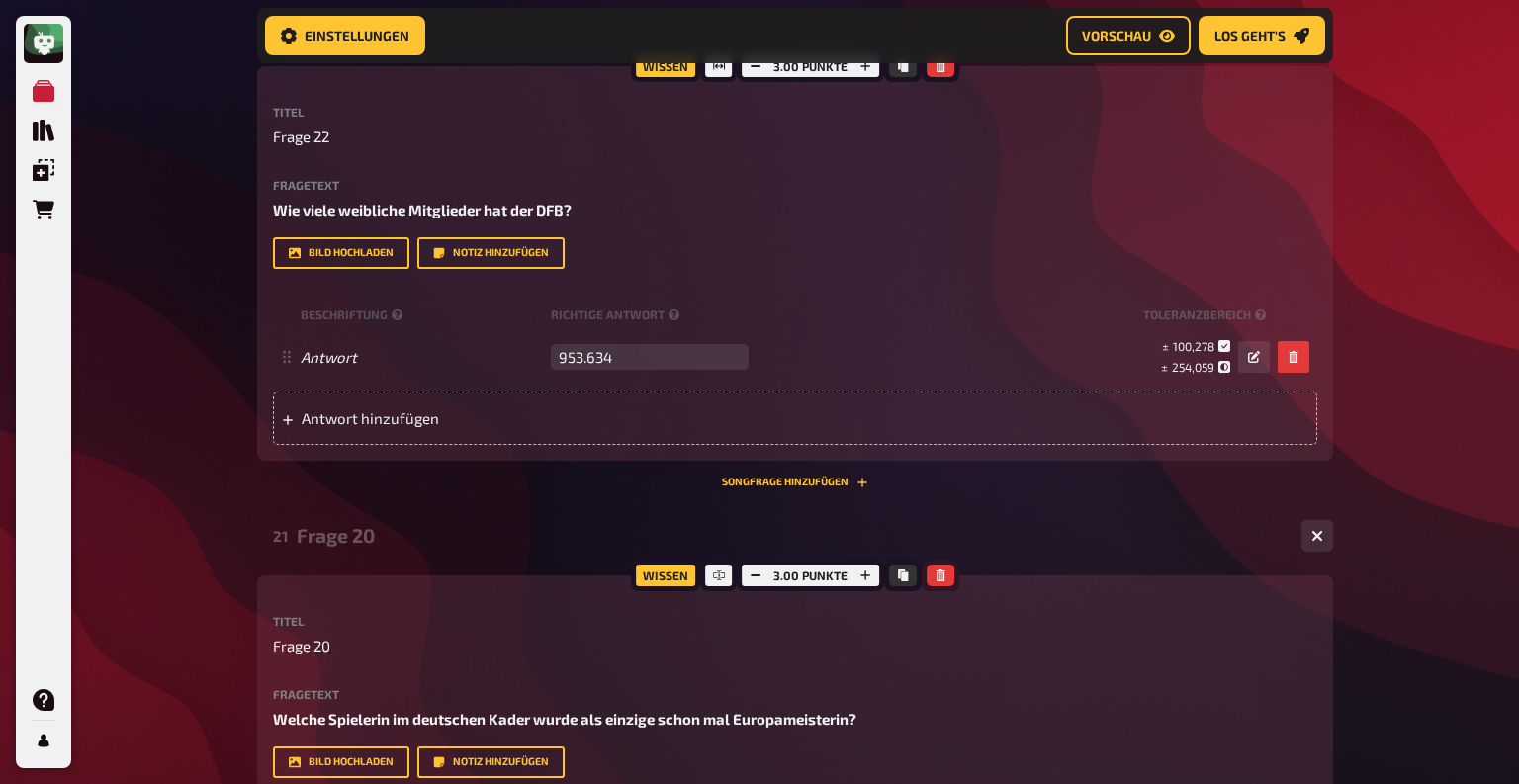 click 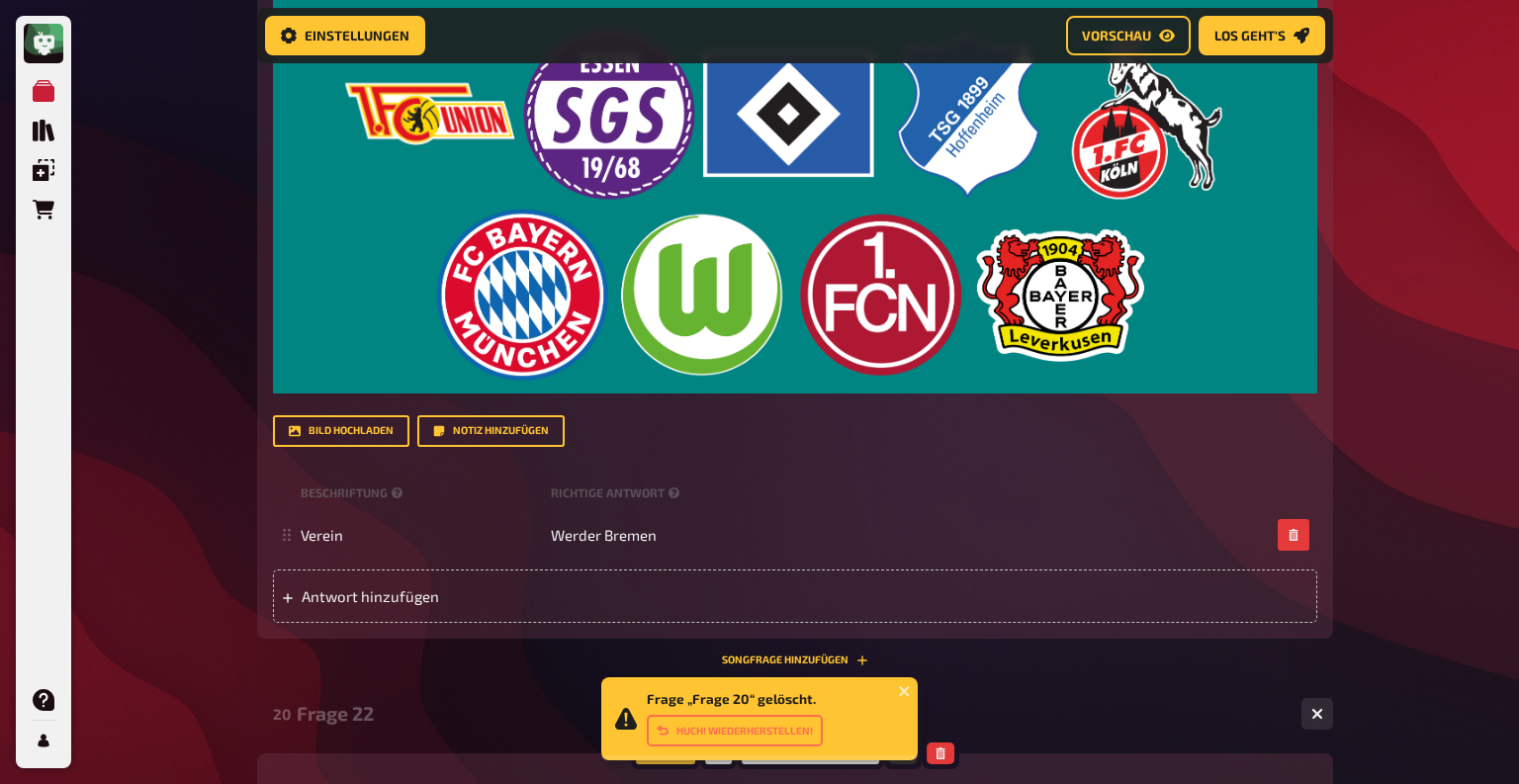 scroll, scrollTop: 1850, scrollLeft: 0, axis: vertical 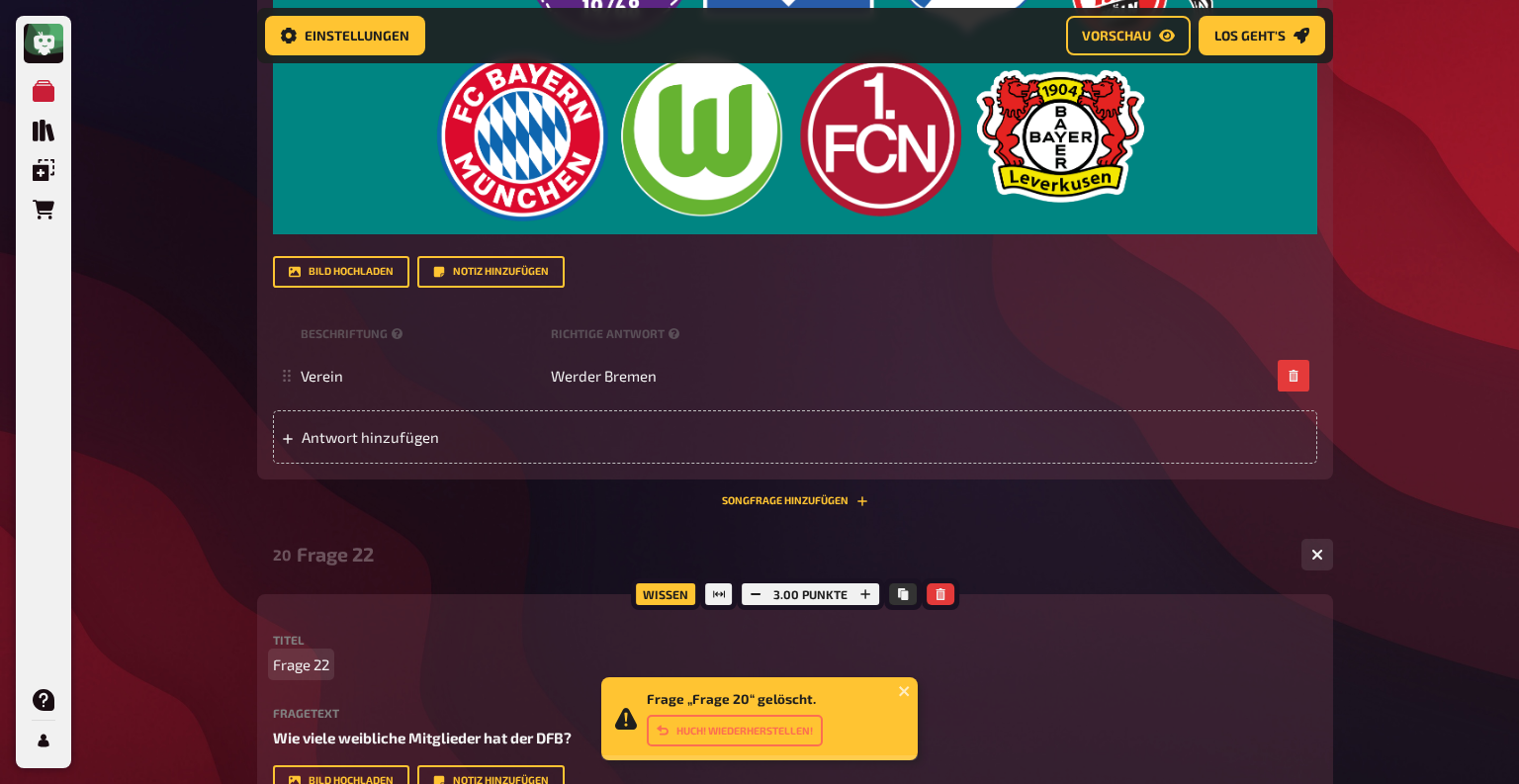click on "Frage 22" at bounding box center (301, 664) 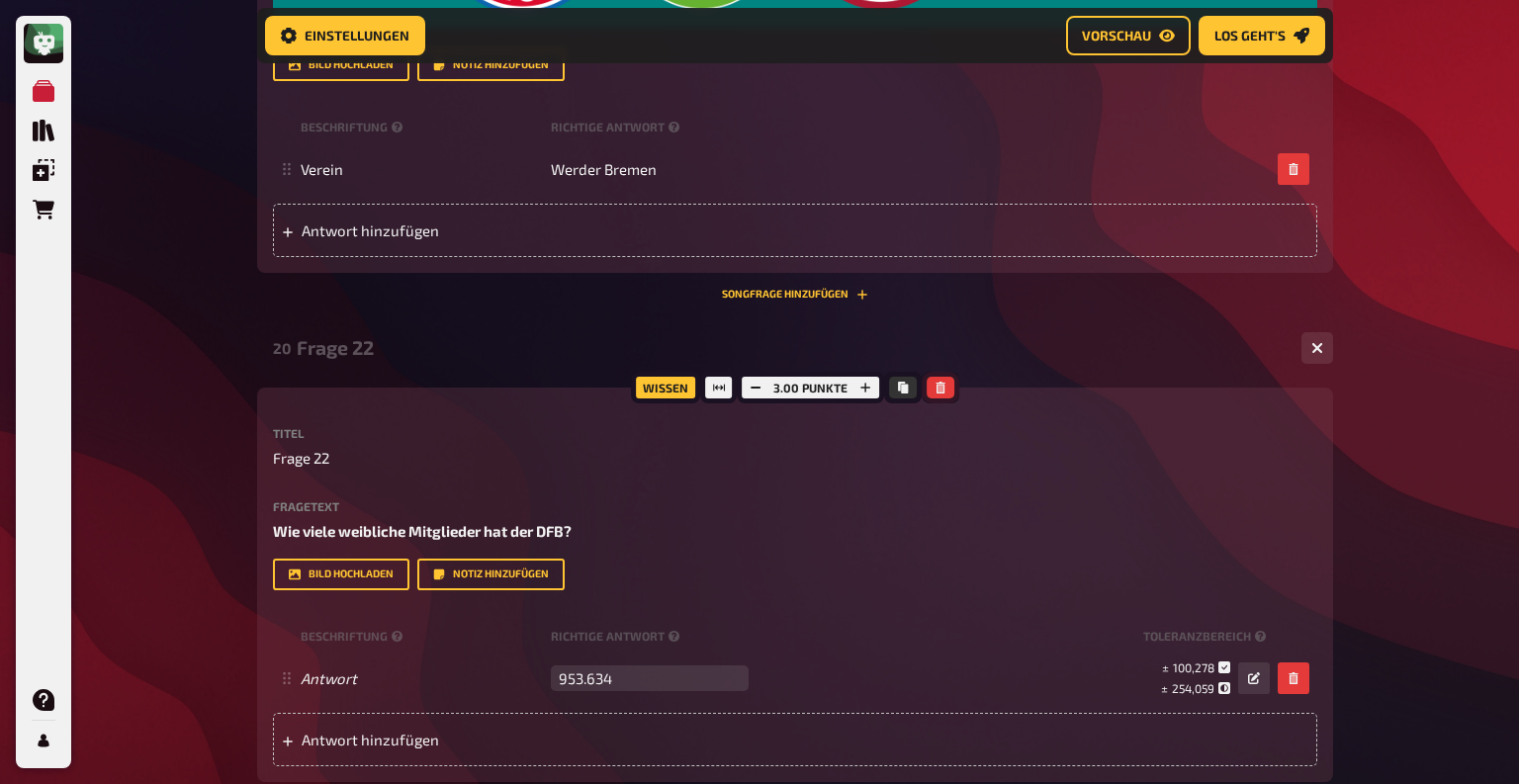 click at bounding box center (940, 388) 